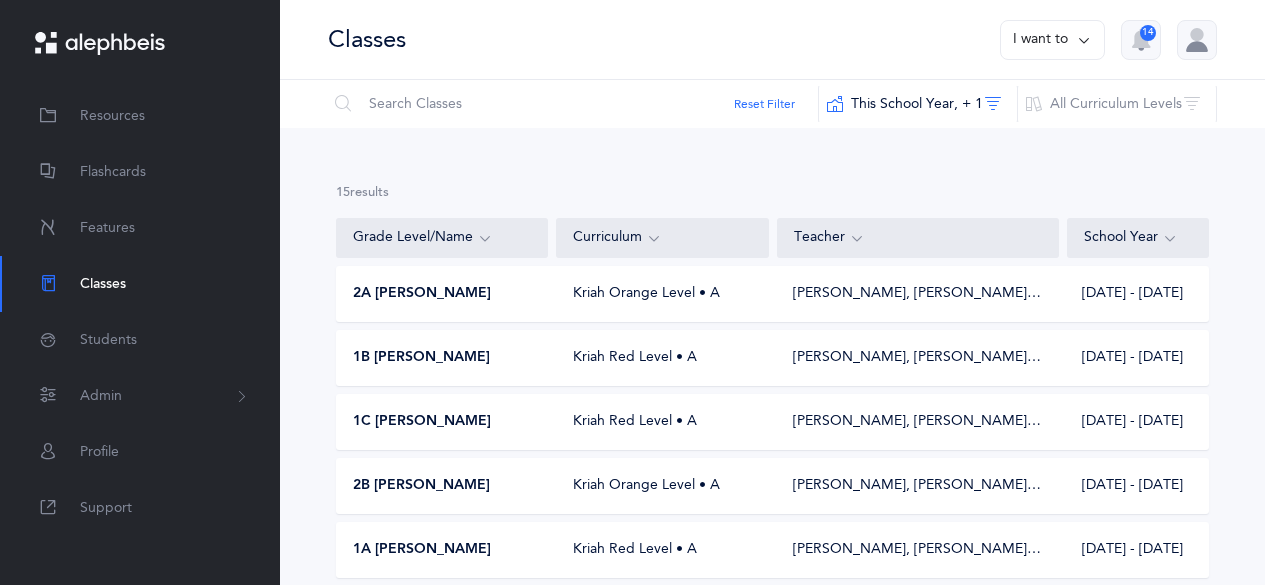 scroll, scrollTop: 0, scrollLeft: 0, axis: both 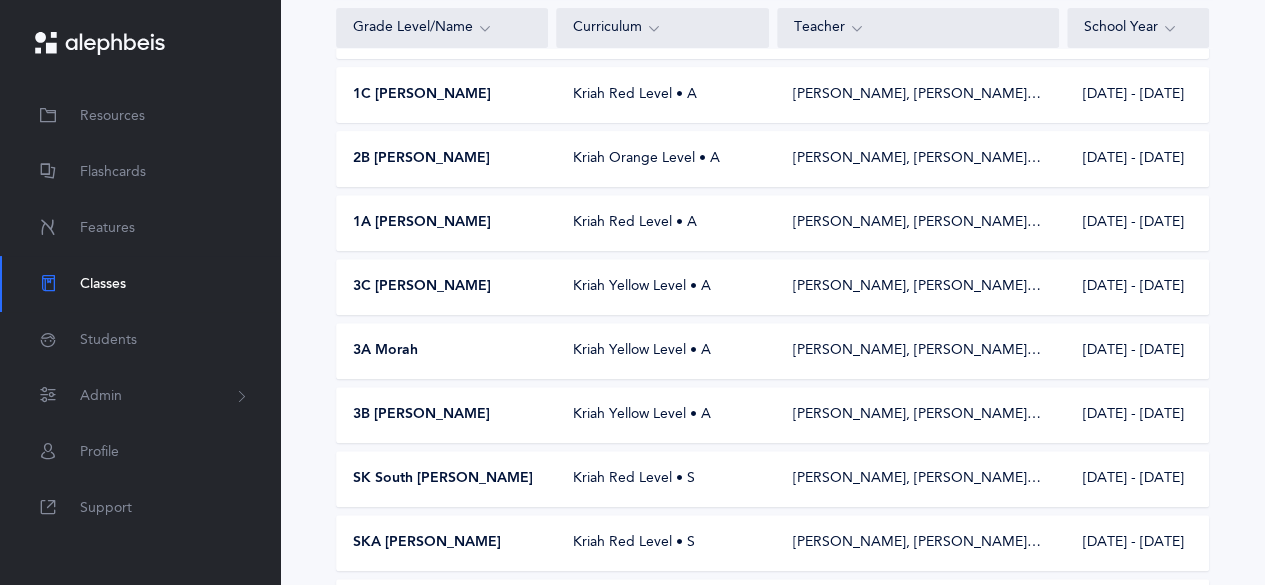 click on "3B [PERSON_NAME]" at bounding box center (421, 415) 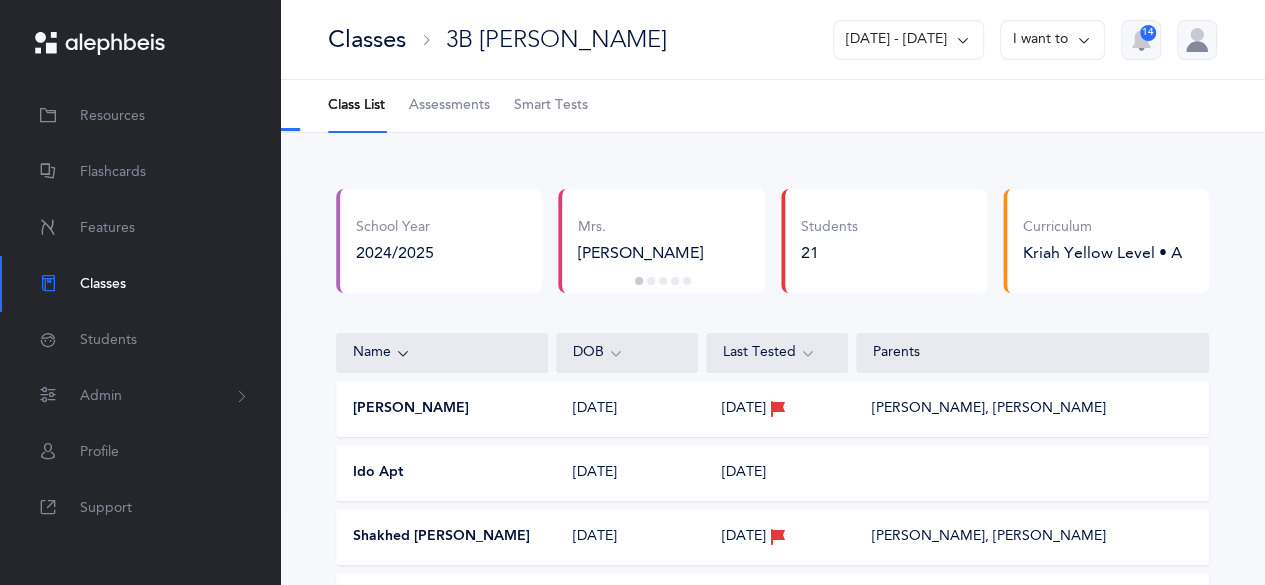 select on "11" 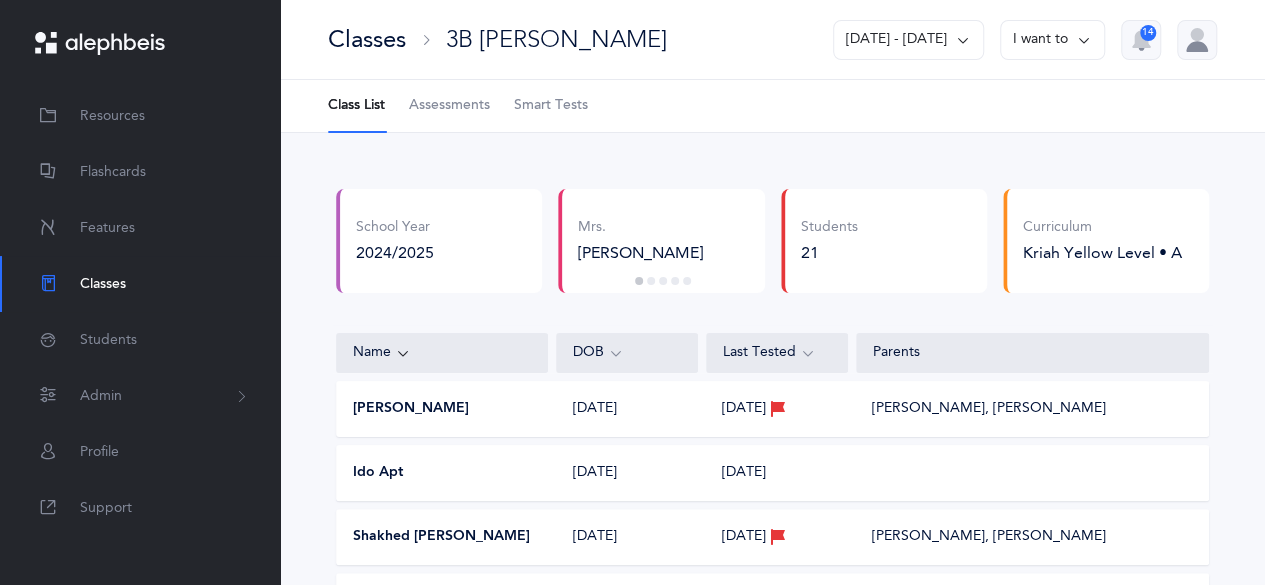 click on "Assessments" at bounding box center (449, 106) 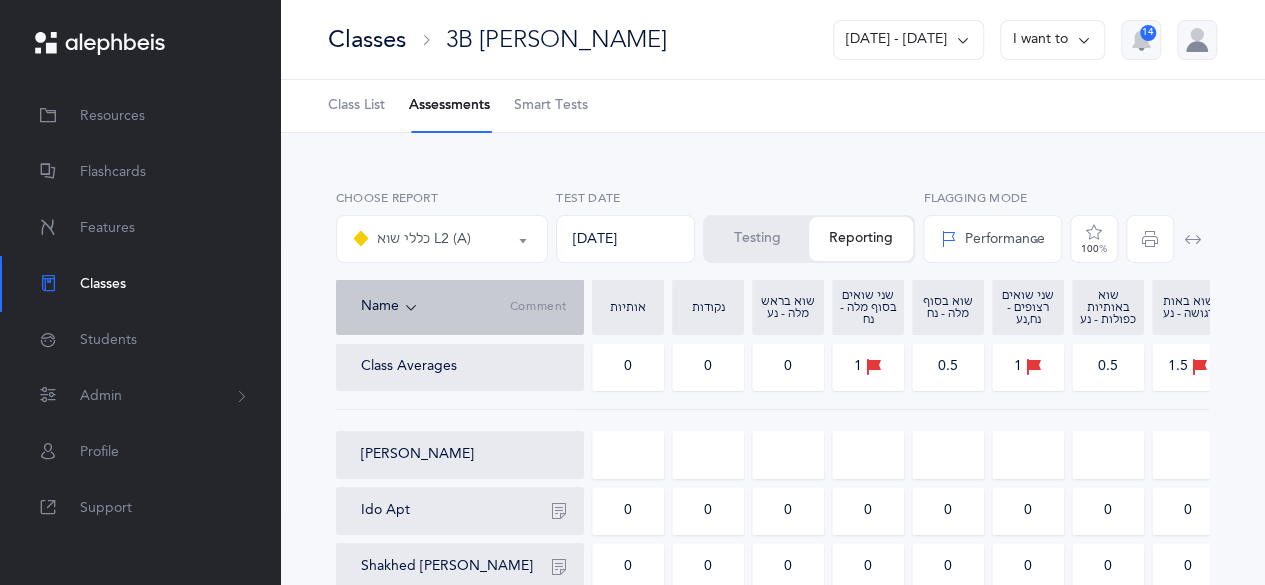 click on "כללי שוא L2 (A)" at bounding box center (442, 239) 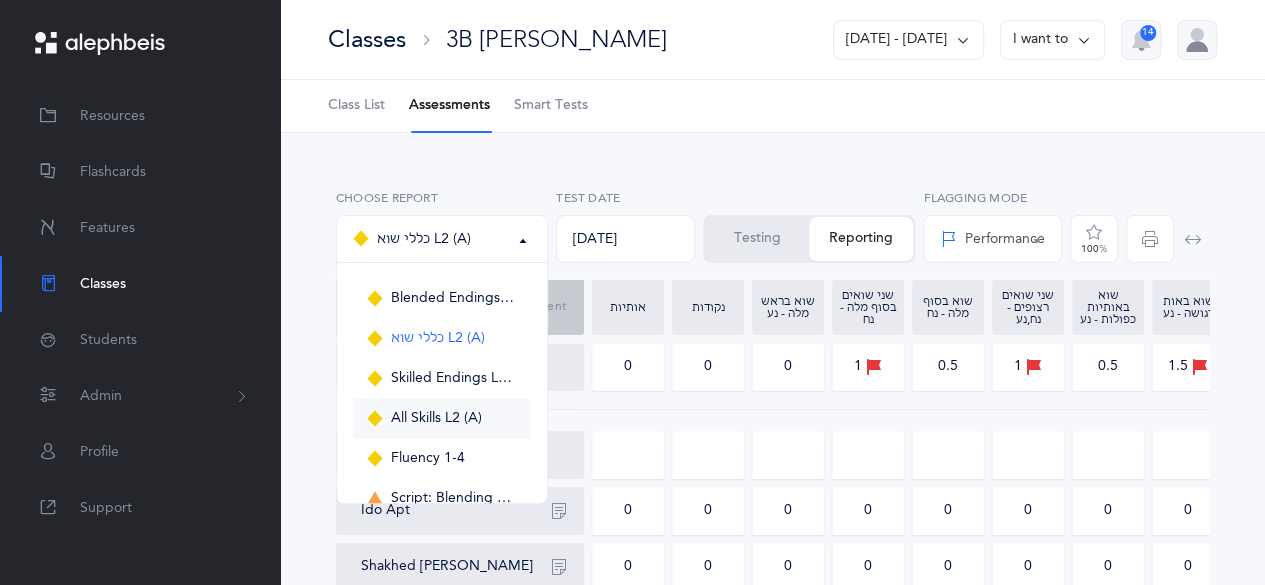 click on "All Skills L2 (A)" at bounding box center [442, 419] 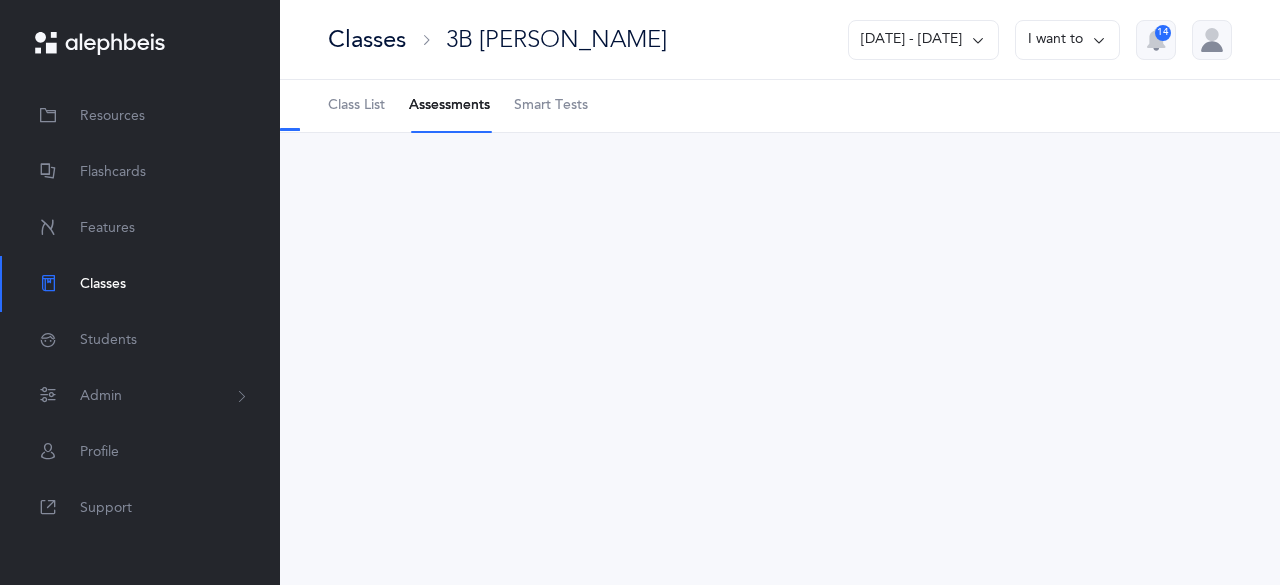 select on "13" 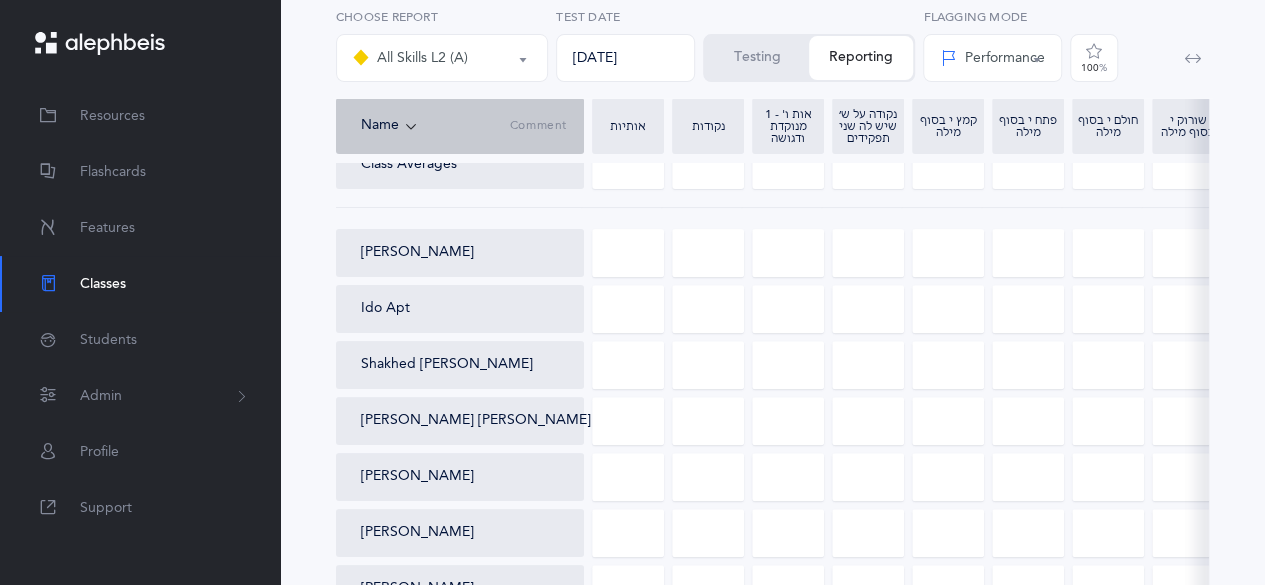 scroll, scrollTop: 204, scrollLeft: 0, axis: vertical 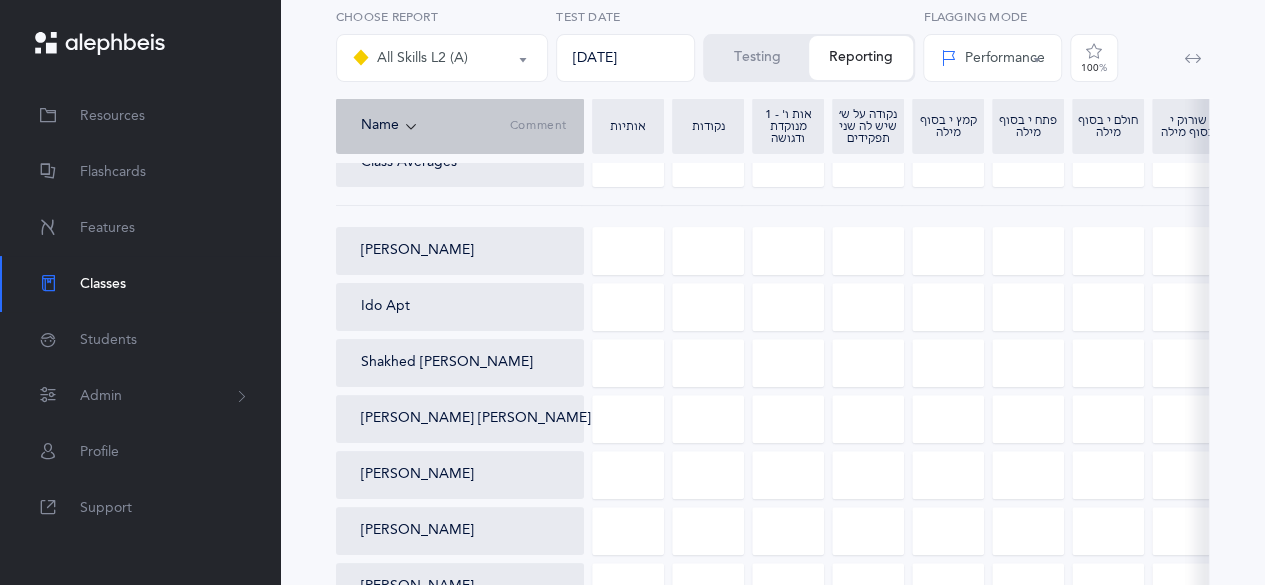 click on "Blended Endings & Silent Letters
כללי שוא L2 (A)
Skilled Endings L2 (A) Short
All Skills L2 (A)
Fluency 1-4
Script: Blending & Silent Letters
Rashi: אותיות
All Skills L2 (A)
Choose test
[DATE]   Test Date
Testing
Reporting
Name
Comment
Time
אותיות
נקודות
1 - אות ו' מנוקדת ודגושה
נקודה על ש׳ שיש לה שני תפקידים
קמץ י בסוף מילה
פתח י בסוף מילה
חולם י בסוף מילה
שורוק י בסוף מילה
קמץ יו בסוף מלה
מפיק הּ
פתח ה בסוף מילה" at bounding box center [772, 710] 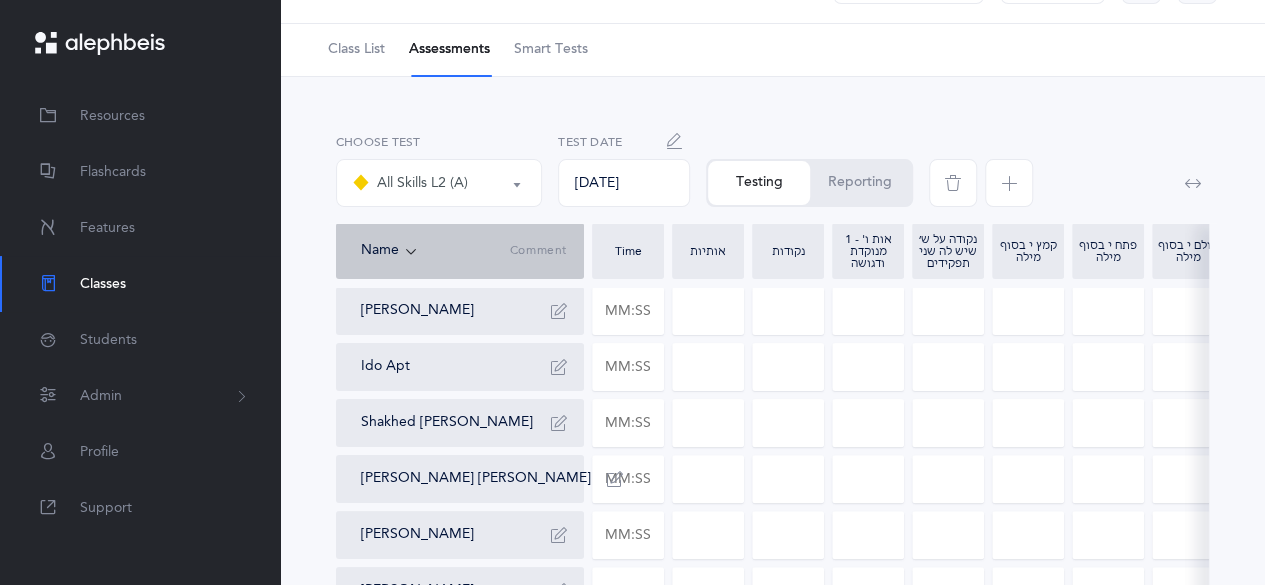 scroll, scrollTop: 58, scrollLeft: 0, axis: vertical 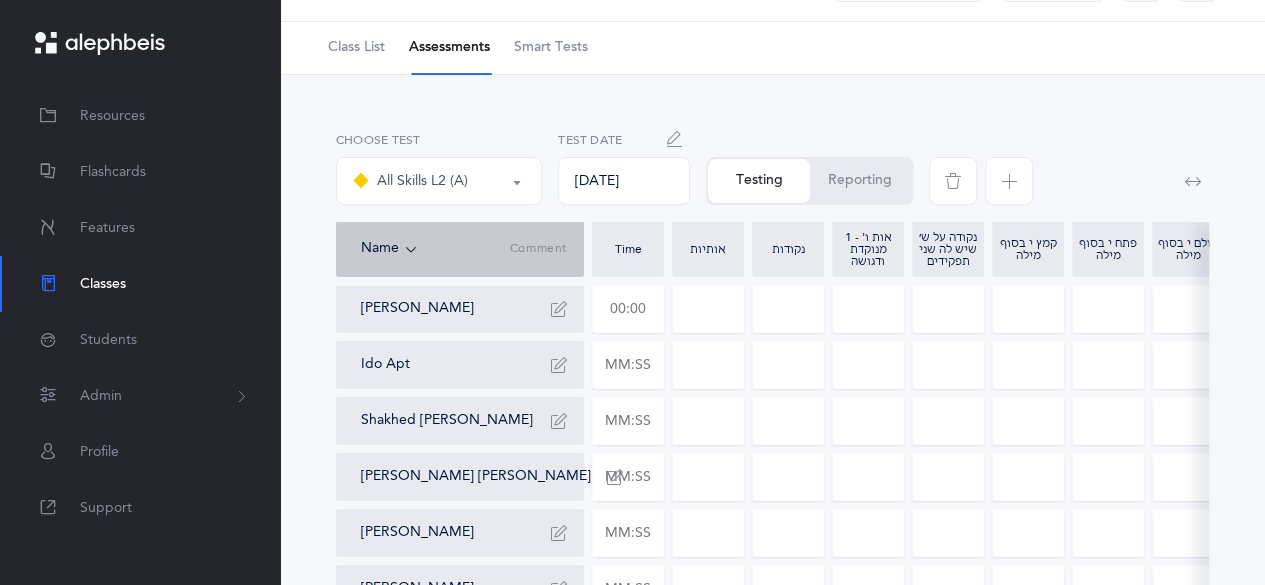 click at bounding box center (628, 309) 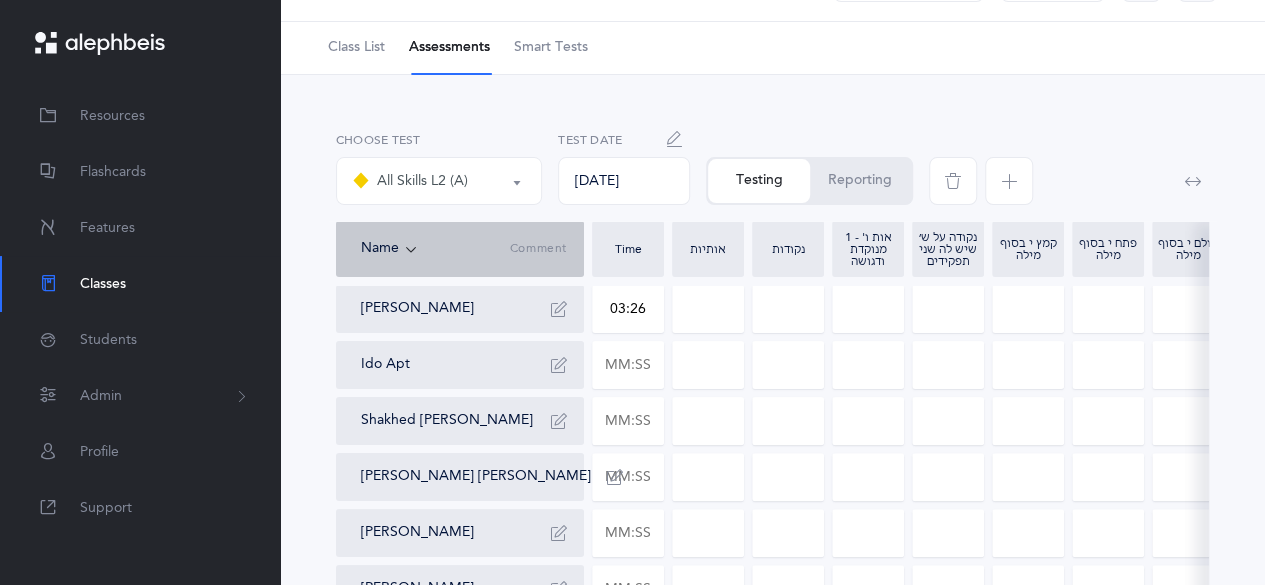 type on "03:26" 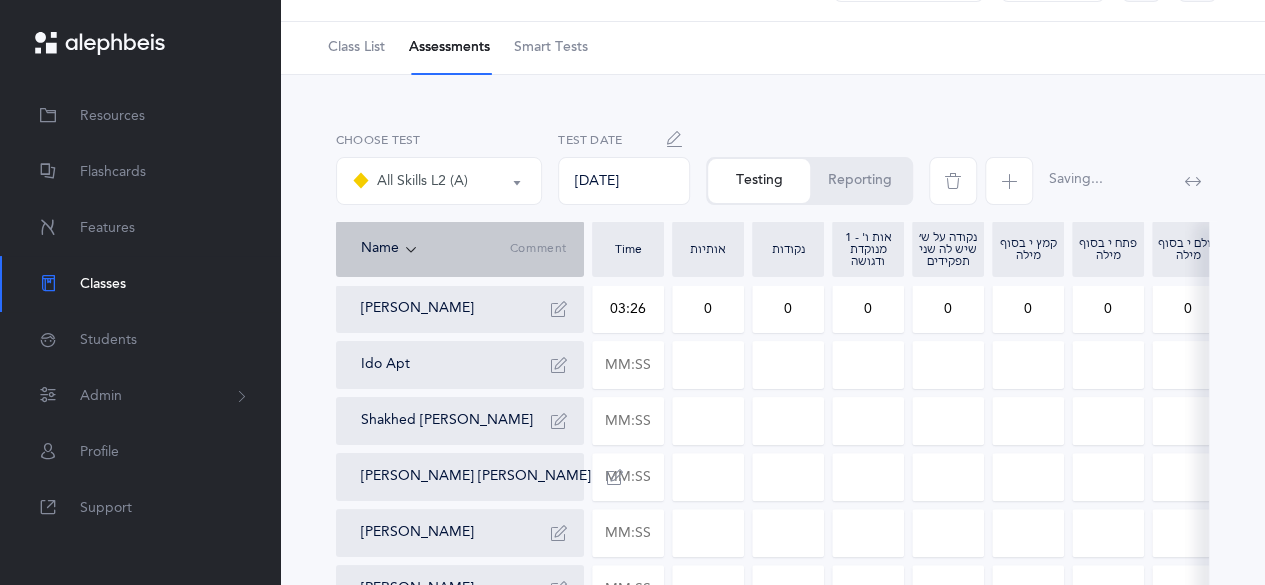 drag, startPoint x: 722, startPoint y: 311, endPoint x: 703, endPoint y: 309, distance: 19.104973 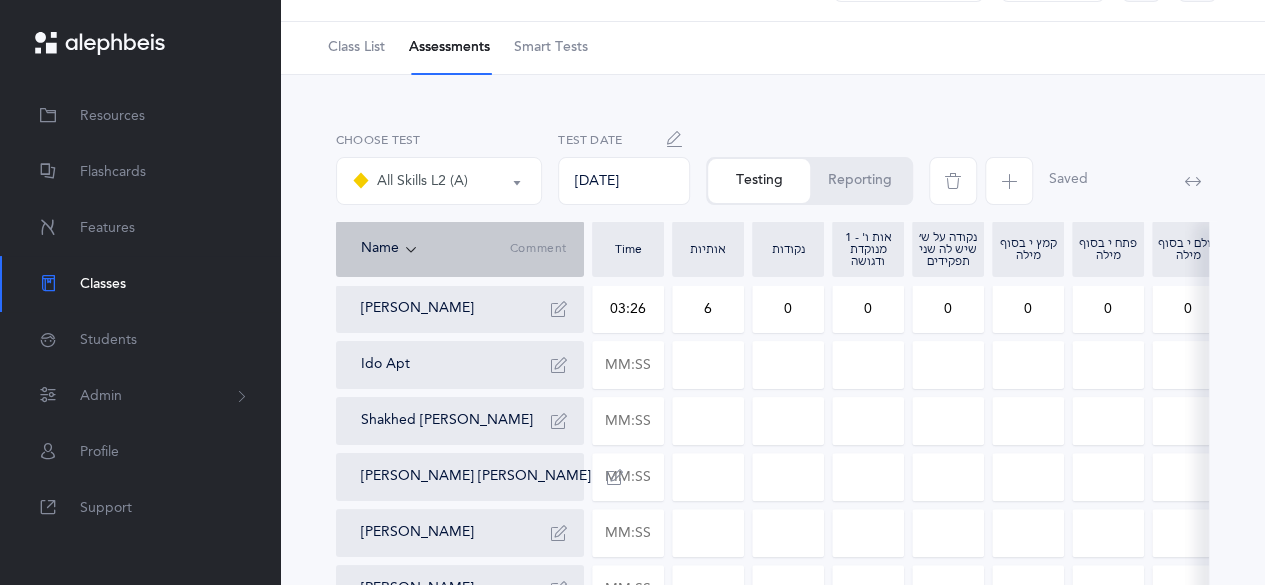 type on "6" 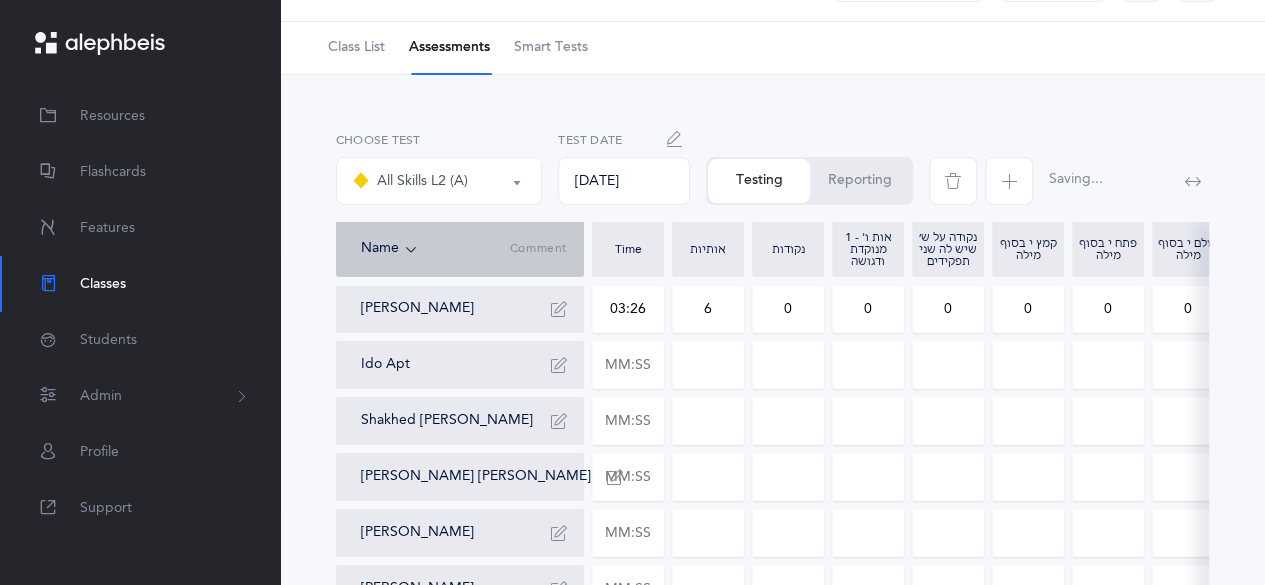drag, startPoint x: 778, startPoint y: 321, endPoint x: 796, endPoint y: 320, distance: 18.027756 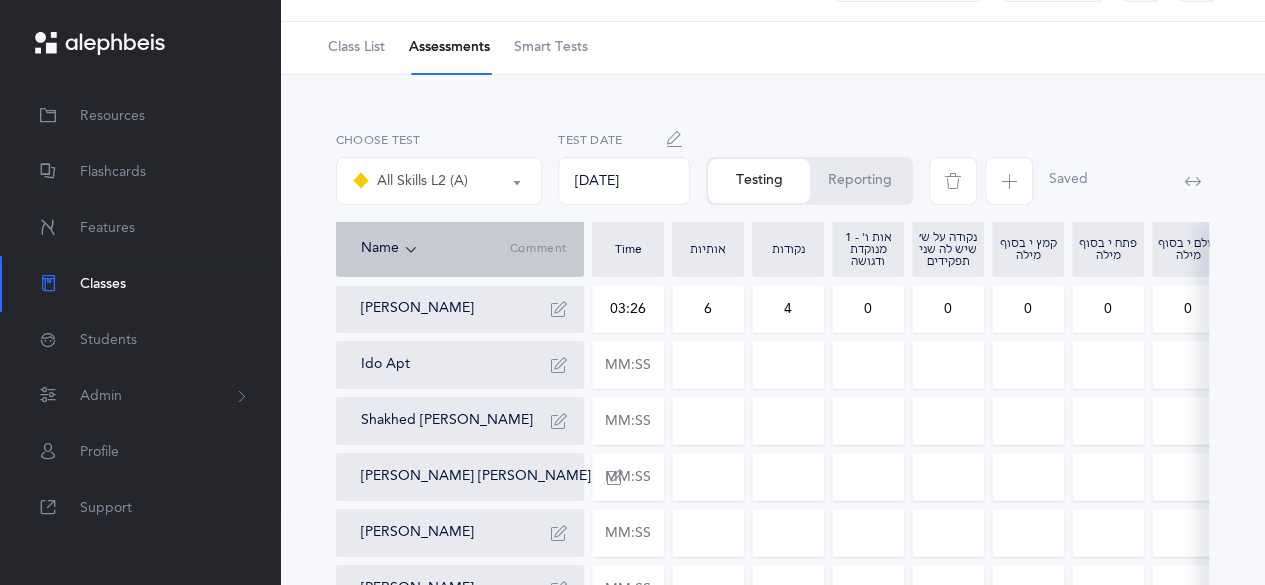 type on "4" 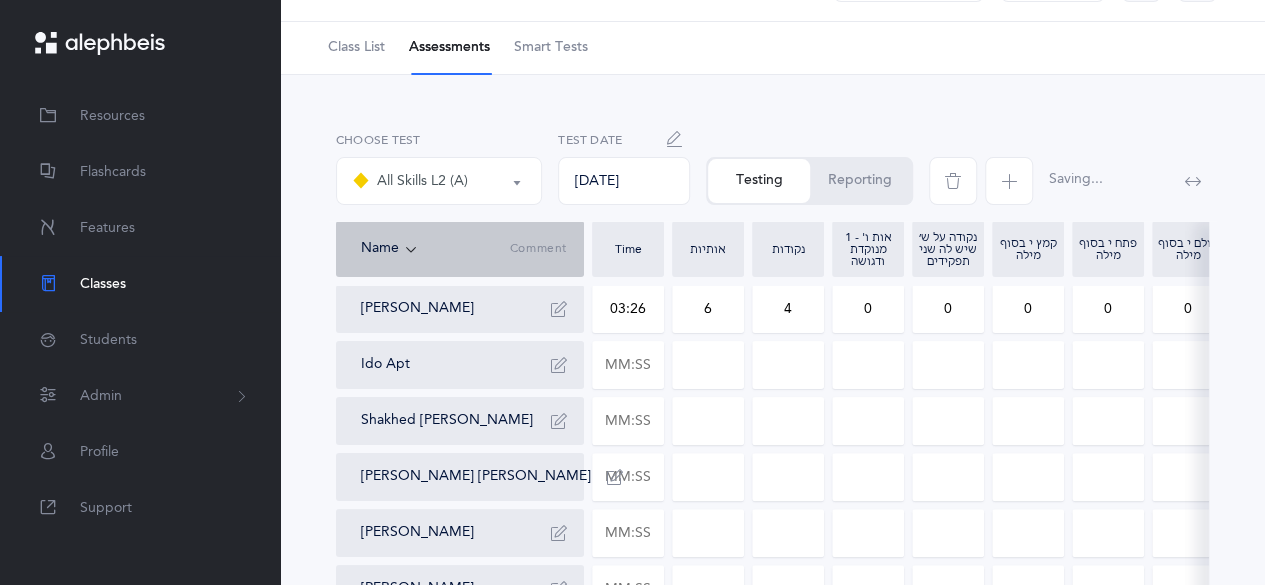 drag, startPoint x: 874, startPoint y: 315, endPoint x: 856, endPoint y: 311, distance: 18.439089 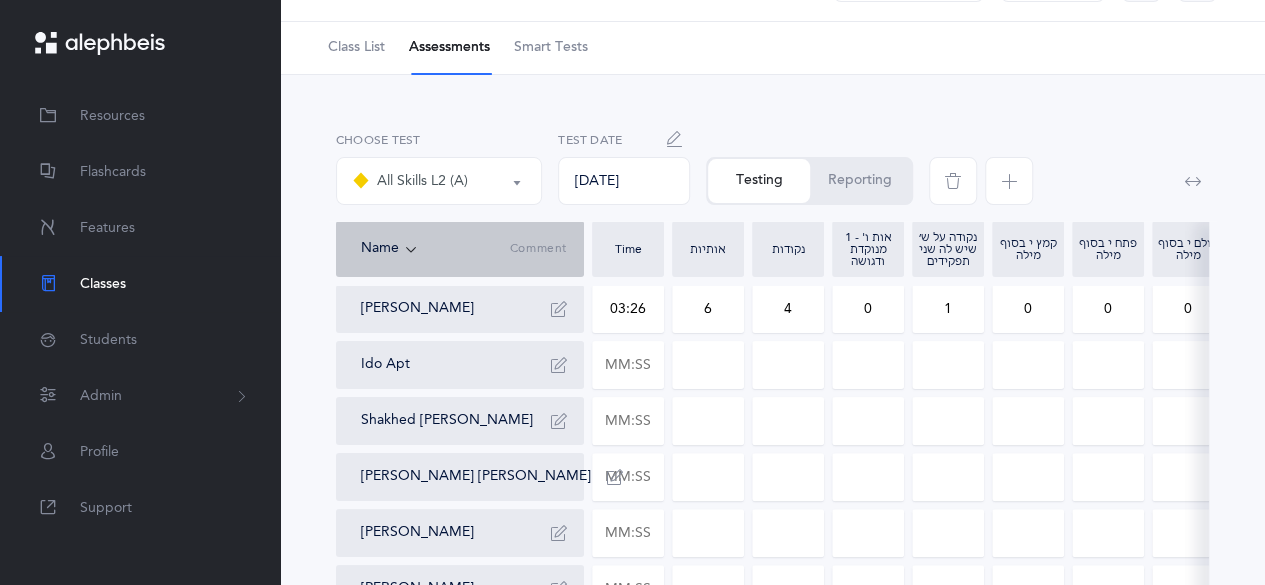 type on "1" 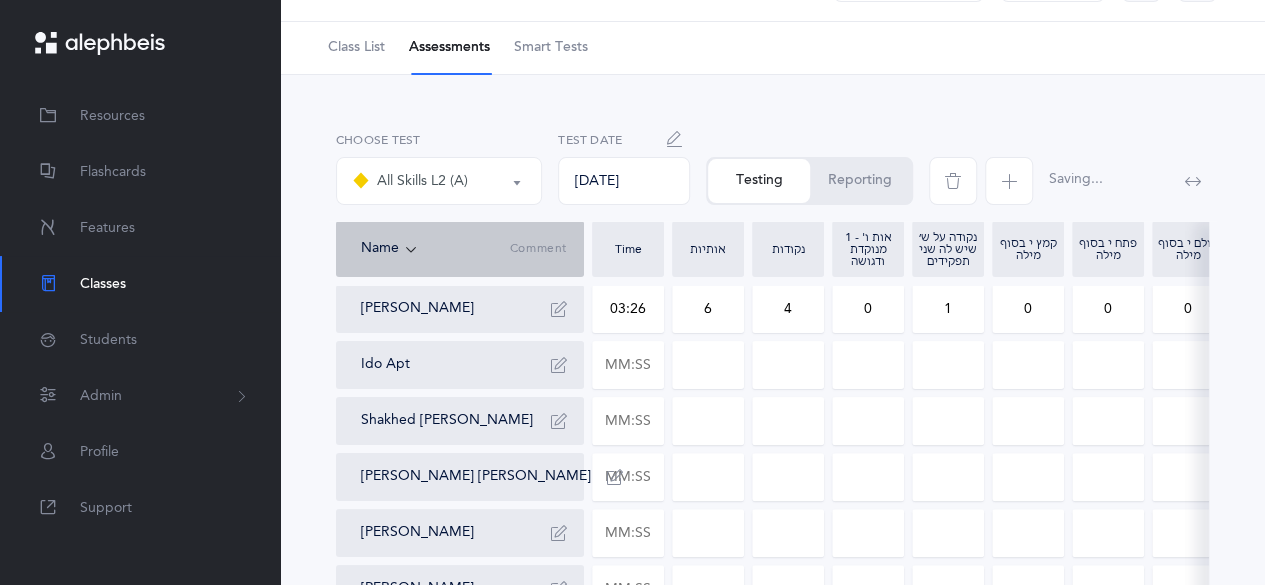 click on "0" at bounding box center [1028, 309] 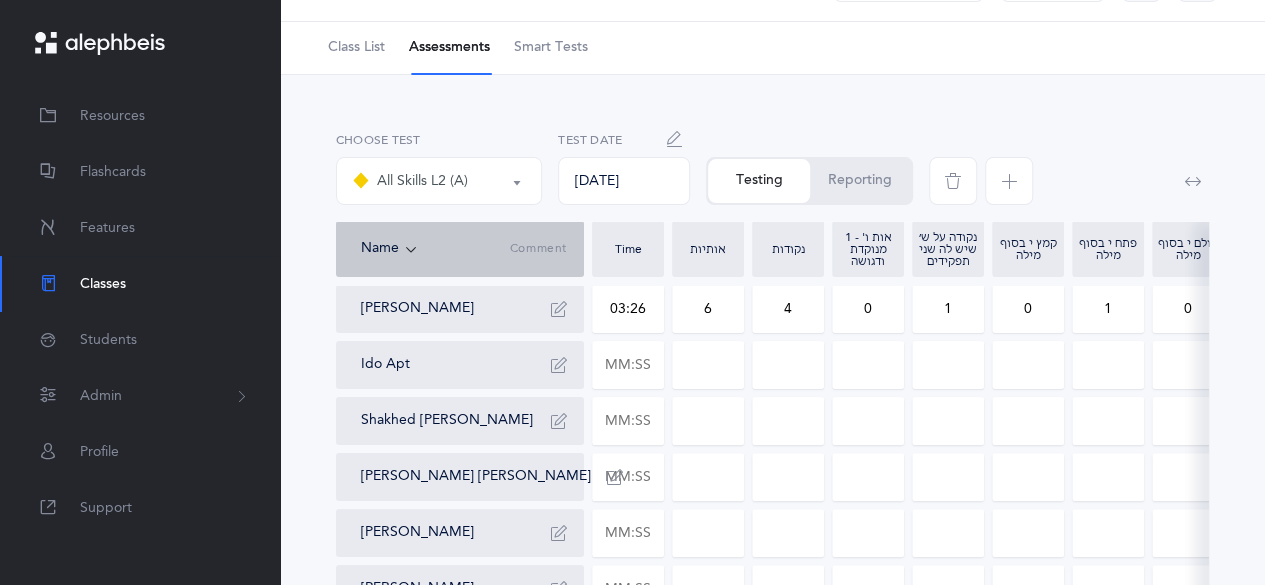 type on "1" 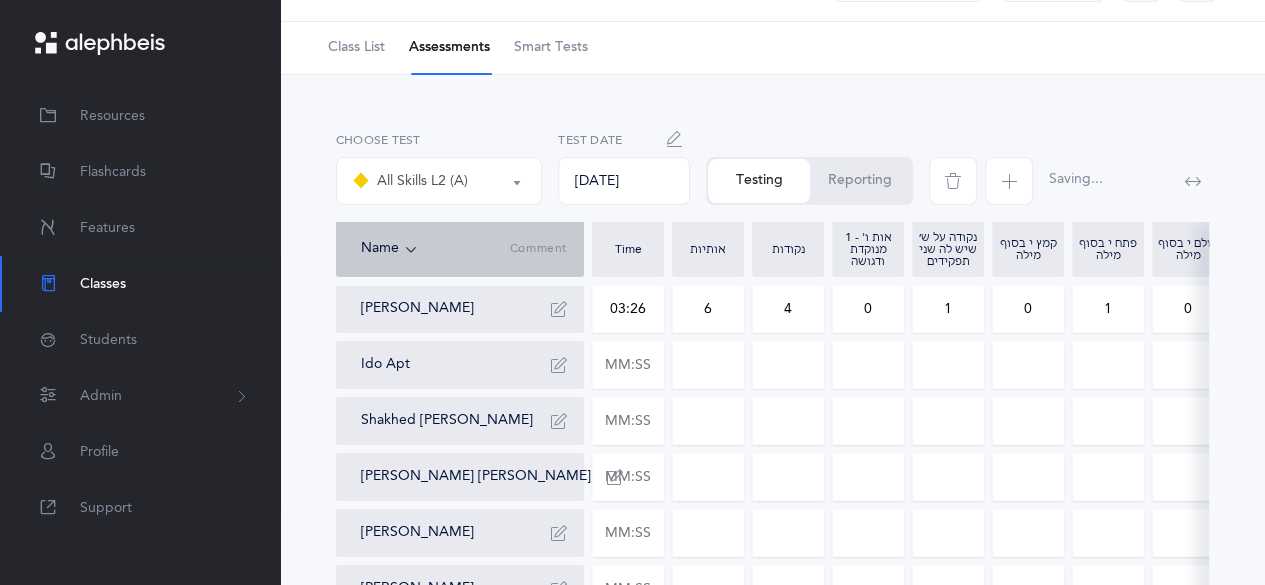 scroll, scrollTop: 0, scrollLeft: 20, axis: horizontal 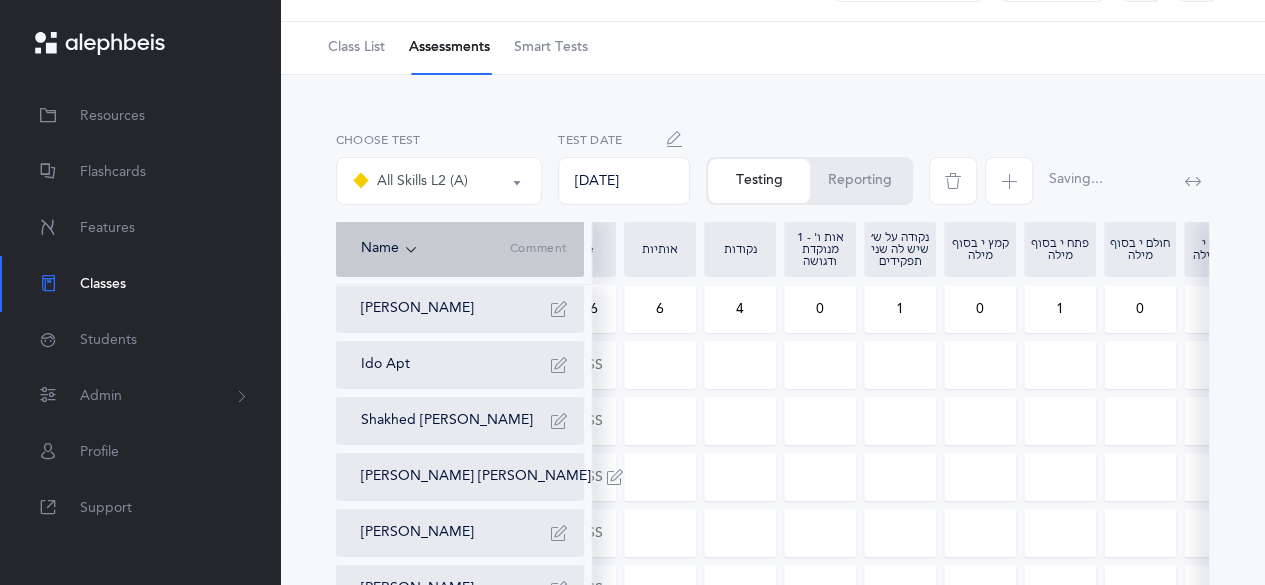 drag, startPoint x: 1184, startPoint y: 307, endPoint x: 1198, endPoint y: 305, distance: 14.142136 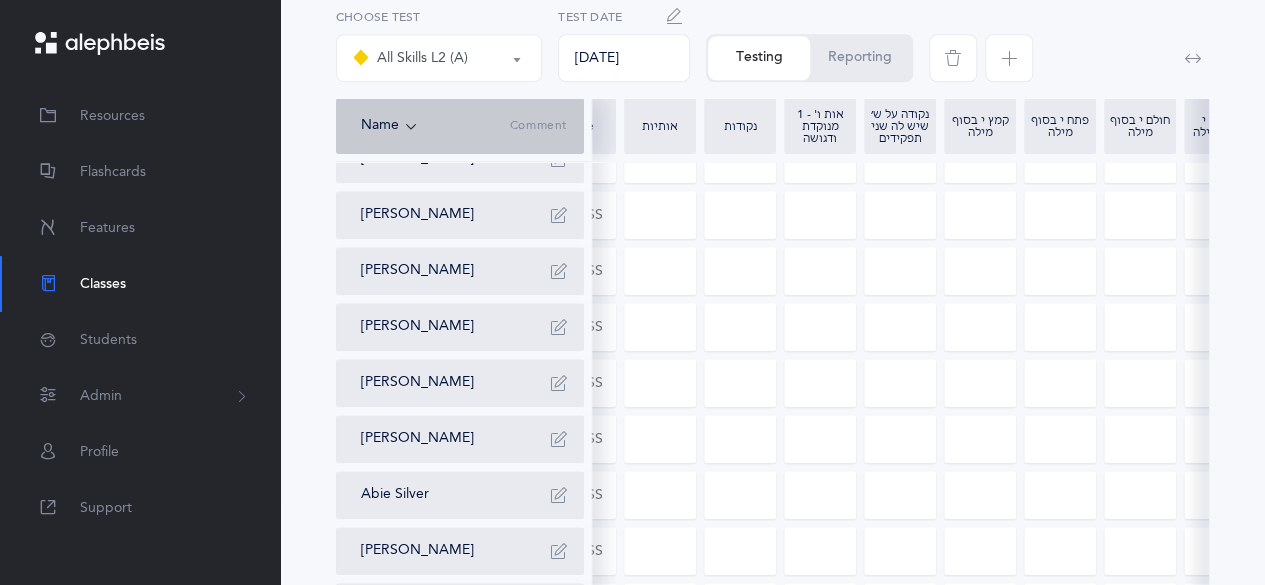 scroll, scrollTop: 1036, scrollLeft: 0, axis: vertical 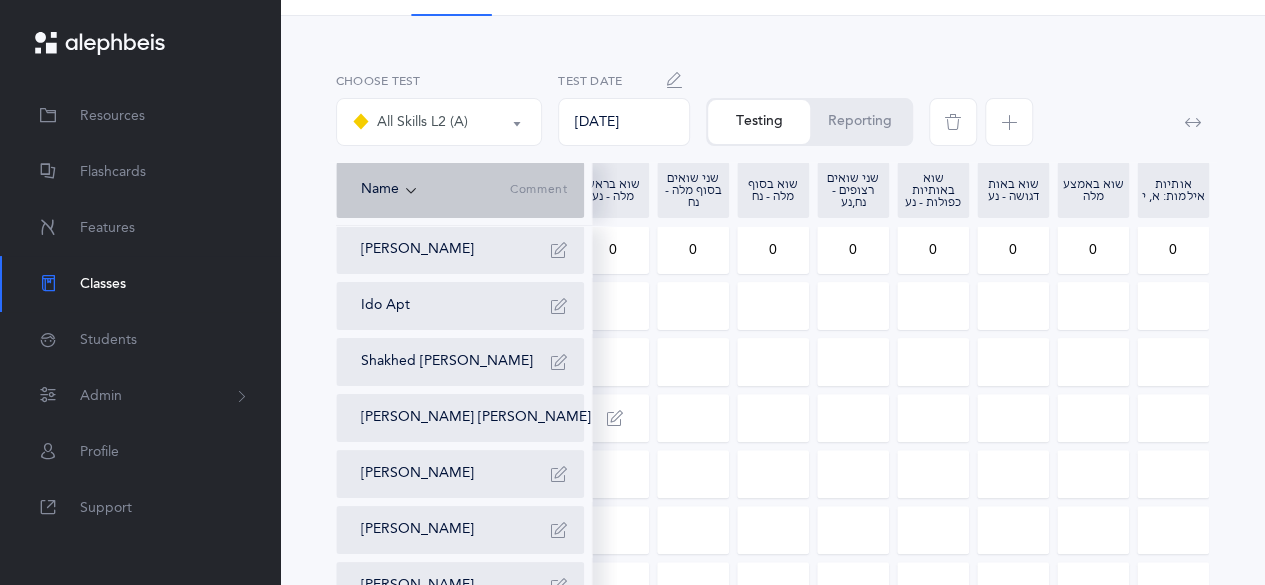 type on "1" 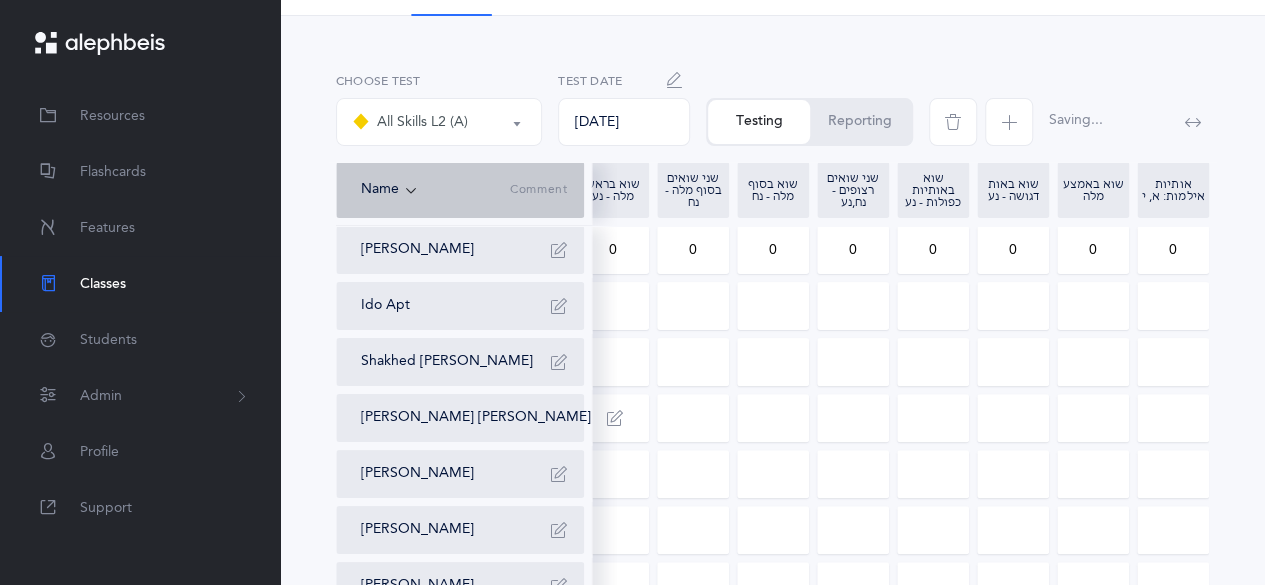 drag, startPoint x: 1152, startPoint y: 255, endPoint x: 1181, endPoint y: 251, distance: 29.274563 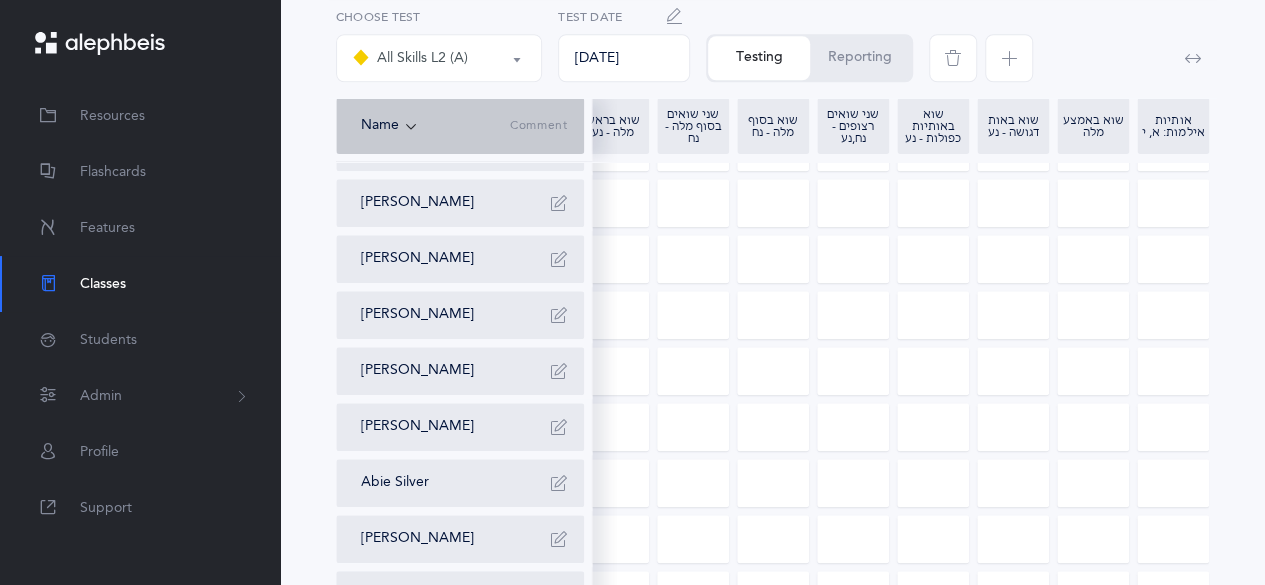scroll, scrollTop: 1036, scrollLeft: 0, axis: vertical 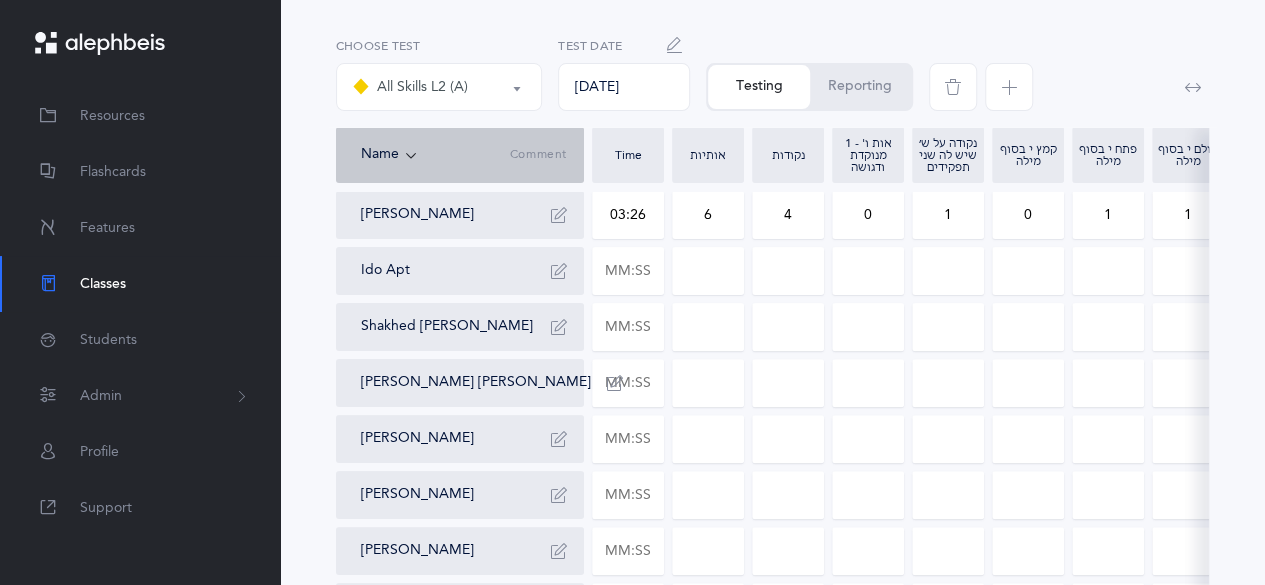 type on "1" 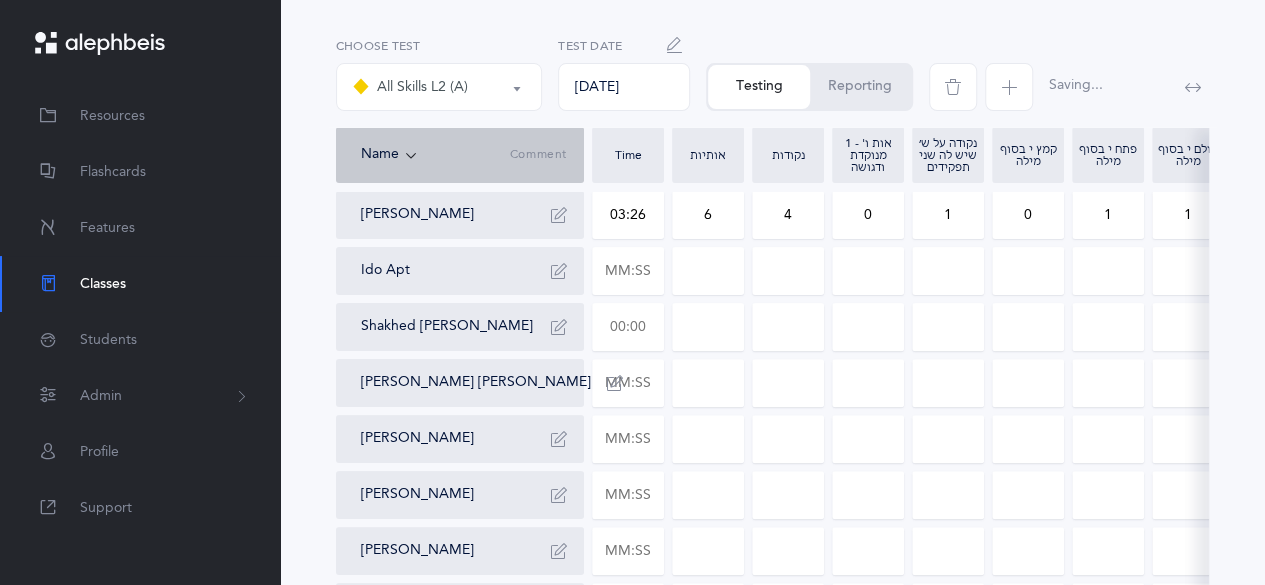 click at bounding box center (628, 327) 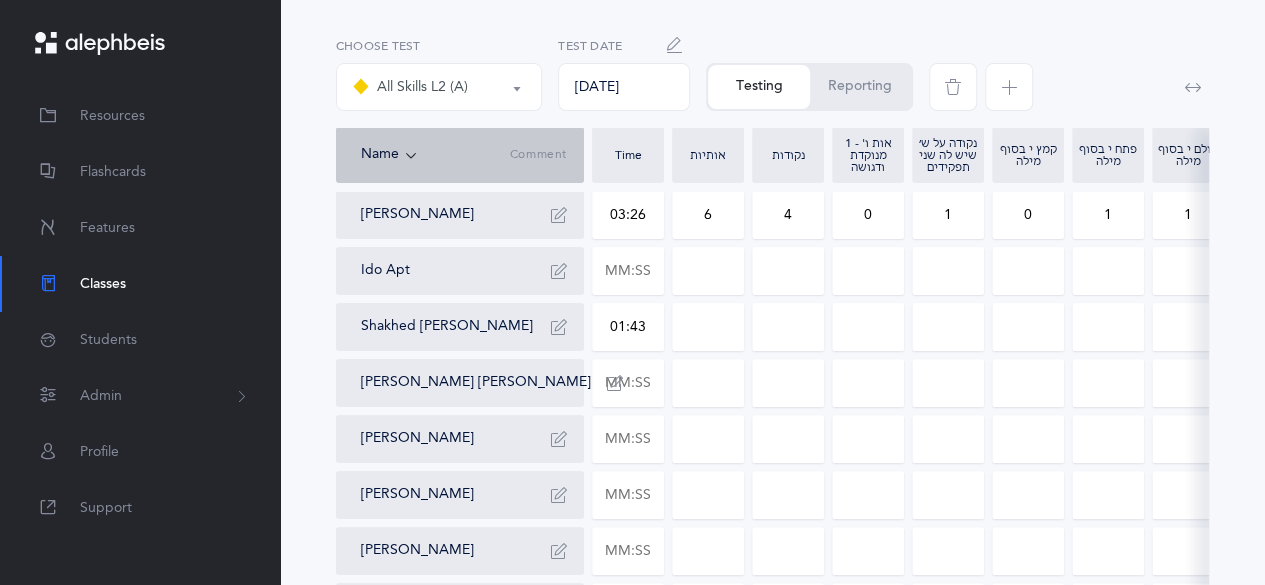type on "01:43" 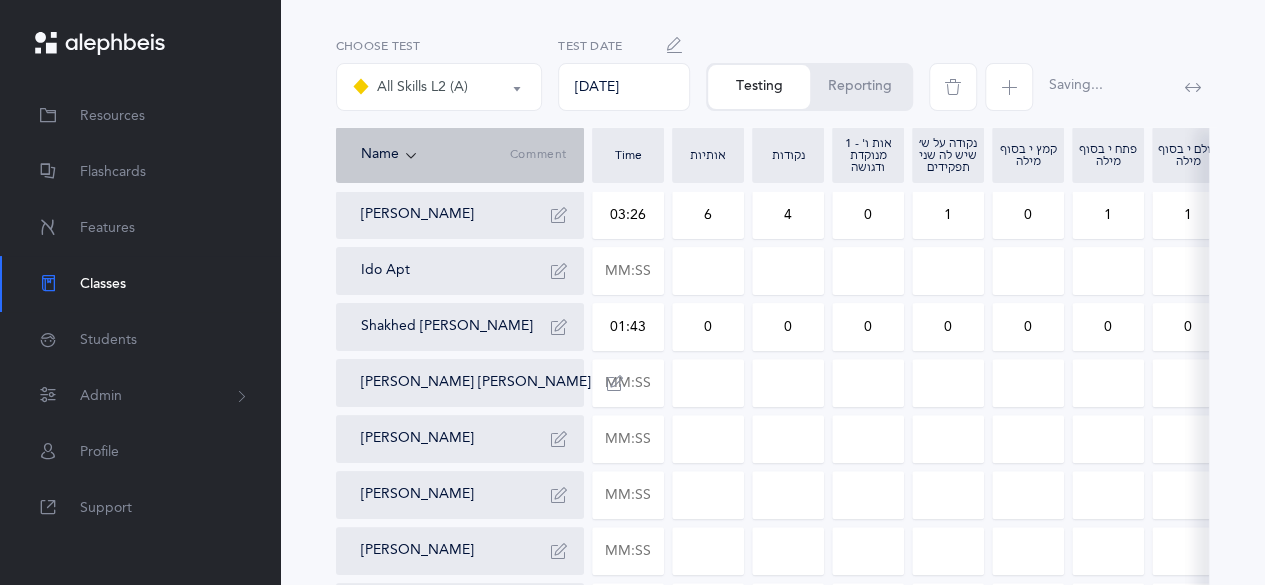 click on "0" at bounding box center [708, 327] 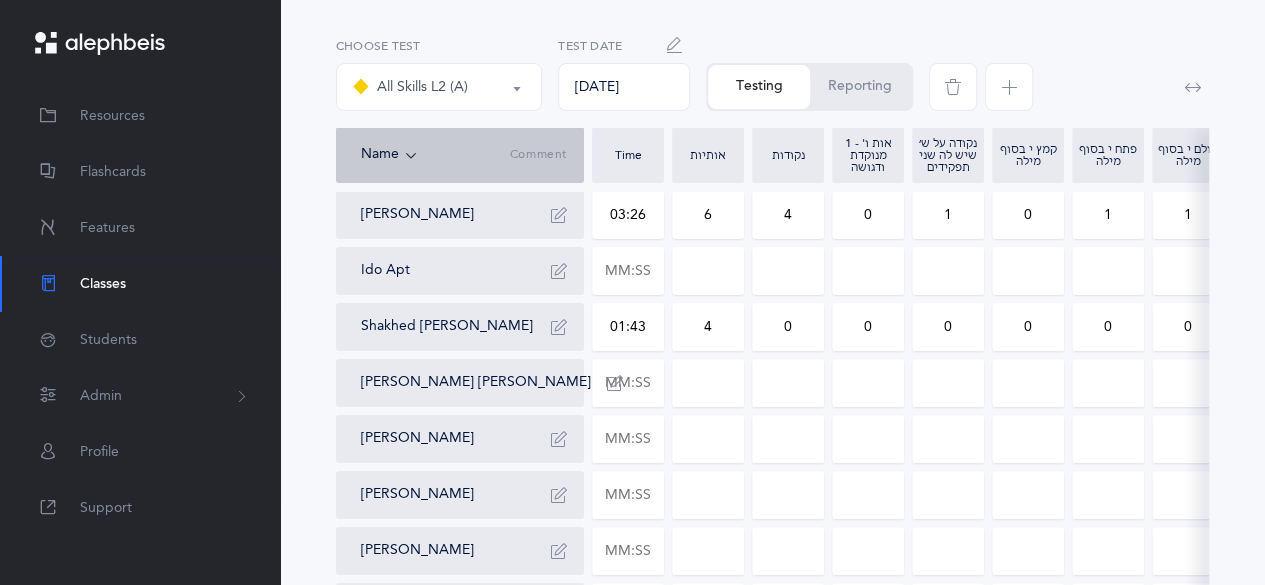 type on "4" 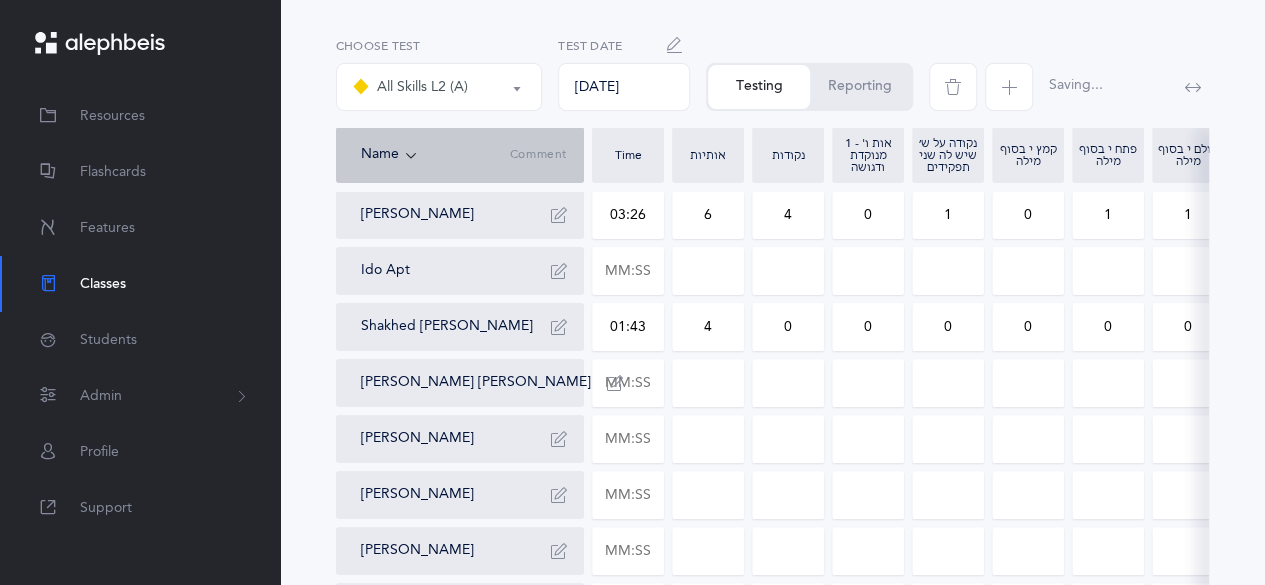 drag, startPoint x: 775, startPoint y: 329, endPoint x: 804, endPoint y: 325, distance: 29.274563 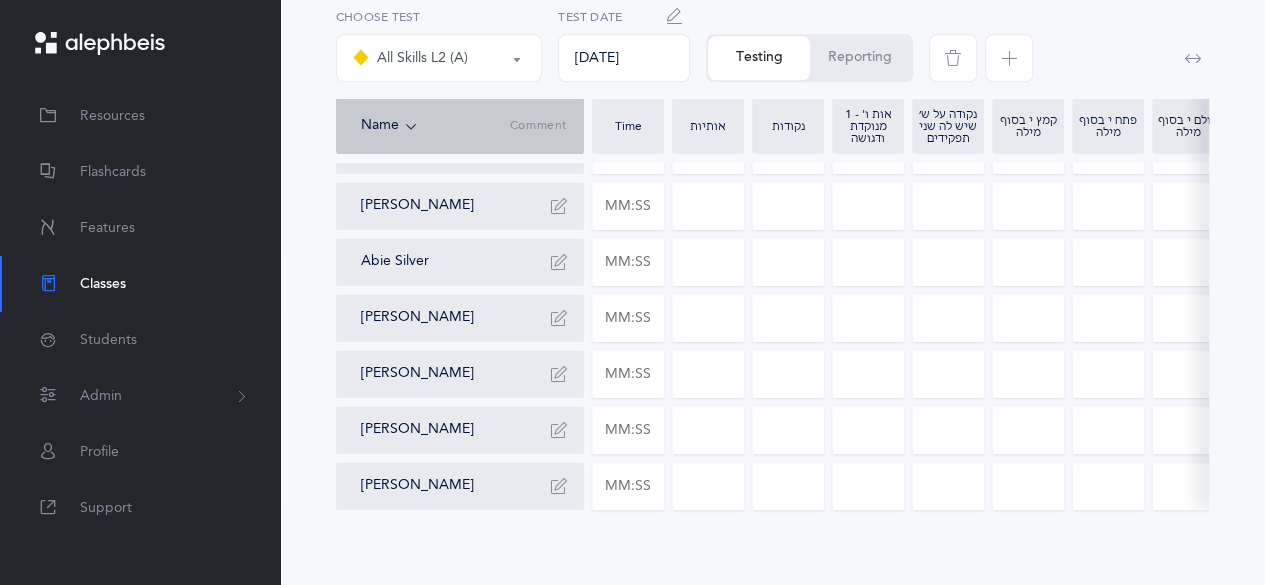 scroll, scrollTop: 993, scrollLeft: 0, axis: vertical 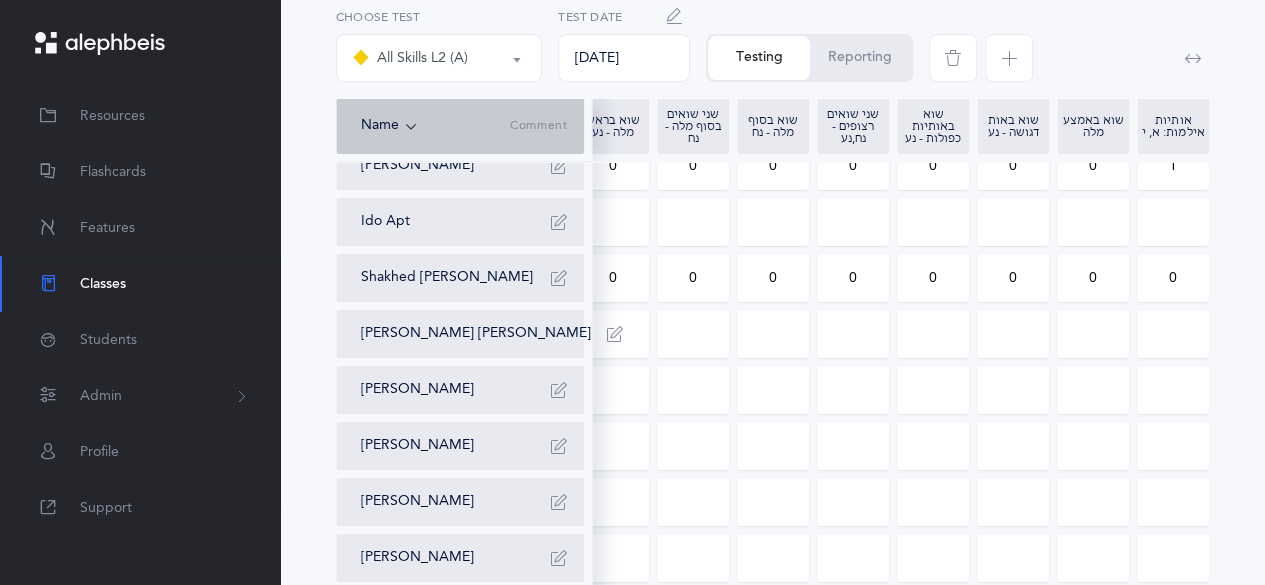 type on "2" 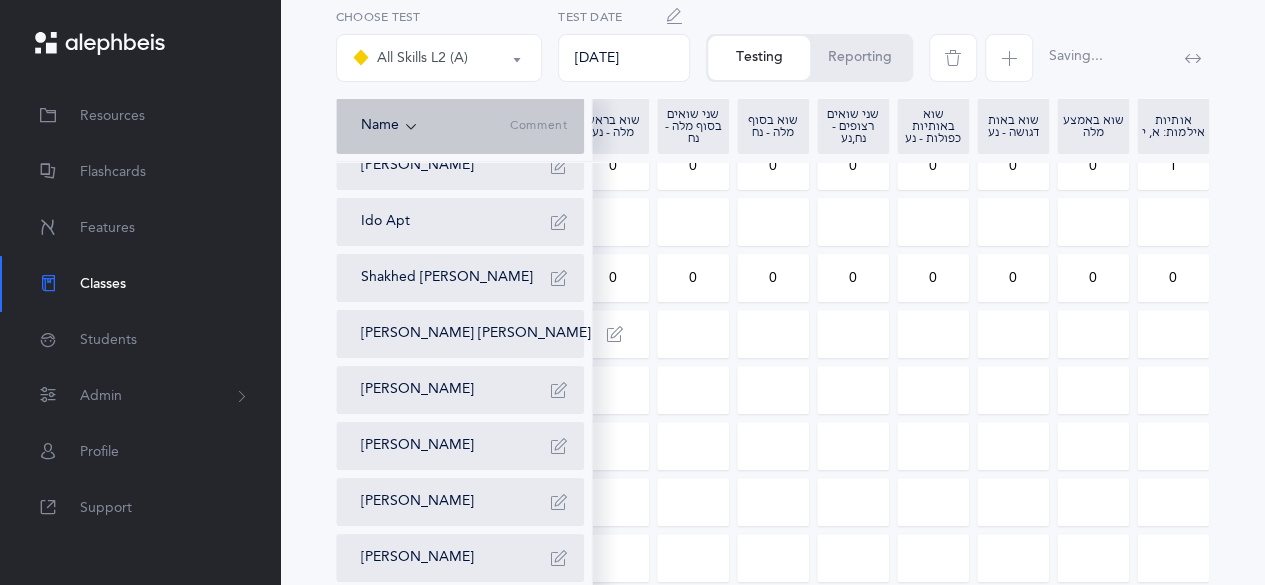 drag, startPoint x: 1100, startPoint y: 287, endPoint x: 1084, endPoint y: 287, distance: 16 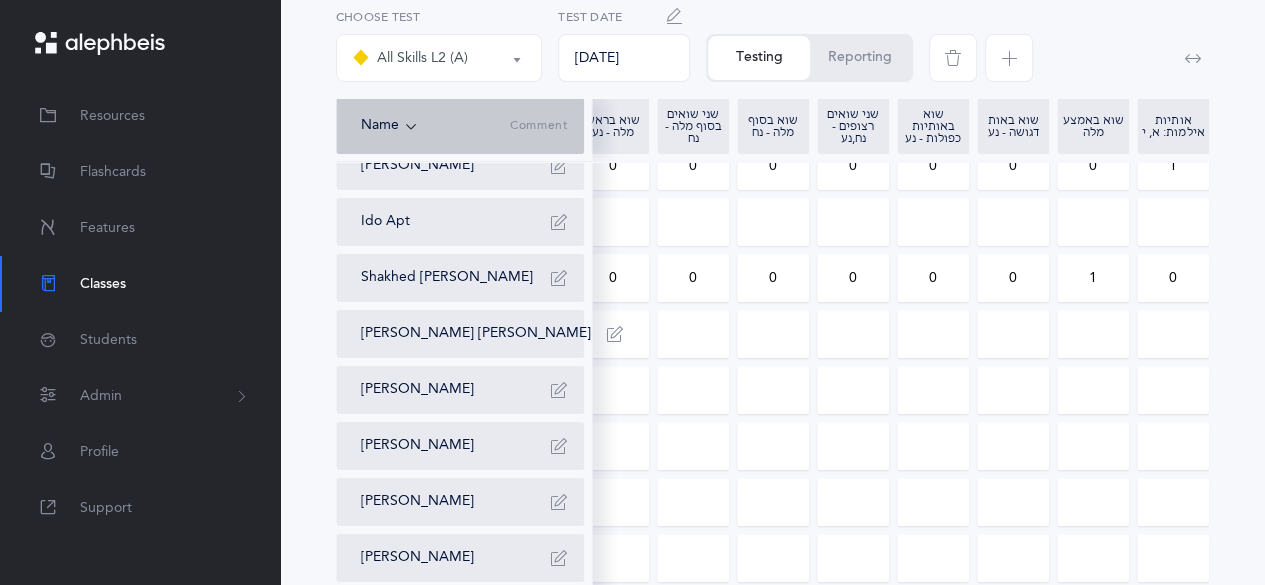 type on "1" 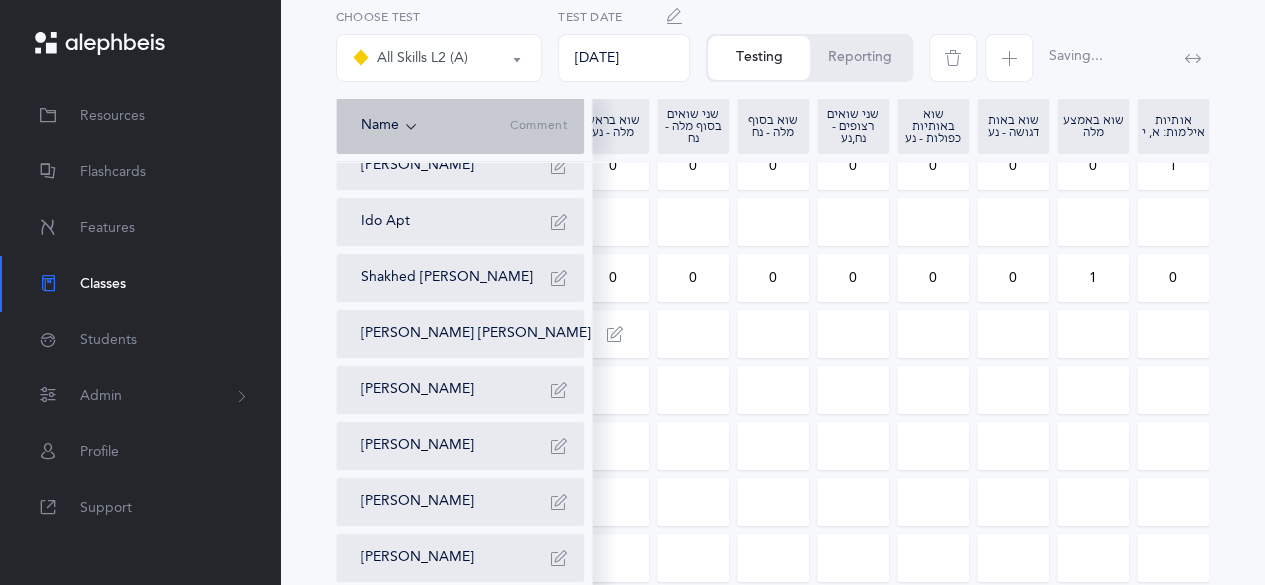 drag, startPoint x: 866, startPoint y: 284, endPoint x: 841, endPoint y: 288, distance: 25.317978 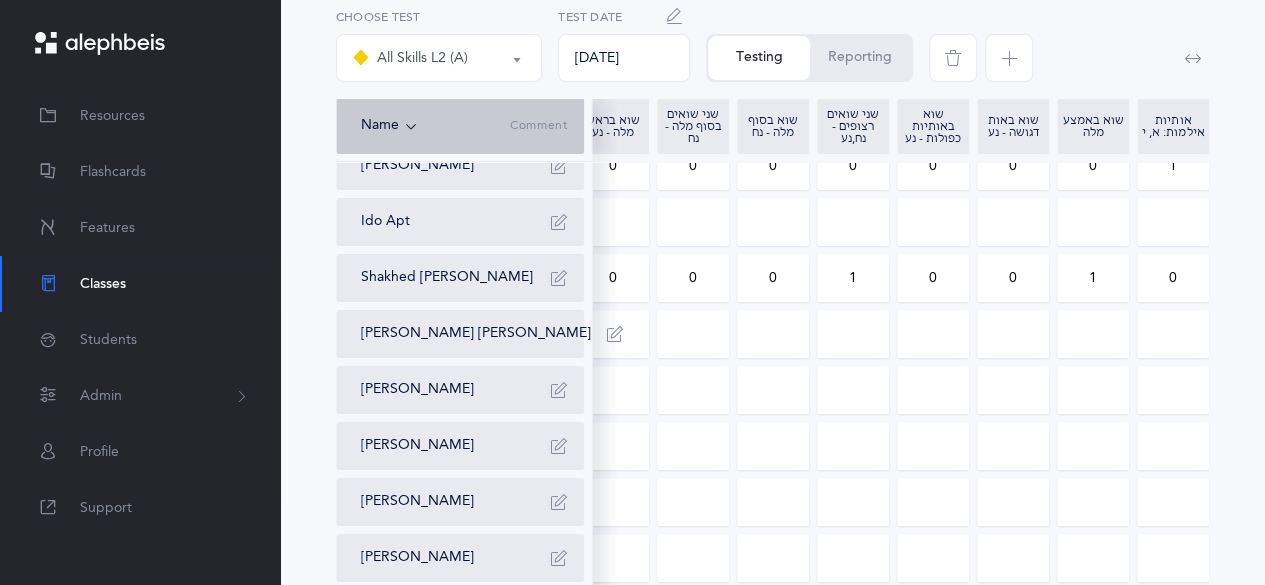 type on "1" 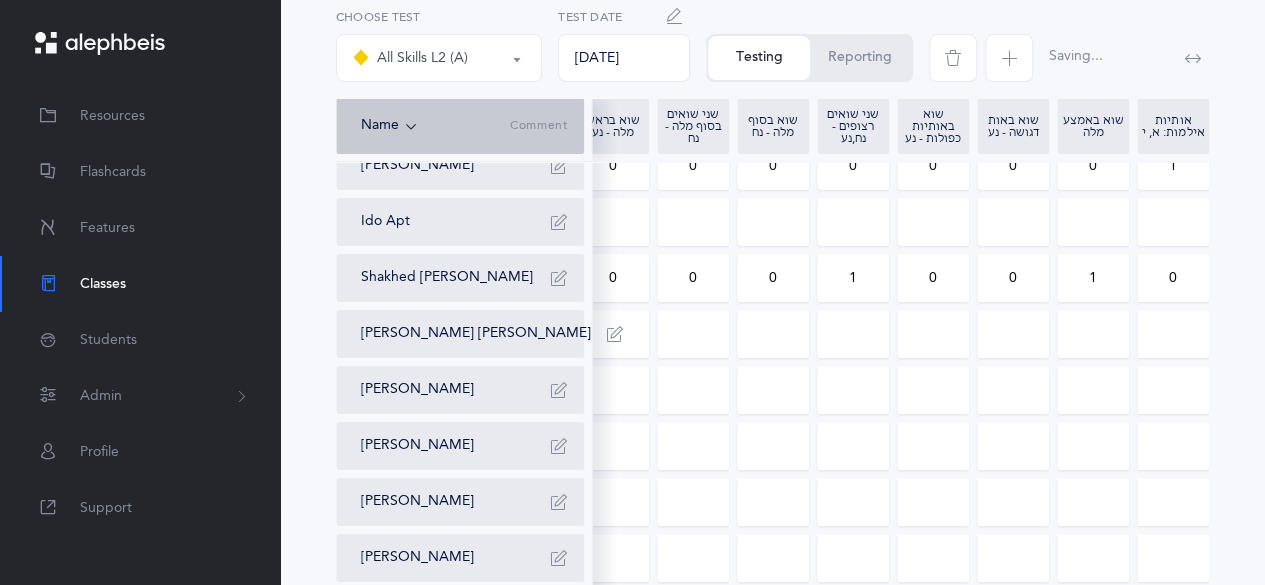 click on "0" at bounding box center [693, 278] 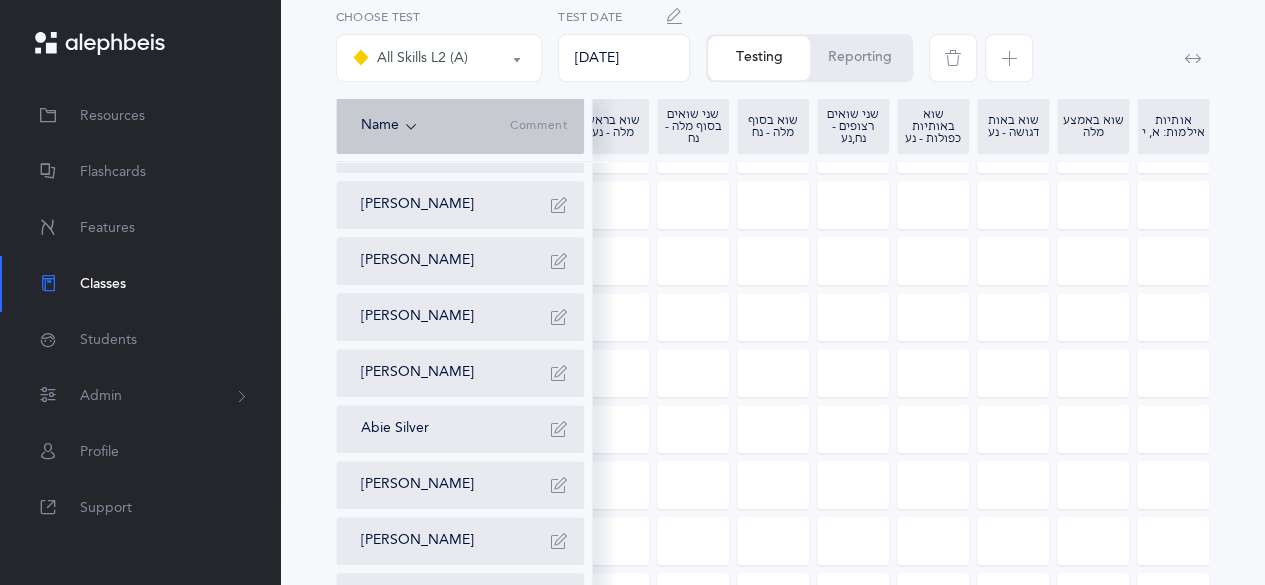 scroll, scrollTop: 1036, scrollLeft: 0, axis: vertical 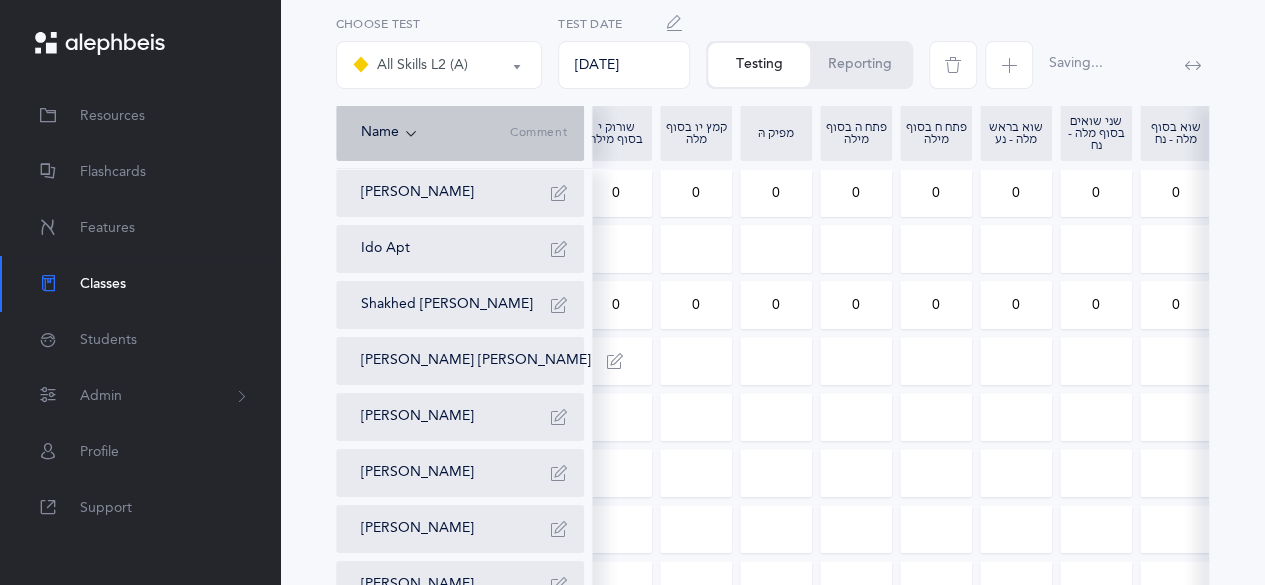 drag, startPoint x: 847, startPoint y: 313, endPoint x: 870, endPoint y: 305, distance: 24.351591 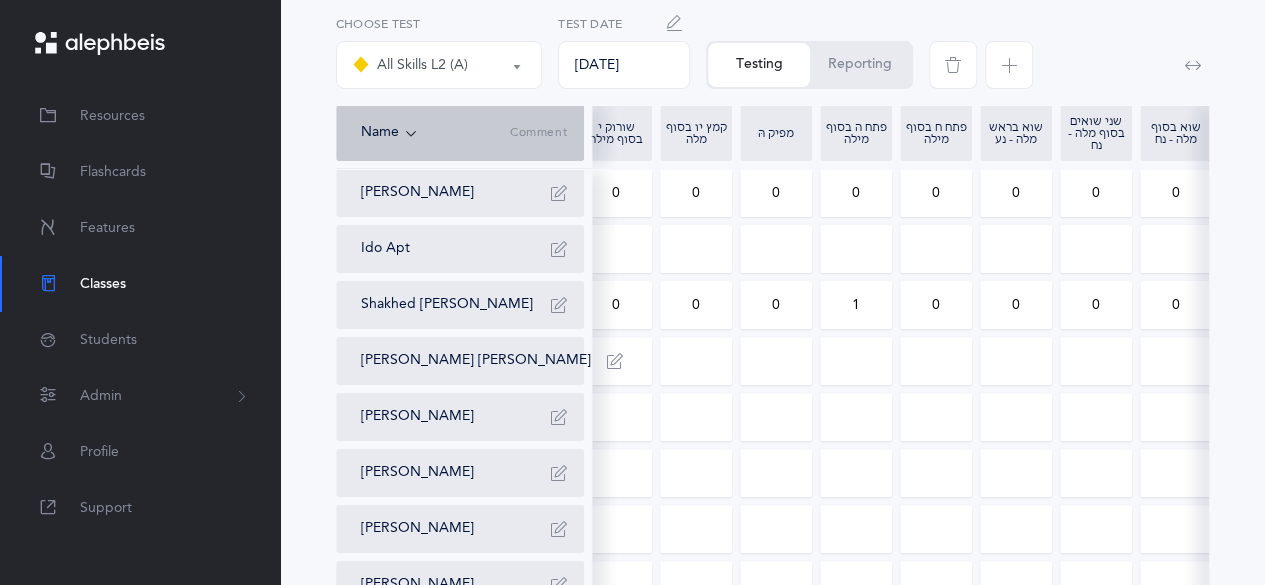 type on "1" 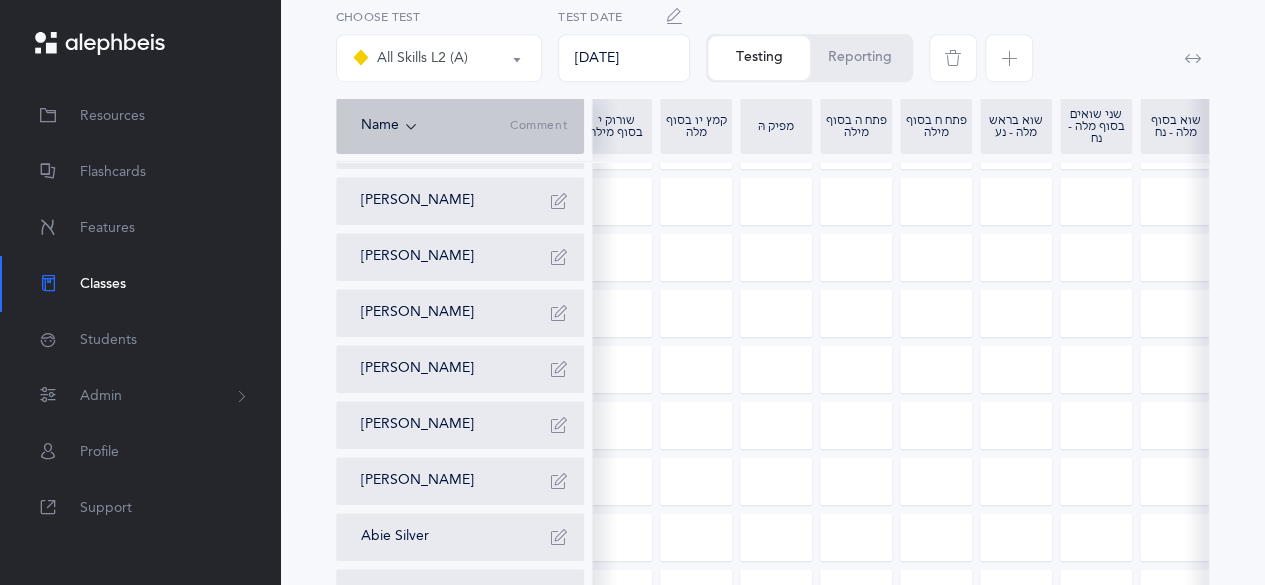 scroll, scrollTop: 1036, scrollLeft: 0, axis: vertical 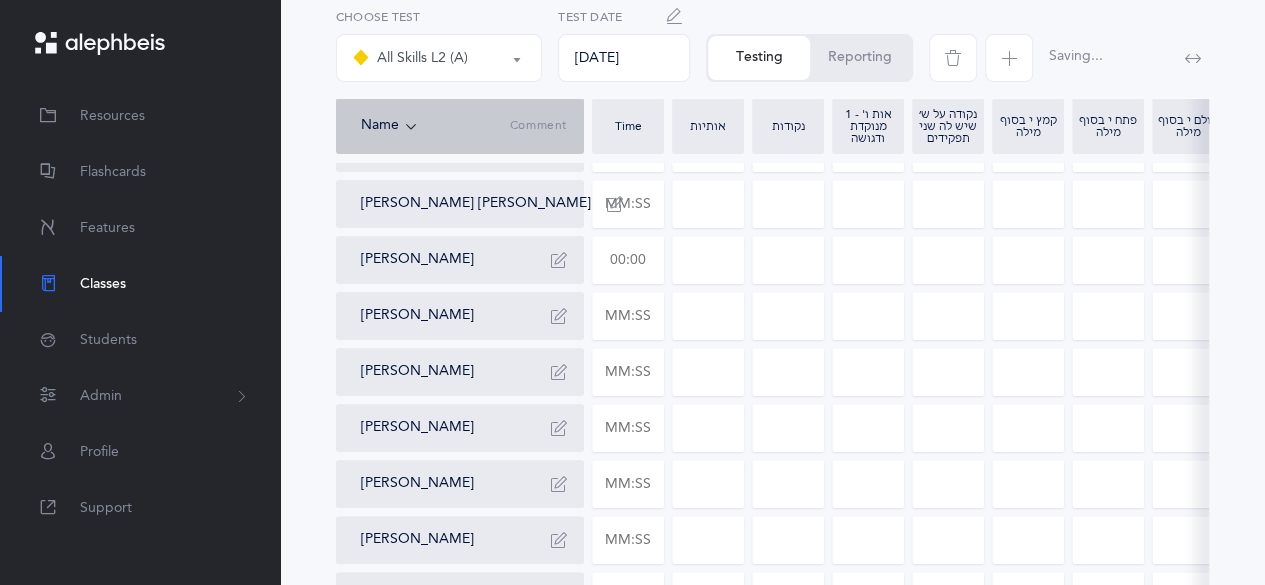 click at bounding box center (628, 260) 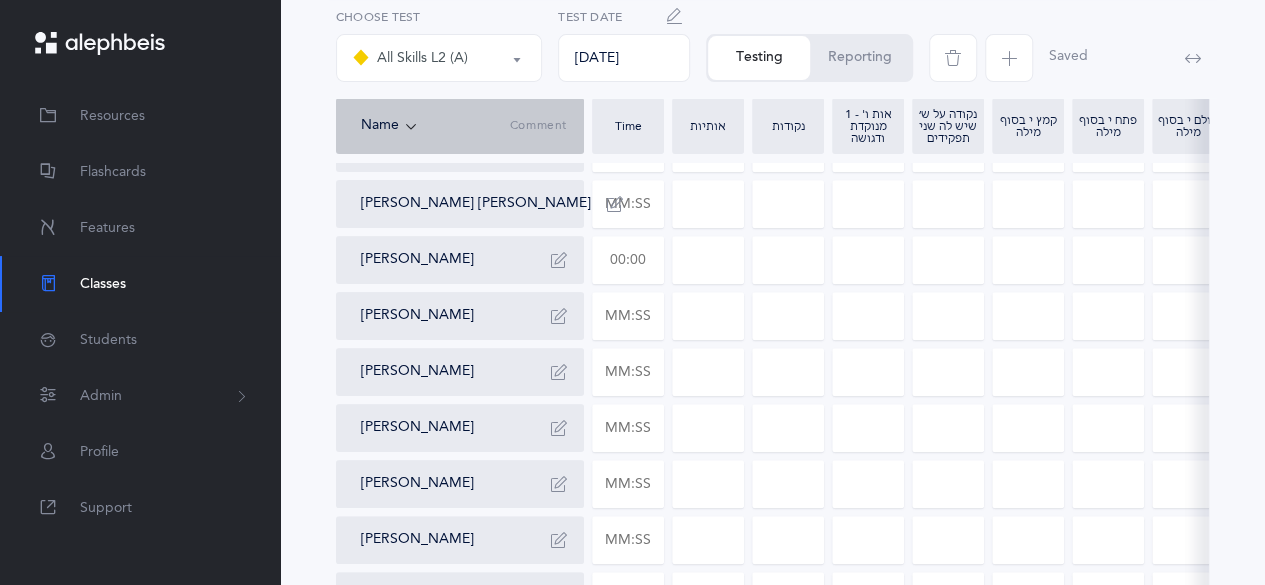 click at bounding box center (628, 260) 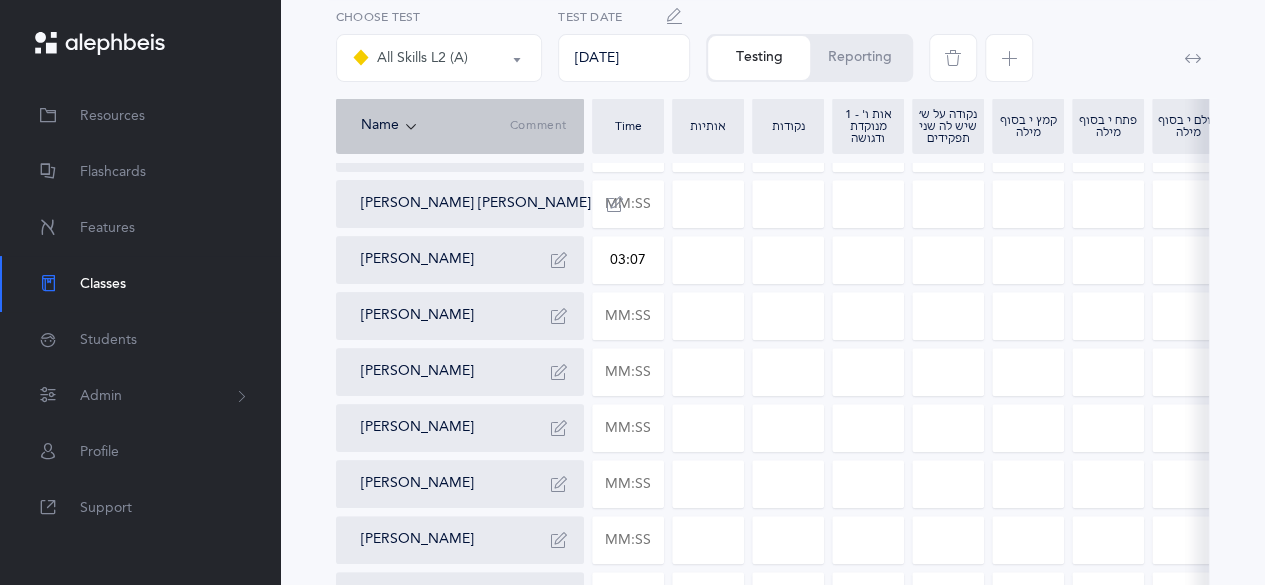 type on "03:07" 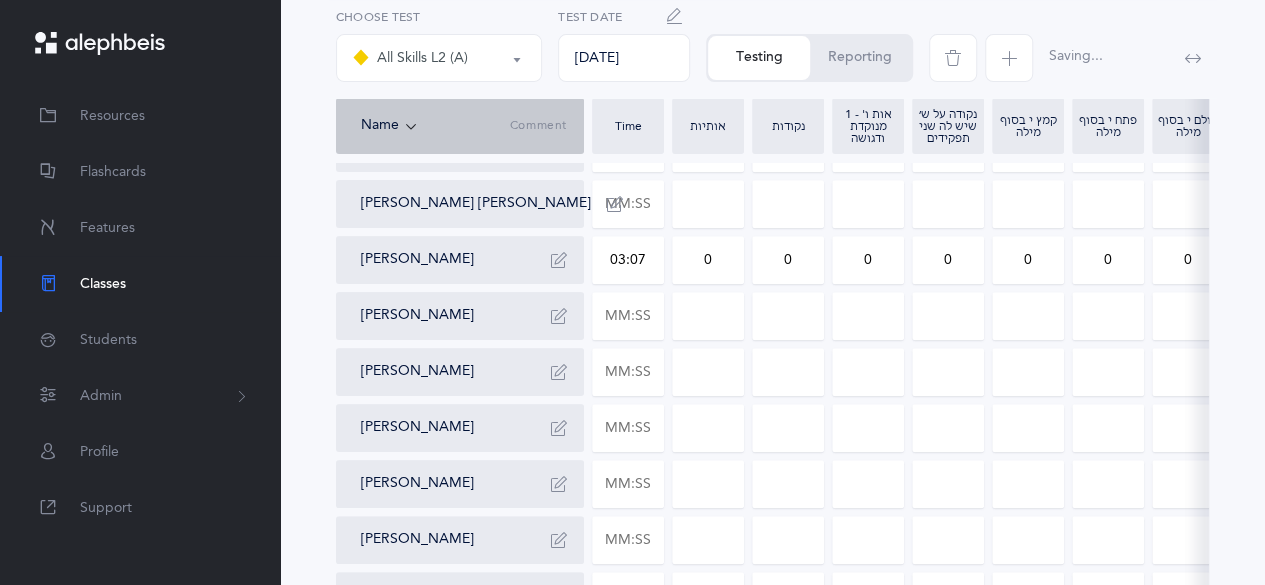 click on "0" at bounding box center (708, 260) 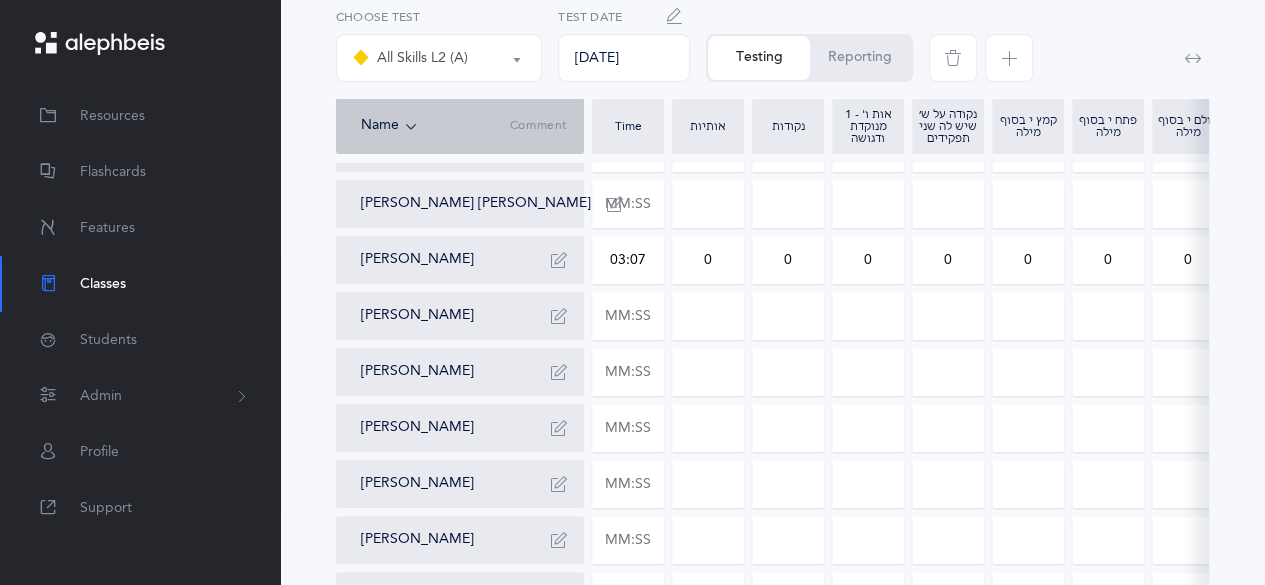 drag, startPoint x: 700, startPoint y: 260, endPoint x: 724, endPoint y: 268, distance: 25.298222 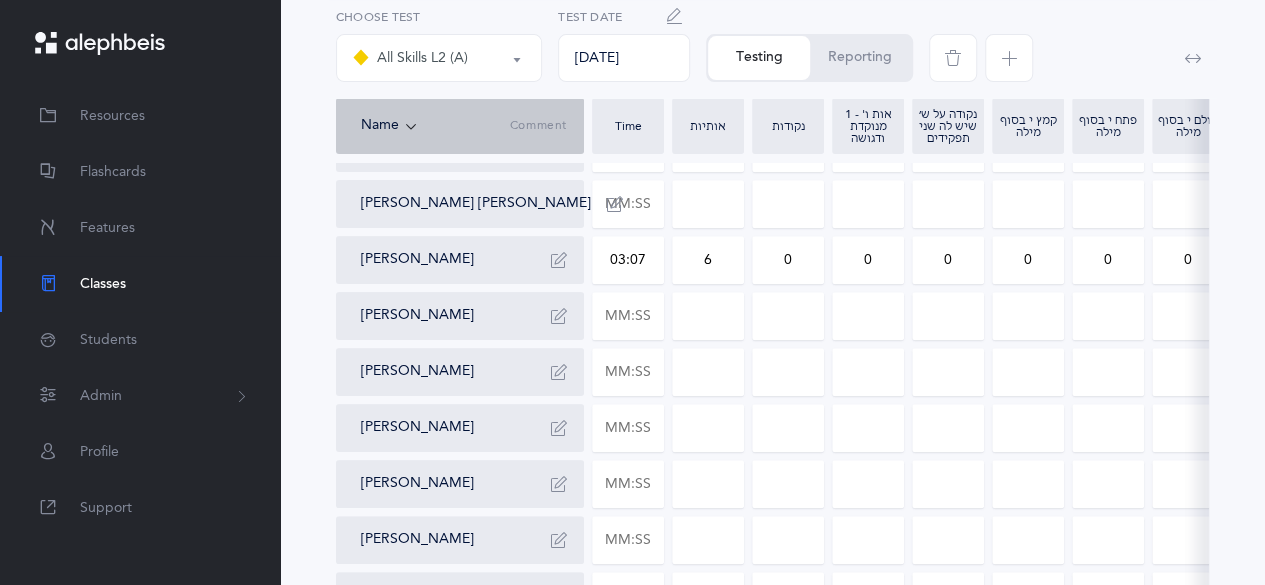 type on "6" 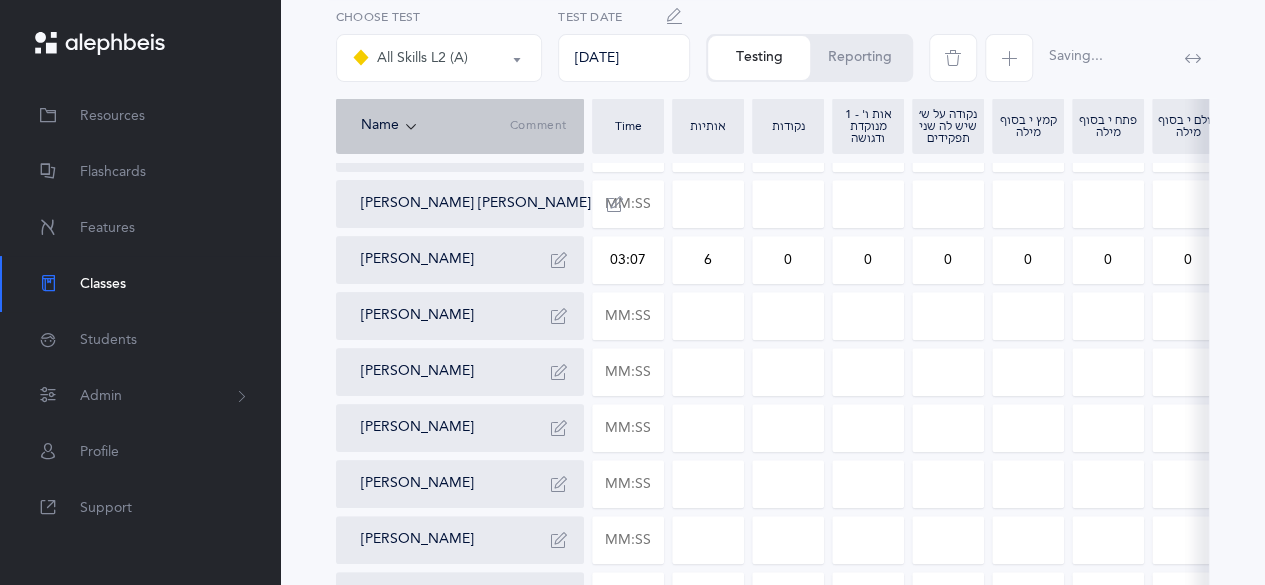 drag, startPoint x: 790, startPoint y: 263, endPoint x: 769, endPoint y: 263, distance: 21 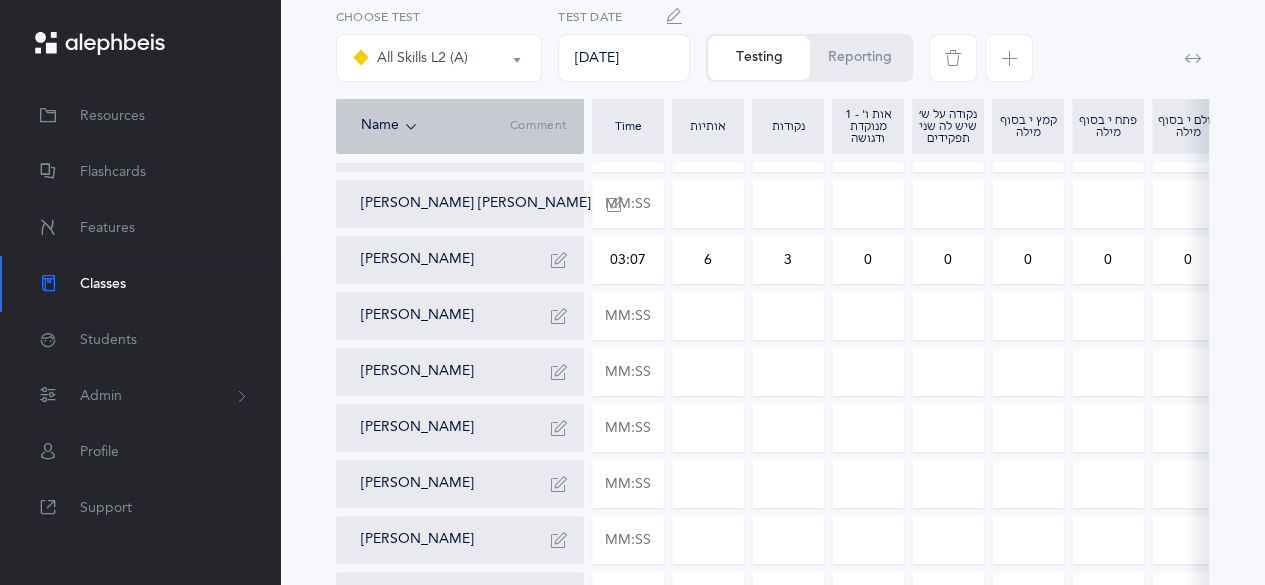 type on "3" 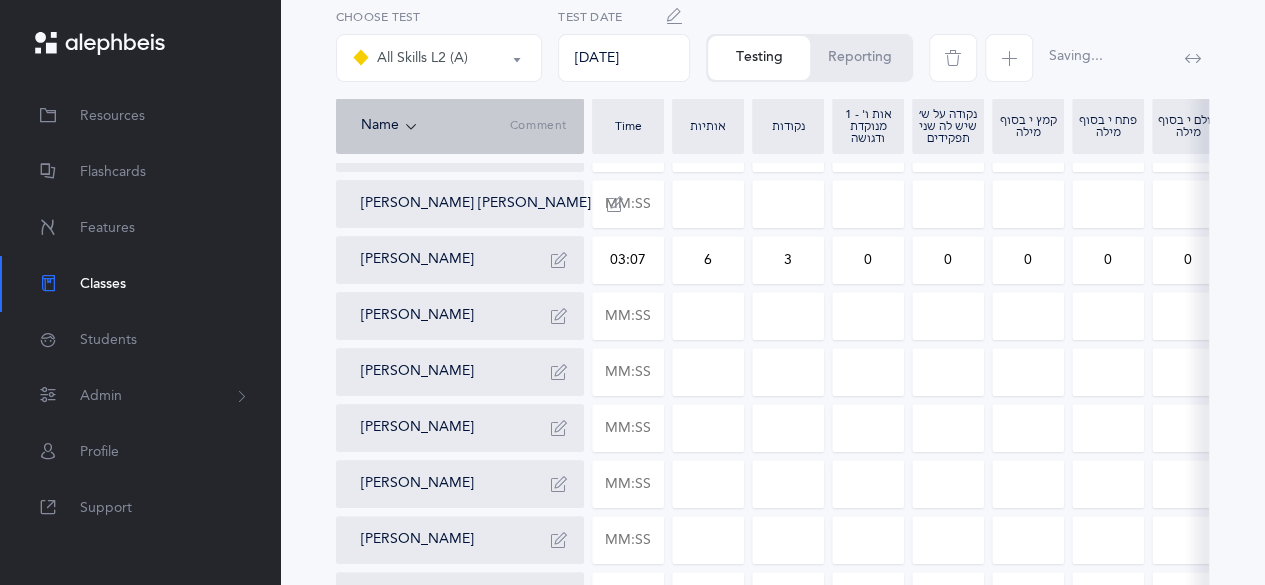 drag, startPoint x: 868, startPoint y: 268, endPoint x: 856, endPoint y: 274, distance: 13.416408 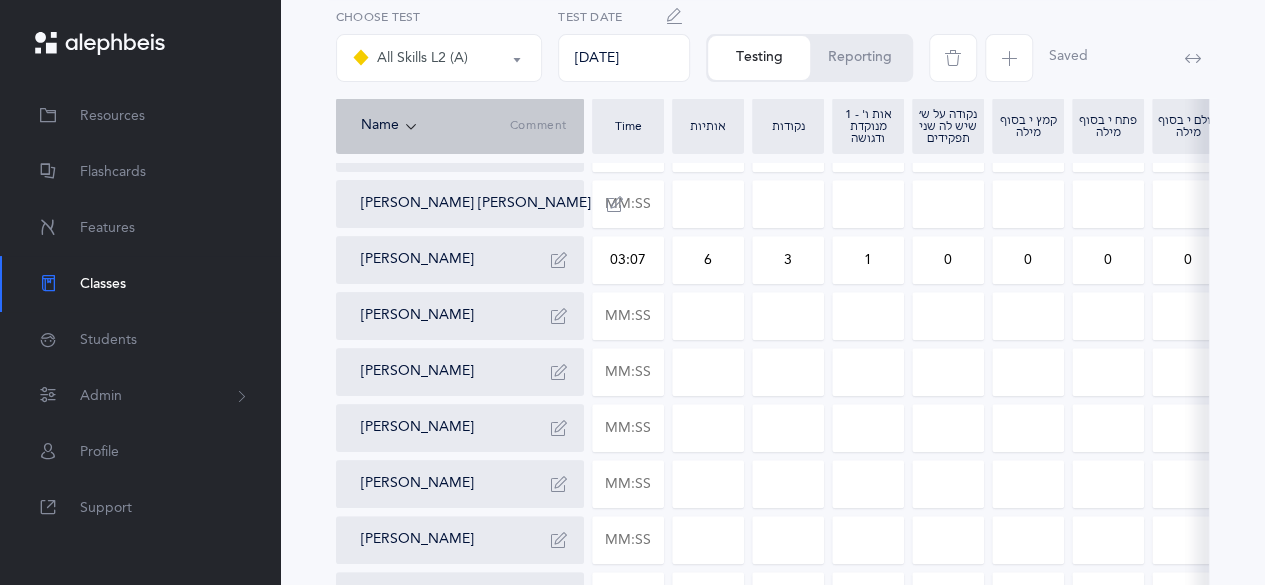 type on "1" 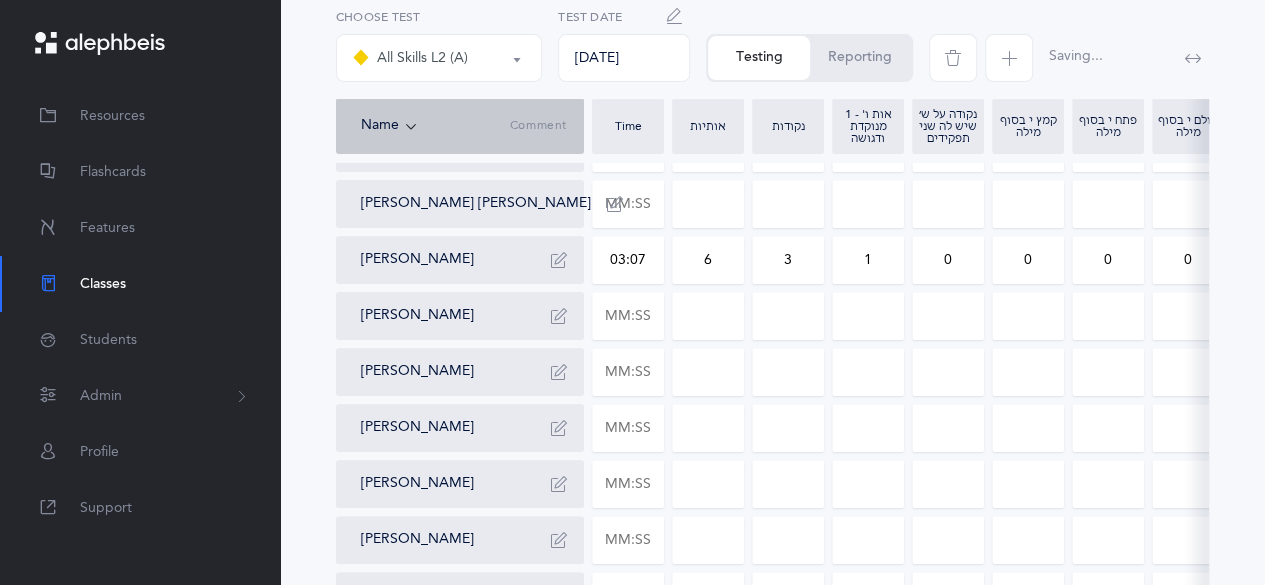 drag, startPoint x: 956, startPoint y: 277, endPoint x: 936, endPoint y: 279, distance: 20.09975 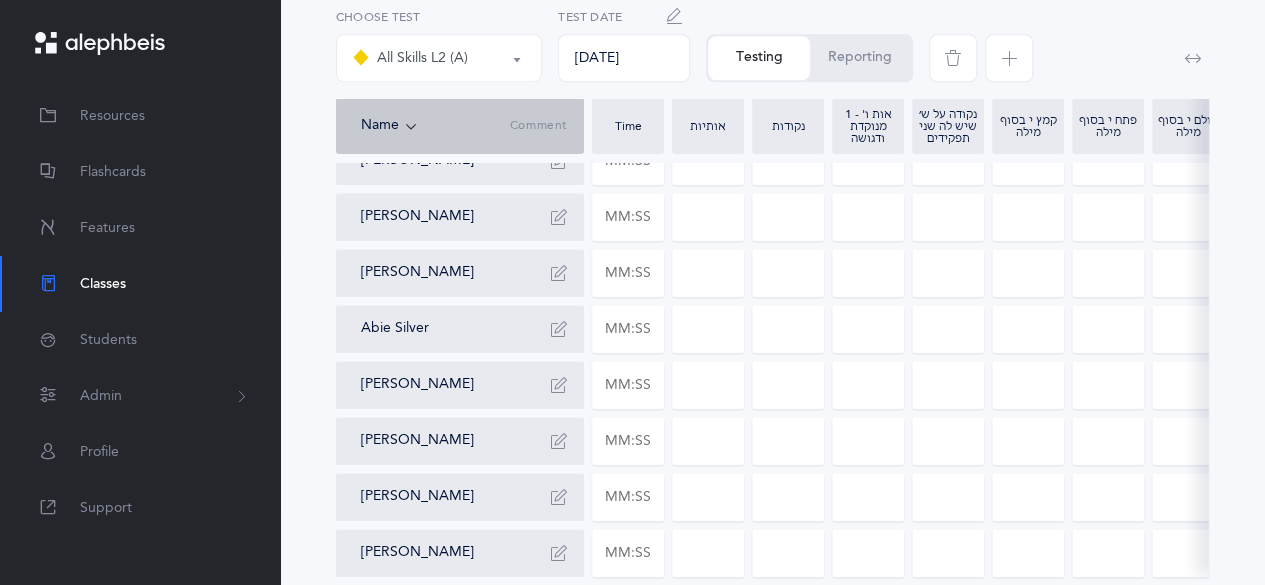 scroll, scrollTop: 1036, scrollLeft: 0, axis: vertical 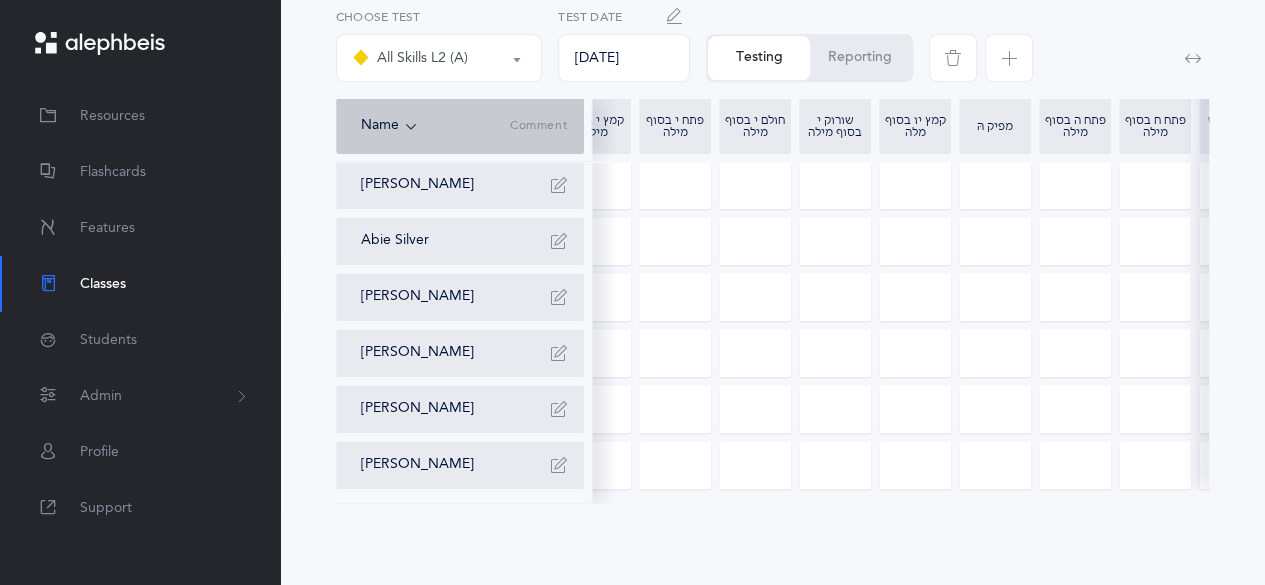 type on "1" 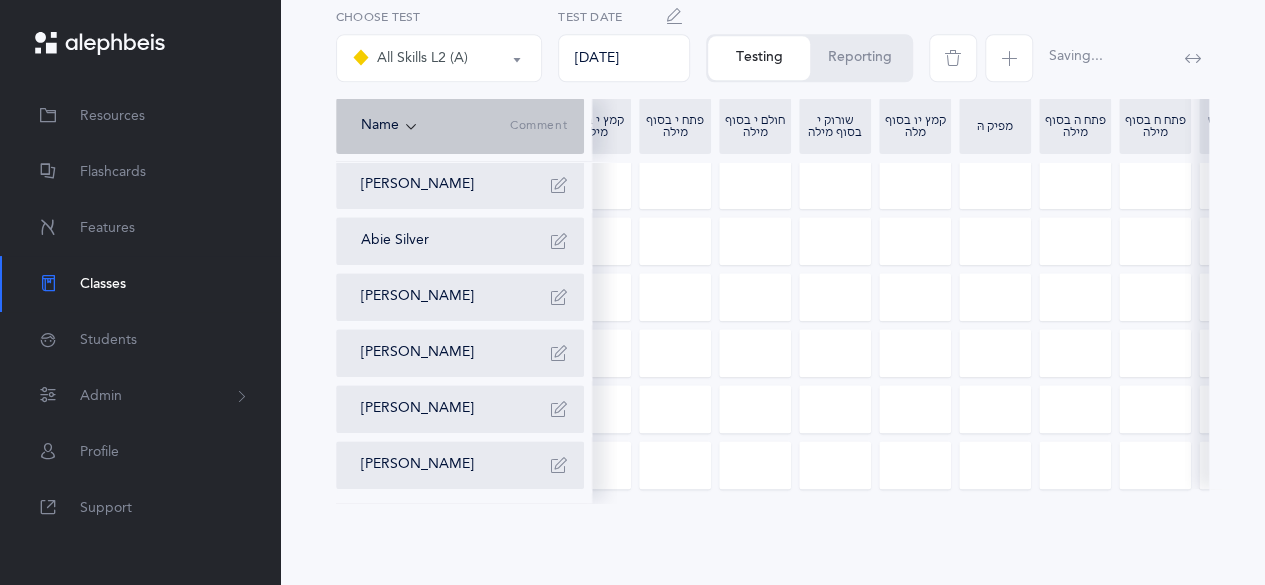 click on "Blended Endings & Silent Letters
כללי שוא L2 (A)
Skilled Endings L2 (A) Short
All Skills L2 (A)
Fluency 1-4
Script: Blending & Silent Letters
Rashi: אותיות
All Skills L2 (A)
Choose test
[DATE]   Test Date
Testing
Reporting
Saving...
Name
Comment
Time
אותיות
נקודות
1 - אות ו' מנוקדת ודגושה
נקודה על ש׳ שיש לה שני תפקידים
קמץ י בסוף מילה
פתח י בסוף מילה
חולם י בסוף מילה
שורוק י בסוף מילה
קמץ יו בסוף מלה
מפיק הּ
פתח ה בסוף מילה" at bounding box center [772, -152] 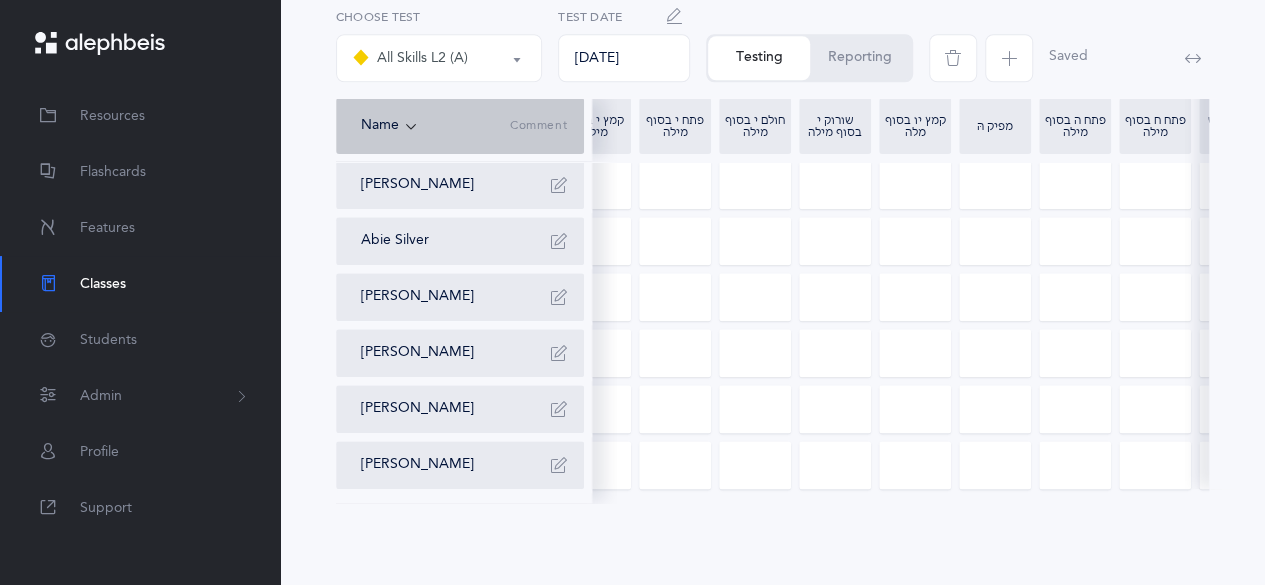 scroll, scrollTop: 0, scrollLeft: 459, axis: horizontal 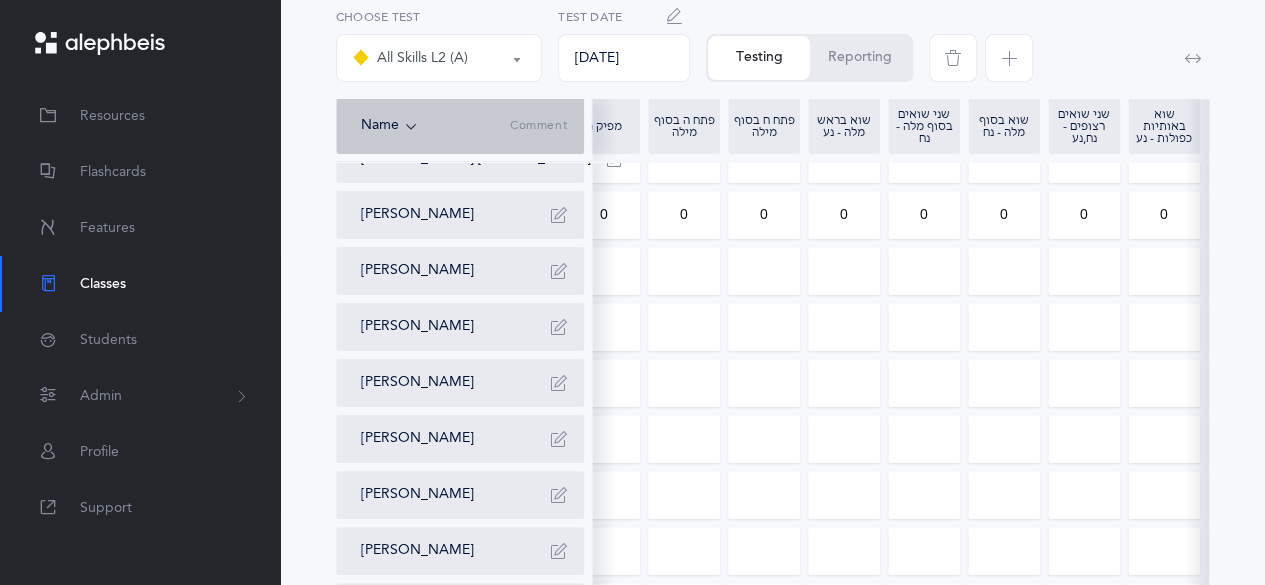 drag, startPoint x: 702, startPoint y: 217, endPoint x: 672, endPoint y: 218, distance: 30.016663 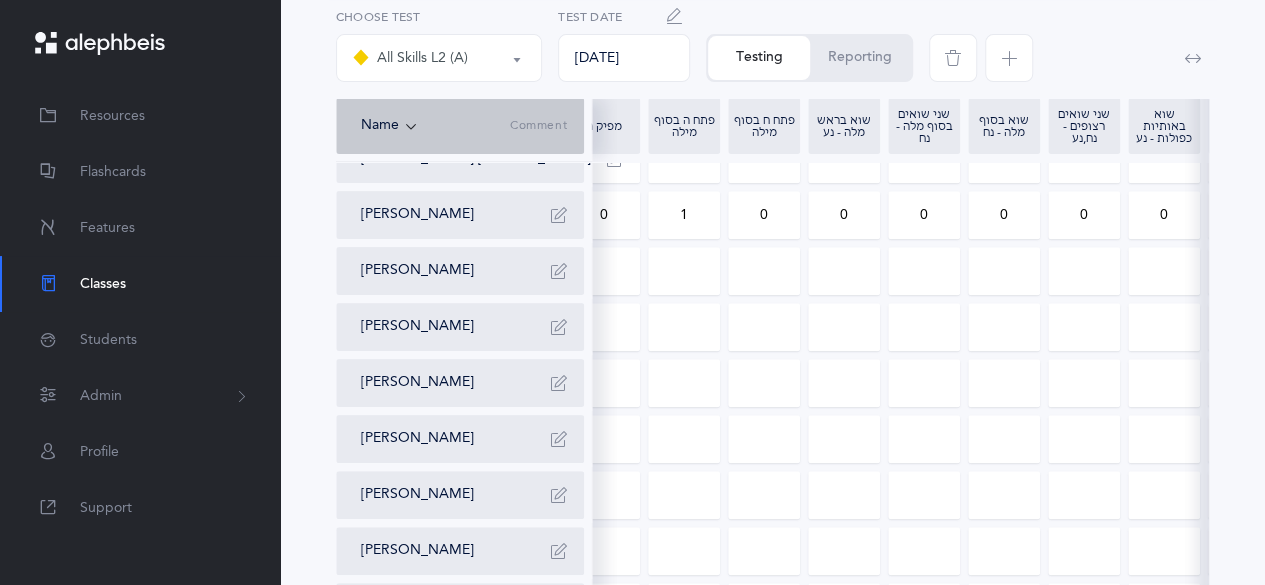 type on "1" 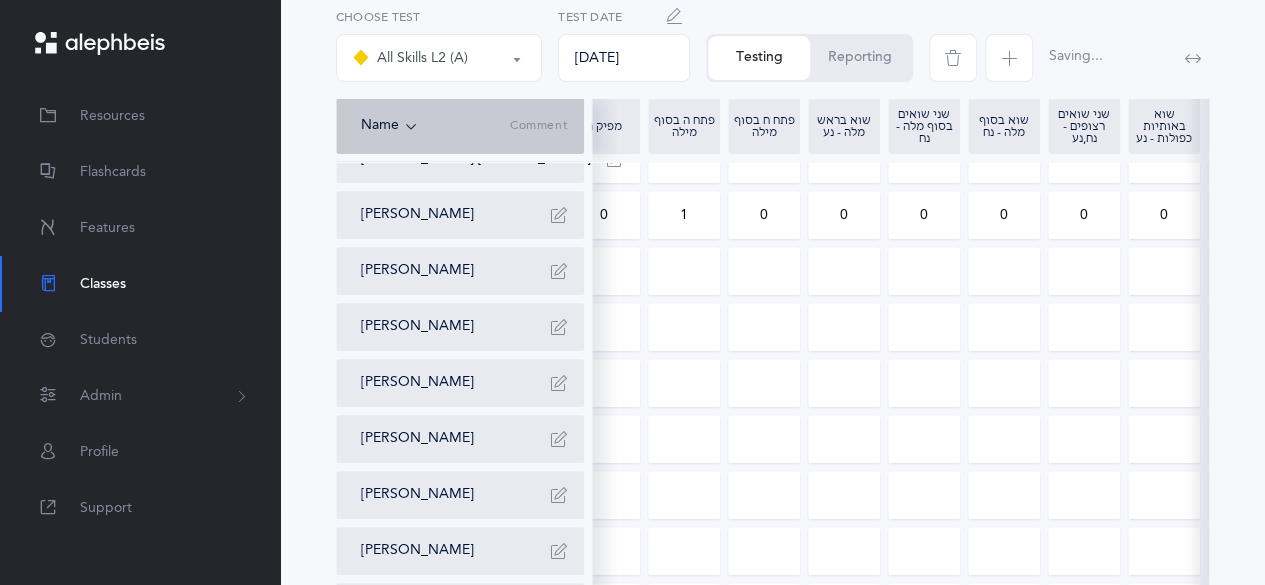 drag, startPoint x: 743, startPoint y: 222, endPoint x: 769, endPoint y: 222, distance: 26 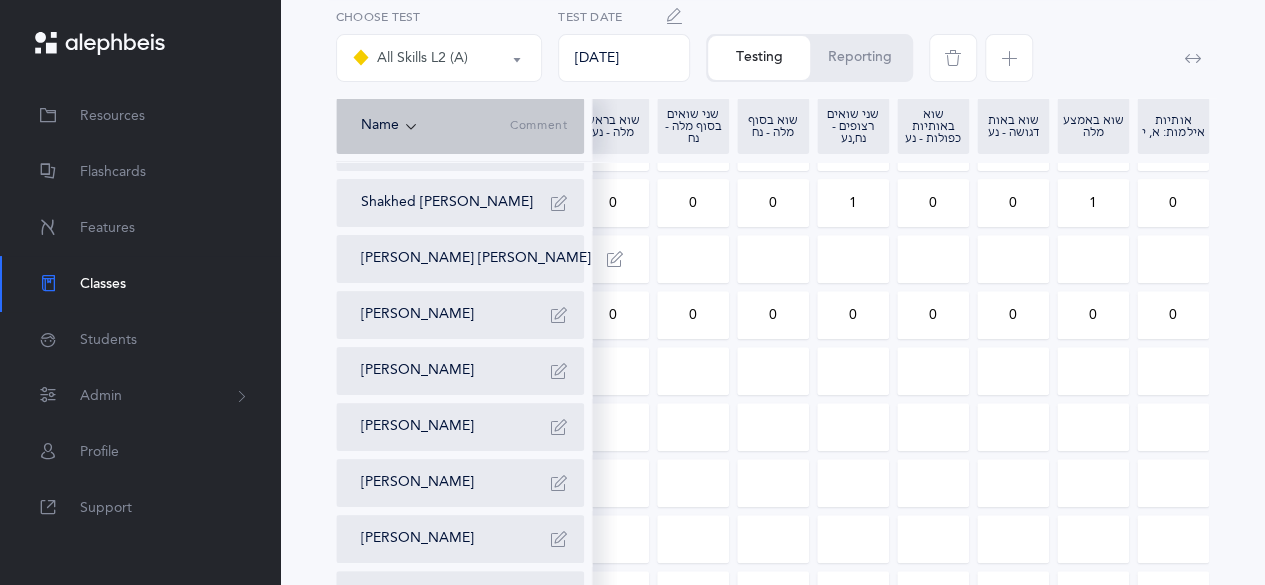 type on "1" 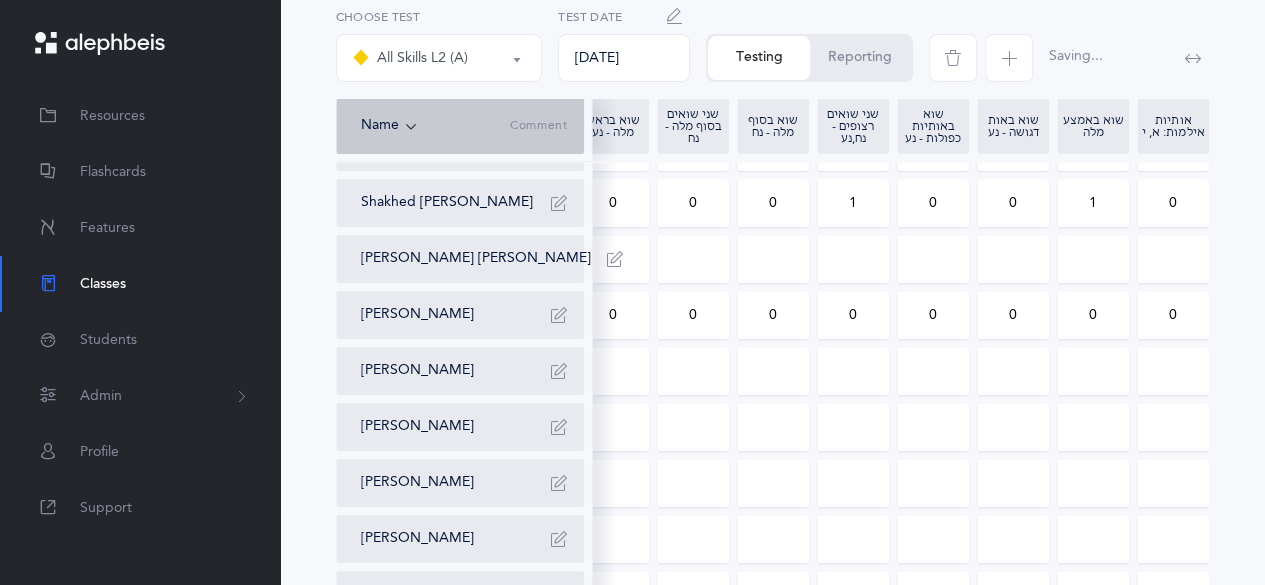 drag, startPoint x: 1082, startPoint y: 303, endPoint x: 1100, endPoint y: 311, distance: 19.697716 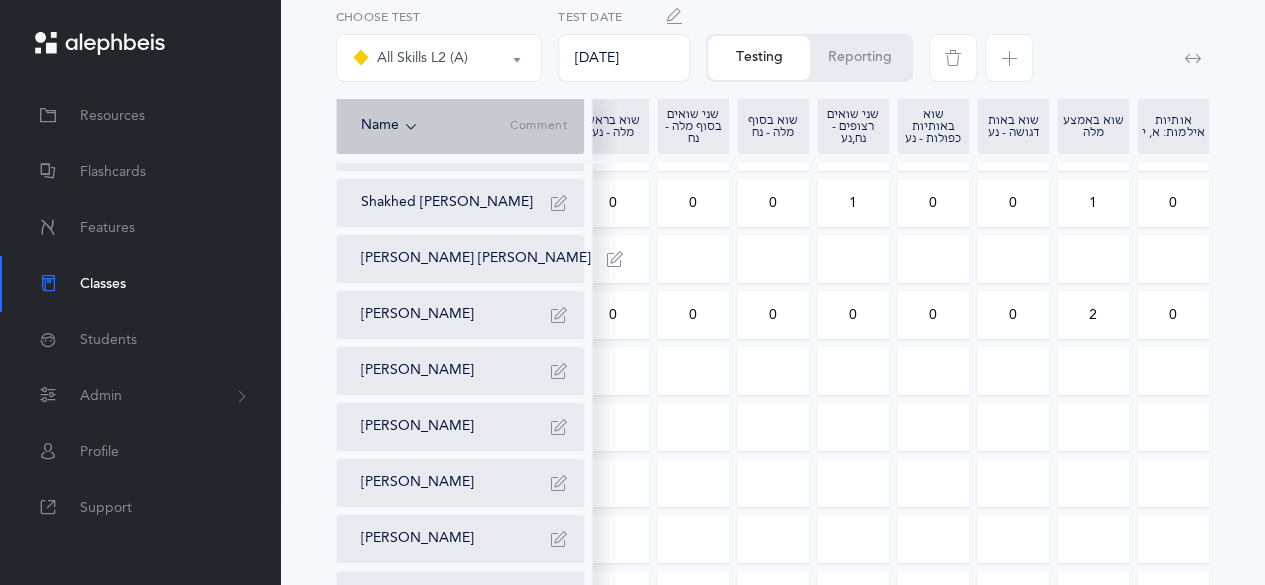 type on "2" 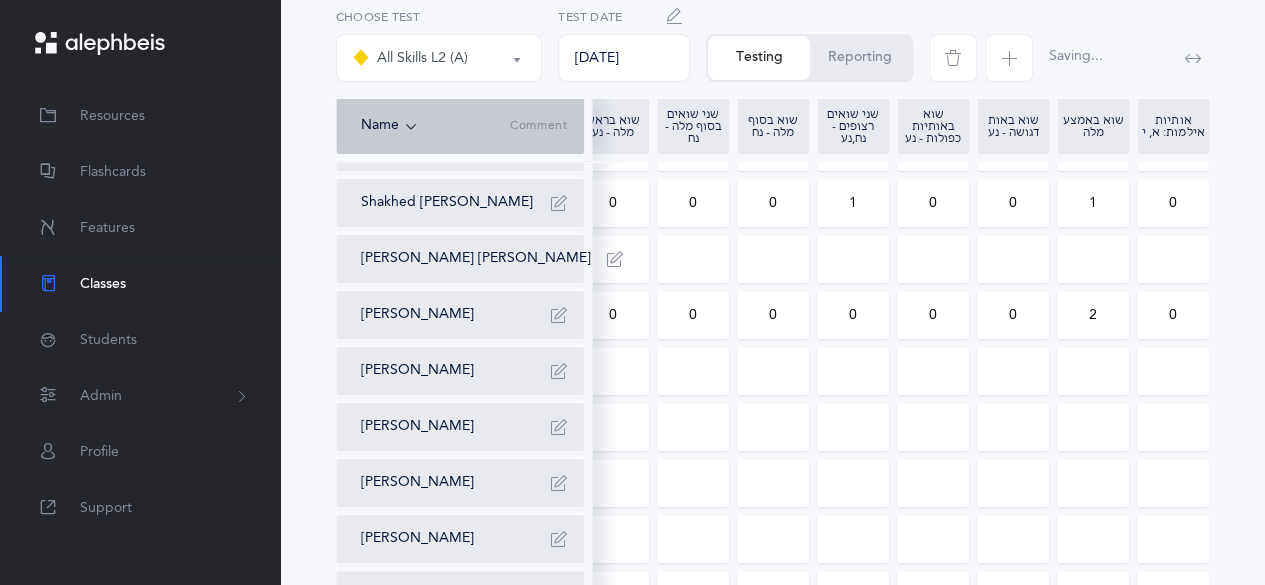 drag, startPoint x: 1019, startPoint y: 321, endPoint x: 1006, endPoint y: 318, distance: 13.341664 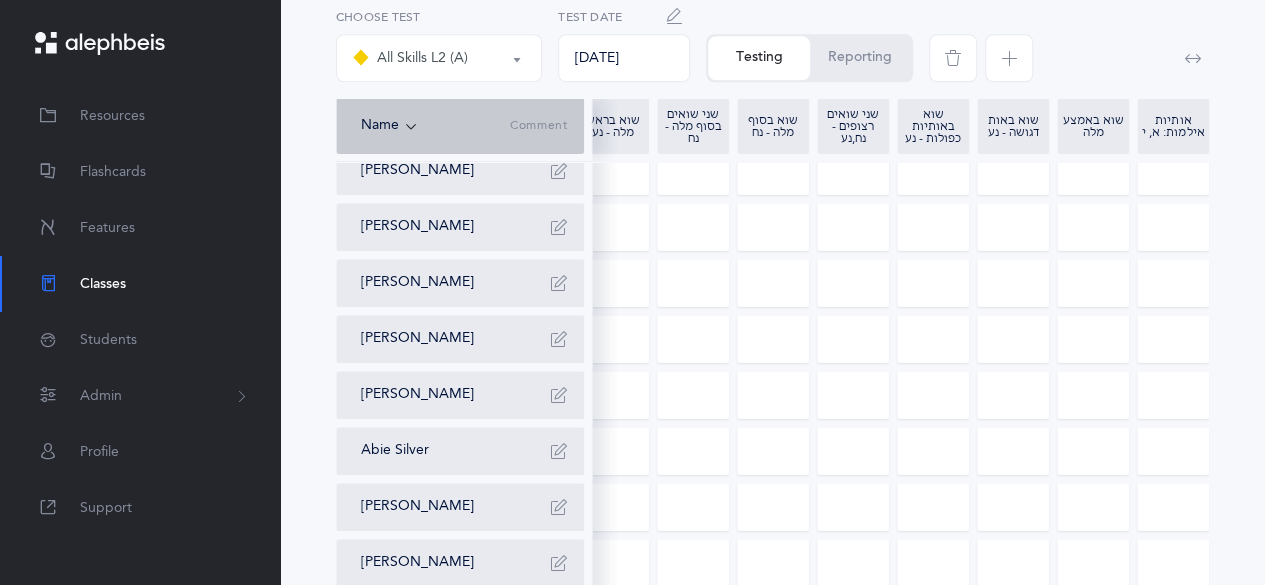 scroll, scrollTop: 810, scrollLeft: 0, axis: vertical 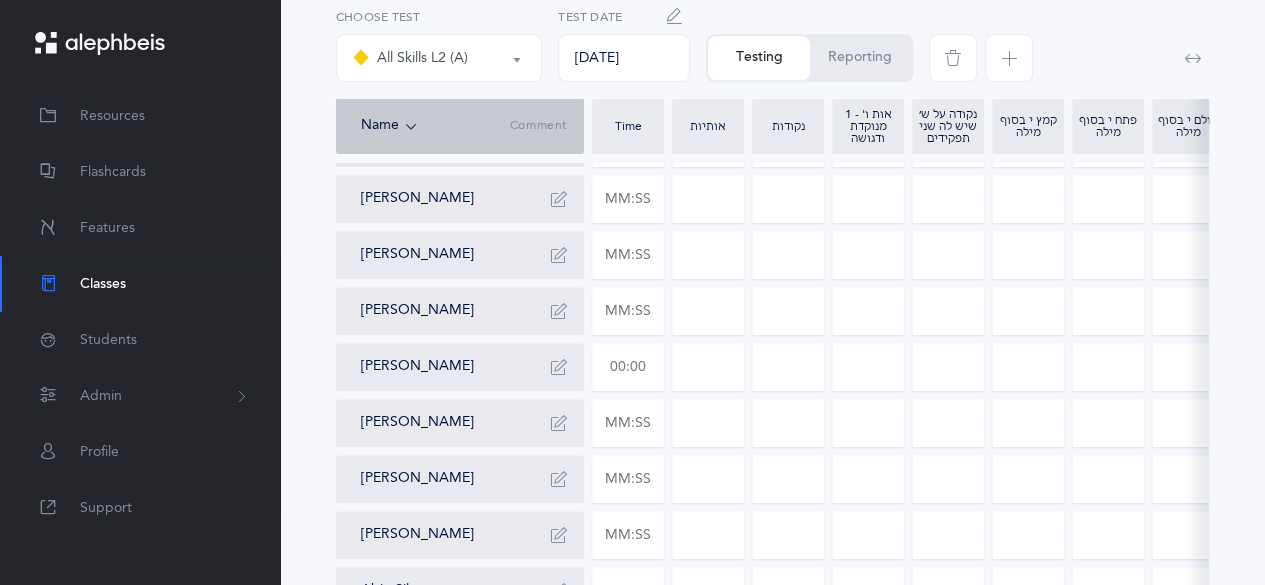 type on "1" 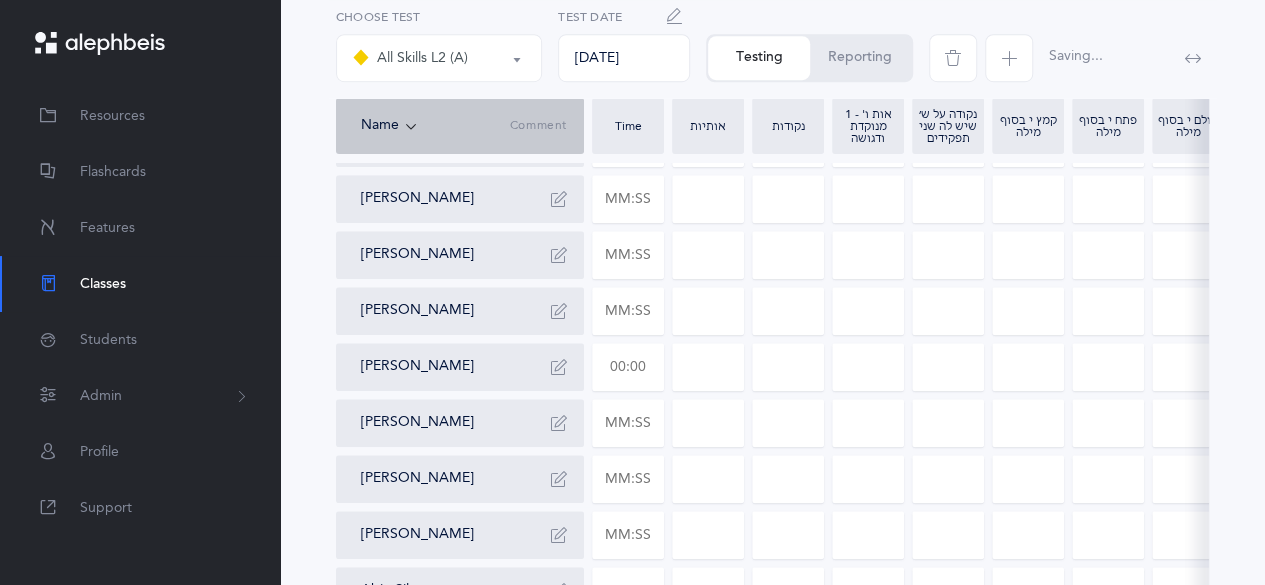 click at bounding box center [628, 367] 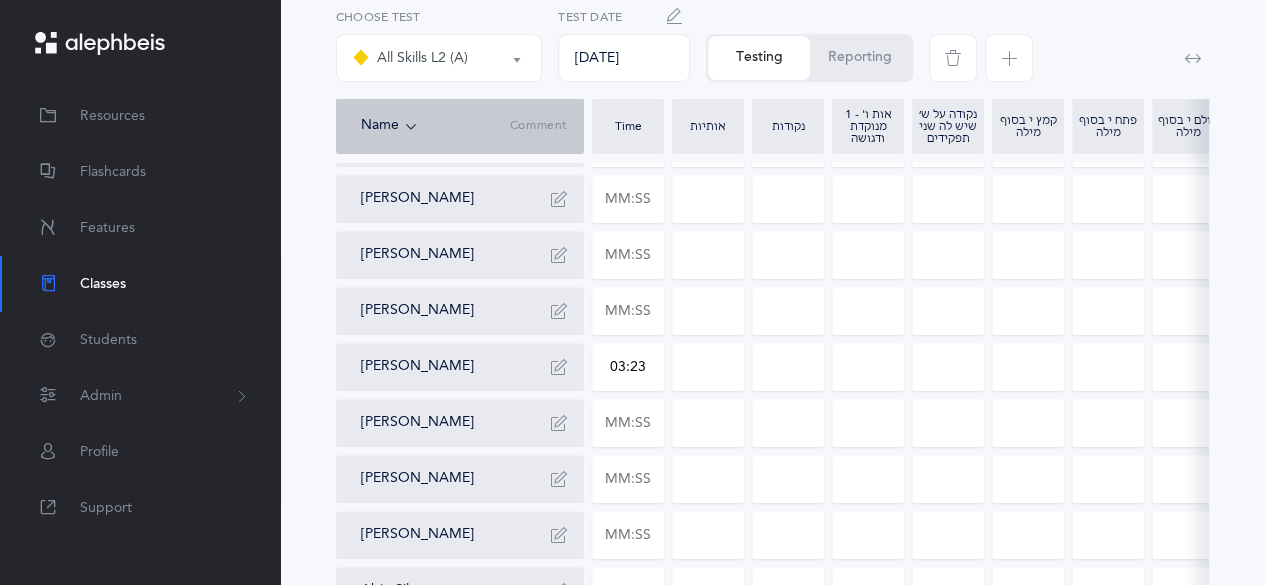 type on "03:23" 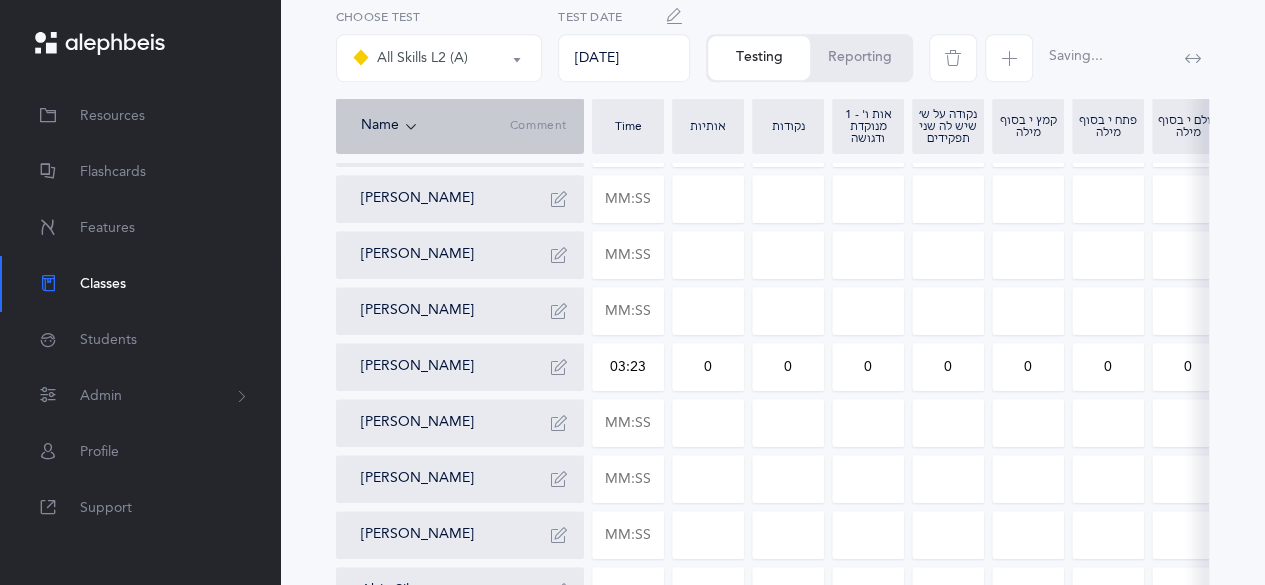drag, startPoint x: 706, startPoint y: 383, endPoint x: 726, endPoint y: 372, distance: 22.825424 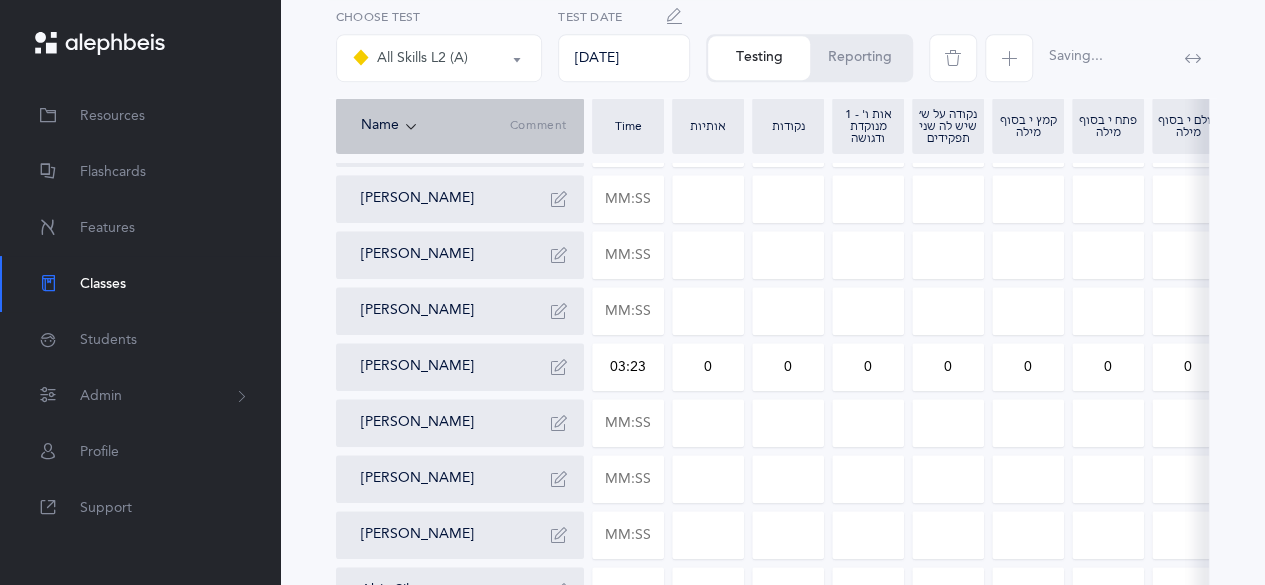 click on "0" at bounding box center (708, 367) 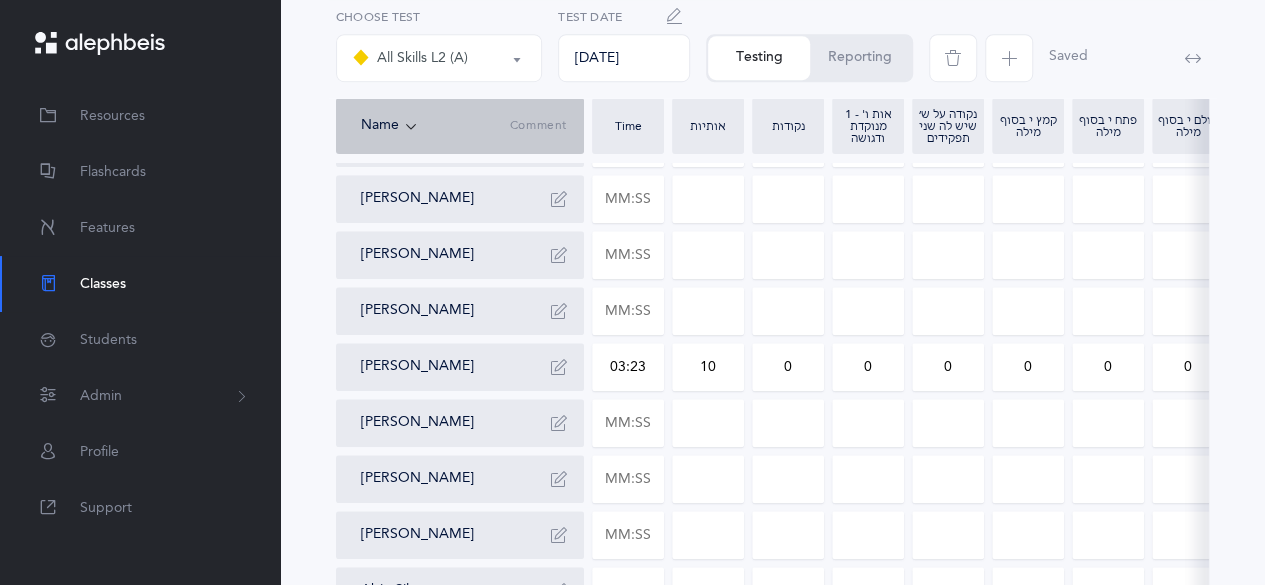 type on "10" 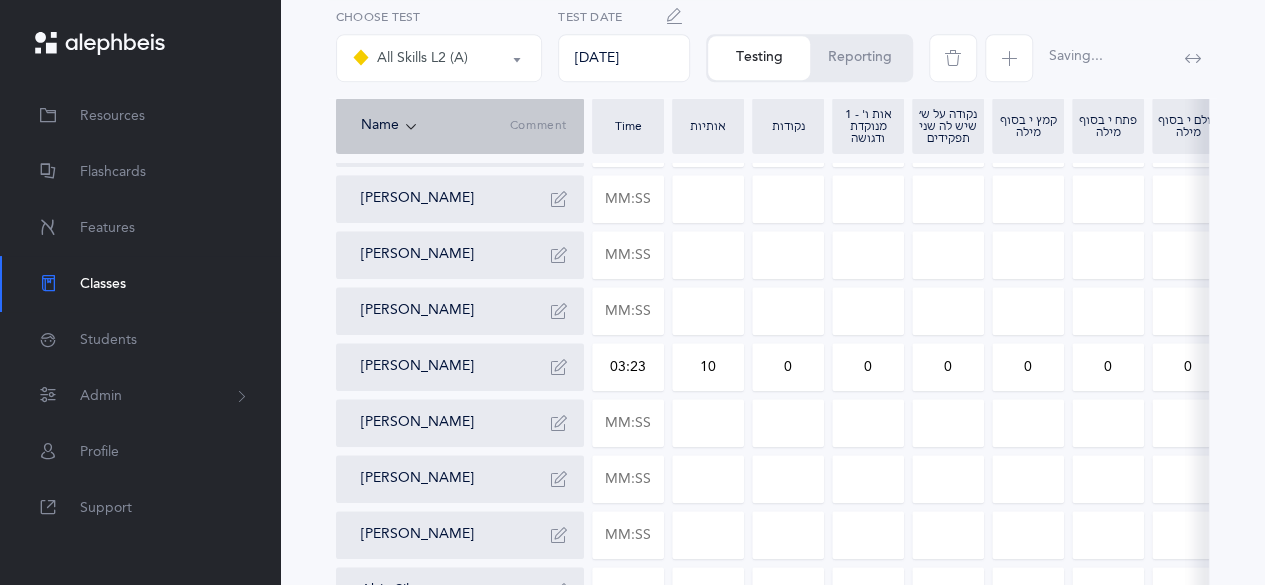 drag, startPoint x: 816, startPoint y: 368, endPoint x: 824, endPoint y: 308, distance: 60.530983 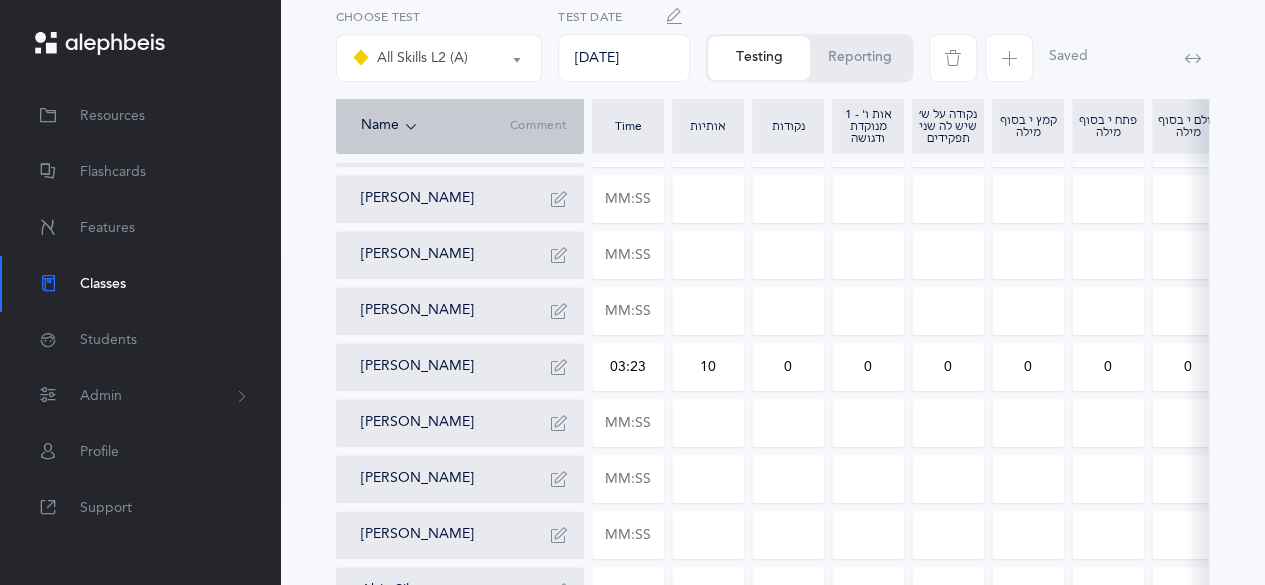 click on "0" at bounding box center (788, 367) 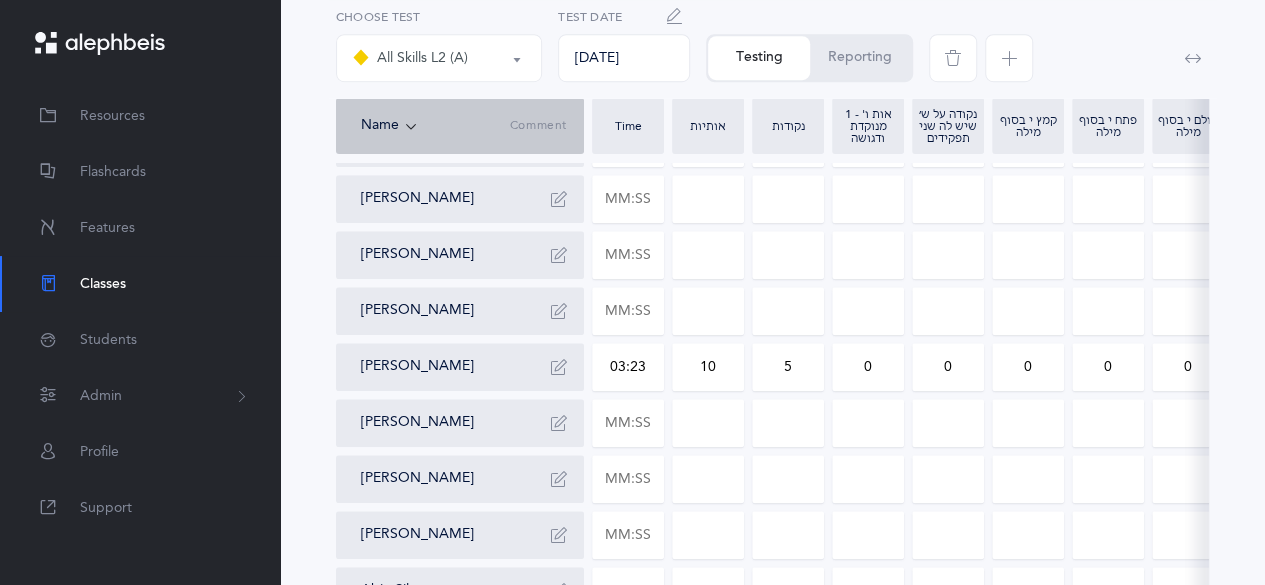 type on "5" 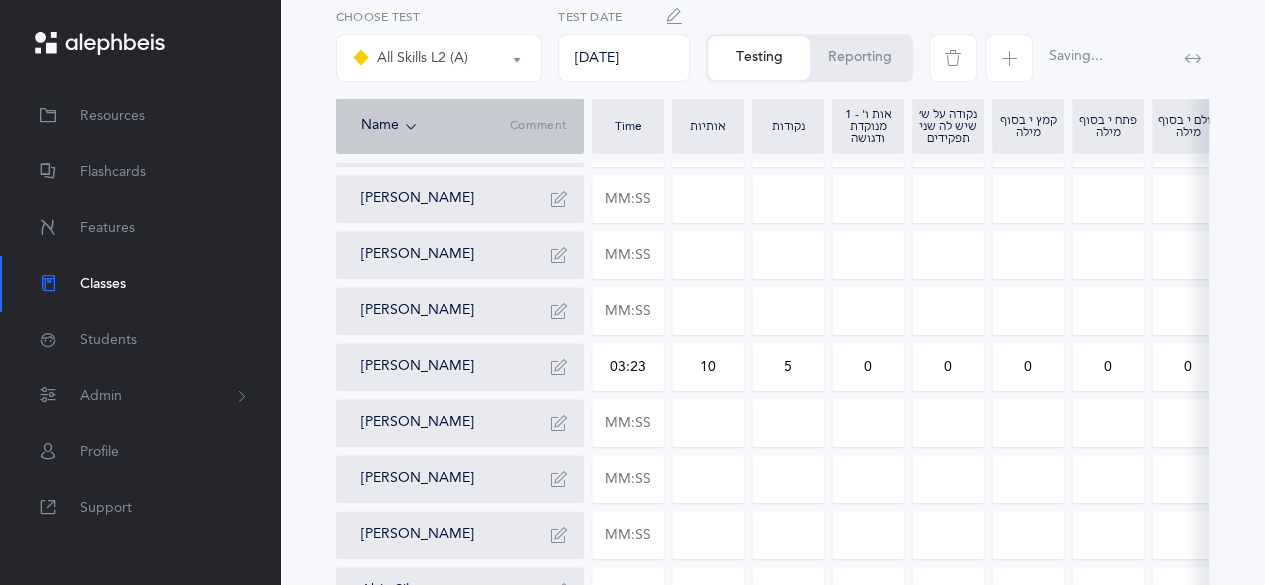 click on "0" at bounding box center [868, 367] 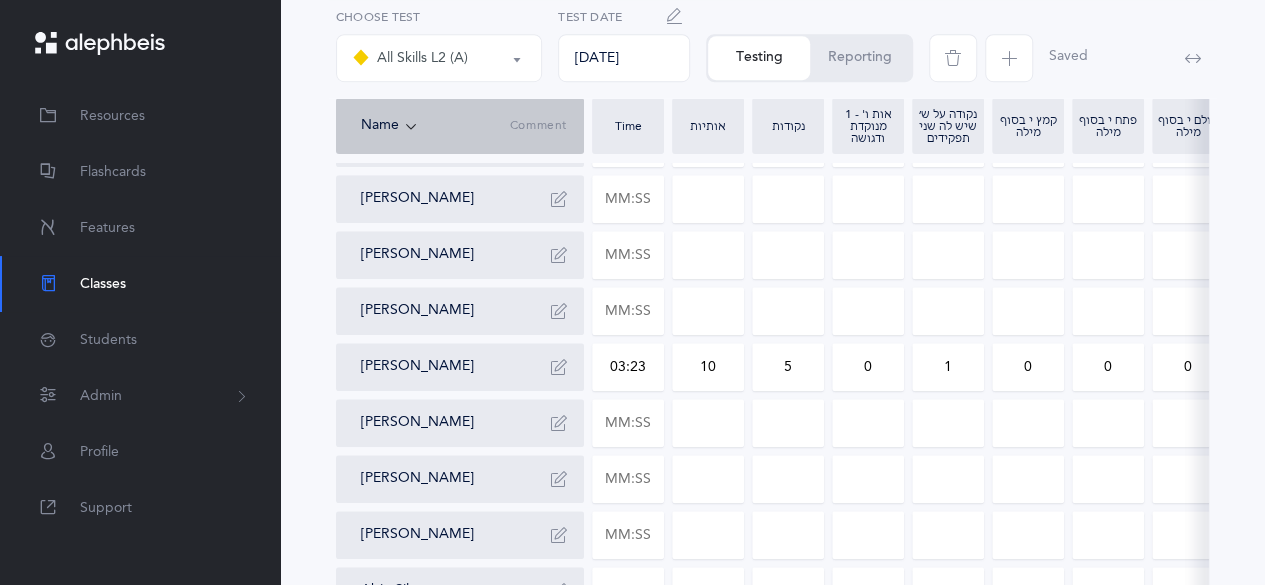 type on "1" 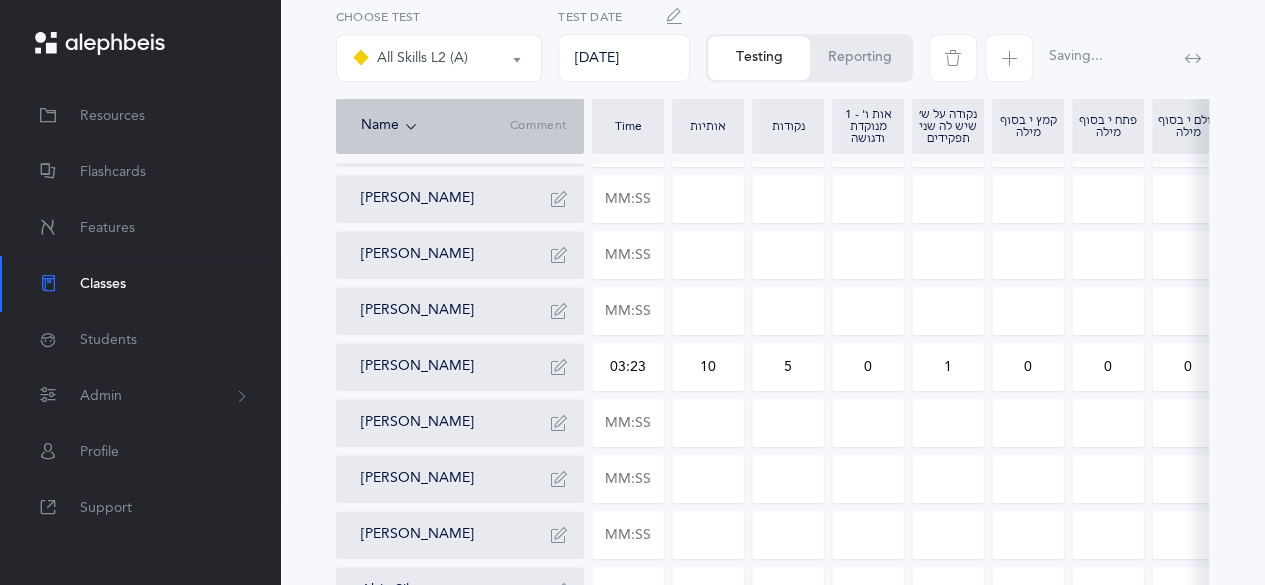 click on "0" at bounding box center [1028, 367] 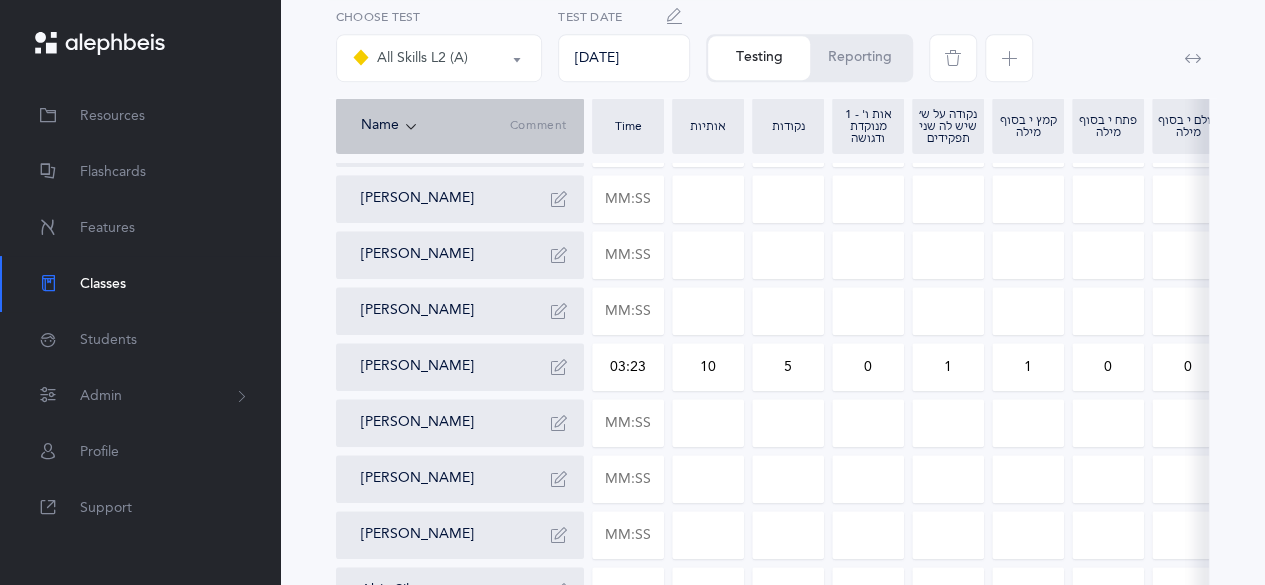 type on "1" 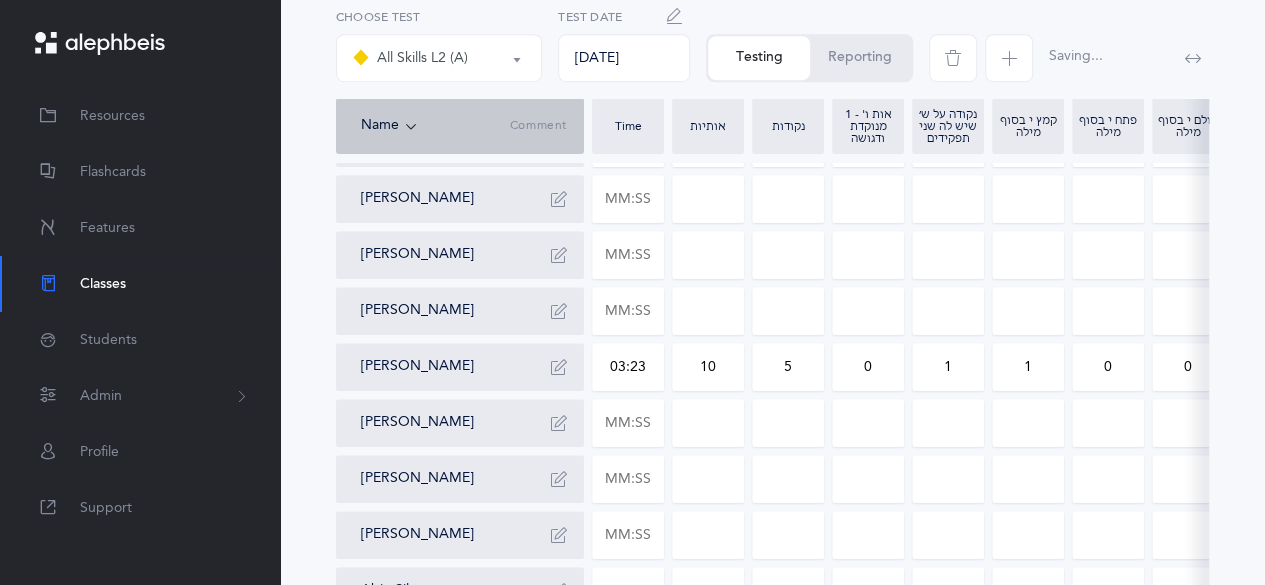drag, startPoint x: 1091, startPoint y: 375, endPoint x: 1108, endPoint y: 379, distance: 17.464249 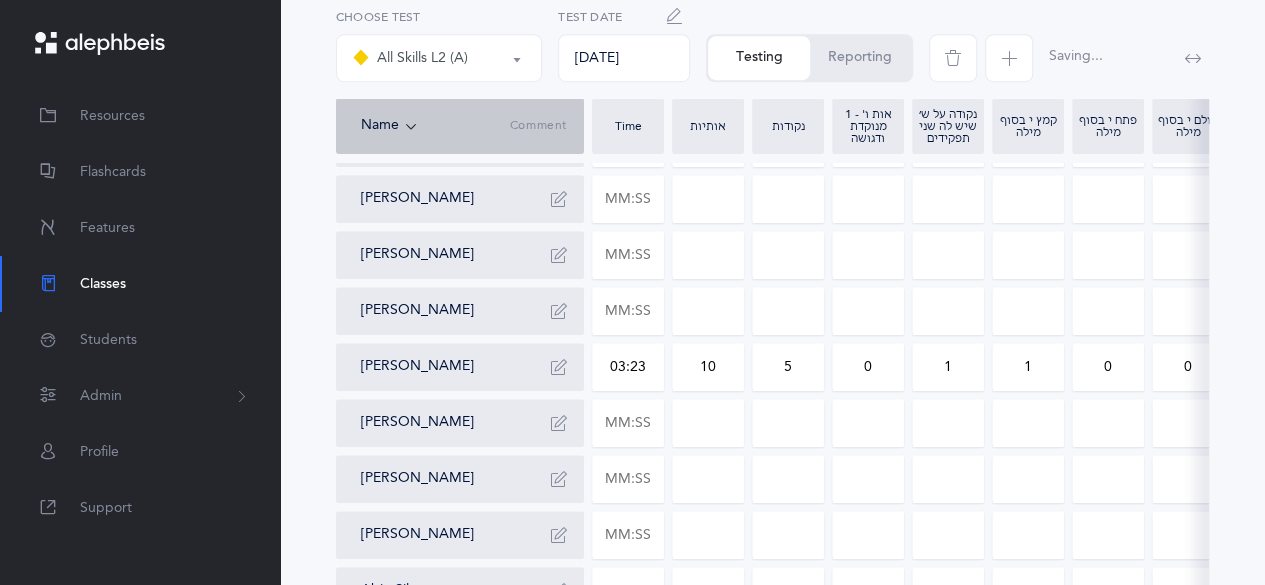 click on "0" at bounding box center [1108, 367] 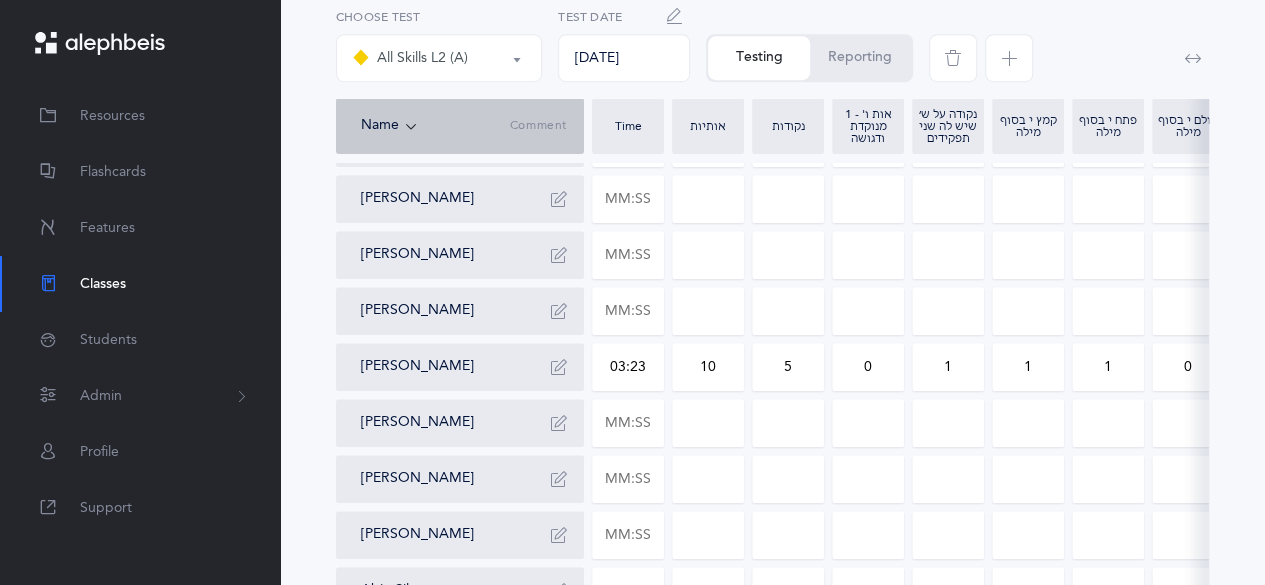 type on "1" 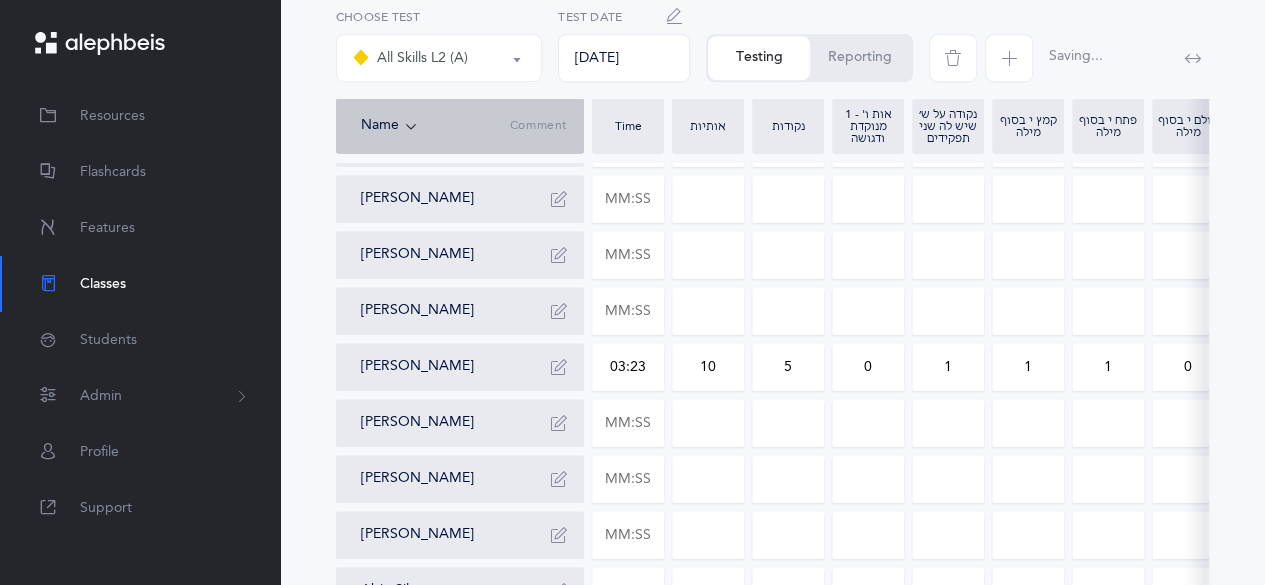 drag, startPoint x: 1180, startPoint y: 377, endPoint x: 1191, endPoint y: 378, distance: 11.045361 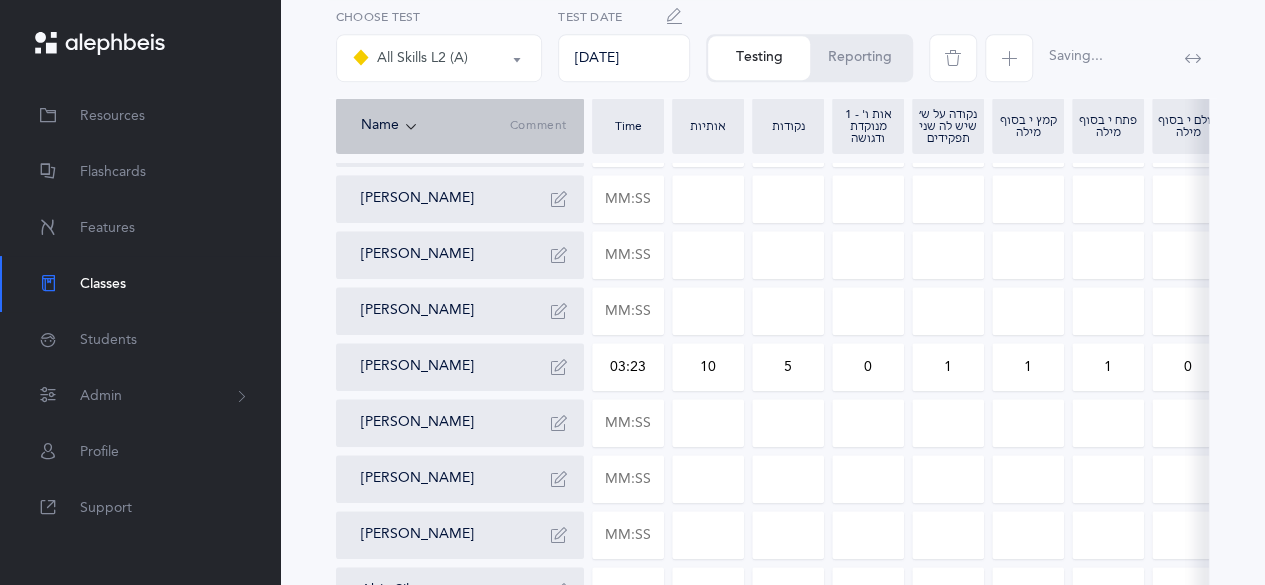 click on "0" at bounding box center [1188, 367] 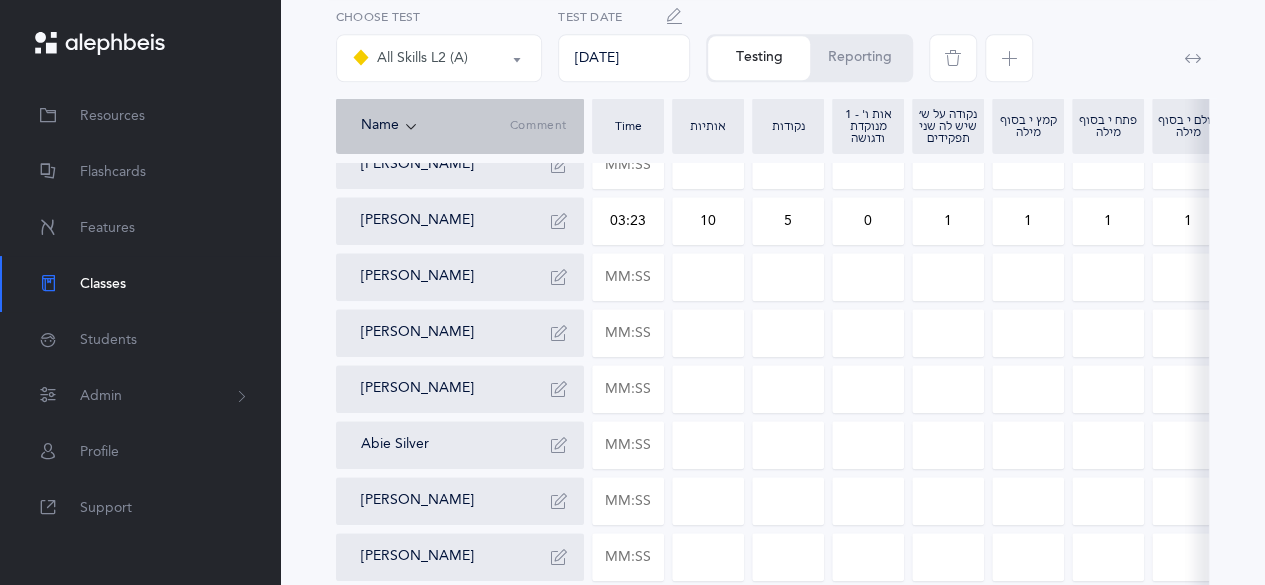 scroll, scrollTop: 1036, scrollLeft: 0, axis: vertical 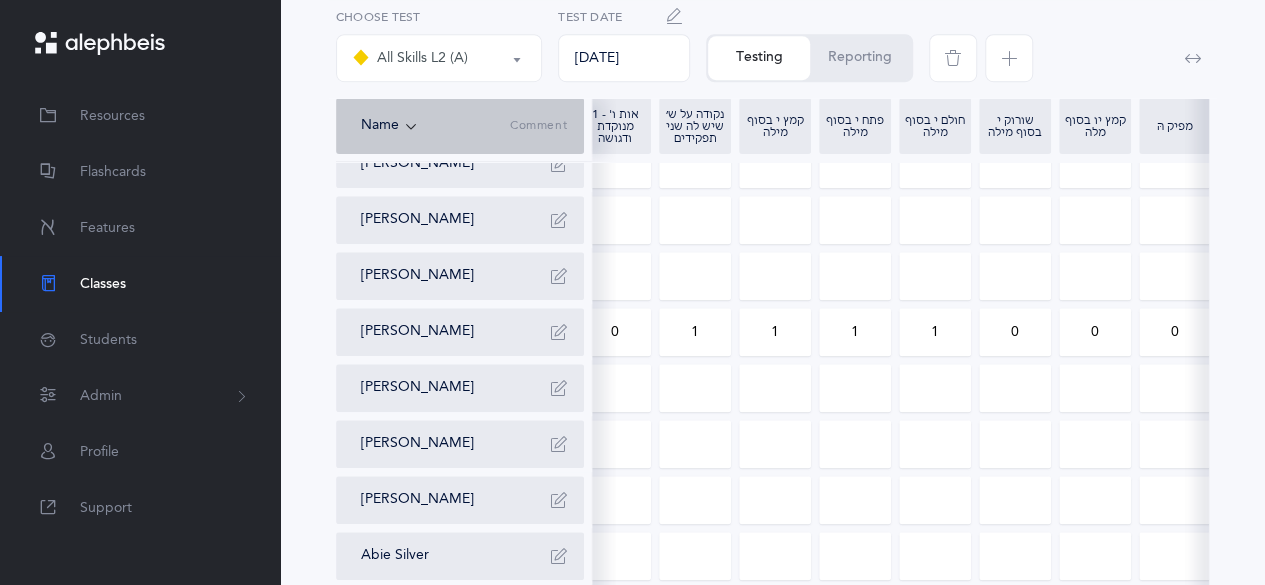 type on "1" 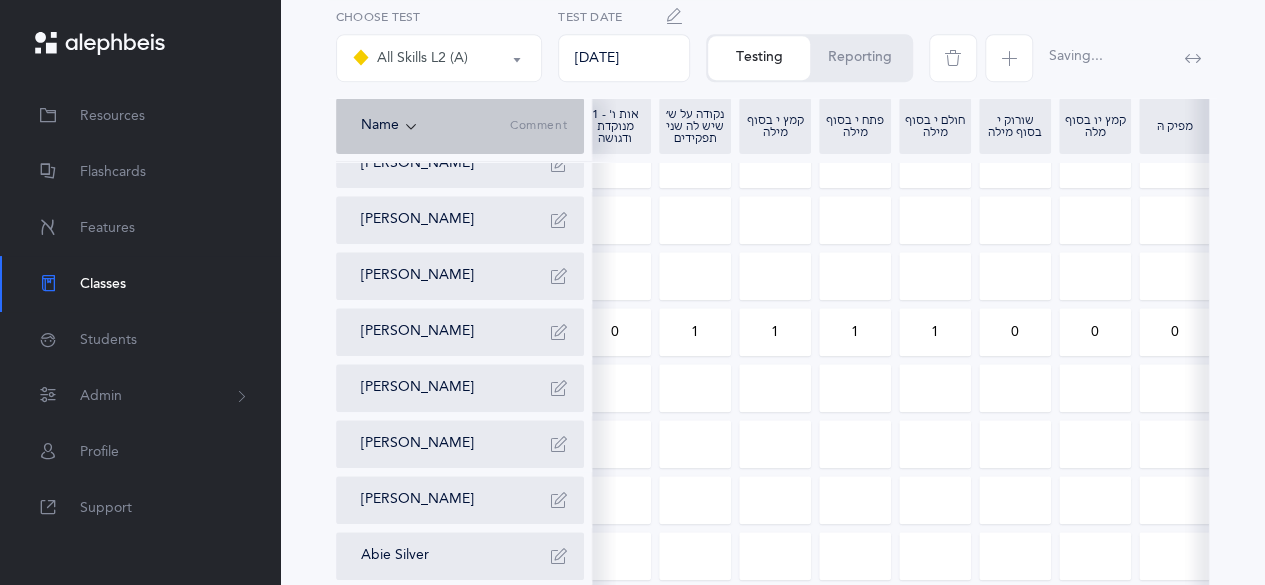 drag, startPoint x: 1031, startPoint y: 337, endPoint x: 992, endPoint y: 333, distance: 39.20459 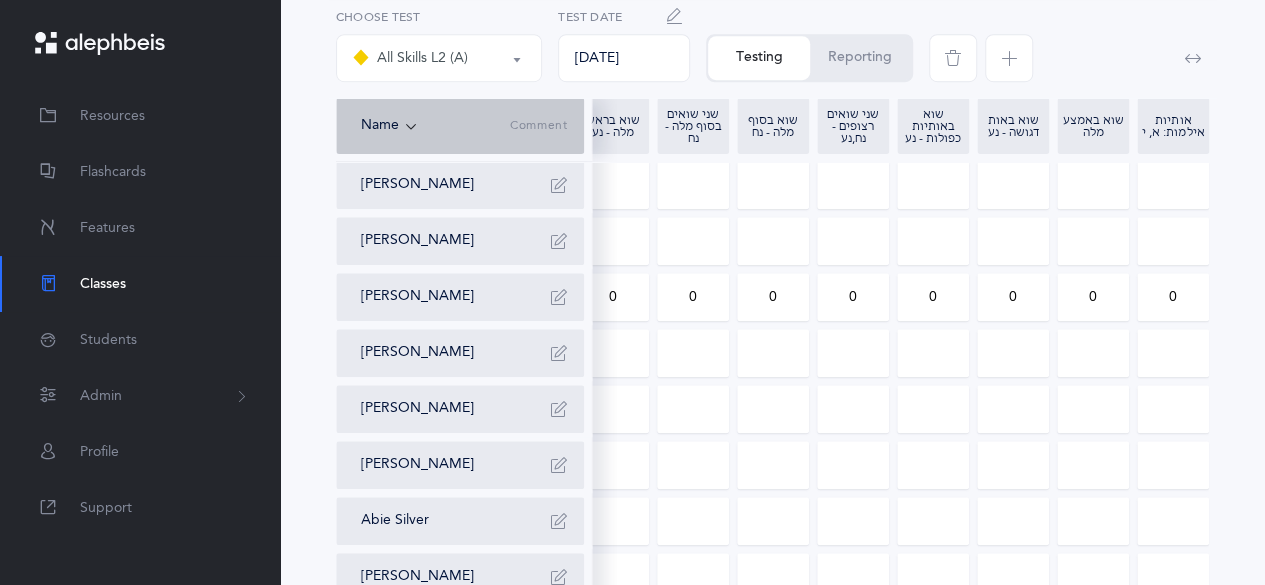 type on "1" 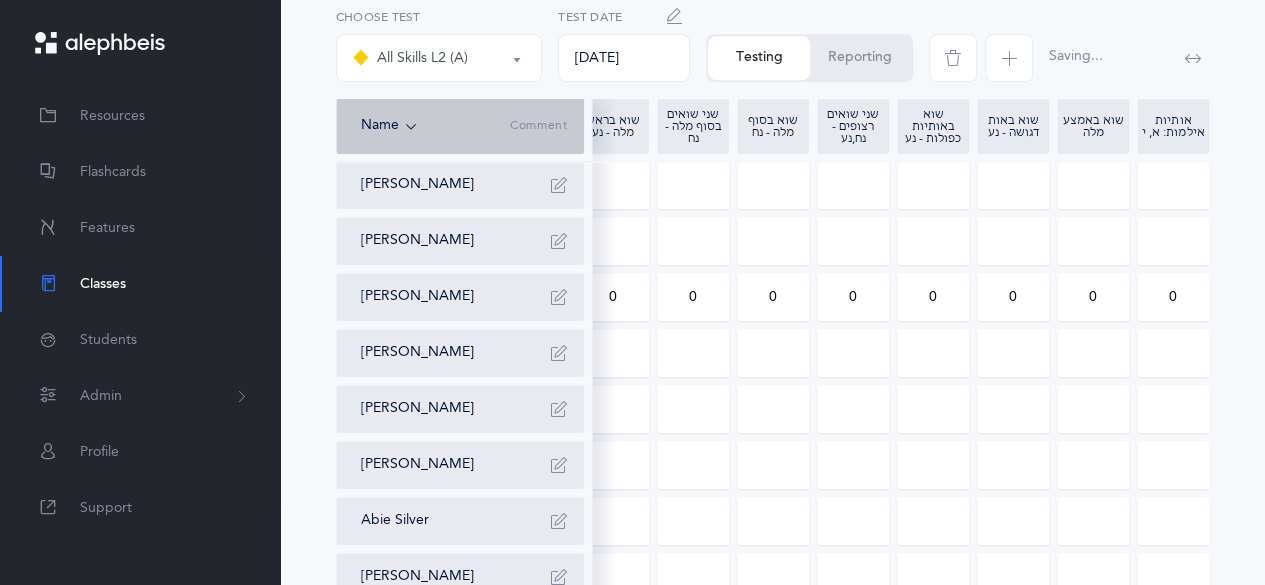 drag, startPoint x: 1110, startPoint y: 297, endPoint x: 1076, endPoint y: 296, distance: 34.0147 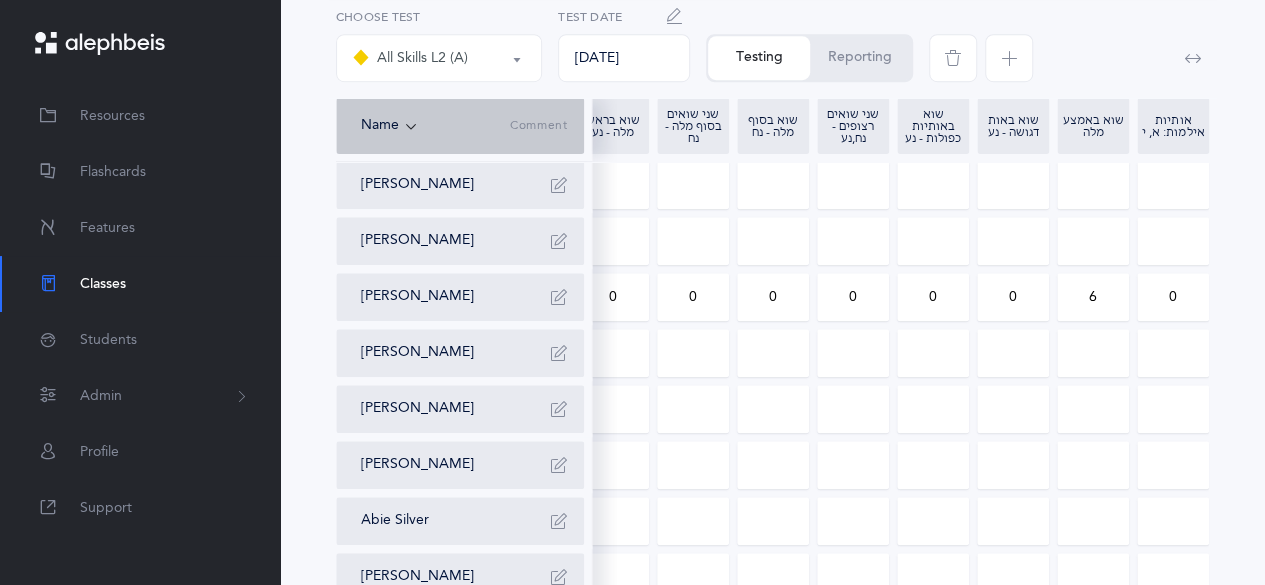type on "6" 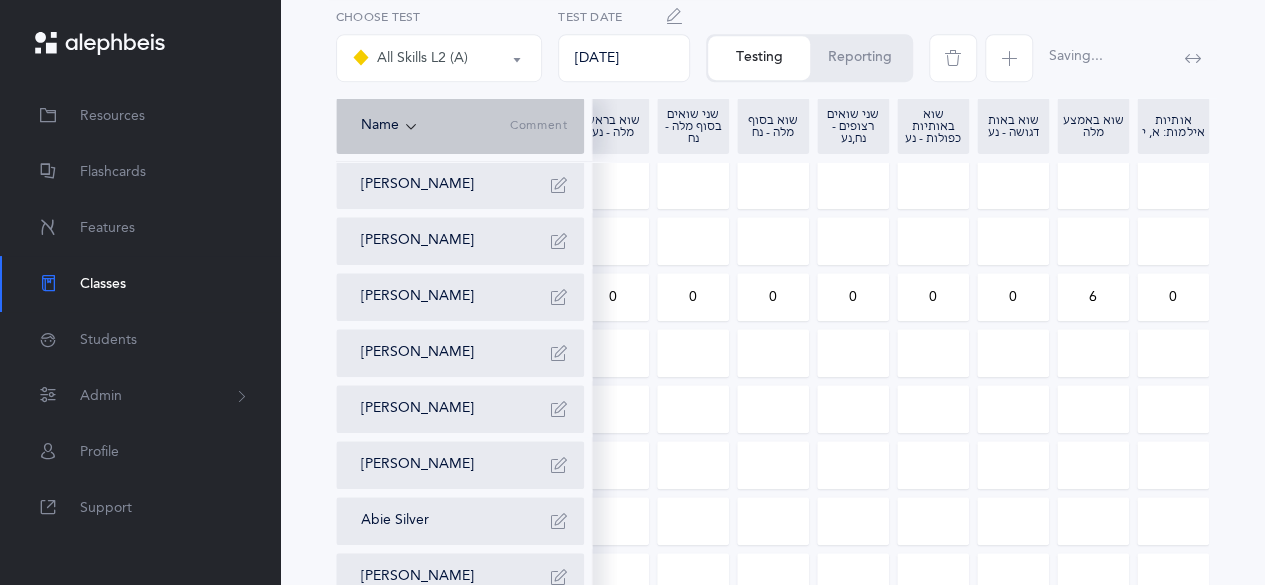 drag, startPoint x: 1019, startPoint y: 307, endPoint x: 1000, endPoint y: 303, distance: 19.416489 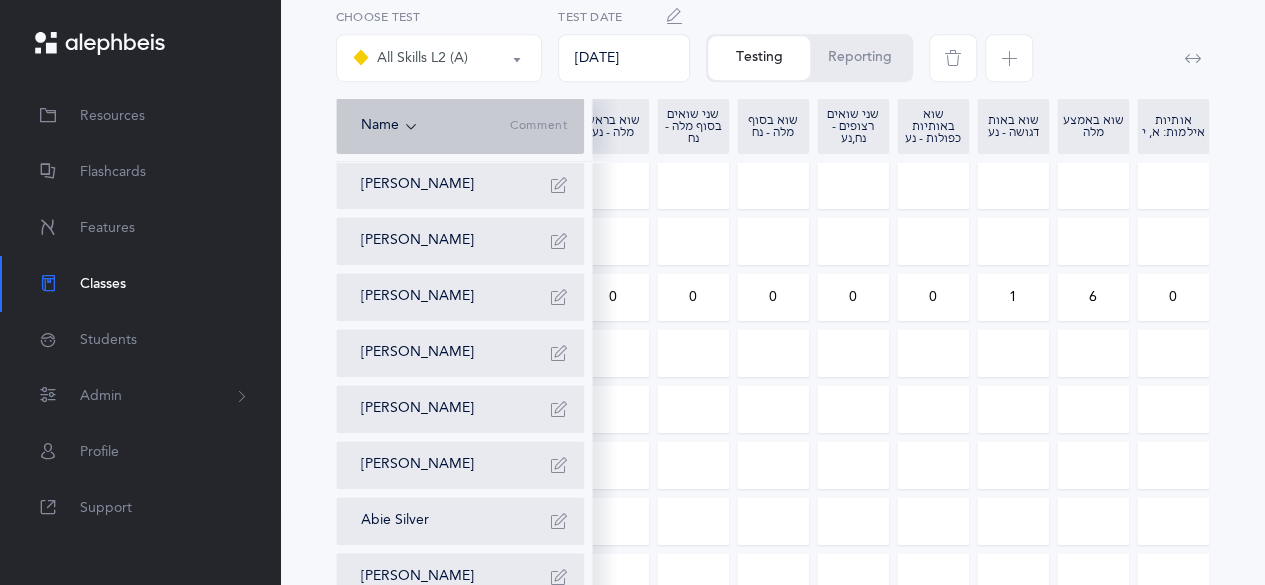 type on "1" 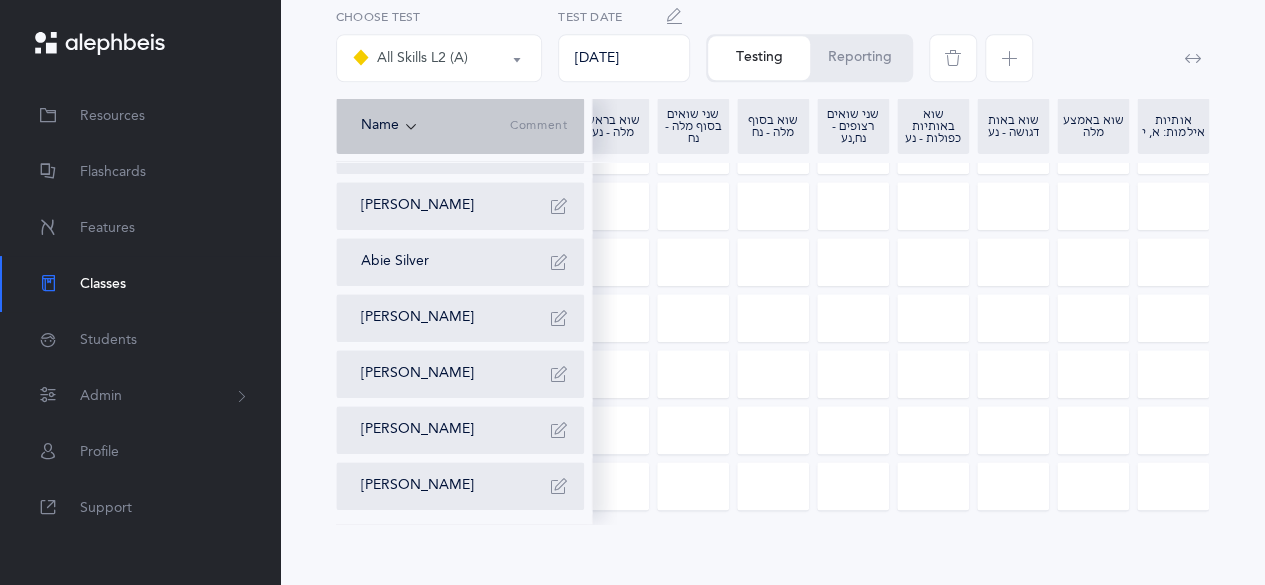 scroll, scrollTop: 1036, scrollLeft: 0, axis: vertical 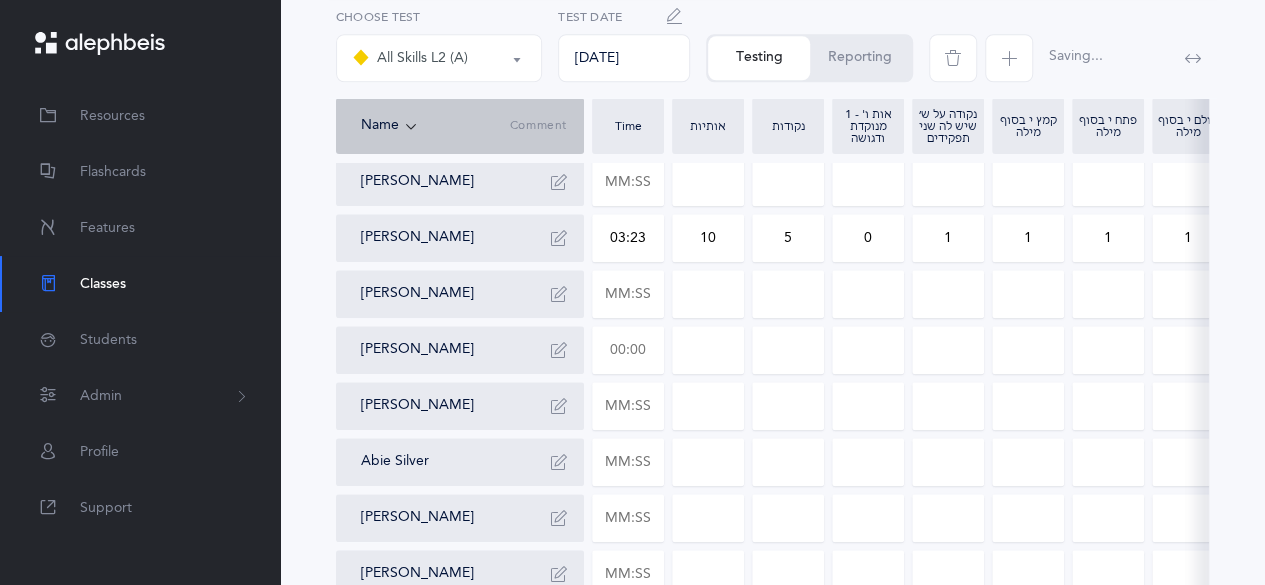 click at bounding box center [628, 350] 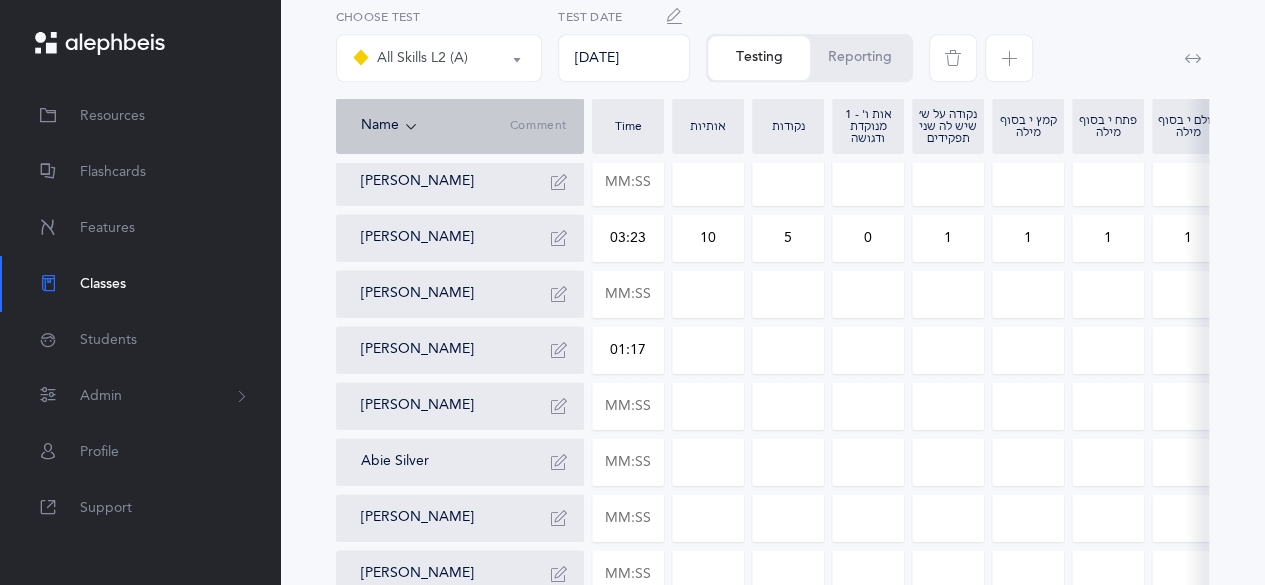 type on "01:17" 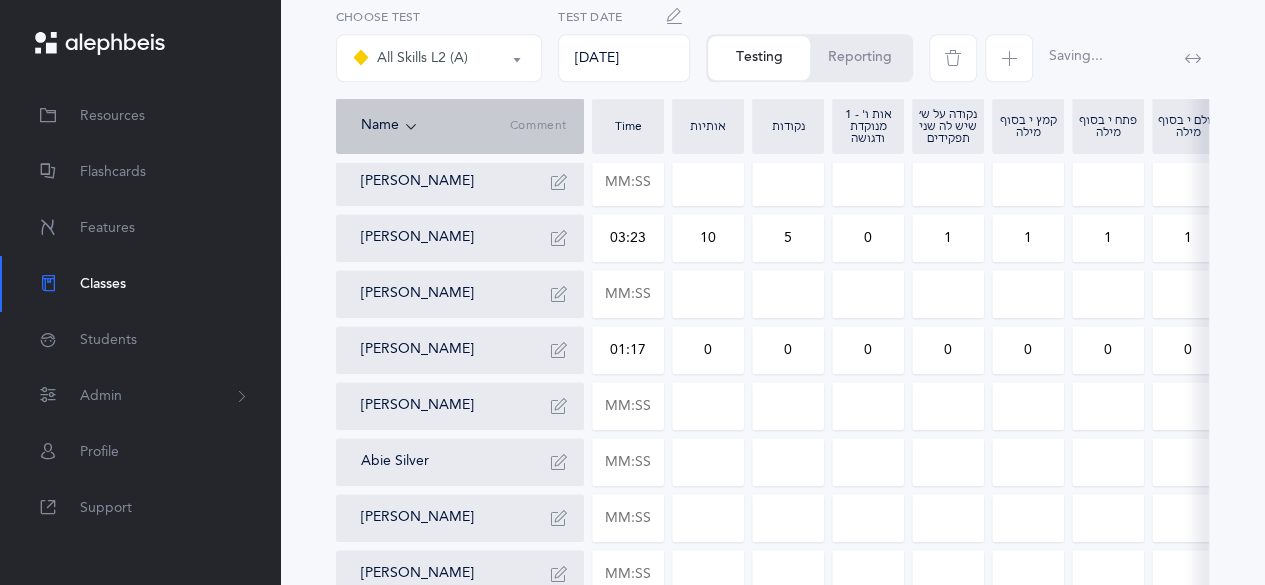 click on "0" at bounding box center (708, 350) 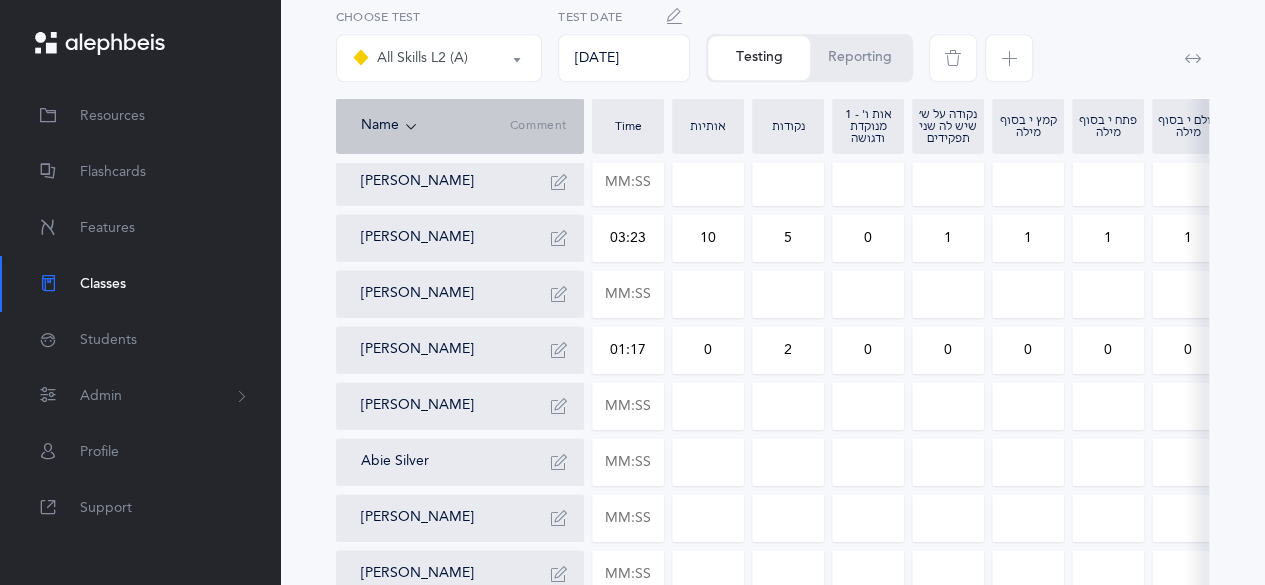 type on "2" 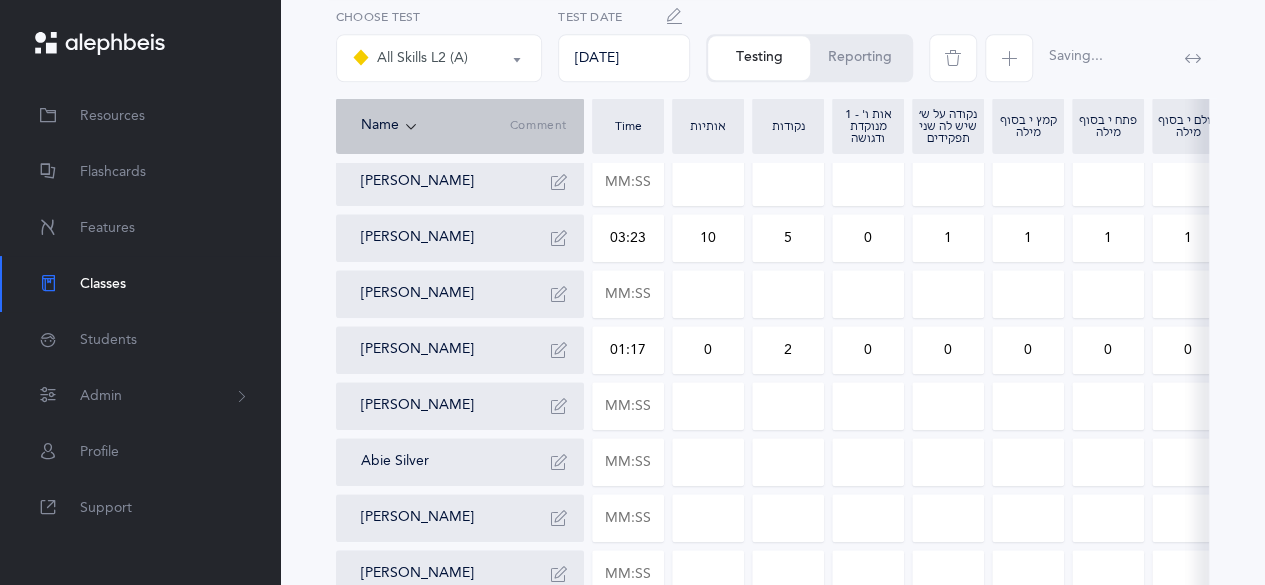 drag, startPoint x: 922, startPoint y: 363, endPoint x: 966, endPoint y: 349, distance: 46.173584 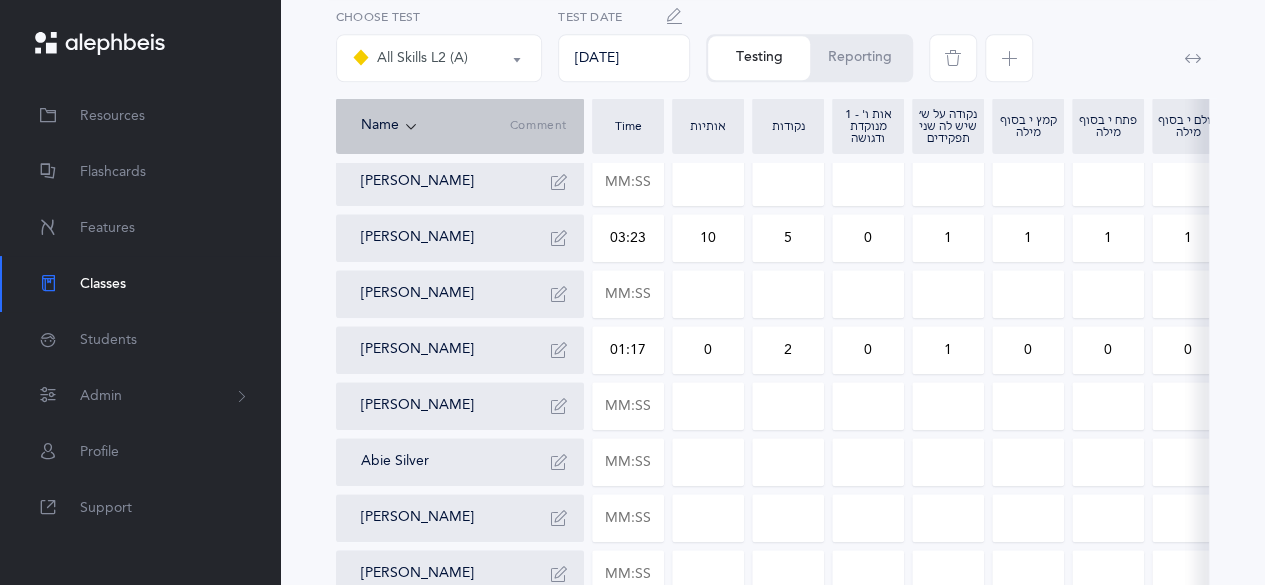 type on "1" 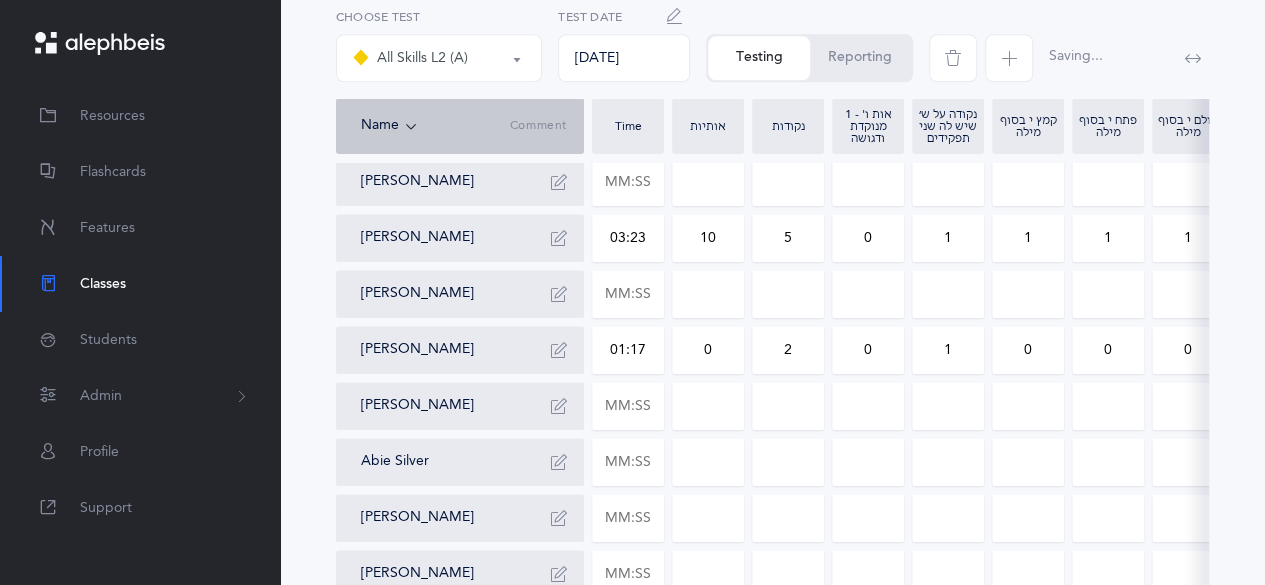 click on "0" at bounding box center (1028, 350) 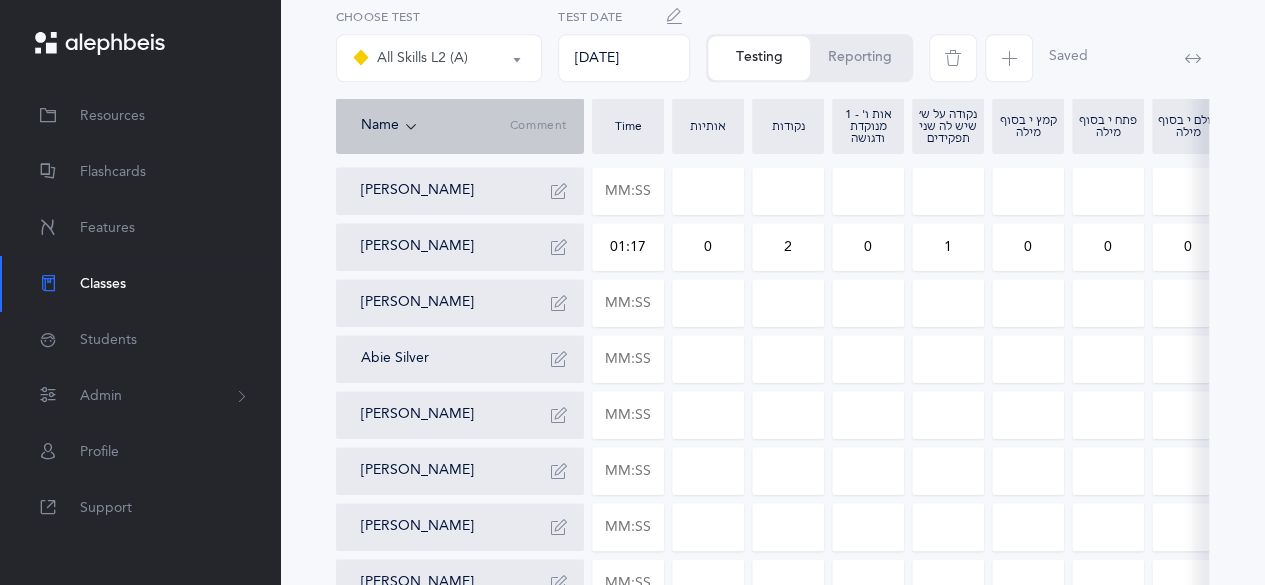 scroll, scrollTop: 1036, scrollLeft: 0, axis: vertical 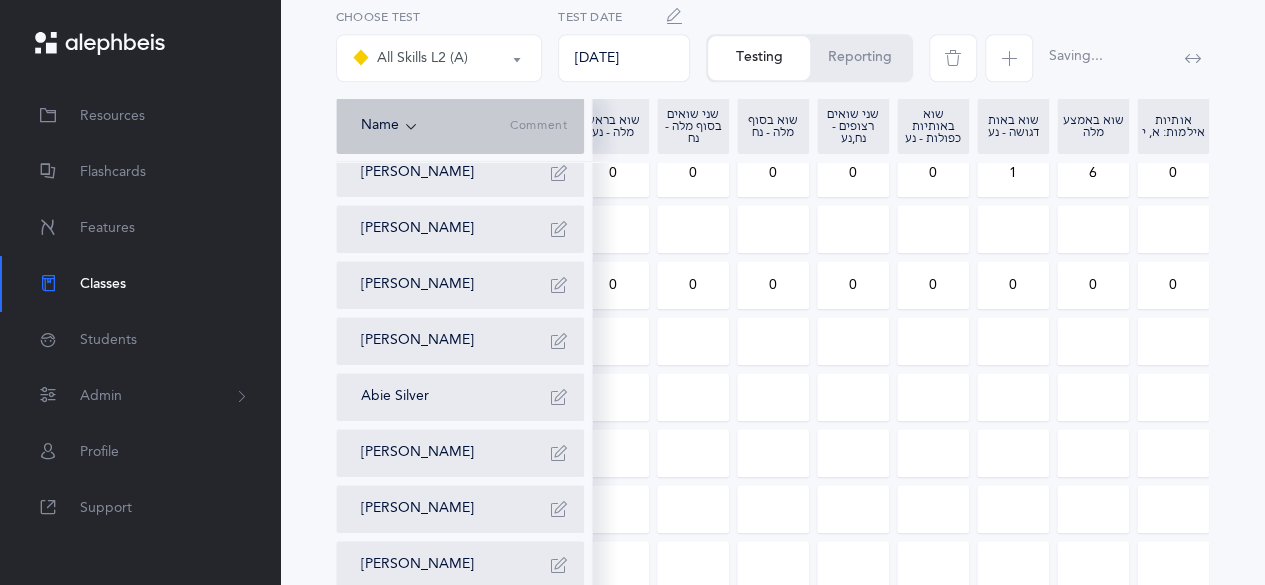 drag, startPoint x: 1097, startPoint y: 284, endPoint x: 1075, endPoint y: 290, distance: 22.803509 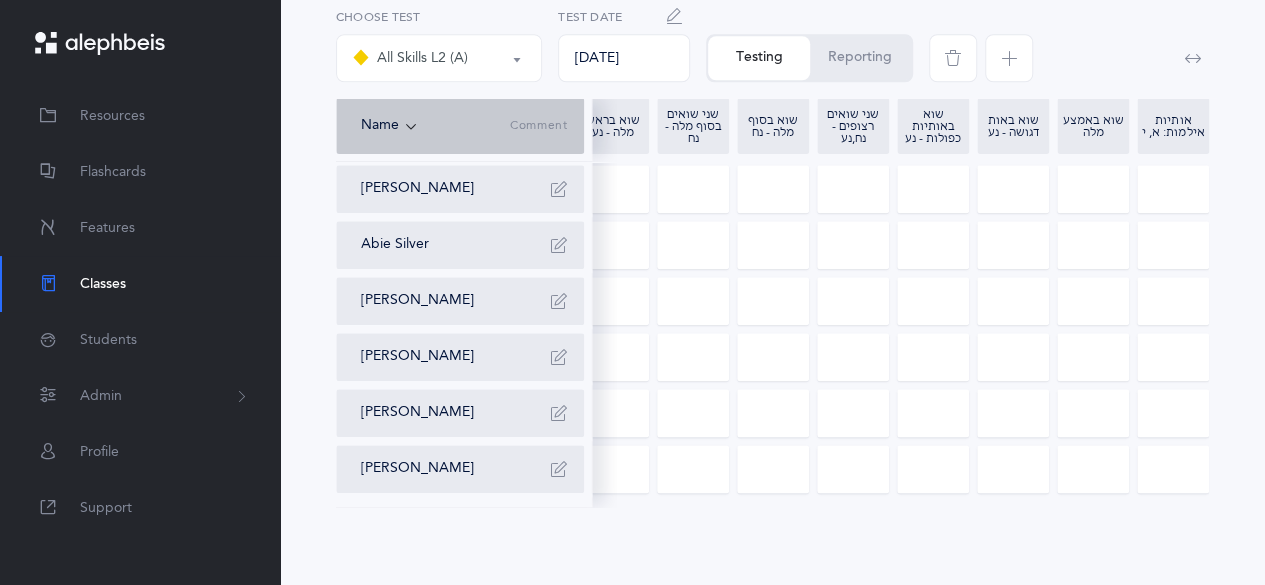 scroll, scrollTop: 1030, scrollLeft: 0, axis: vertical 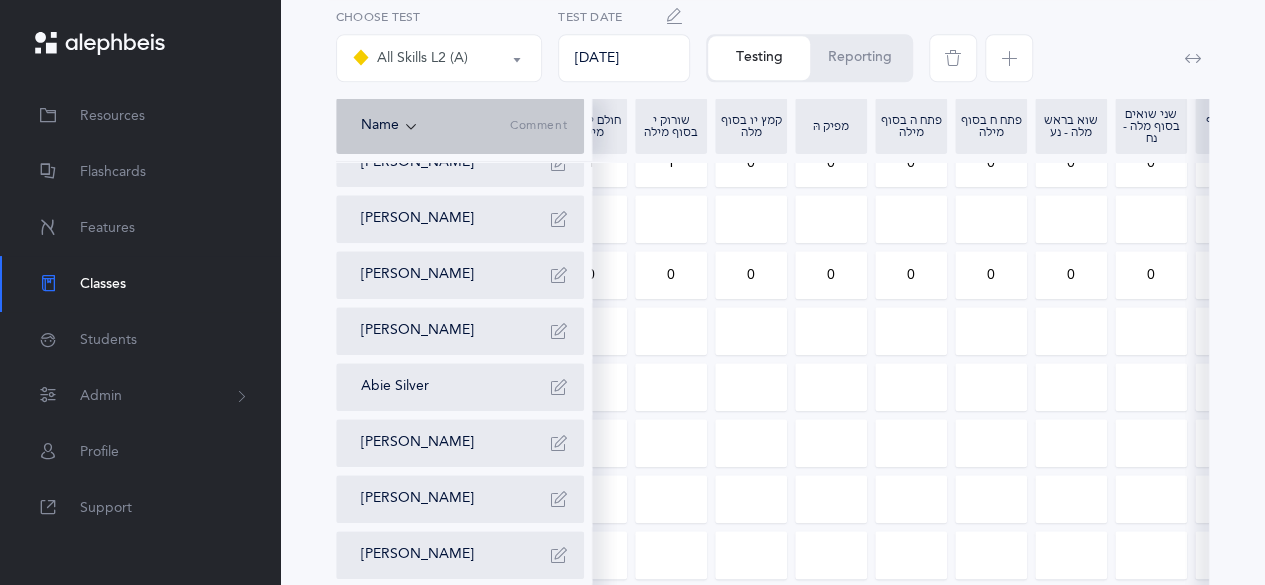 type on "1" 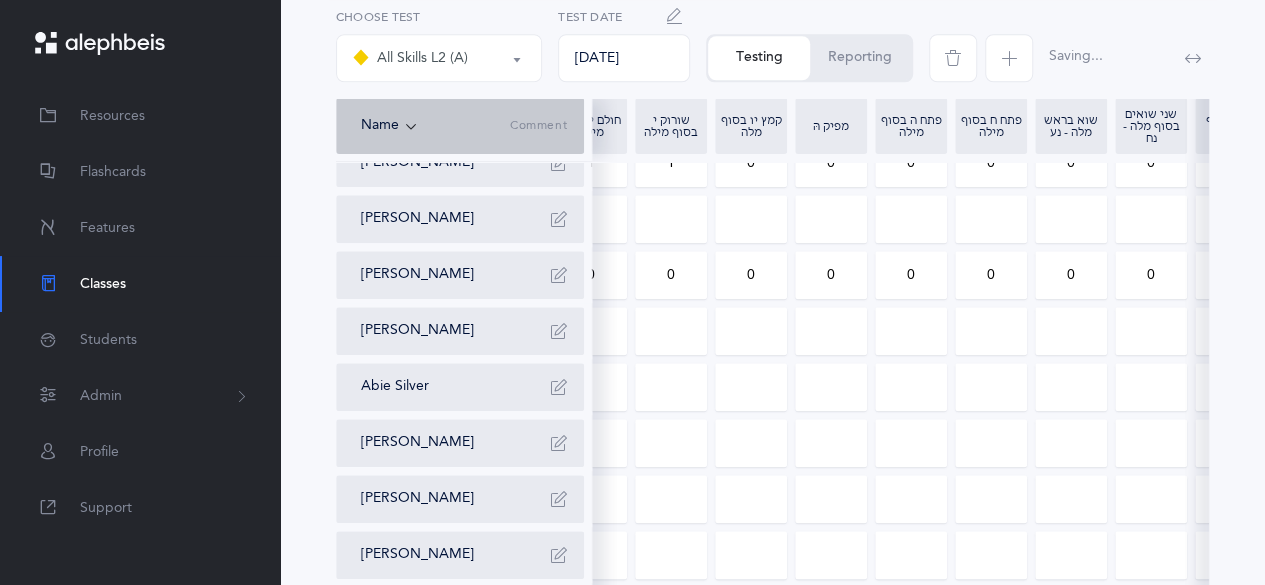 drag, startPoint x: 754, startPoint y: 282, endPoint x: 742, endPoint y: 285, distance: 12.369317 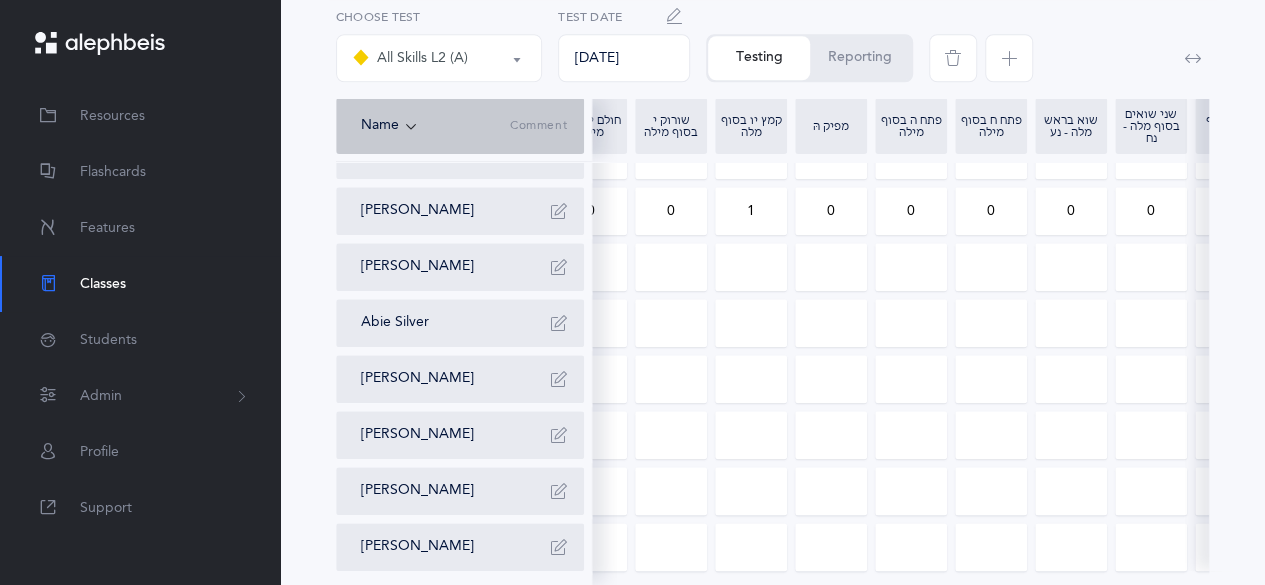 scroll, scrollTop: 1036, scrollLeft: 0, axis: vertical 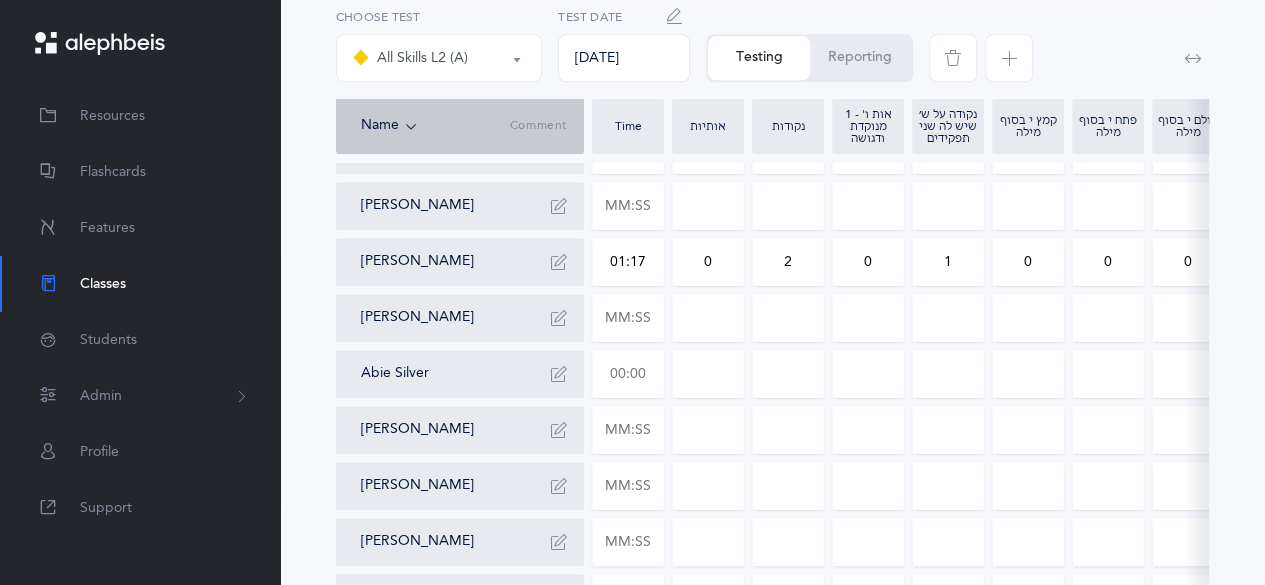 type on "1" 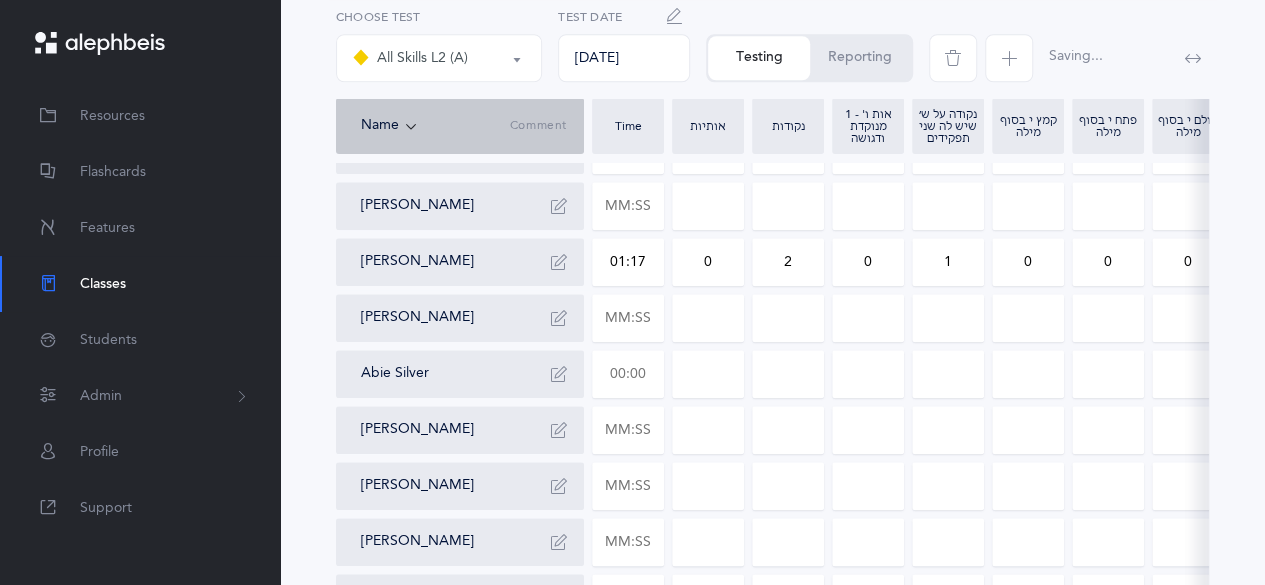 click at bounding box center [628, 374] 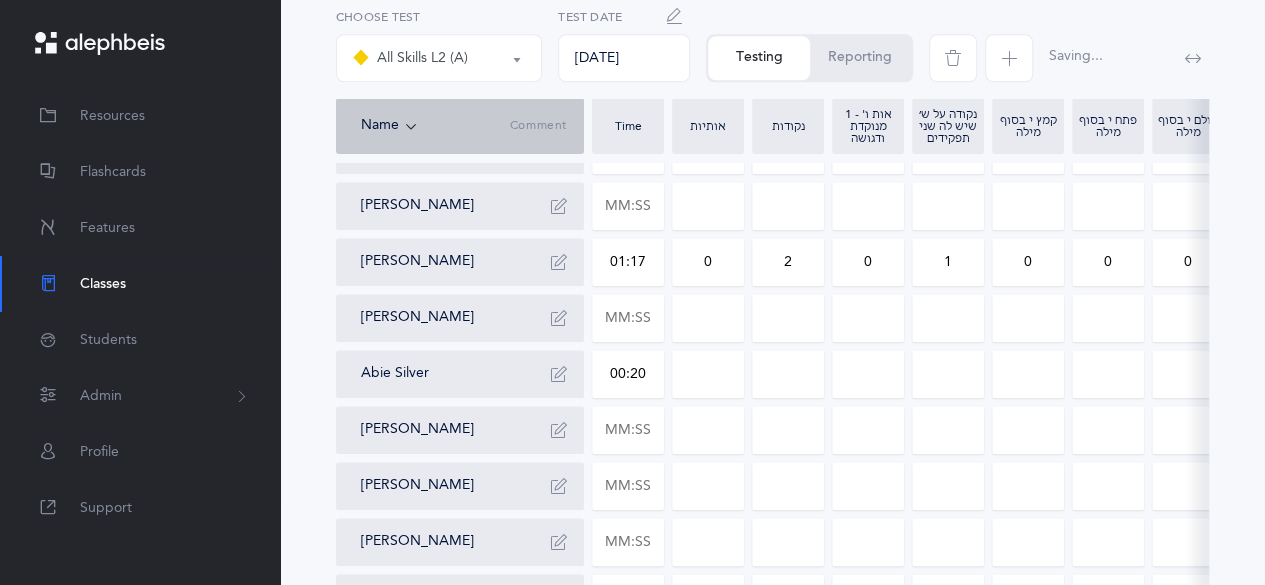 click on "00:20" at bounding box center (628, 374) 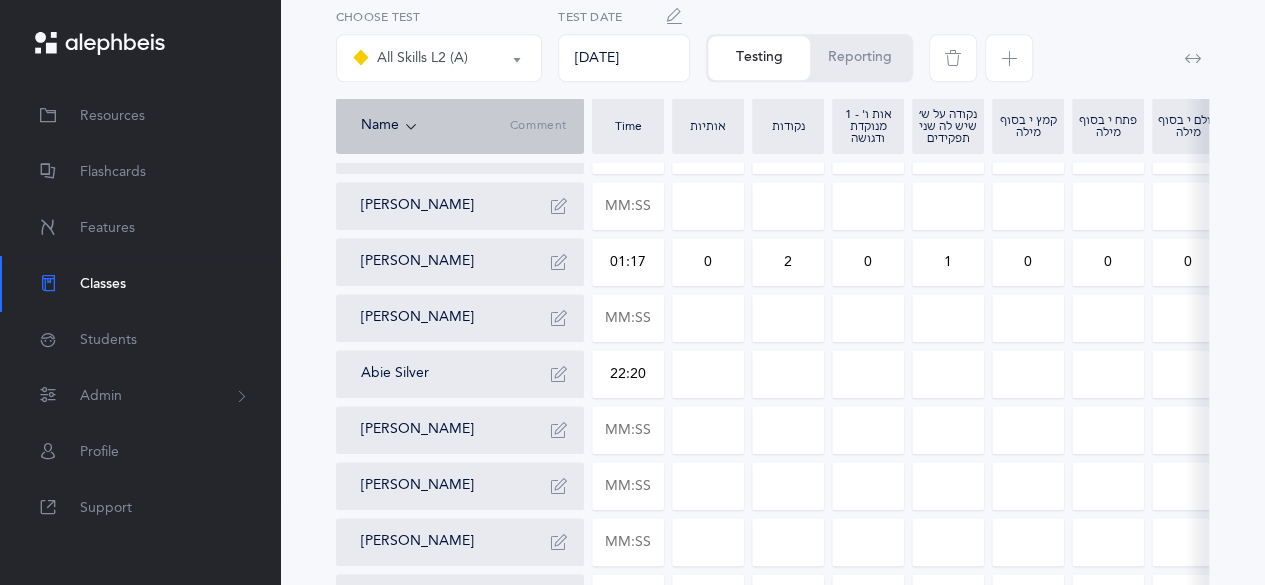 click on "22:20" at bounding box center (628, 374) 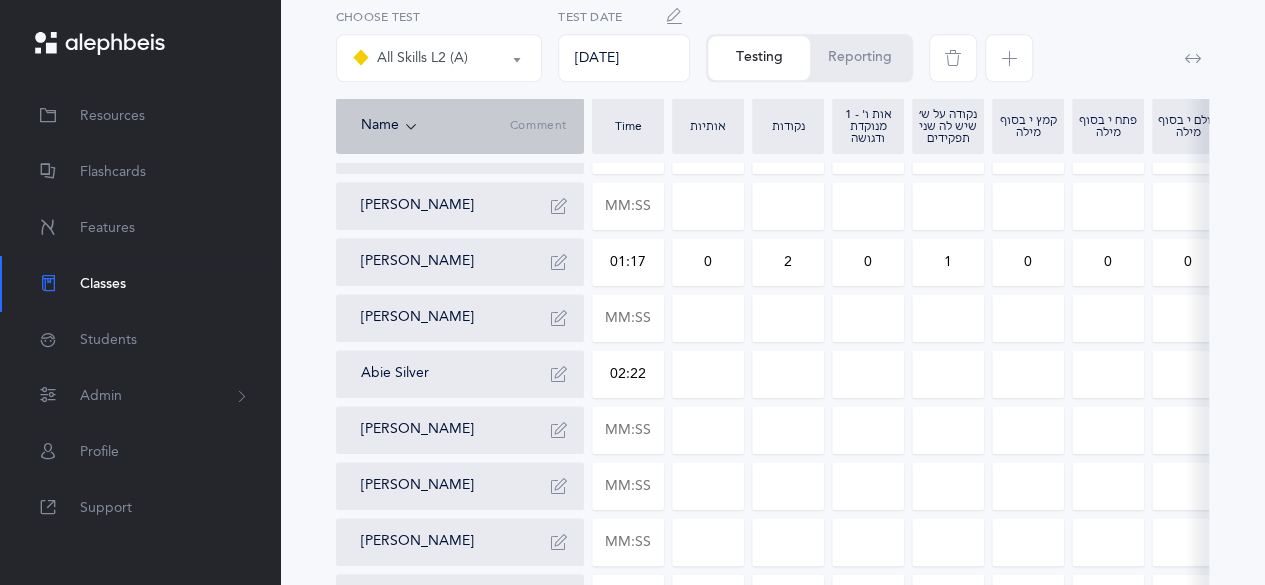 type on "02:22" 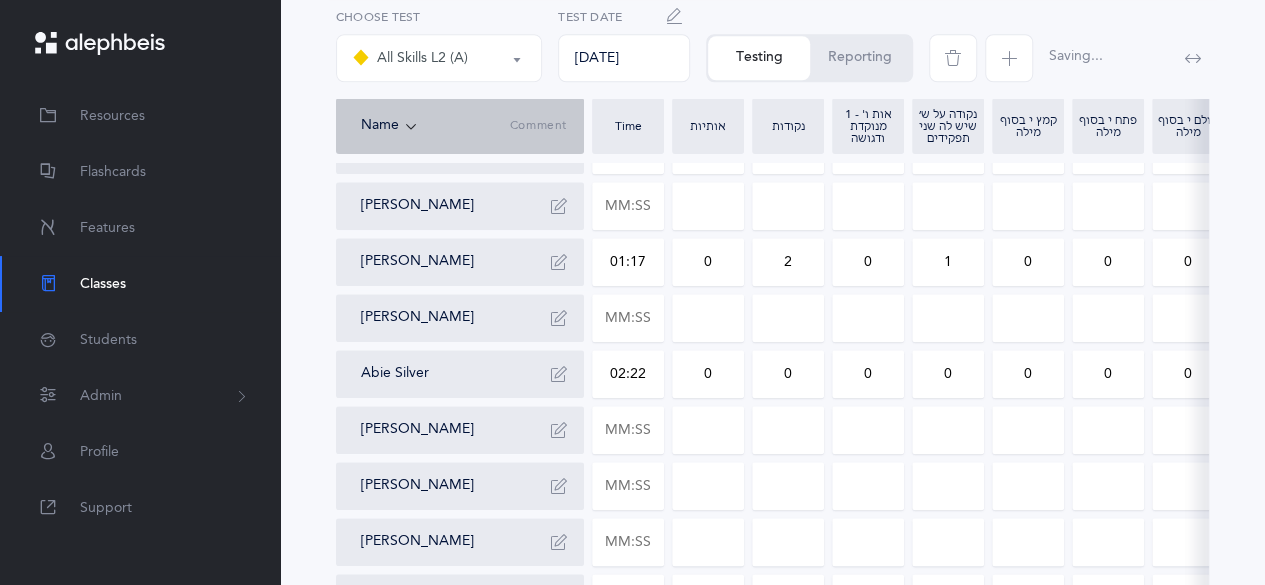 drag, startPoint x: 730, startPoint y: 359, endPoint x: 697, endPoint y: 375, distance: 36.67424 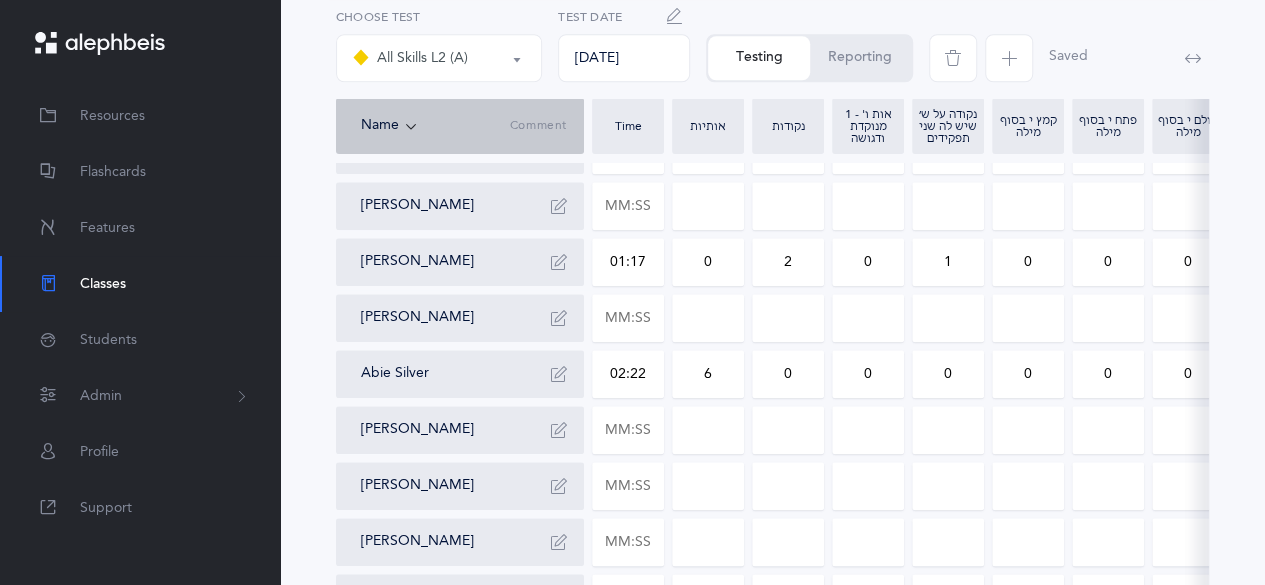 type on "6" 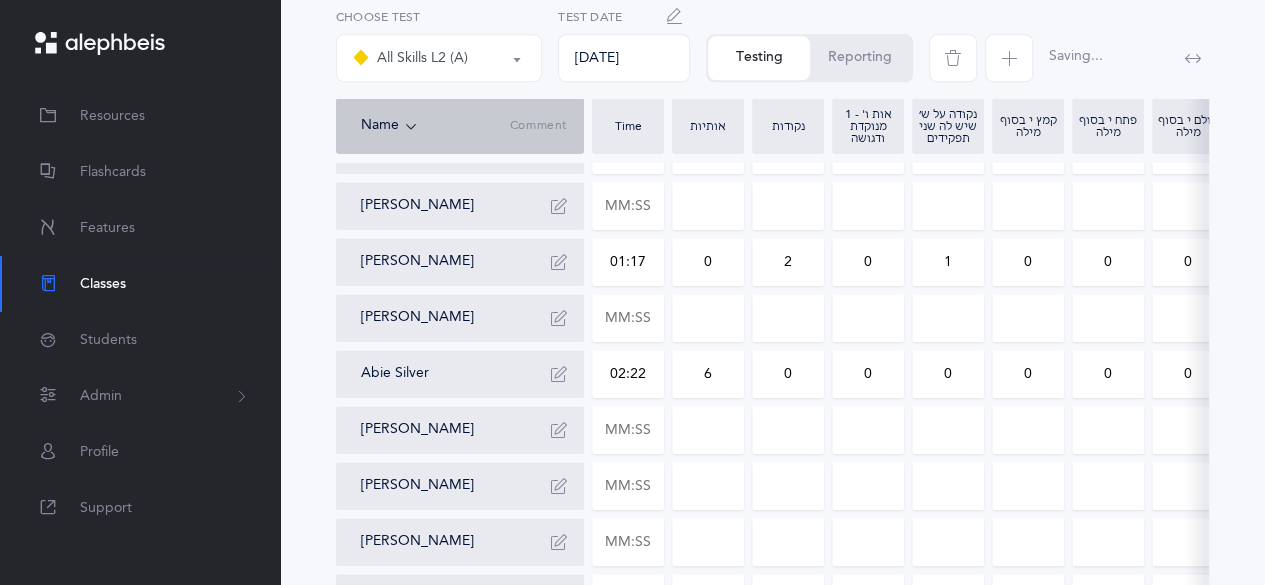 drag, startPoint x: 784, startPoint y: 375, endPoint x: 794, endPoint y: 378, distance: 10.440307 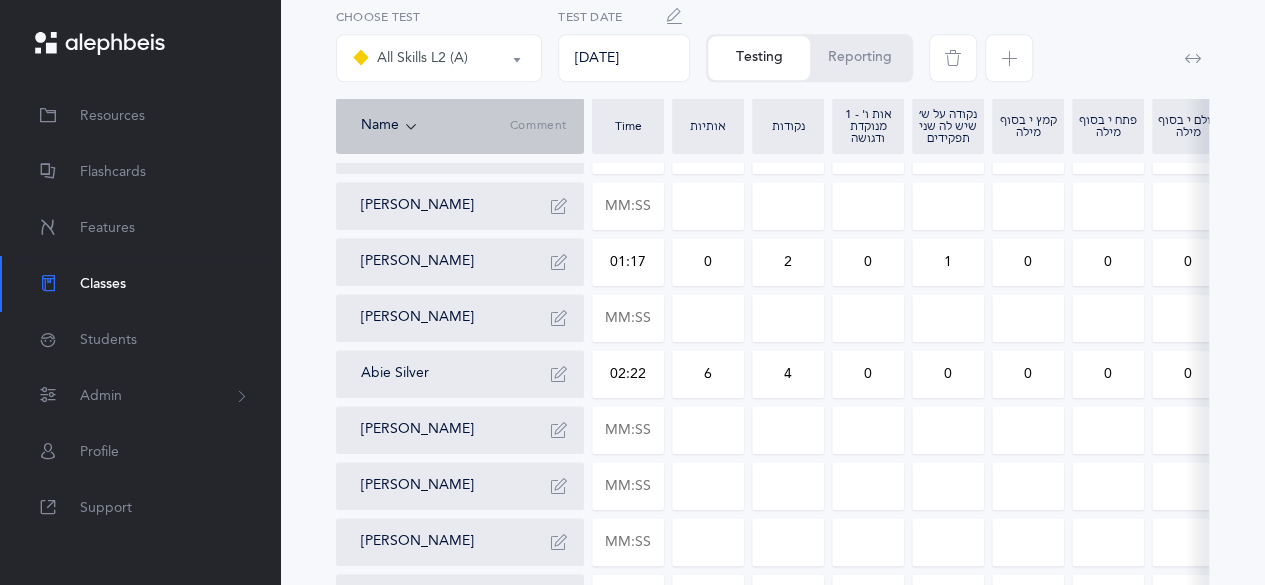 type on "4" 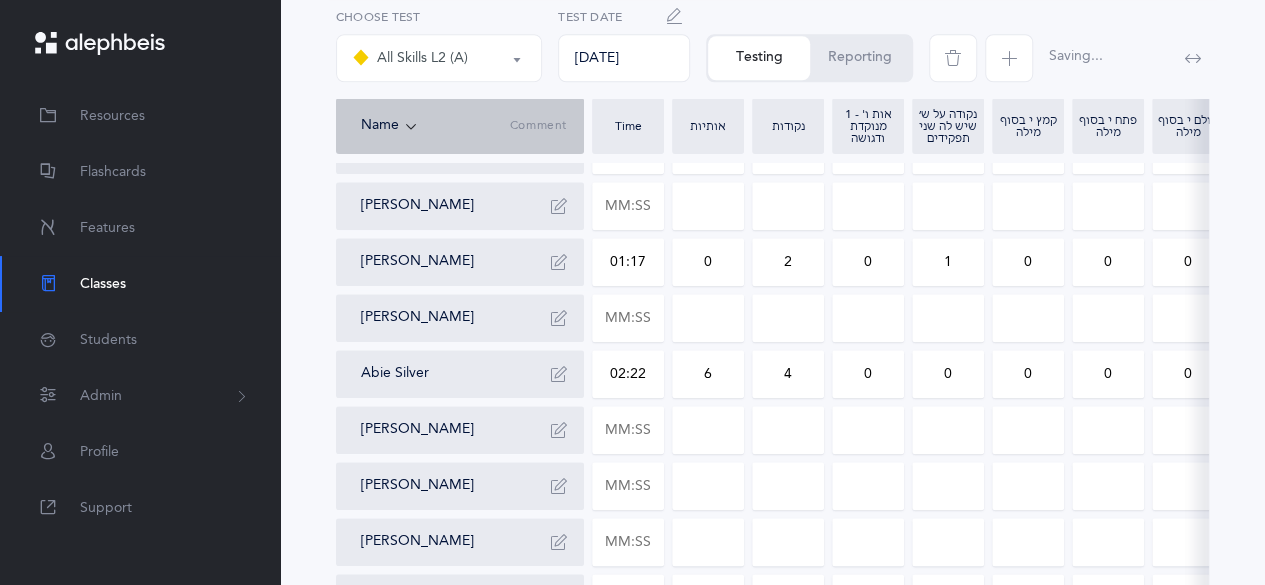 drag, startPoint x: 932, startPoint y: 373, endPoint x: 960, endPoint y: 373, distance: 28 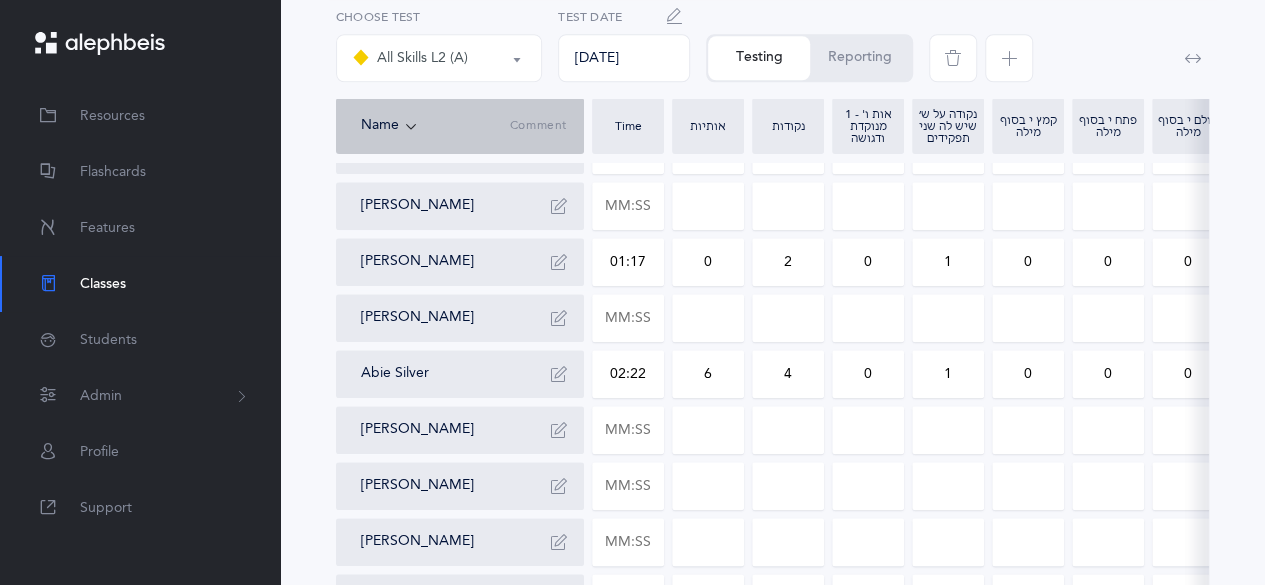 scroll, scrollTop: 1036, scrollLeft: 0, axis: vertical 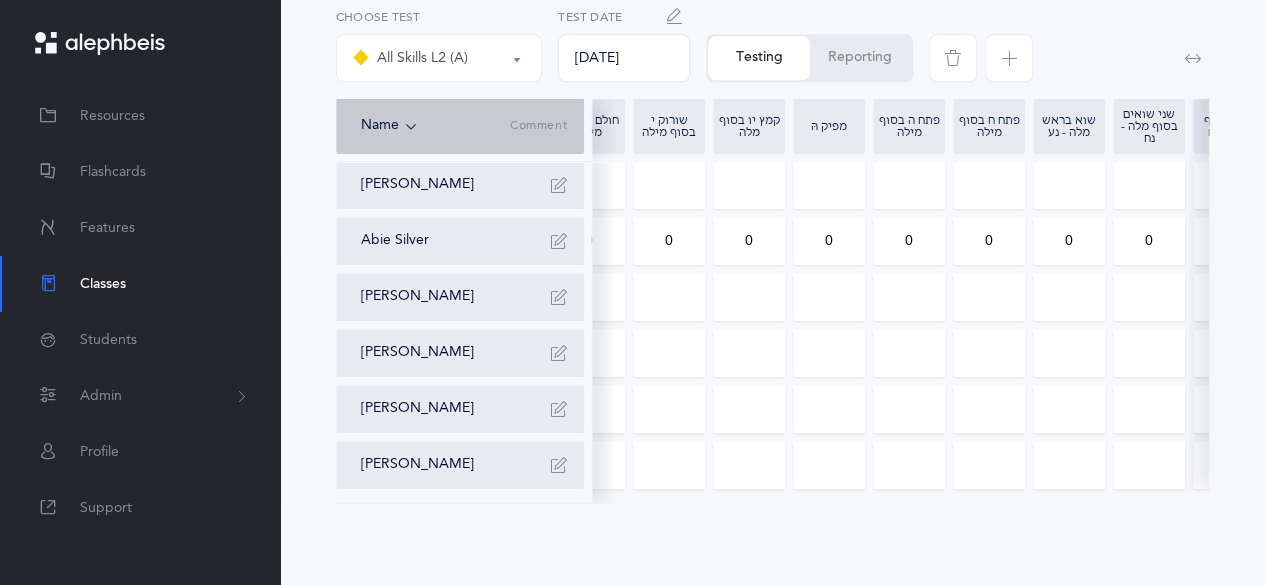 type on "1" 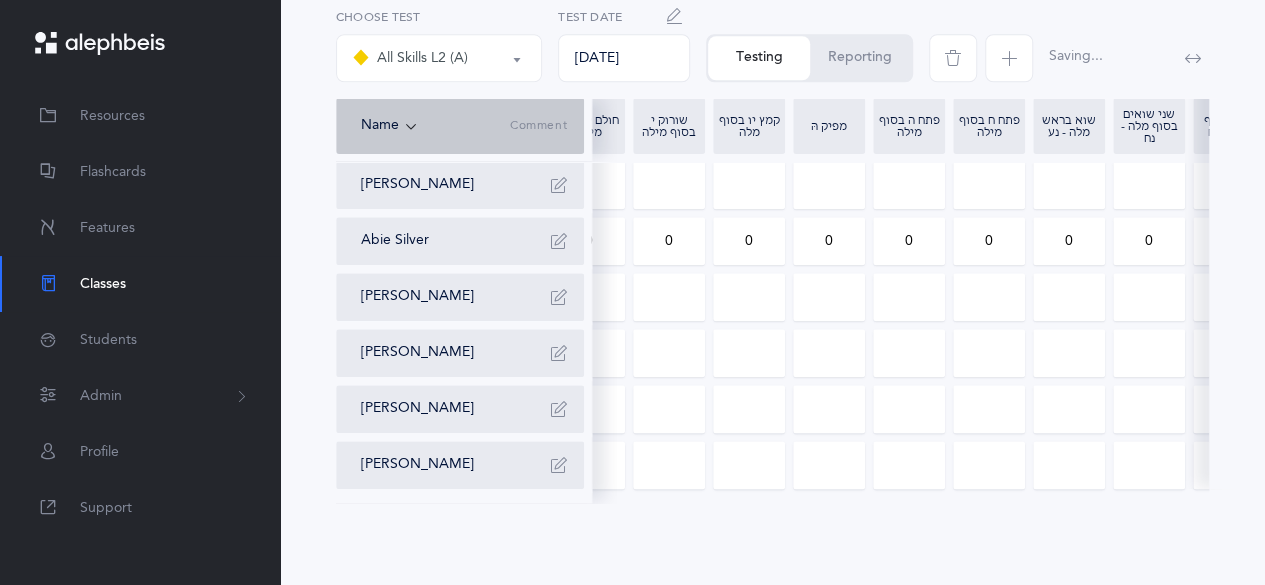 drag, startPoint x: 921, startPoint y: 229, endPoint x: 902, endPoint y: 229, distance: 19 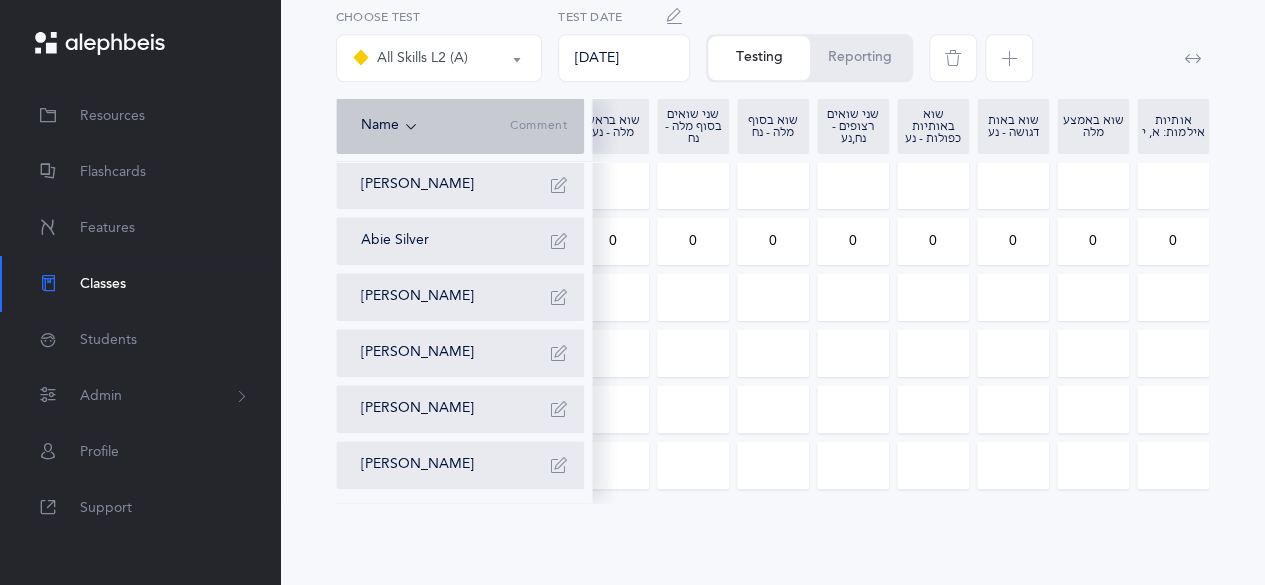 type on "1" 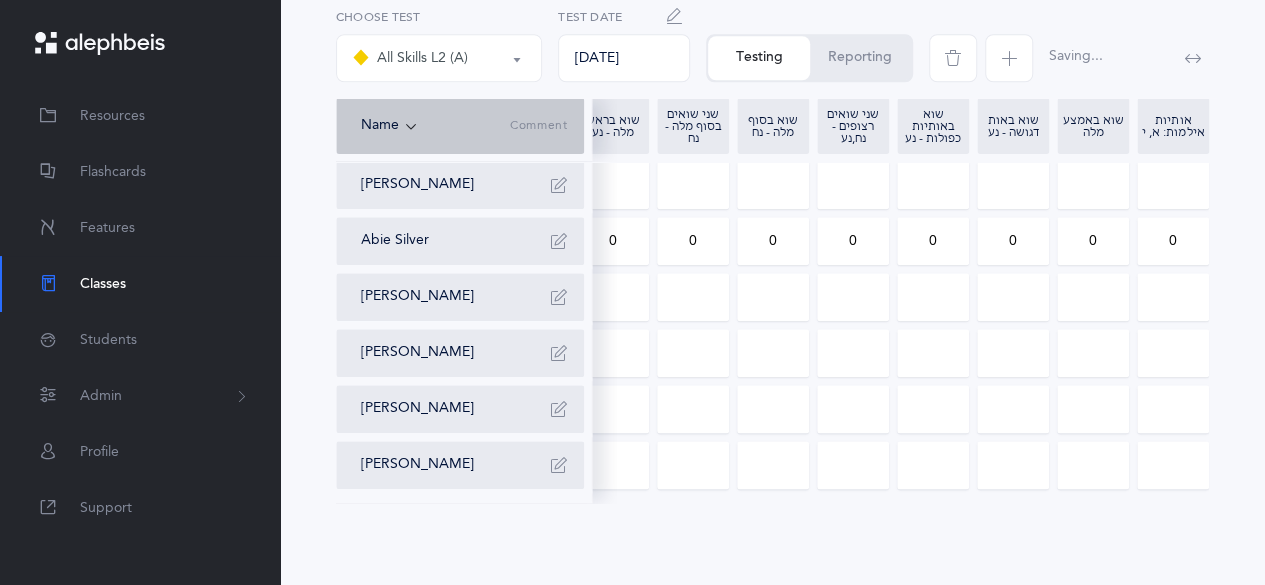 drag, startPoint x: 1181, startPoint y: 219, endPoint x: 1120, endPoint y: 235, distance: 63.06346 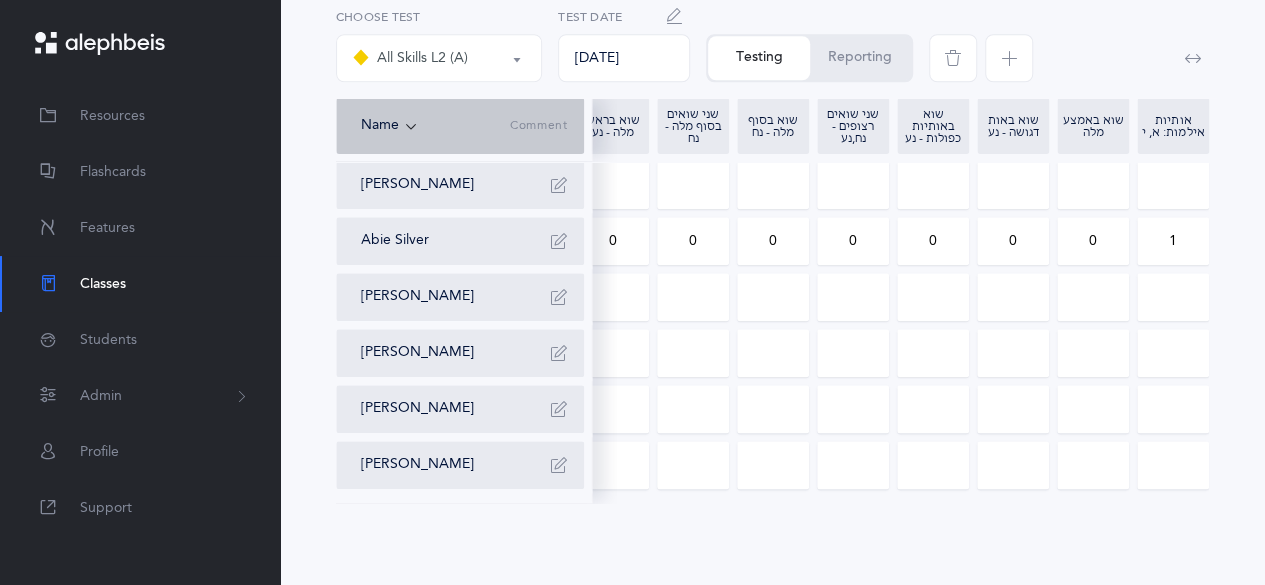 type on "1" 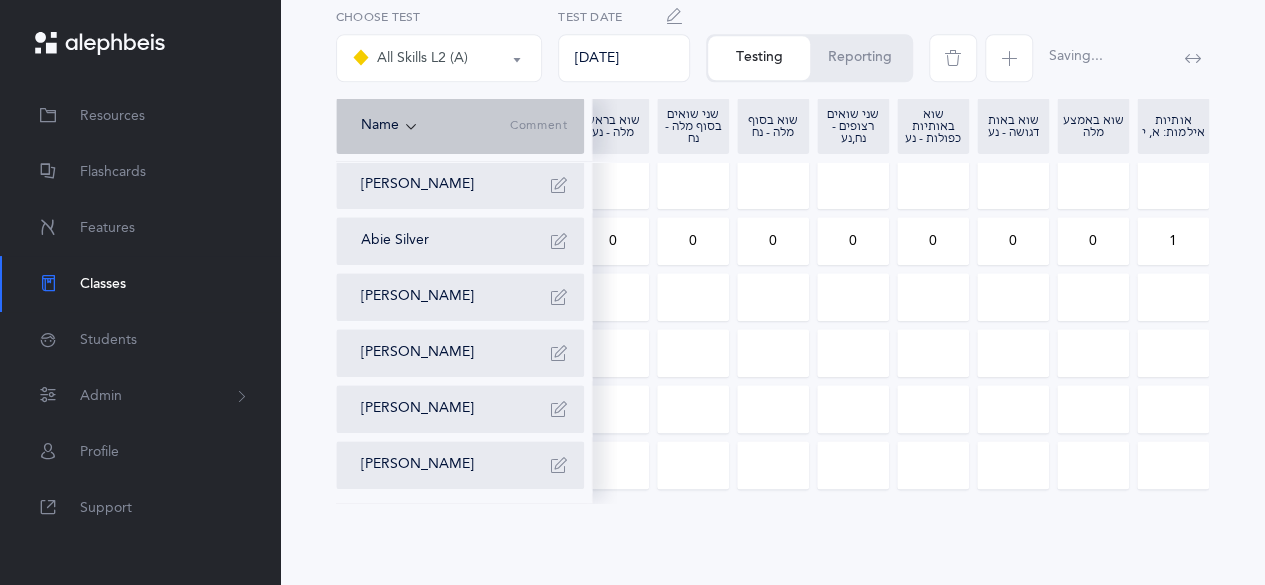 drag, startPoint x: 1102, startPoint y: 233, endPoint x: 1074, endPoint y: 237, distance: 28.284271 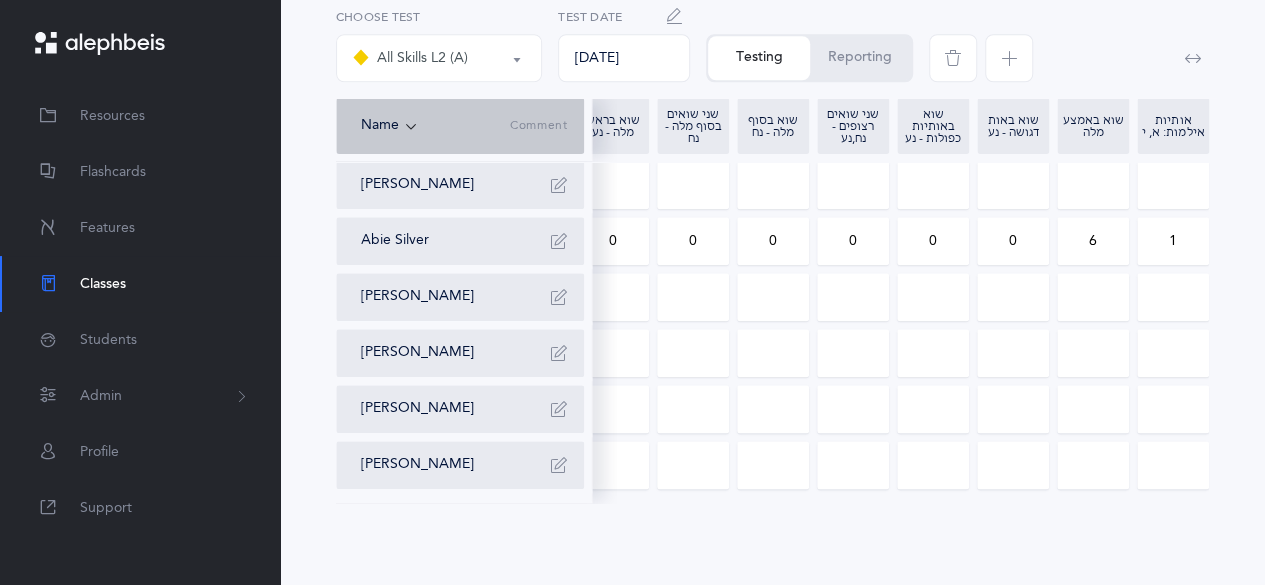 type on "6" 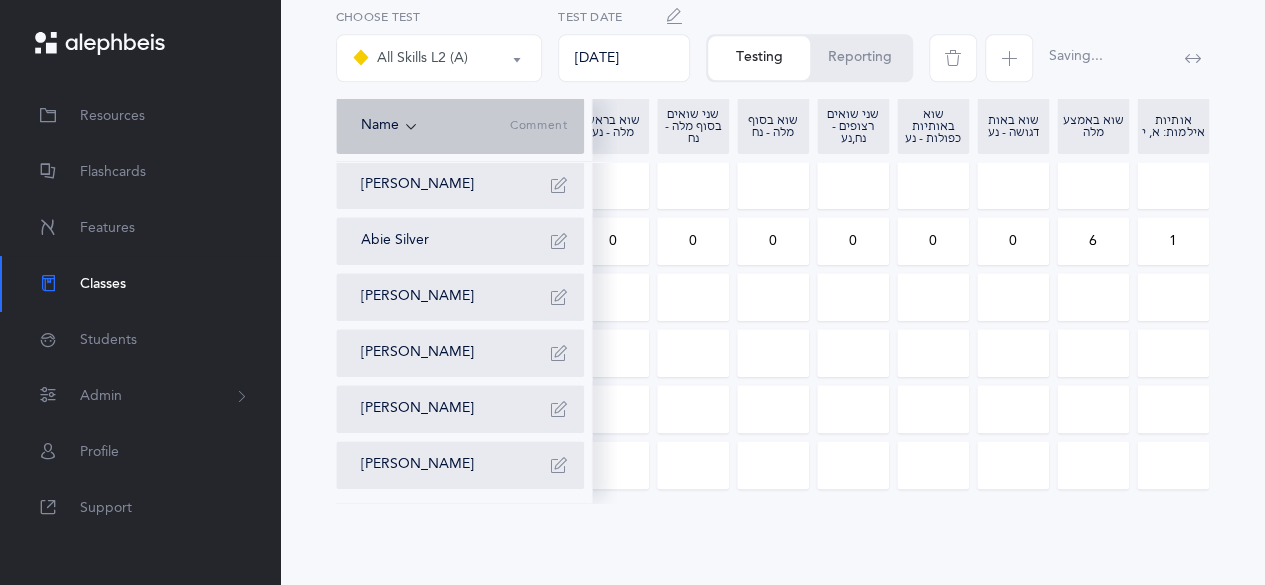 drag, startPoint x: 859, startPoint y: 223, endPoint x: 838, endPoint y: 225, distance: 21.095022 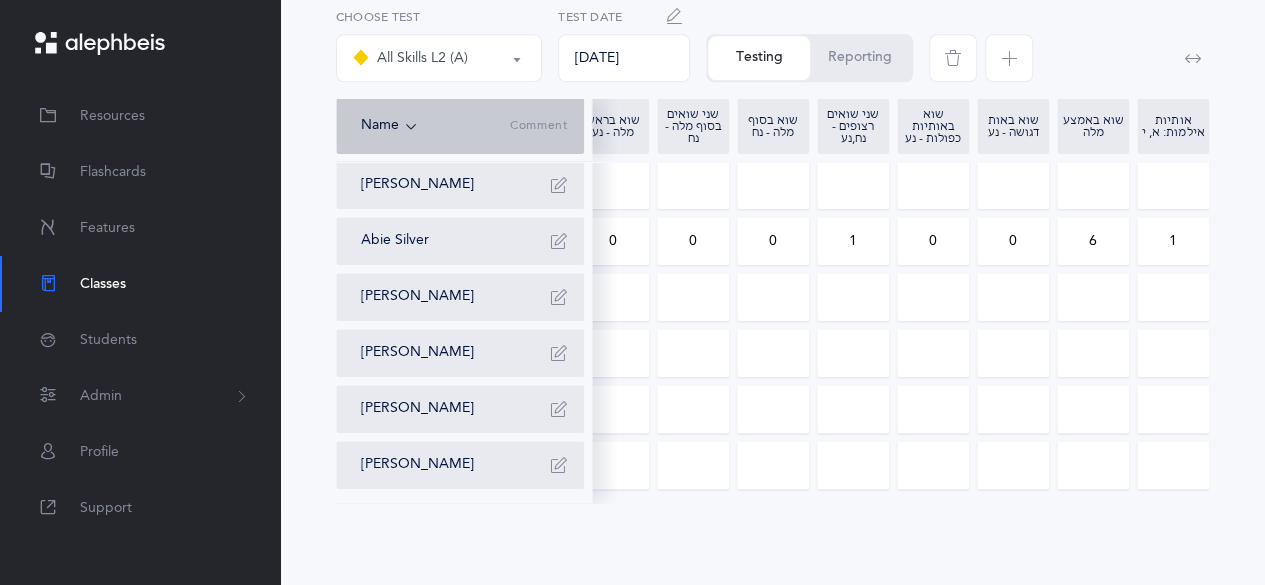 type on "1" 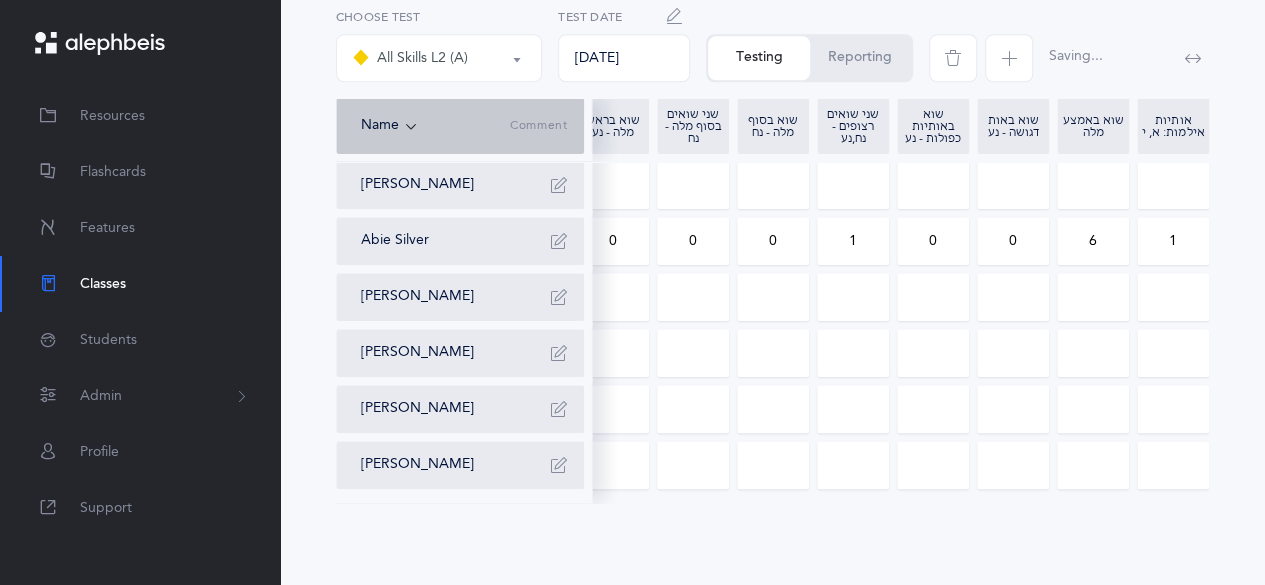 click on "0" at bounding box center (1013, 241) 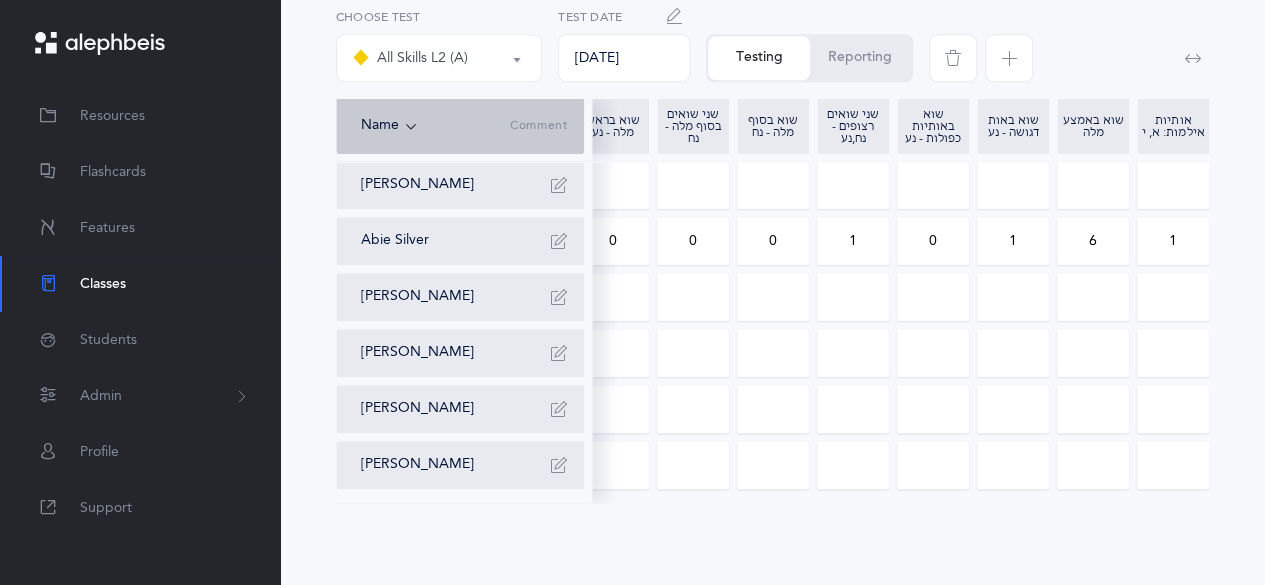type on "1" 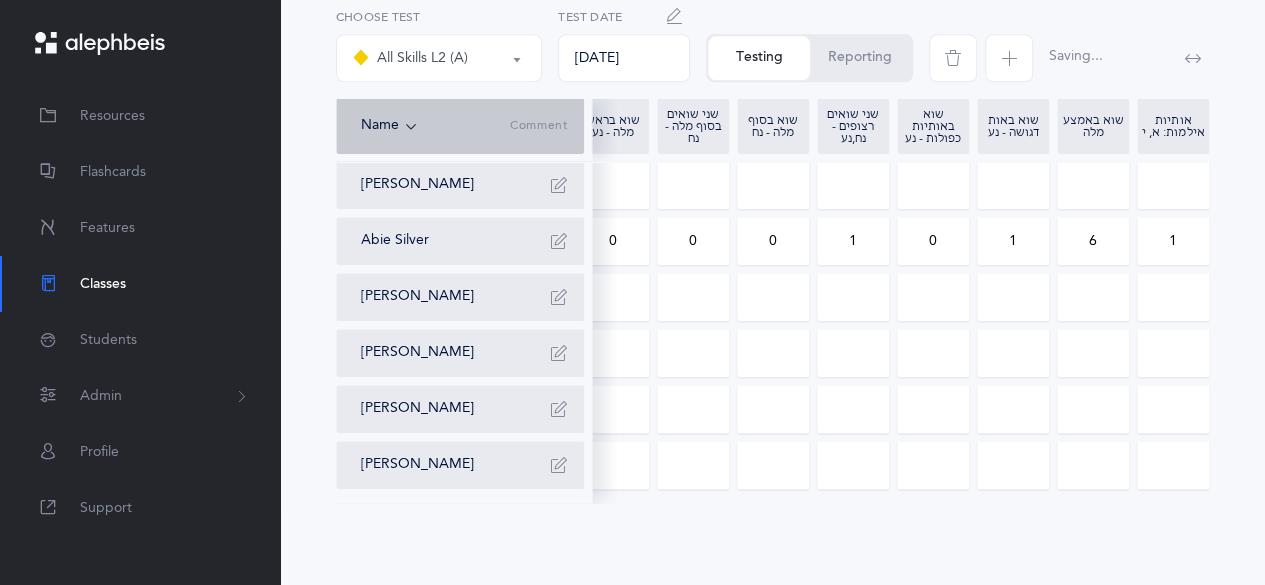 drag, startPoint x: 778, startPoint y: 229, endPoint x: 764, endPoint y: 229, distance: 14 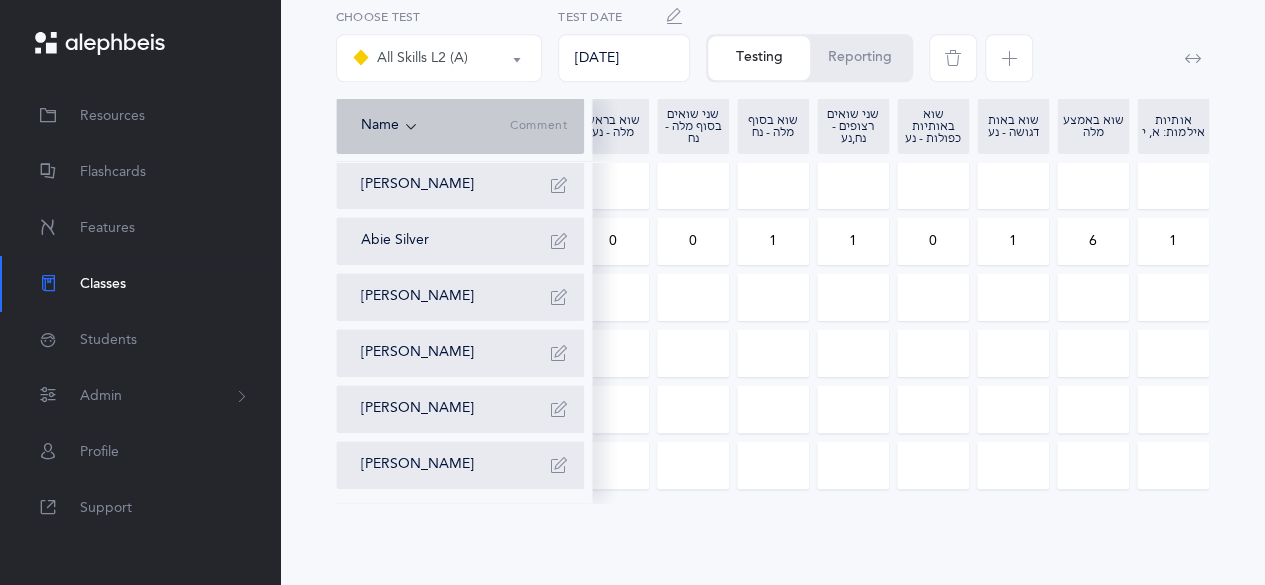 type on "1" 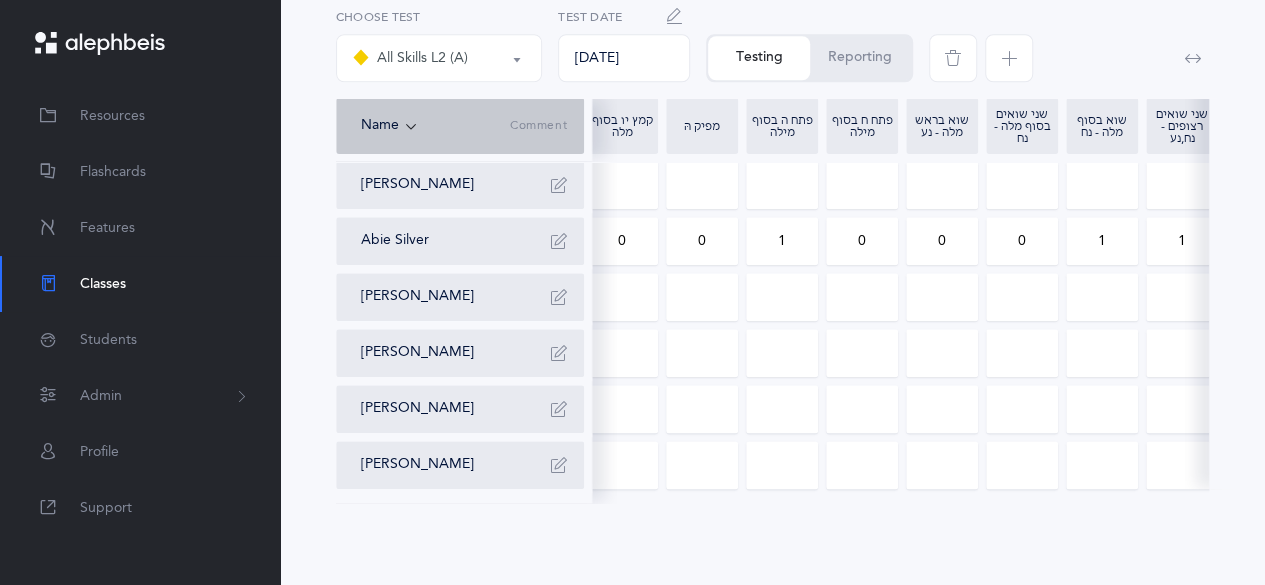 scroll, scrollTop: 0, scrollLeft: 588, axis: horizontal 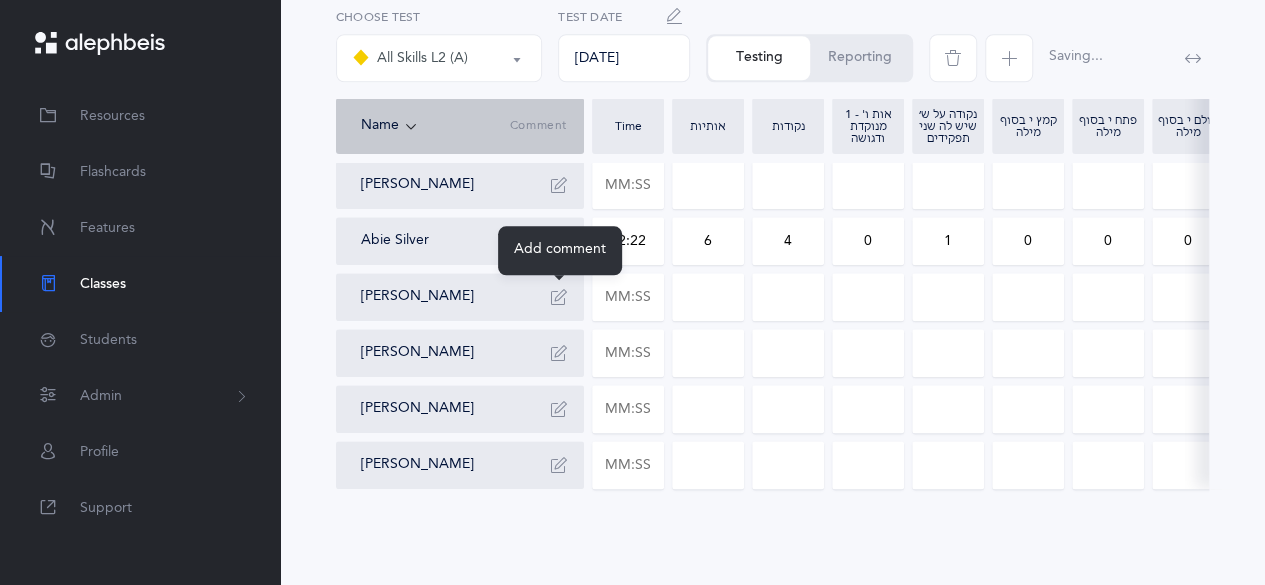 click at bounding box center [559, 297] 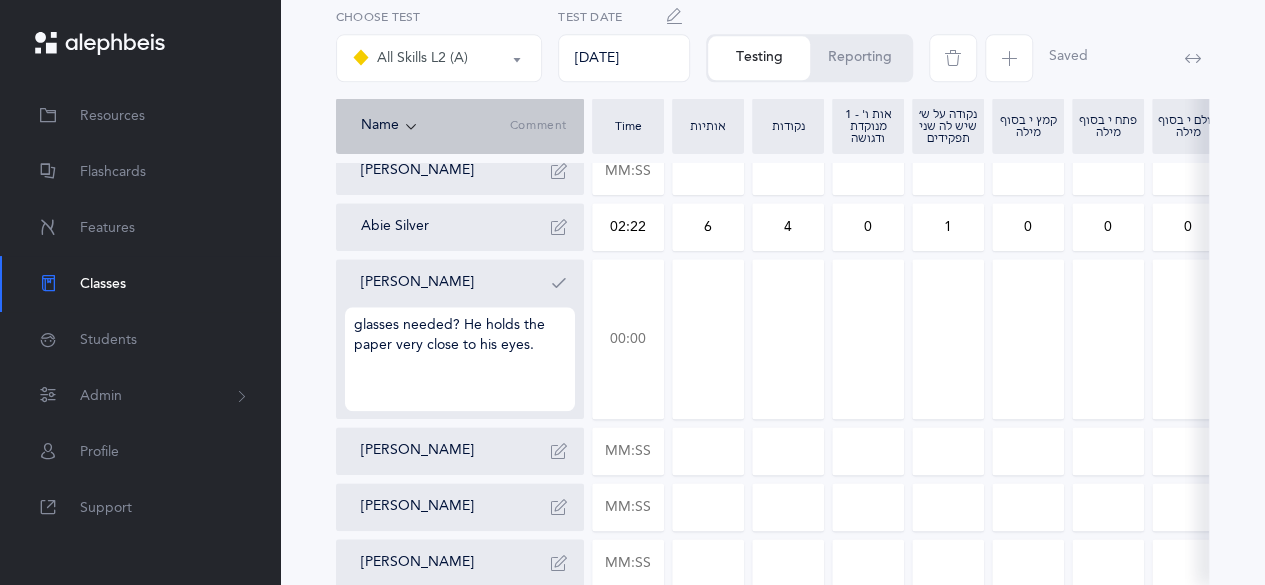 type on "glasses needed? He holds the paper very close to his eyes." 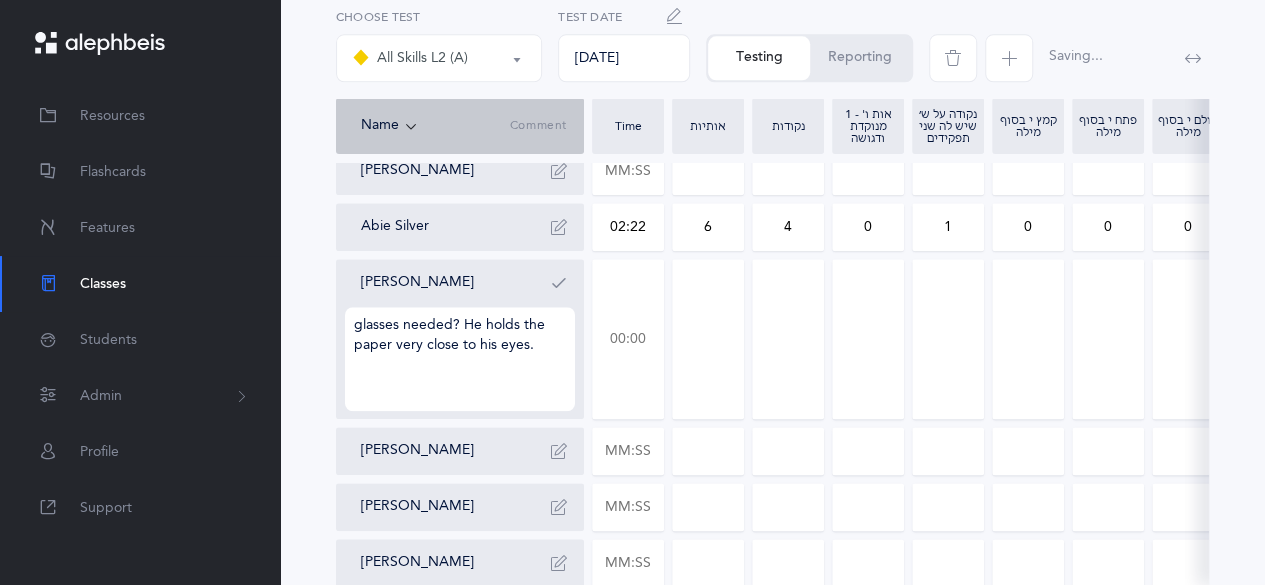 click at bounding box center [628, 339] 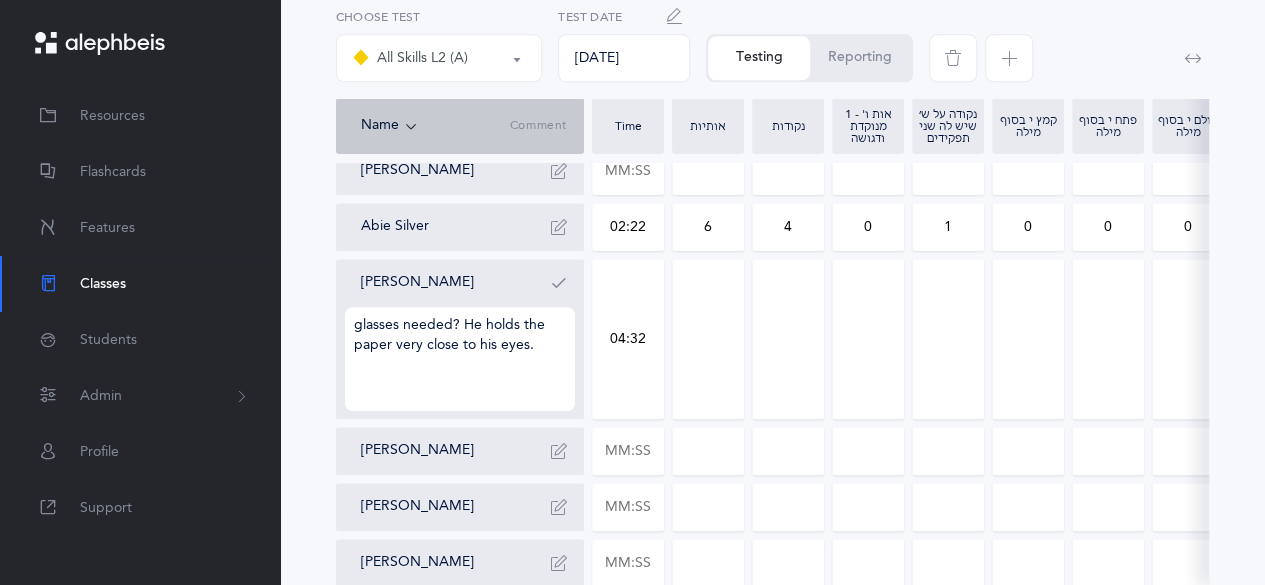type on "04:32" 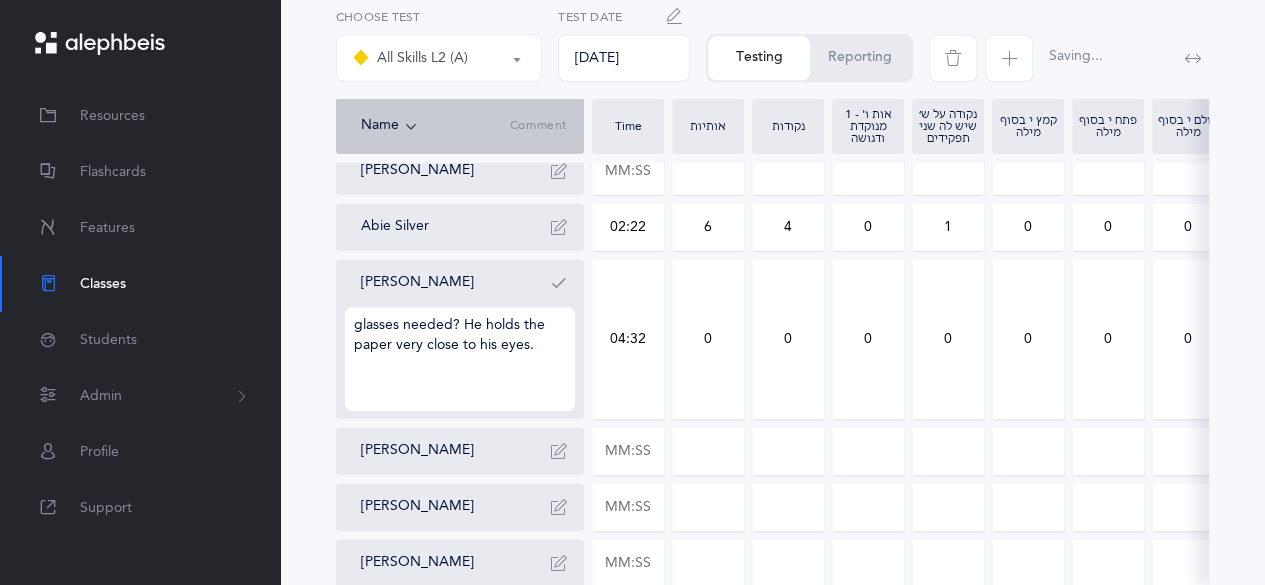 drag, startPoint x: 697, startPoint y: 318, endPoint x: 736, endPoint y: 320, distance: 39.051247 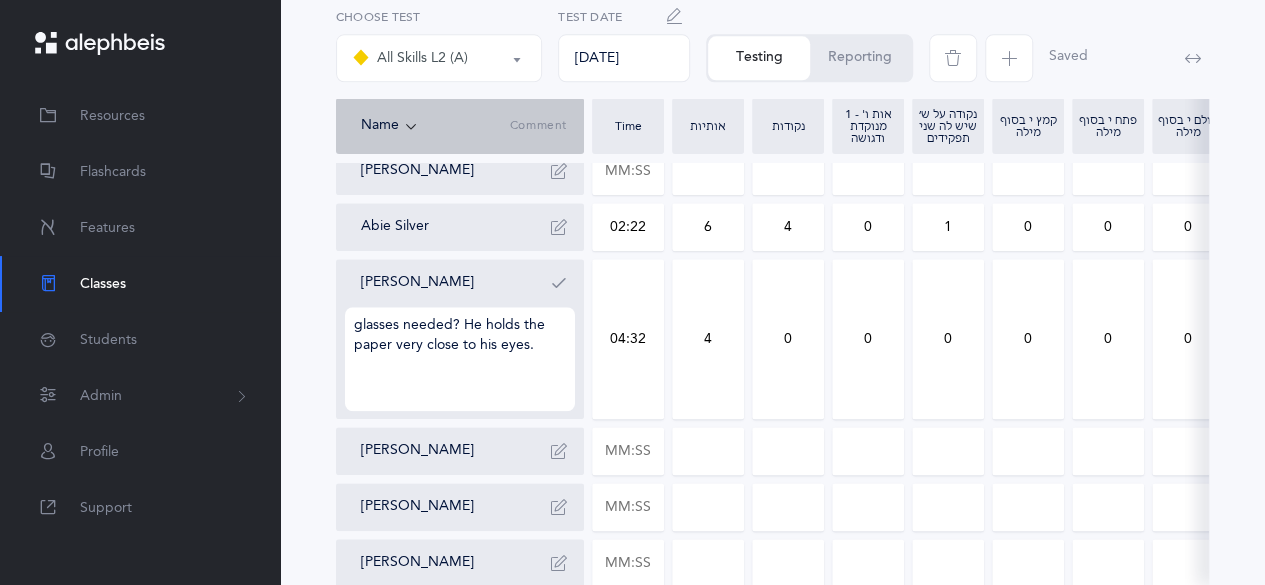 type on "4" 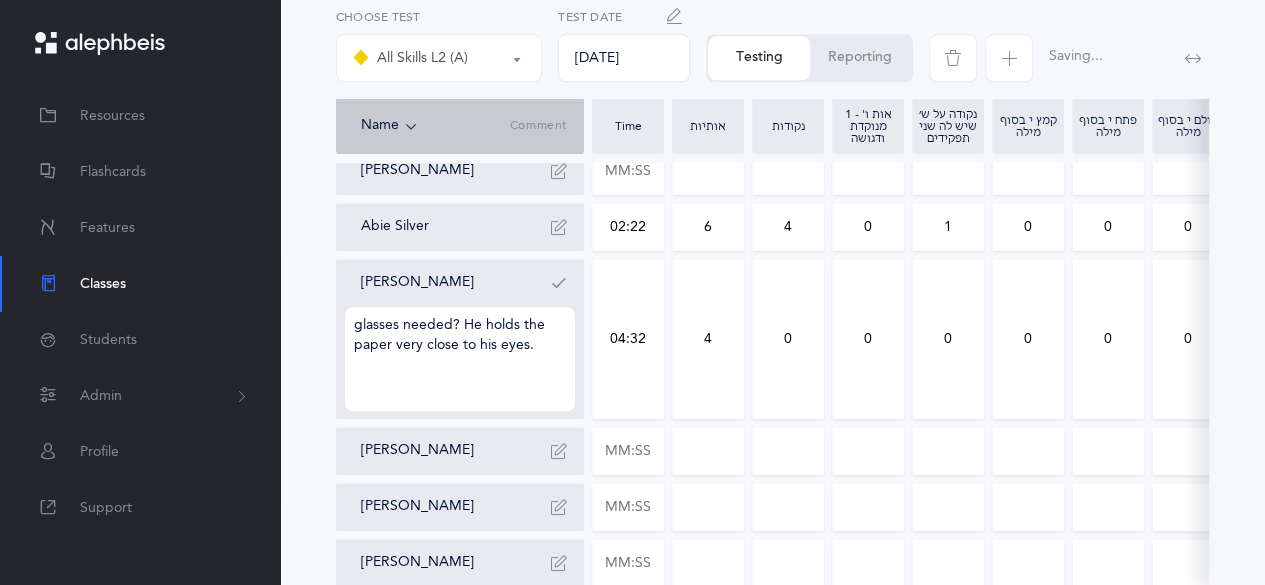drag, startPoint x: 806, startPoint y: 349, endPoint x: 769, endPoint y: 347, distance: 37.054016 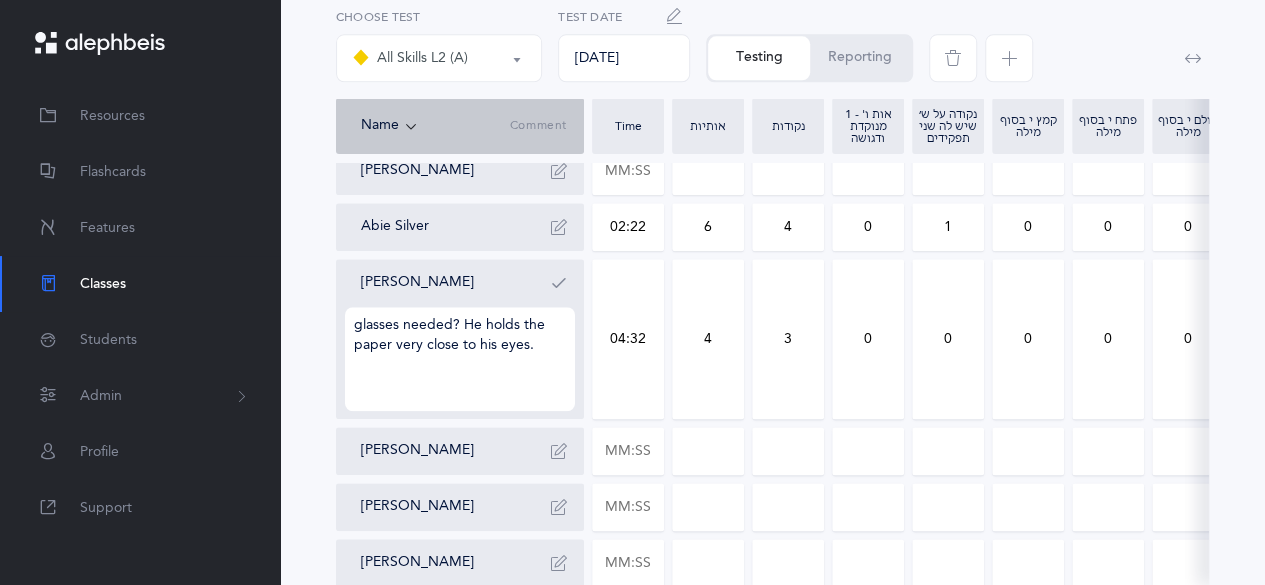 type on "3" 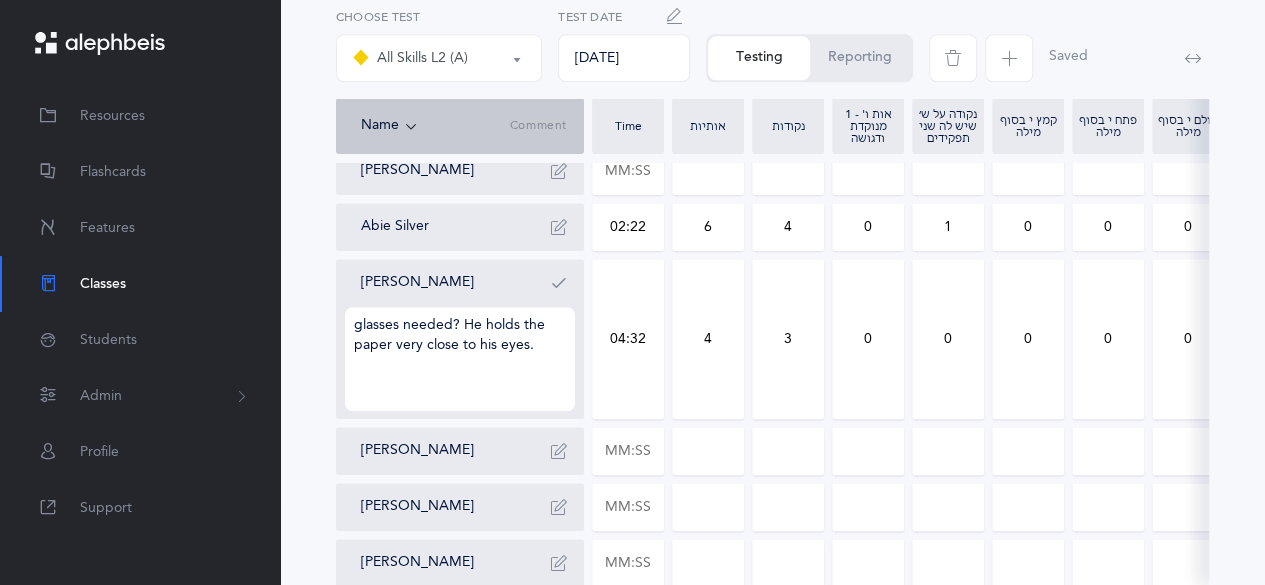 drag, startPoint x: 1006, startPoint y: 344, endPoint x: 1044, endPoint y: 340, distance: 38.209946 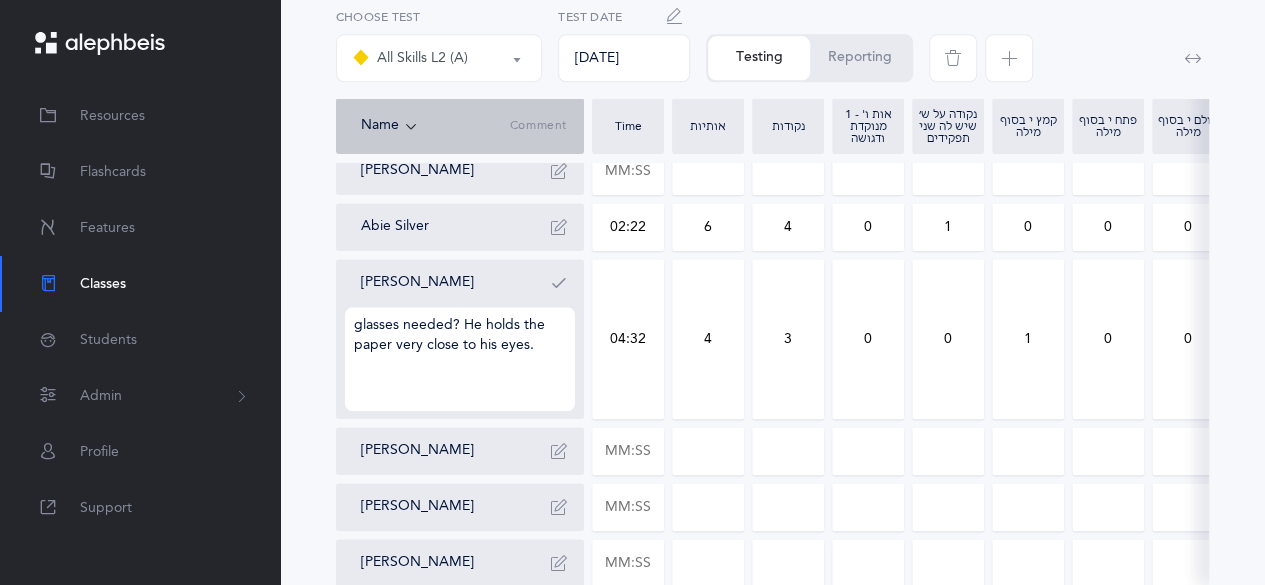 scroll, scrollTop: 1148, scrollLeft: 0, axis: vertical 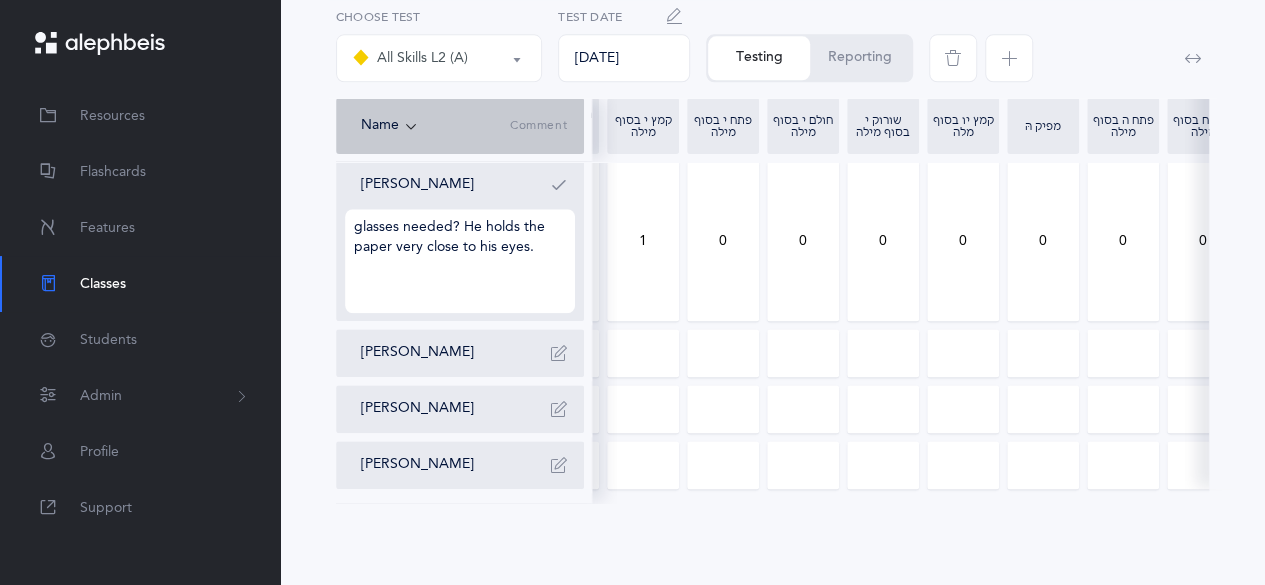 type on "1" 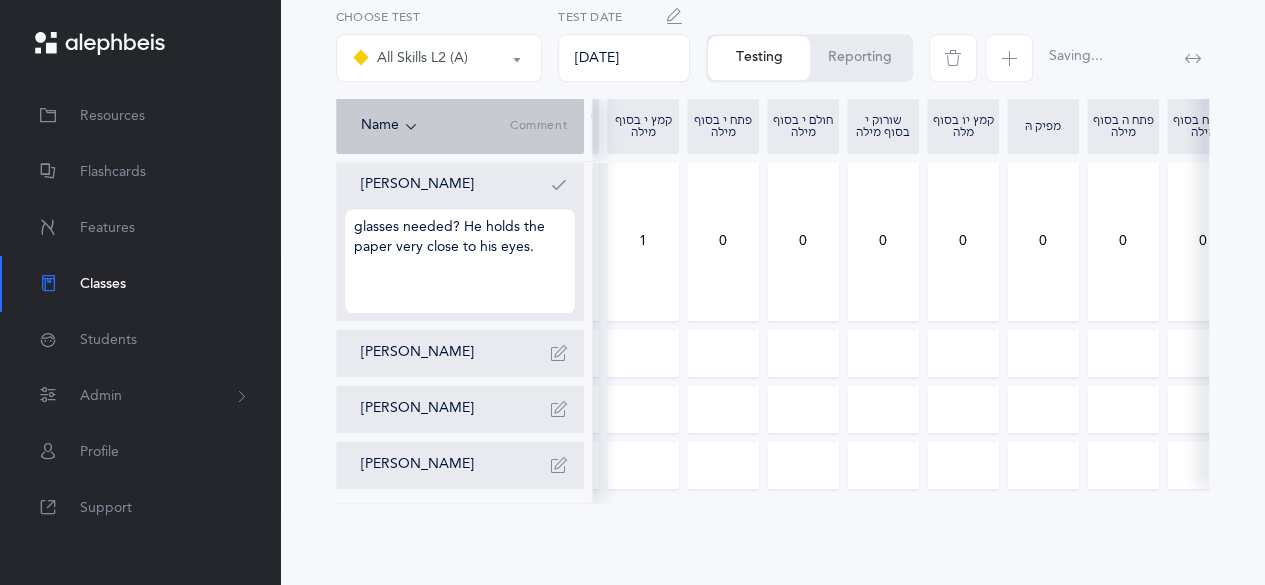 drag, startPoint x: 871, startPoint y: 257, endPoint x: 897, endPoint y: 242, distance: 30.016663 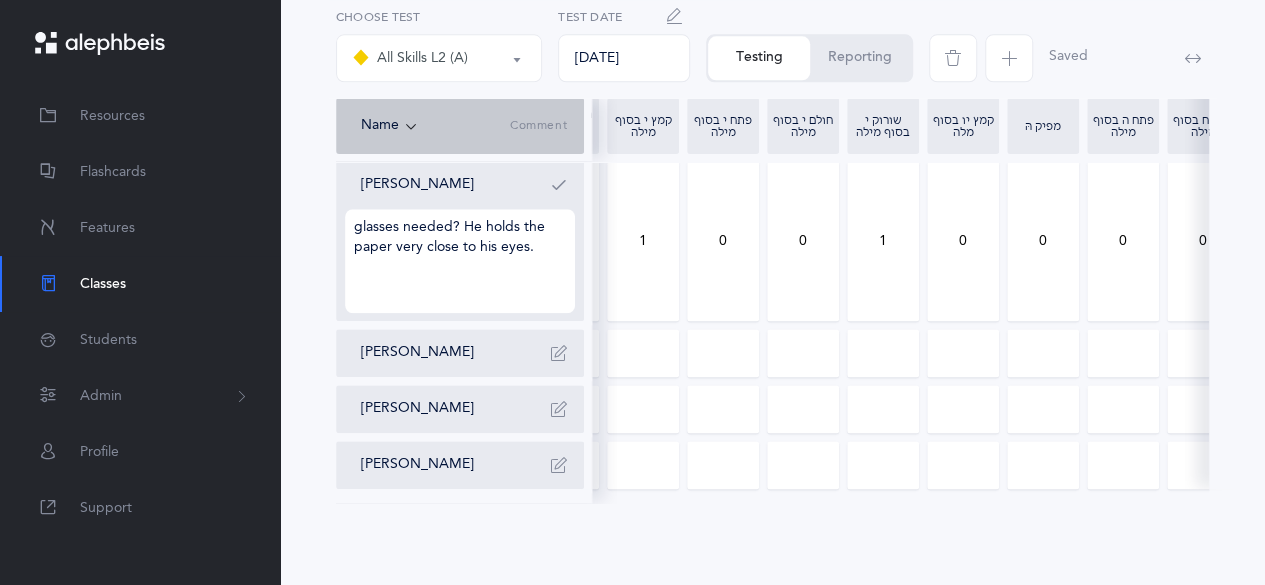 type on "1" 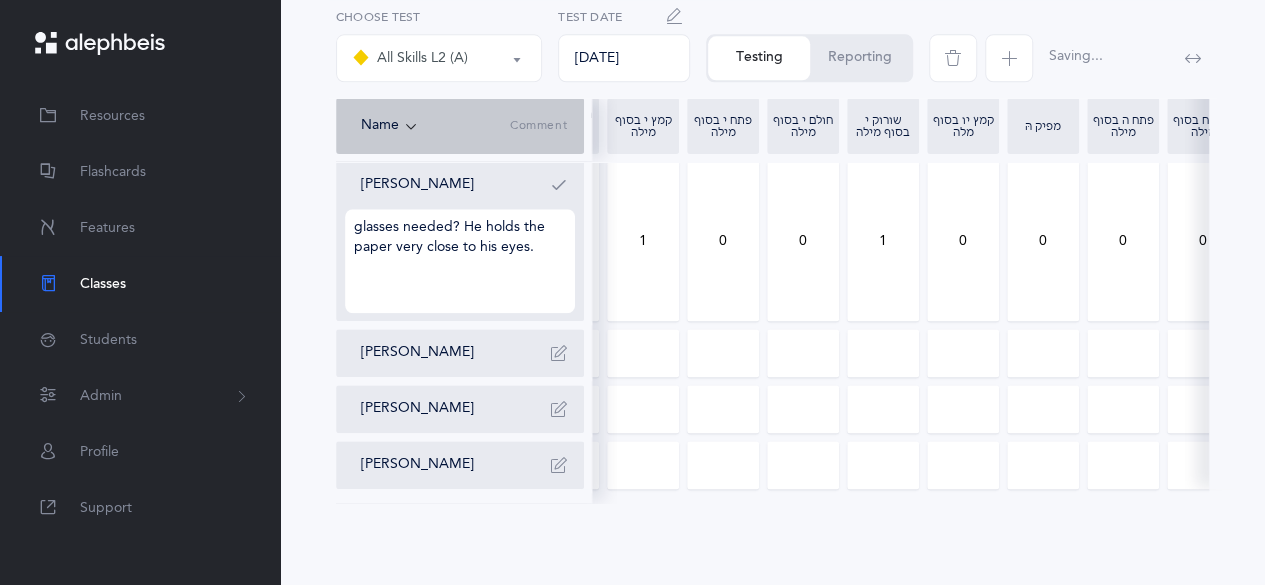 drag, startPoint x: 966, startPoint y: 241, endPoint x: 954, endPoint y: 237, distance: 12.649111 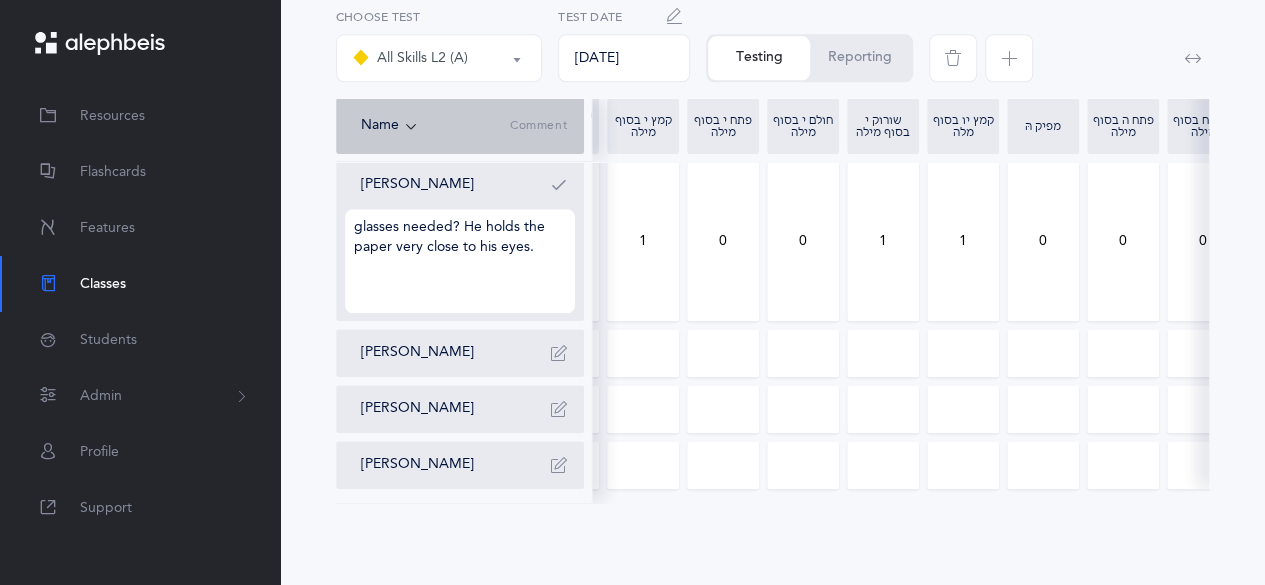 type on "1" 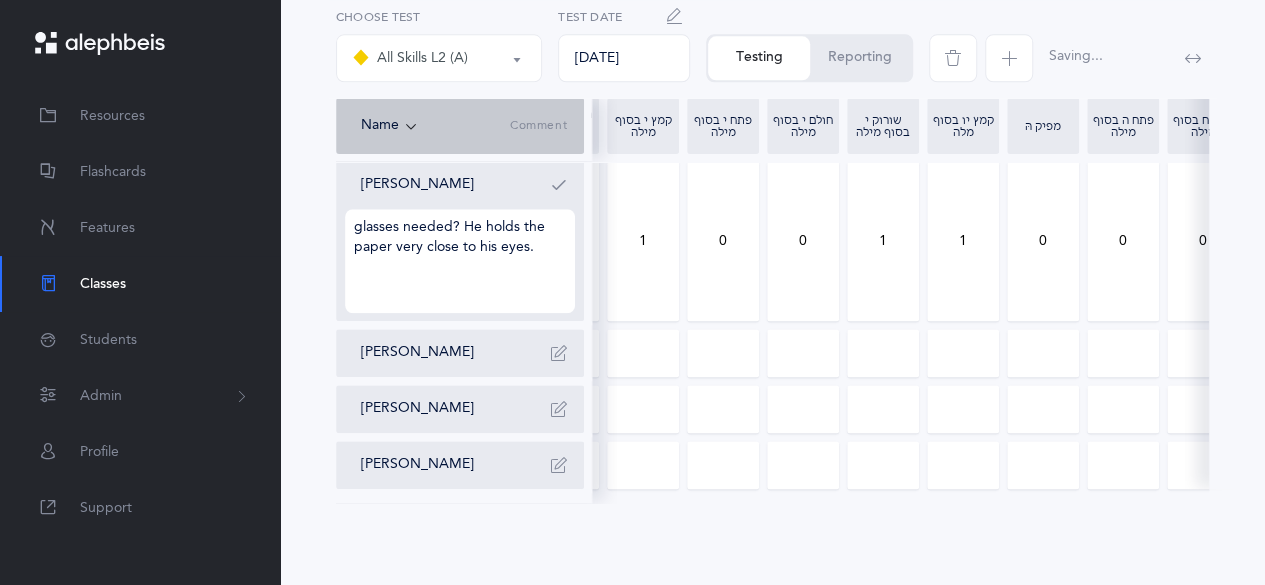 drag, startPoint x: 1103, startPoint y: 244, endPoint x: 1132, endPoint y: 237, distance: 29.832869 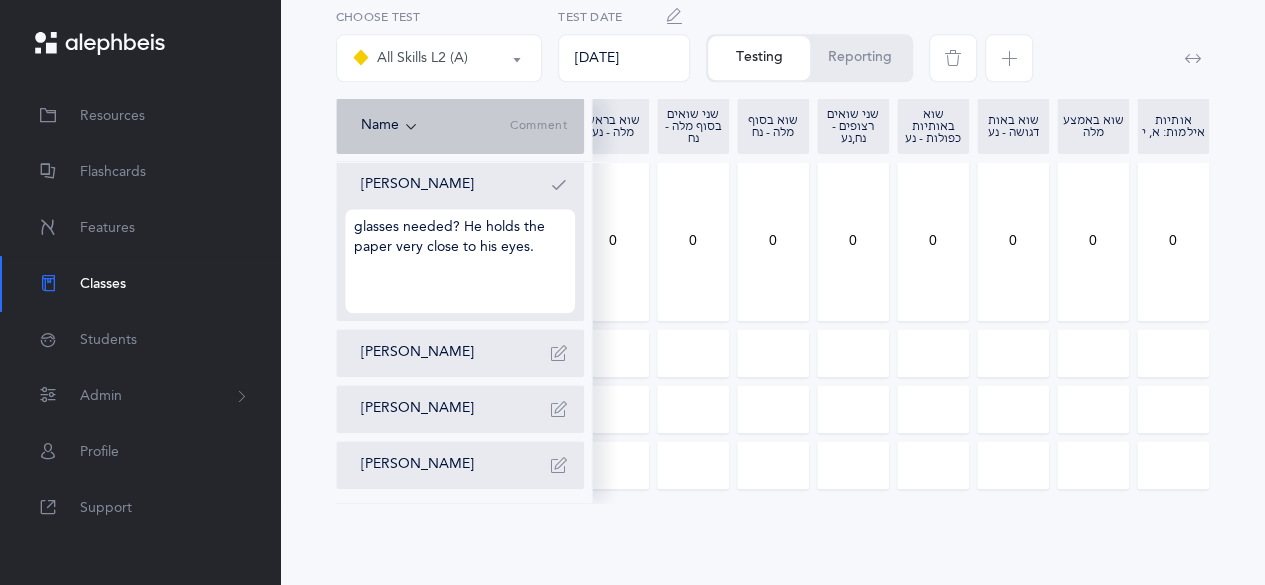 type on "2" 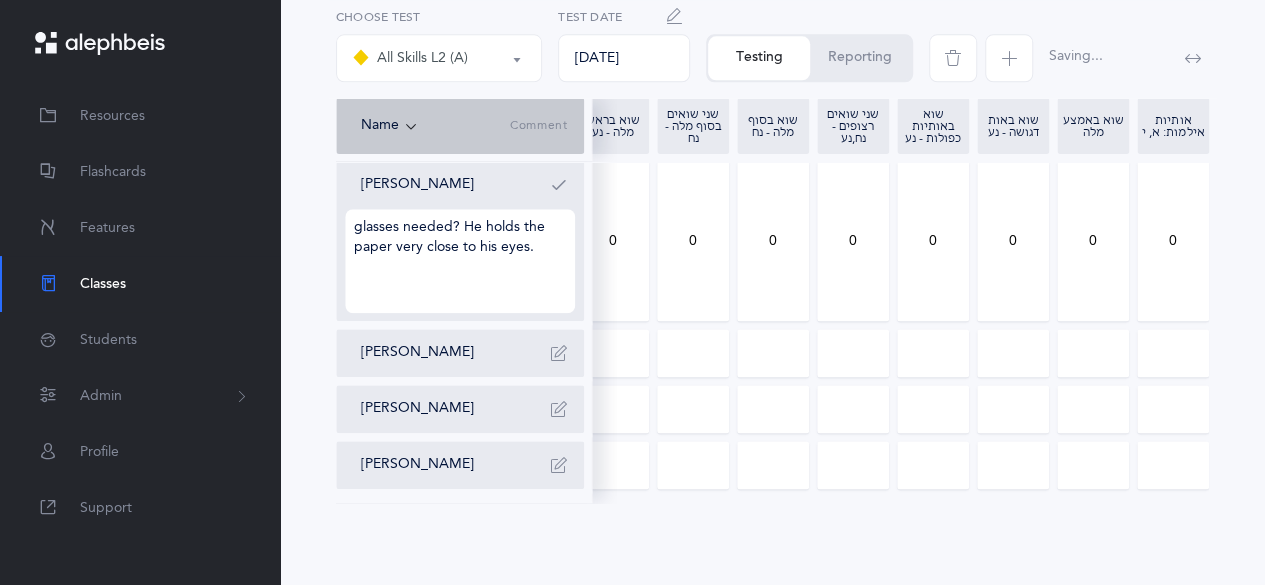 drag, startPoint x: 1186, startPoint y: 255, endPoint x: 1166, endPoint y: 247, distance: 21.540659 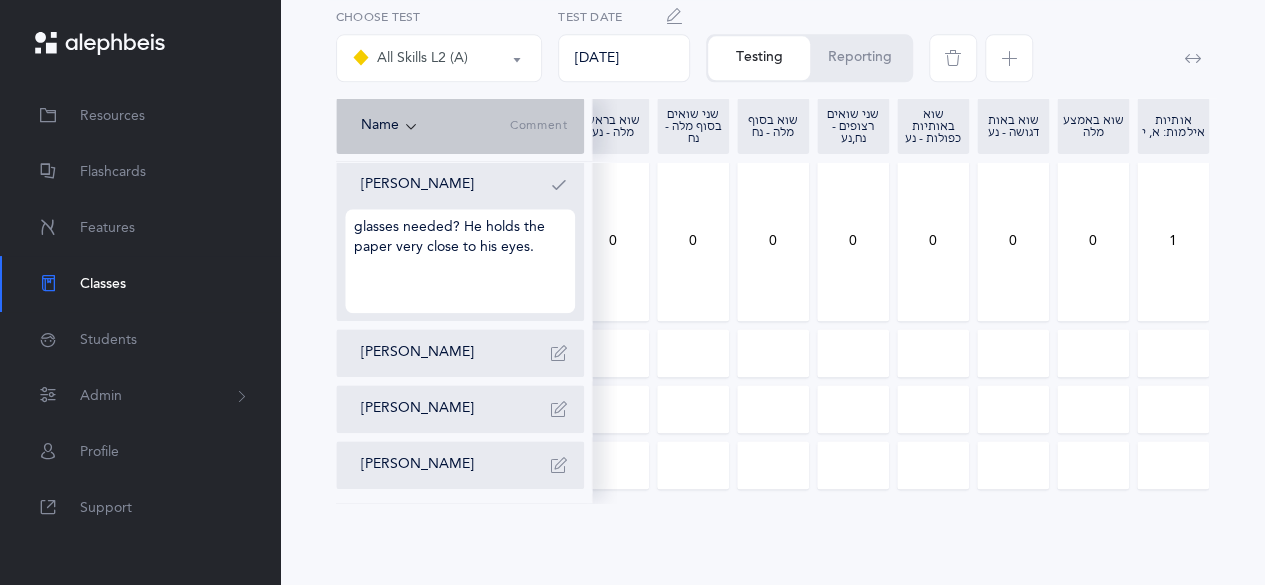 type on "1" 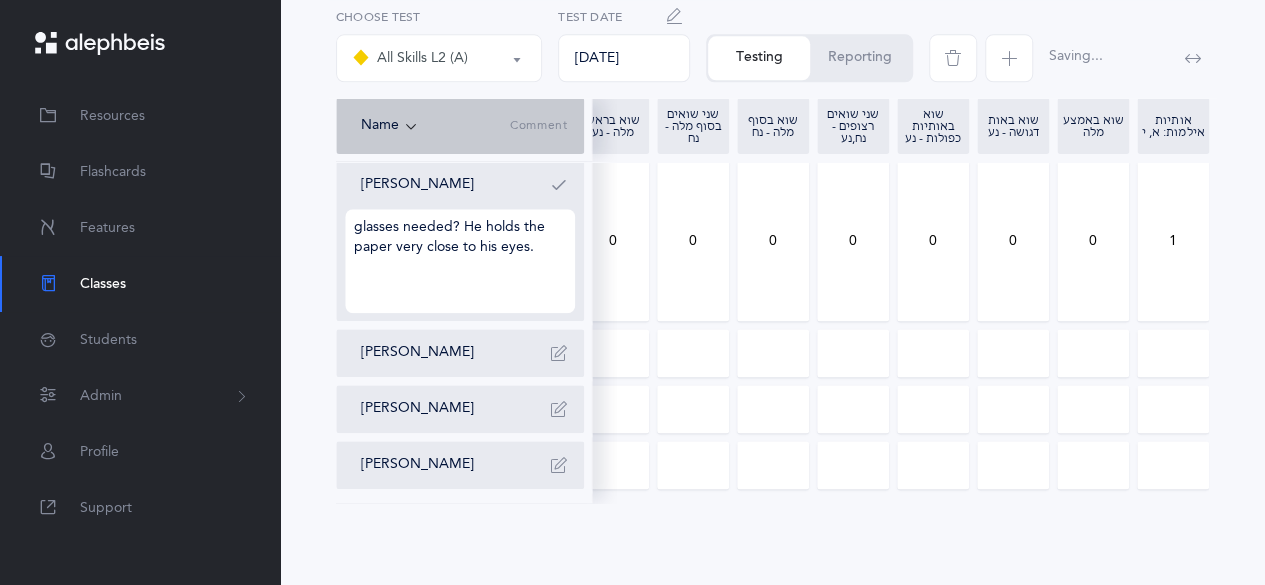 drag, startPoint x: 1090, startPoint y: 238, endPoint x: 1100, endPoint y: 237, distance: 10.049875 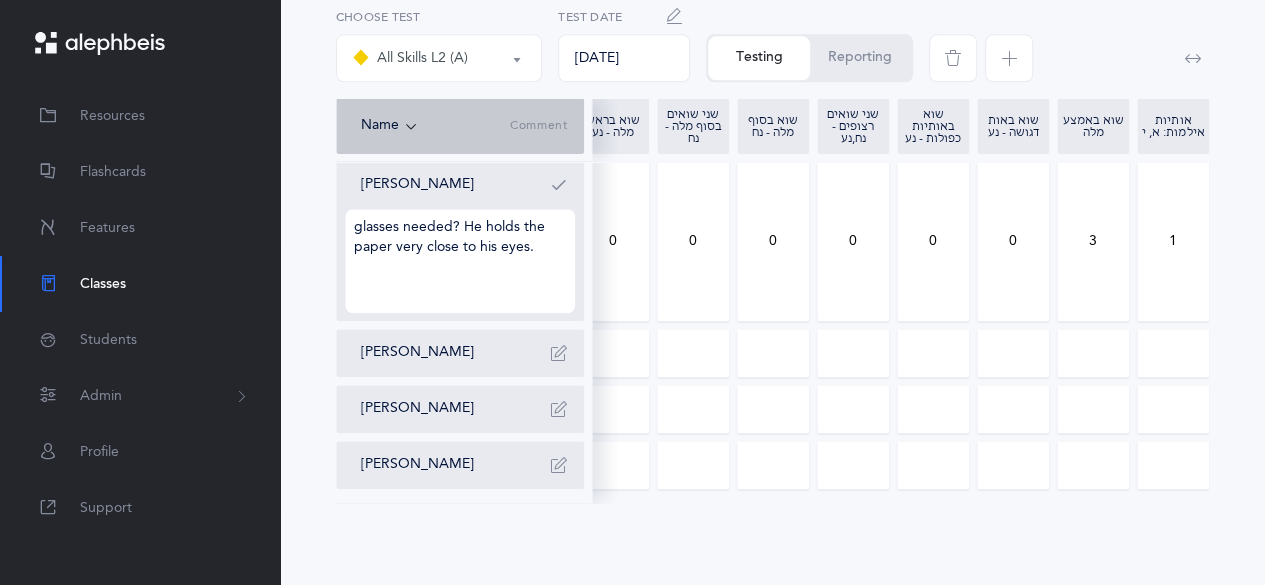 type on "3" 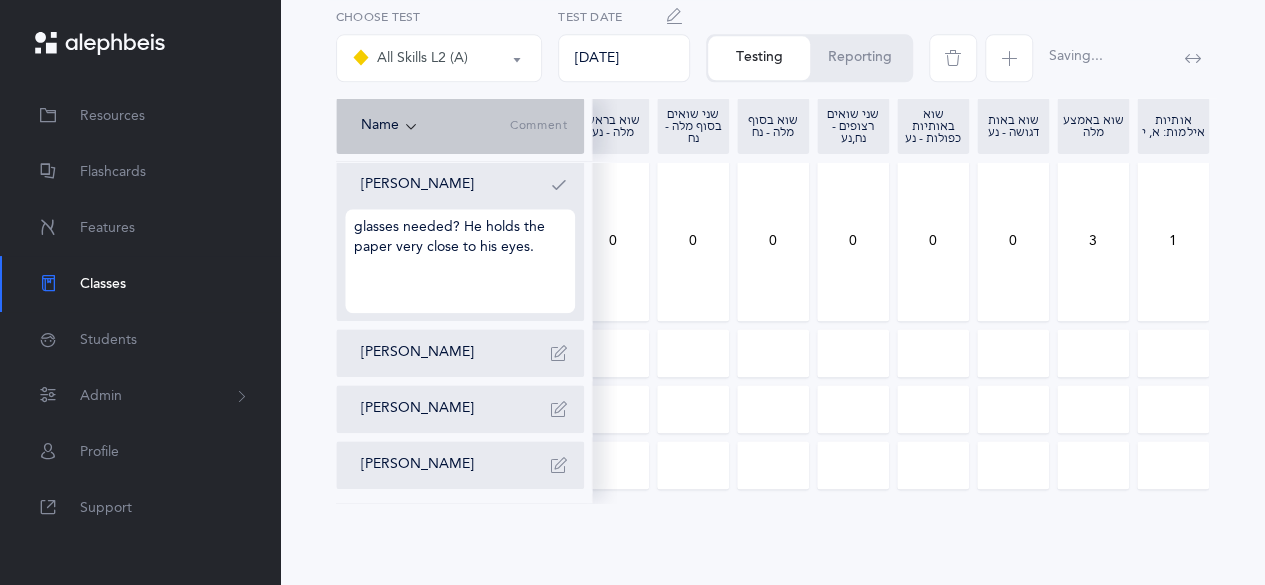 drag, startPoint x: 1014, startPoint y: 236, endPoint x: 997, endPoint y: 236, distance: 17 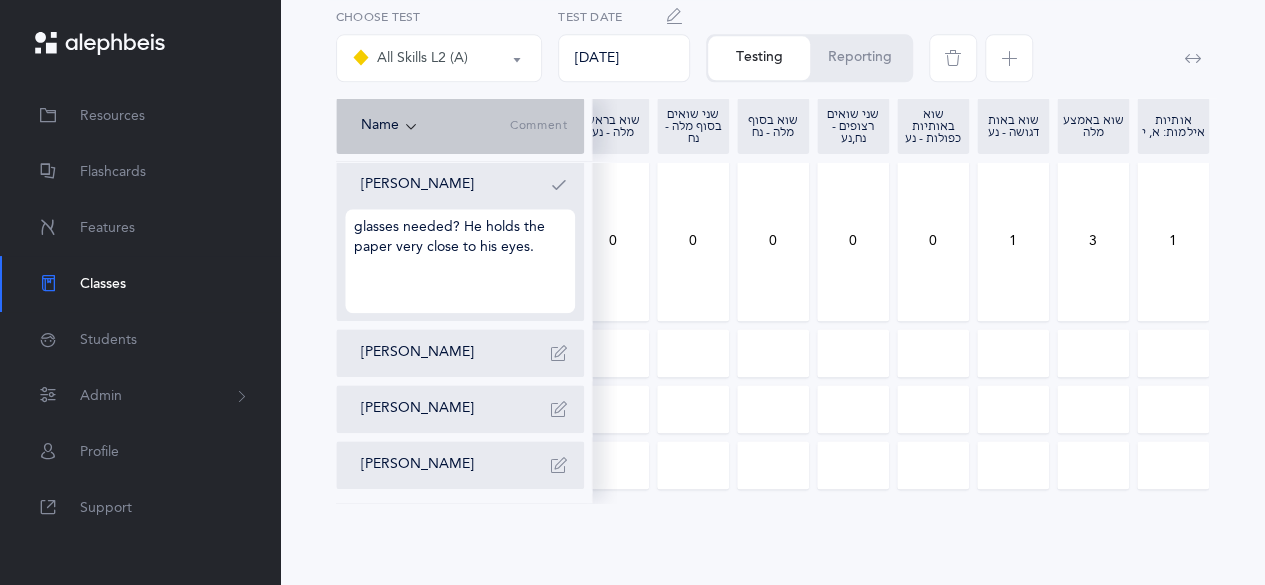 type on "1" 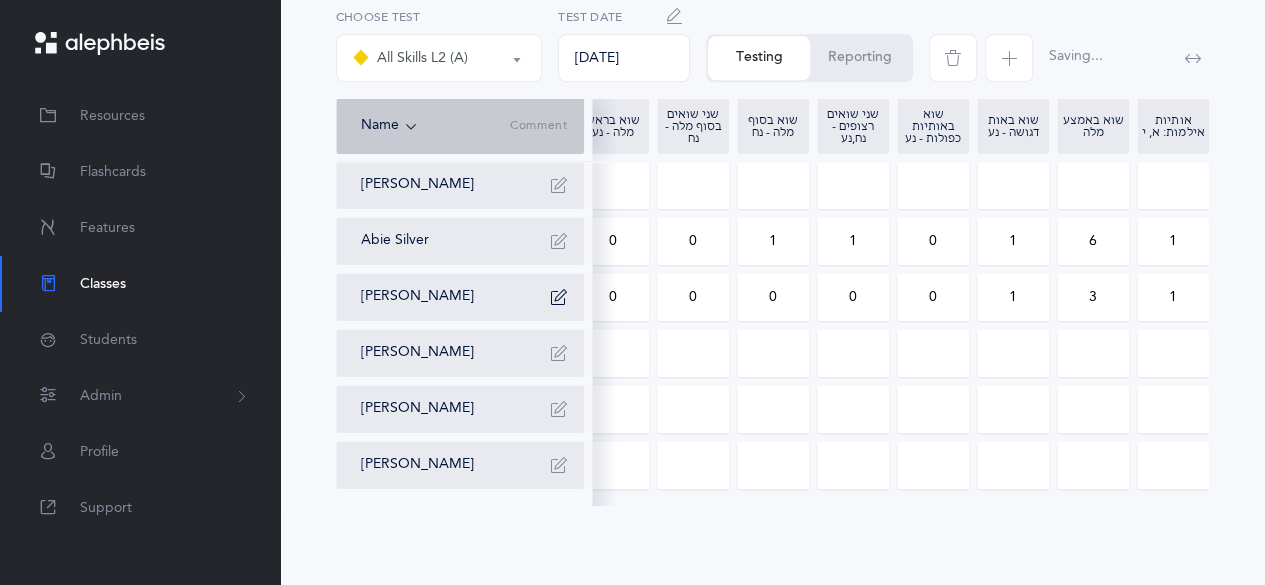 scroll, scrollTop: 1036, scrollLeft: 0, axis: vertical 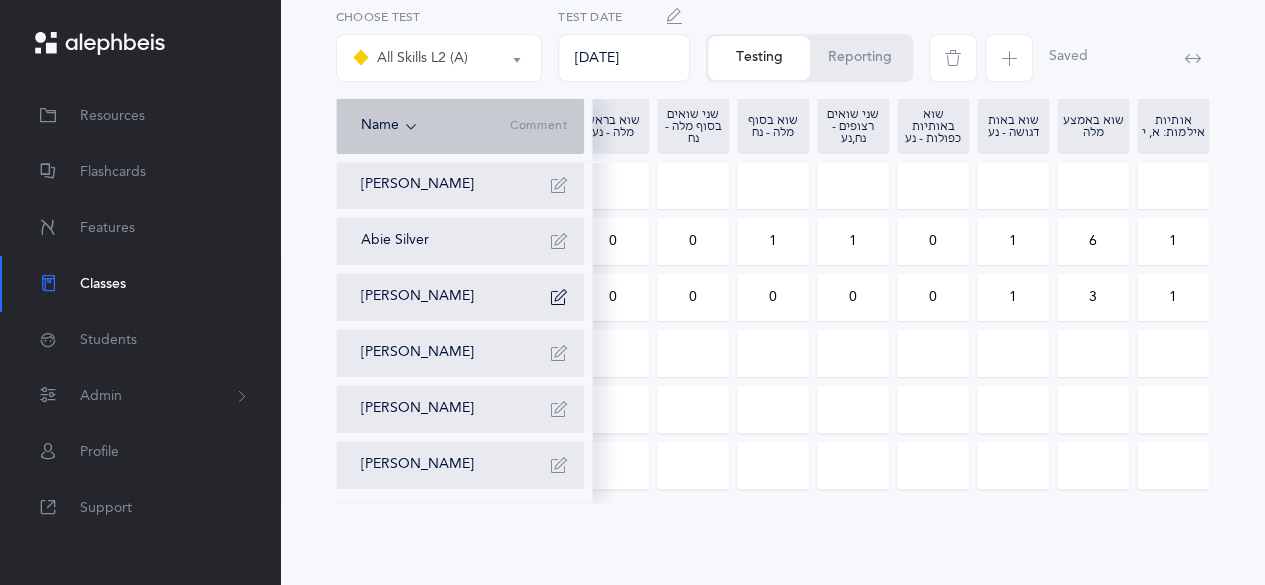 click on "David Yakobov" at bounding box center (468, 353) 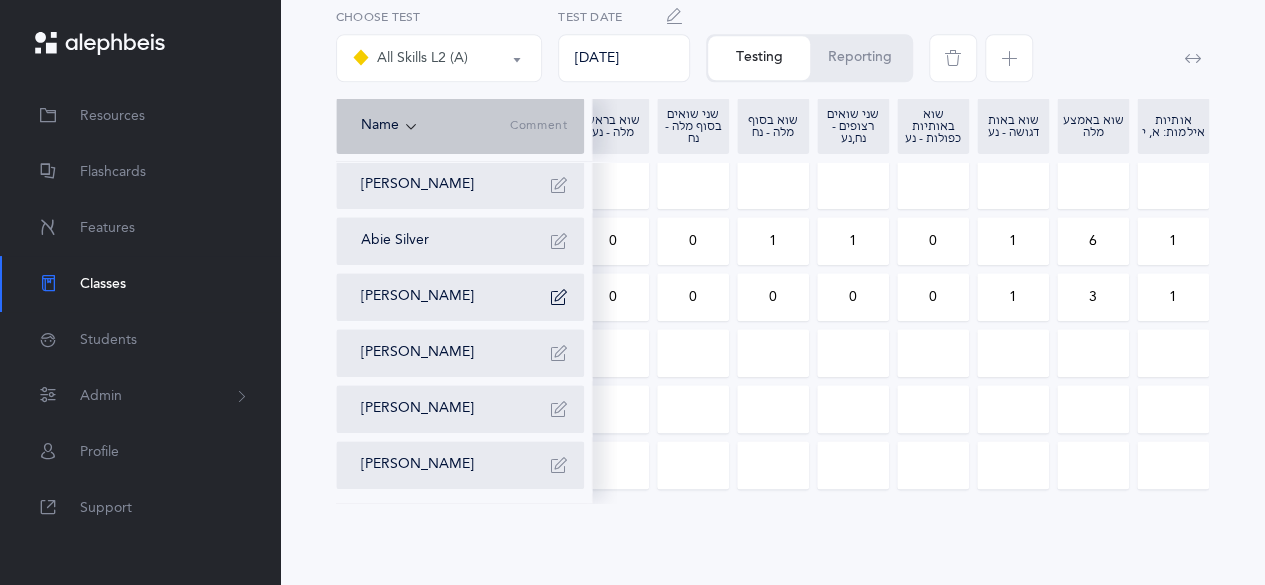 scroll, scrollTop: 0, scrollLeft: 542, axis: horizontal 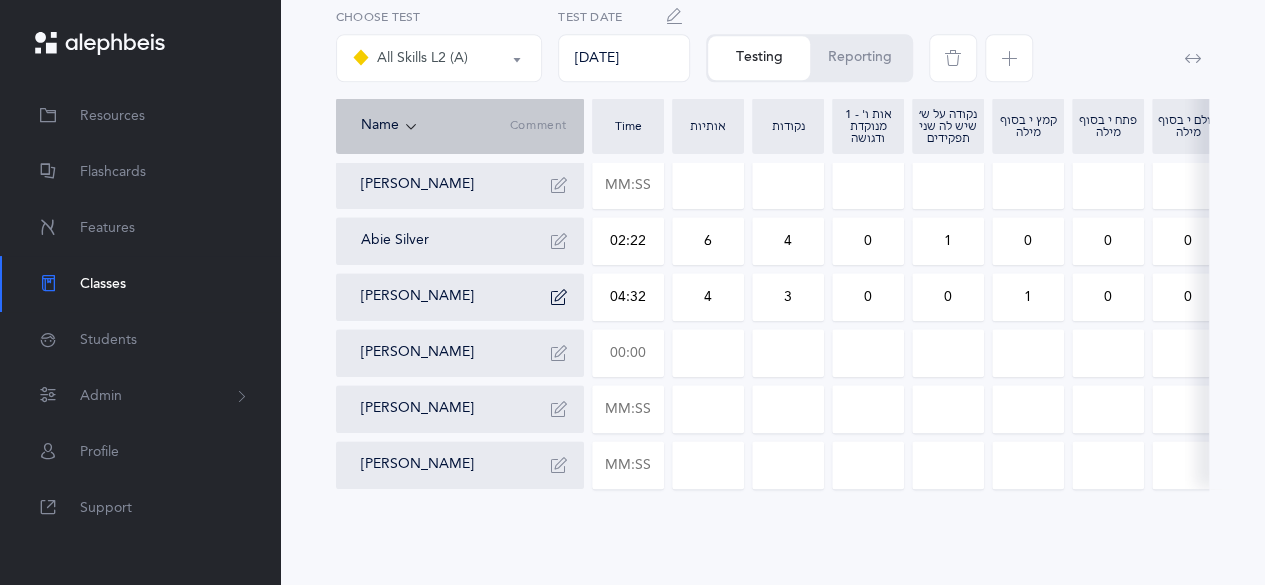 click at bounding box center (628, 353) 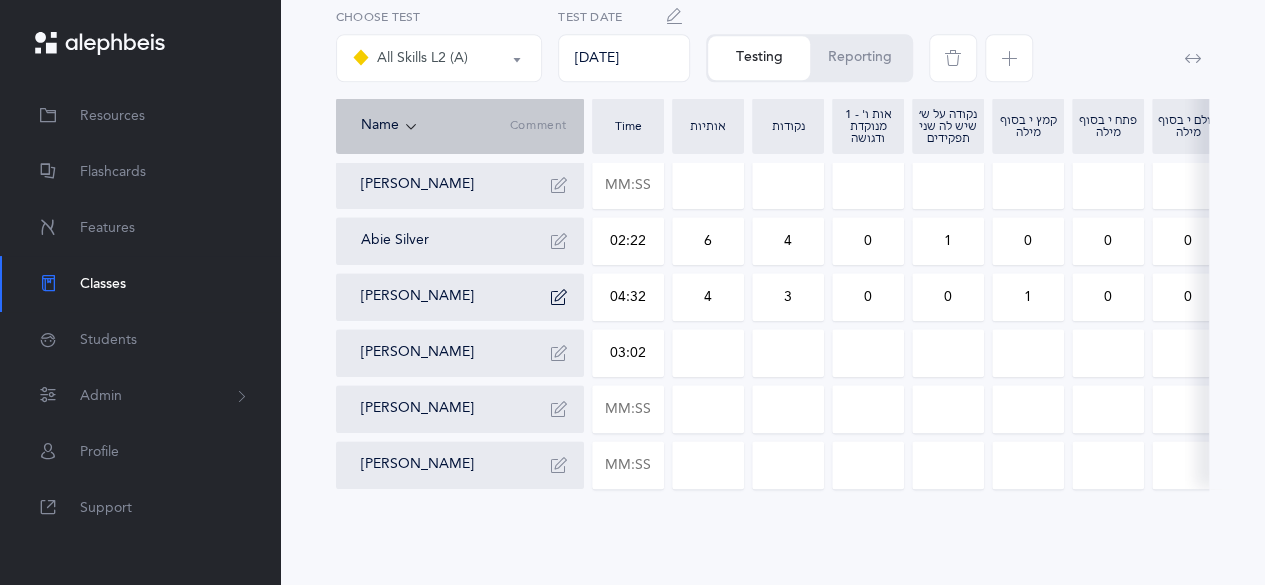 type 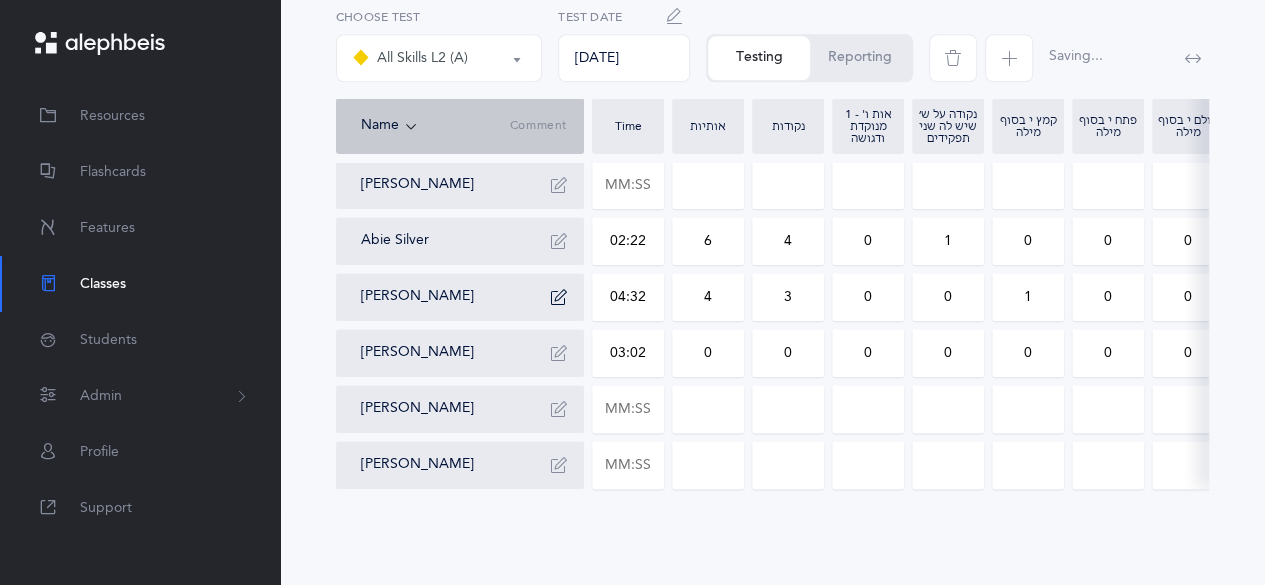 click on "0" at bounding box center (708, 353) 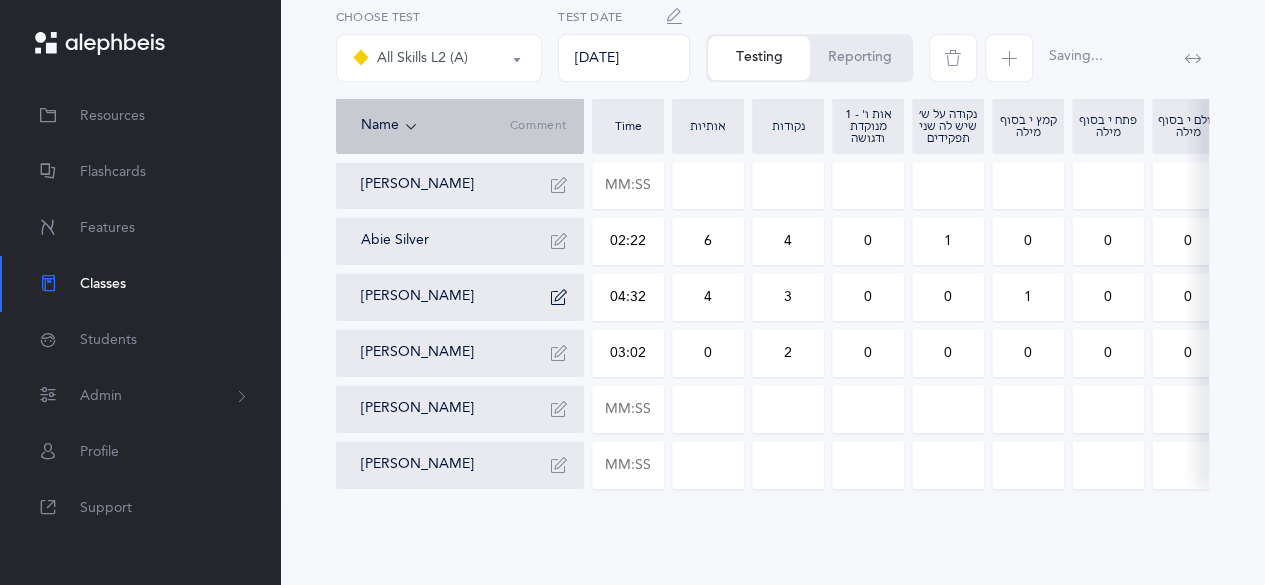 drag, startPoint x: 948, startPoint y: 343, endPoint x: 910, endPoint y: 346, distance: 38.118237 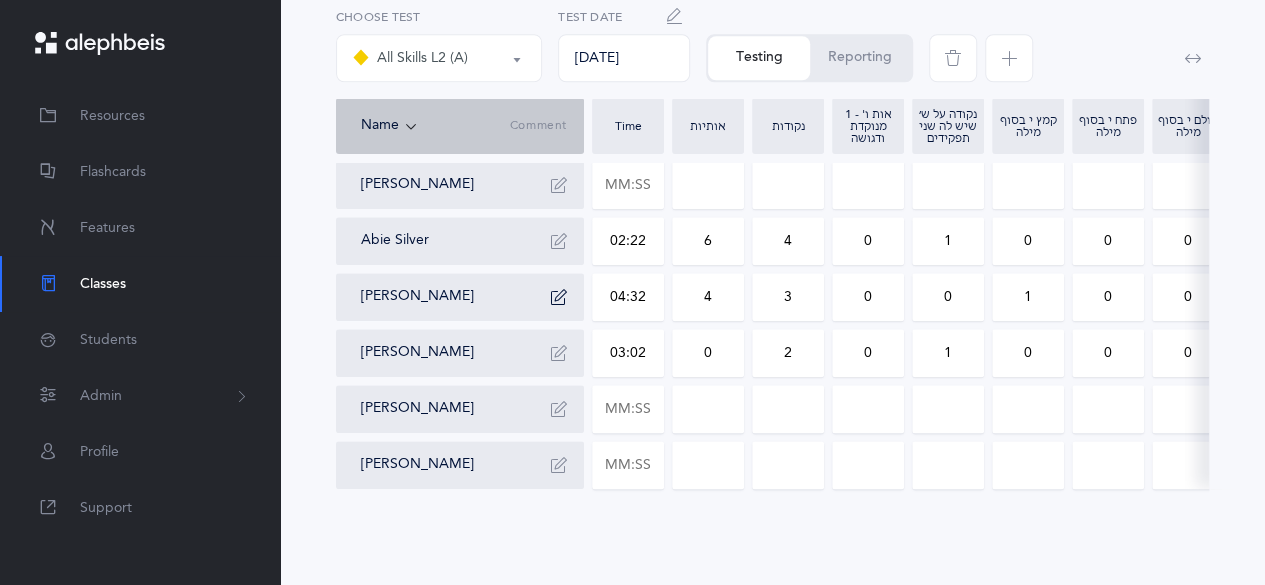 scroll, scrollTop: 0, scrollLeft: 61, axis: horizontal 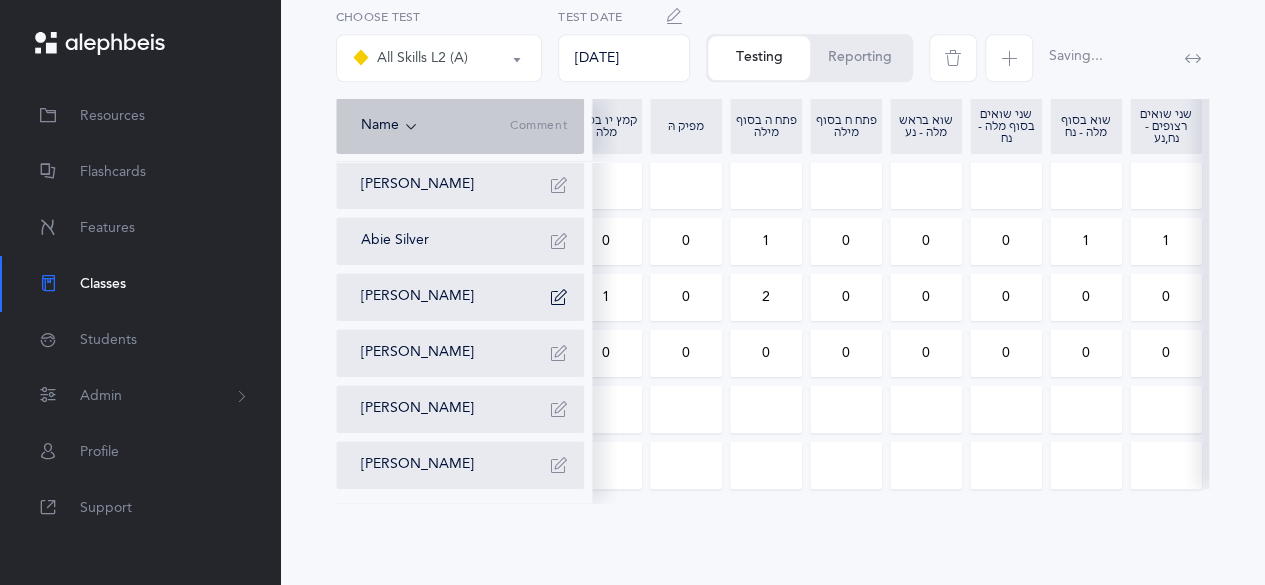drag, startPoint x: 769, startPoint y: 347, endPoint x: 751, endPoint y: 347, distance: 18 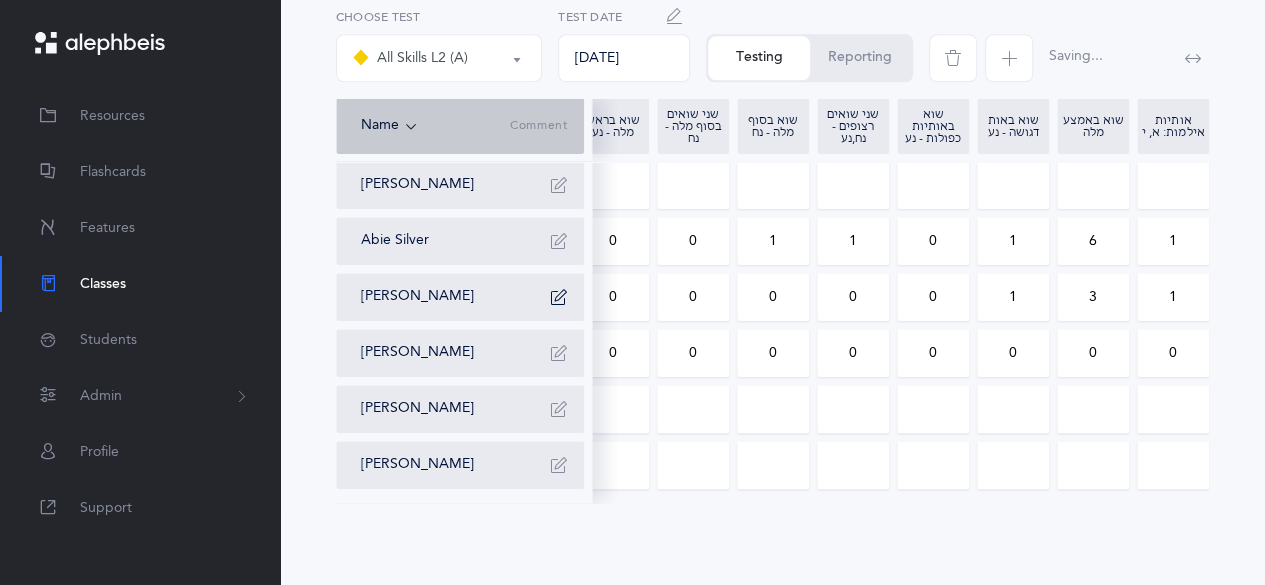 drag, startPoint x: 1096, startPoint y: 339, endPoint x: 1083, endPoint y: 341, distance: 13.152946 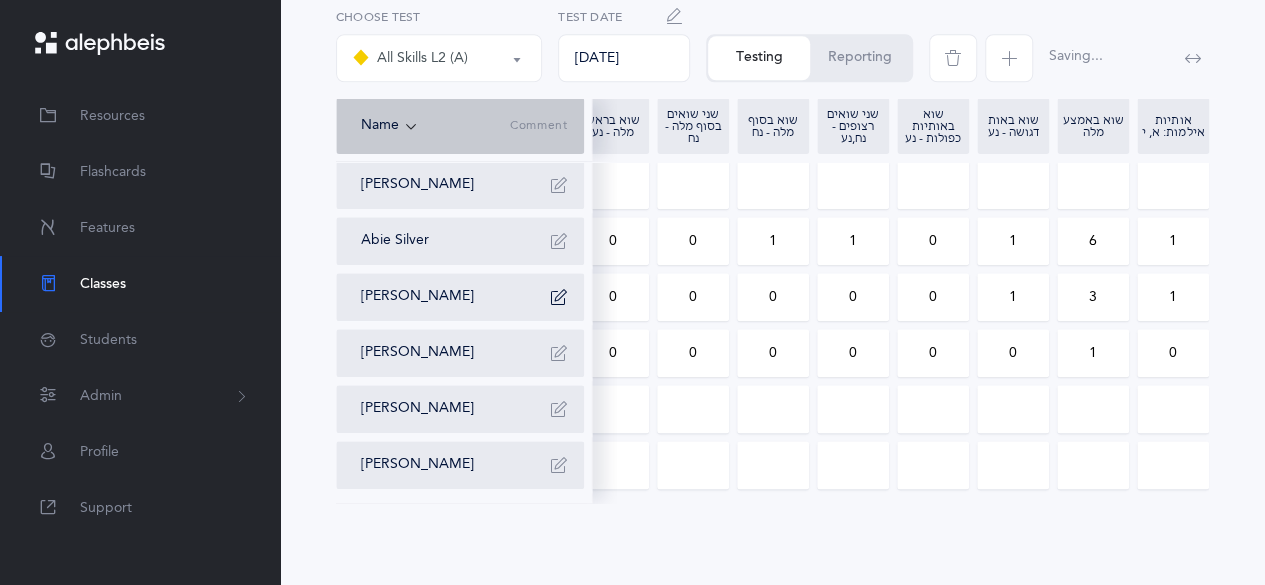 drag, startPoint x: 1017, startPoint y: 341, endPoint x: 979, endPoint y: 339, distance: 38.052597 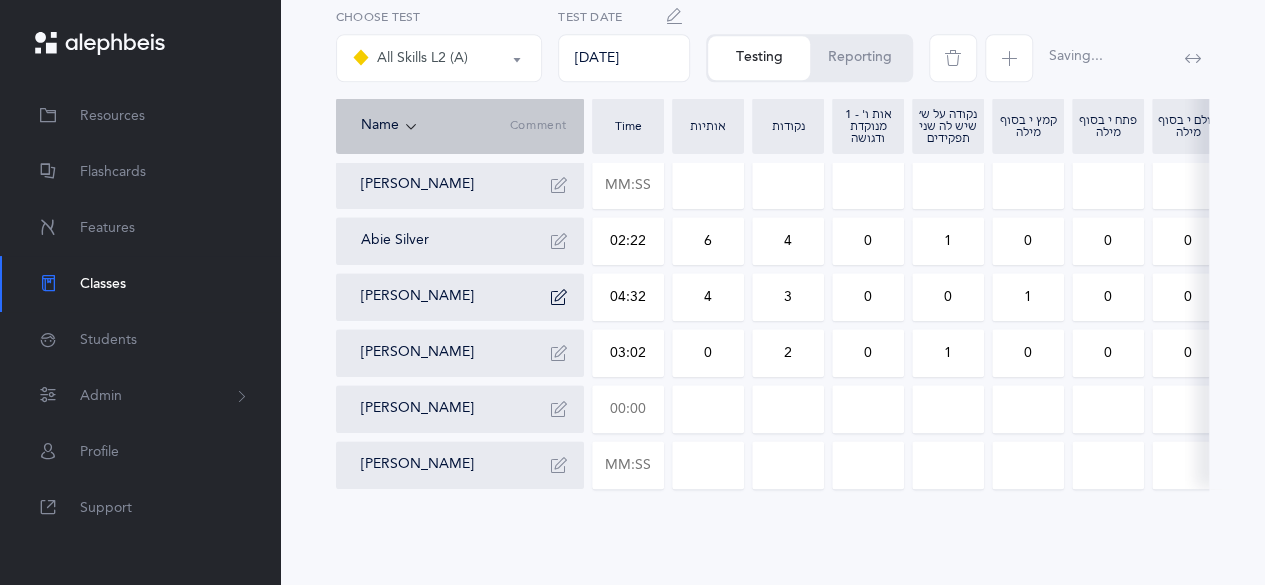 click at bounding box center (628, 409) 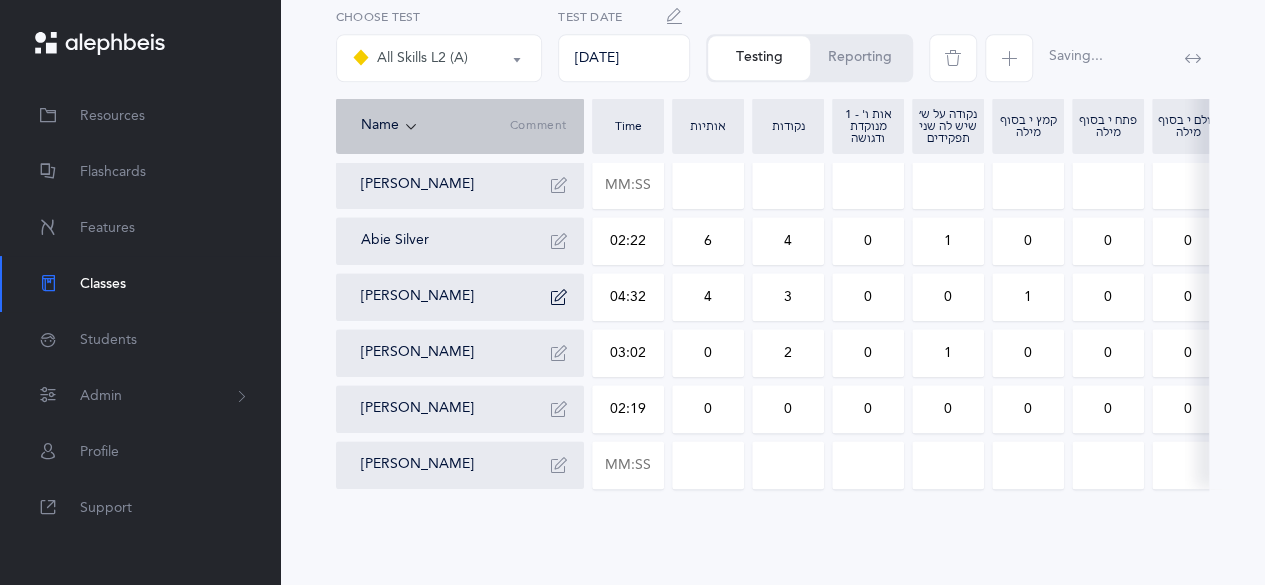 click on "0" at bounding box center (708, 409) 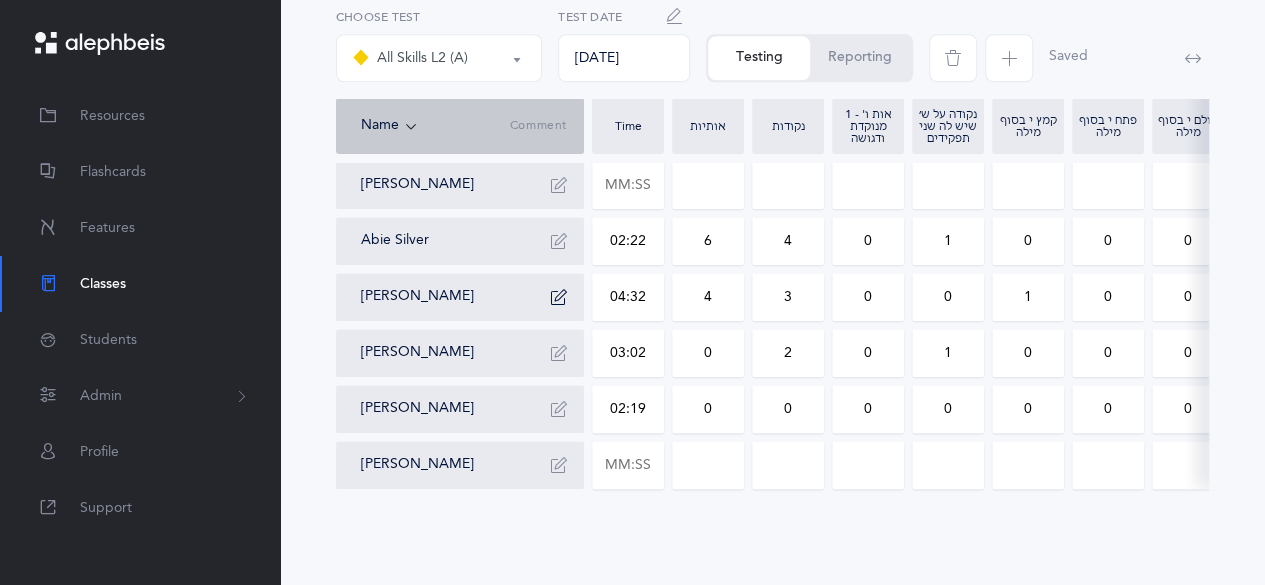 drag, startPoint x: 704, startPoint y: 387, endPoint x: 712, endPoint y: 379, distance: 11.313708 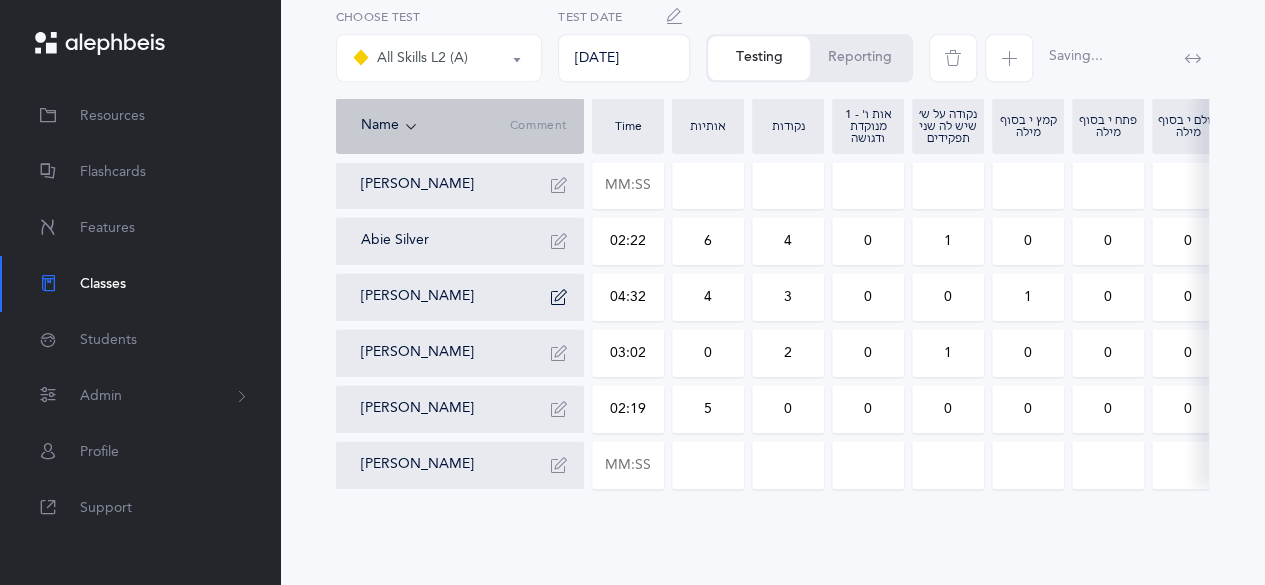 drag, startPoint x: 796, startPoint y: 410, endPoint x: 780, endPoint y: 407, distance: 16.27882 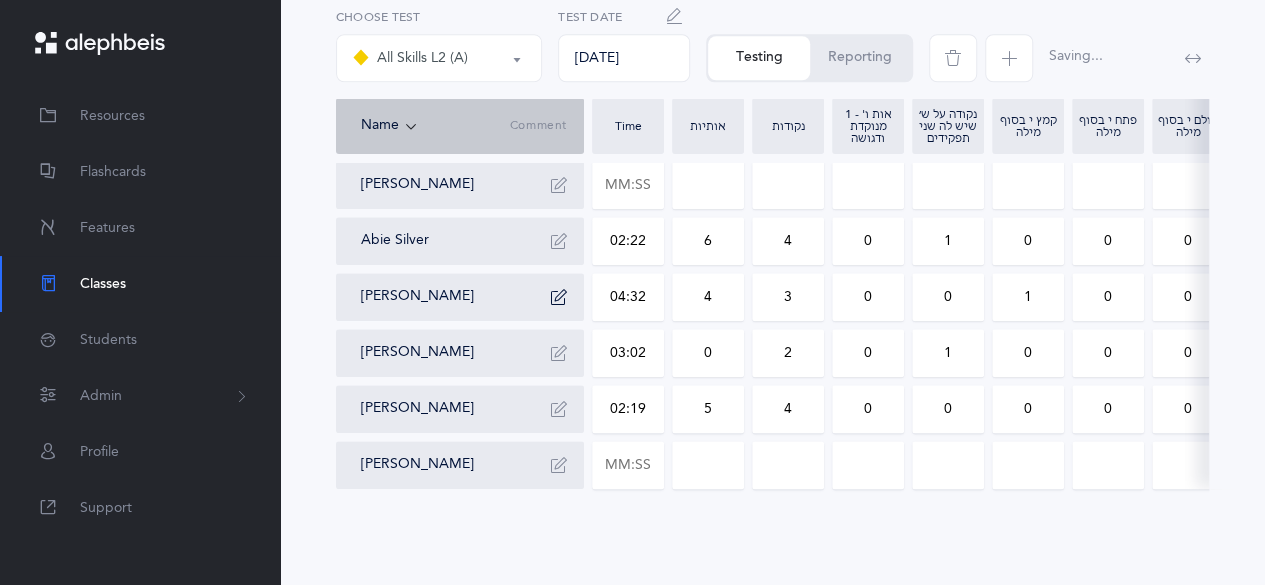 drag, startPoint x: 874, startPoint y: 394, endPoint x: 834, endPoint y: 395, distance: 40.012497 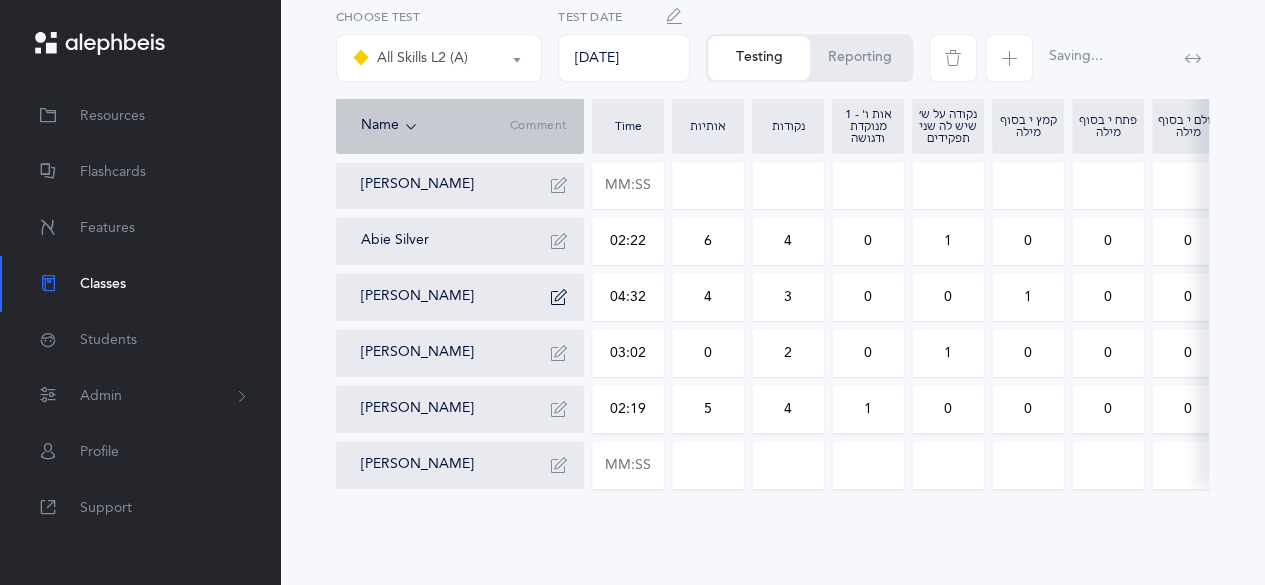 drag, startPoint x: 947, startPoint y: 397, endPoint x: 974, endPoint y: 386, distance: 29.15476 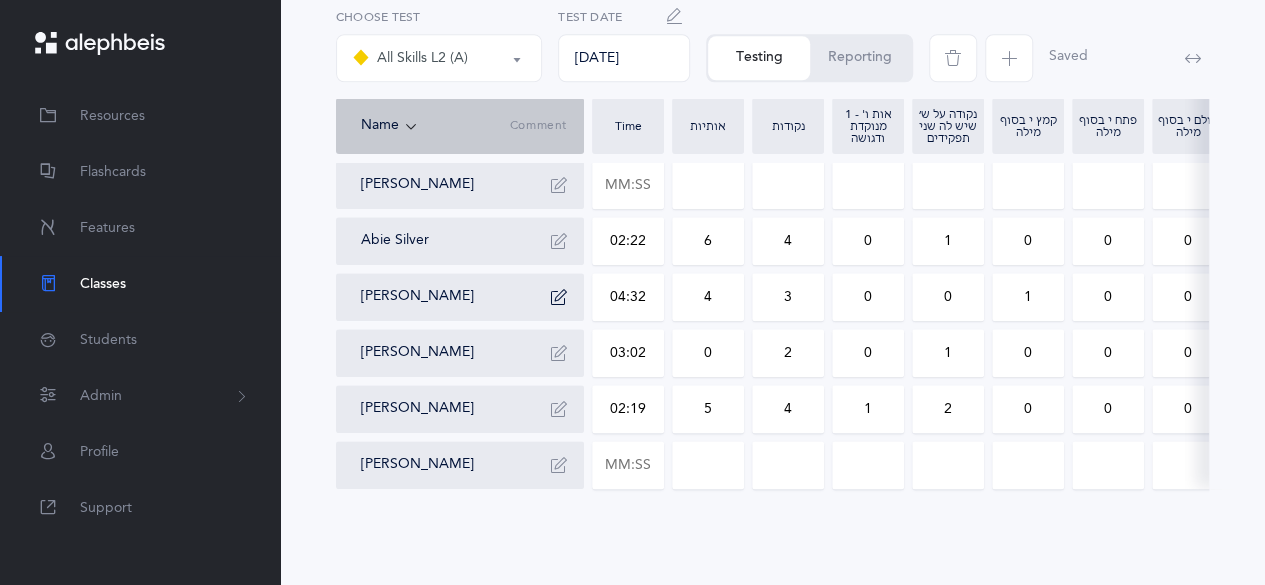 drag, startPoint x: 1014, startPoint y: 386, endPoint x: 1029, endPoint y: 387, distance: 15.033297 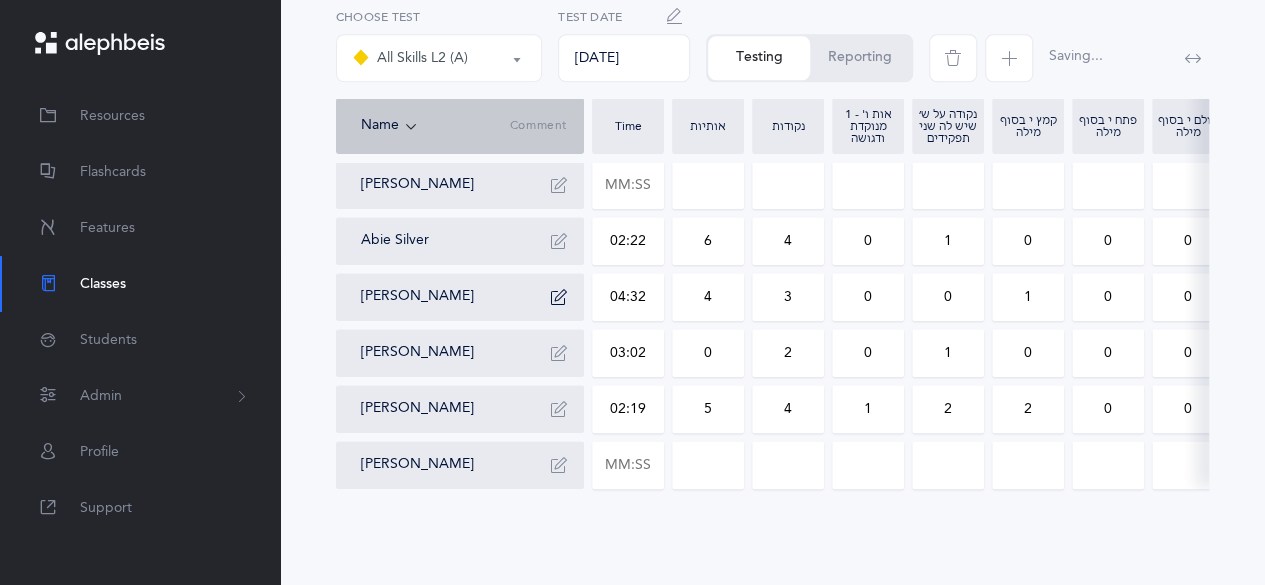 drag, startPoint x: 1092, startPoint y: 399, endPoint x: 1126, endPoint y: 389, distance: 35.44009 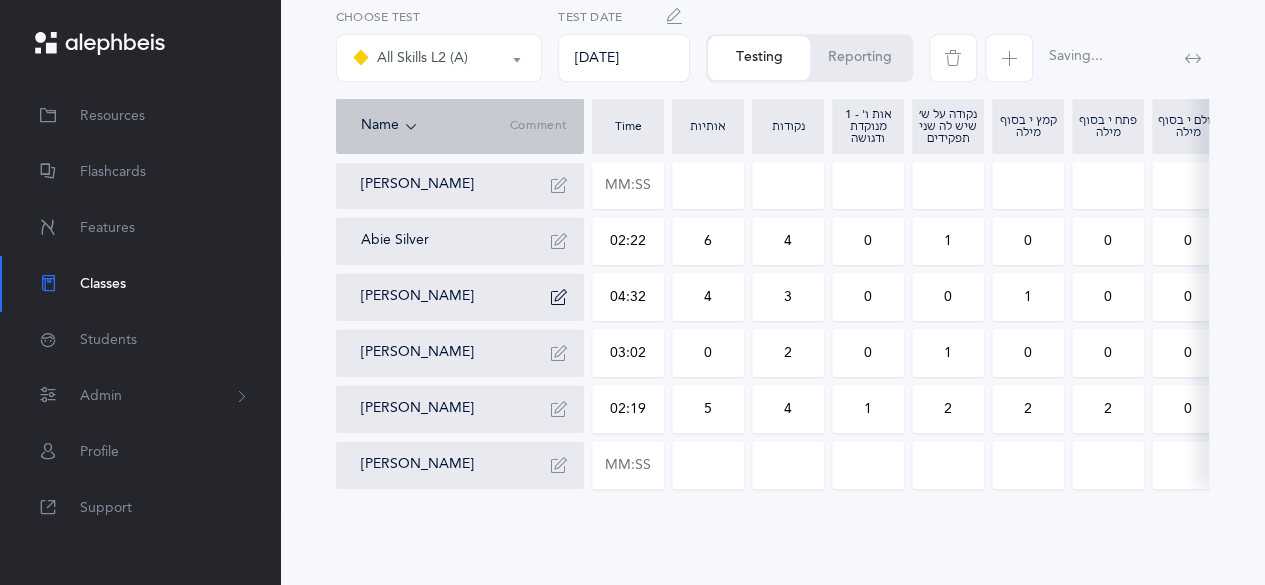 scroll, scrollTop: 0, scrollLeft: 14, axis: horizontal 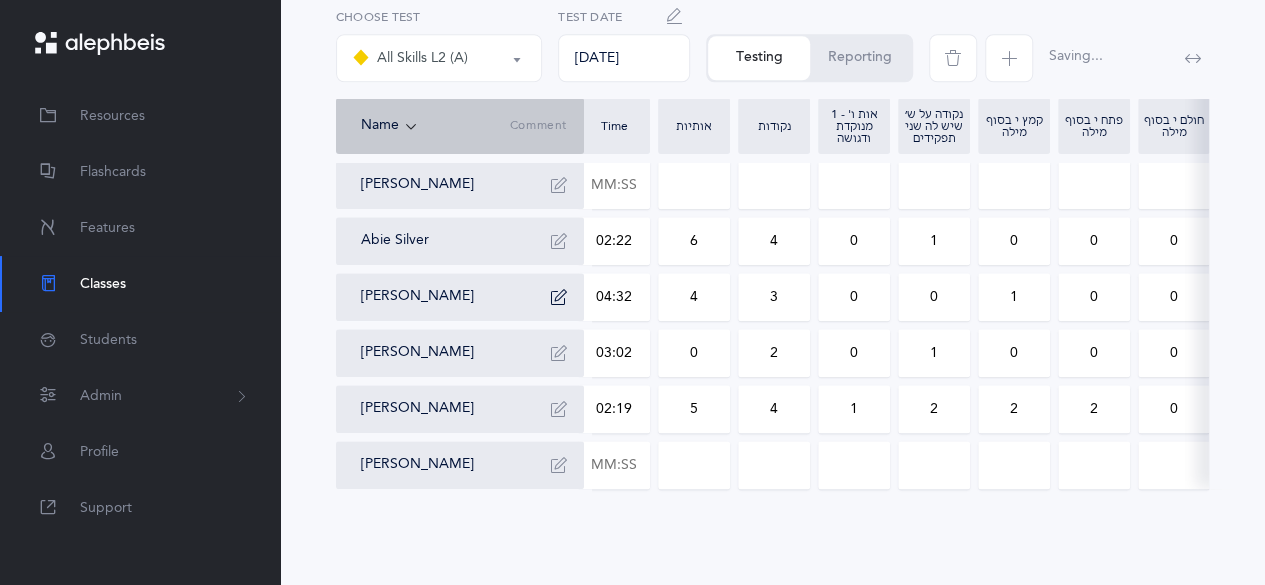 drag, startPoint x: 1179, startPoint y: 394, endPoint x: 1197, endPoint y: 391, distance: 18.248287 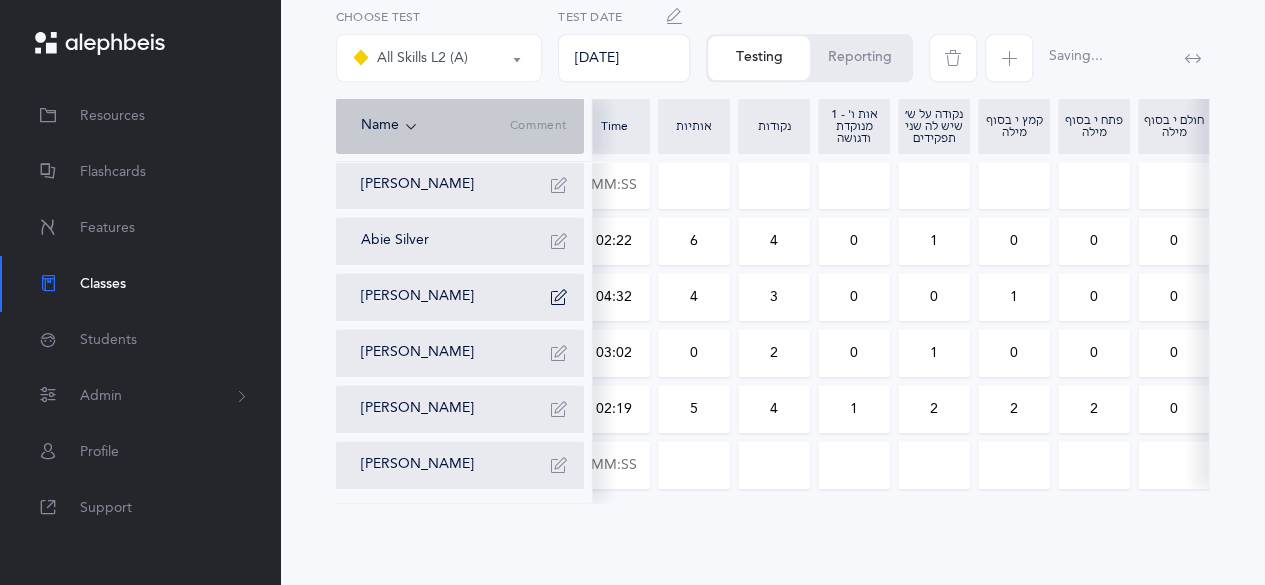 scroll, scrollTop: 0, scrollLeft: 25, axis: horizontal 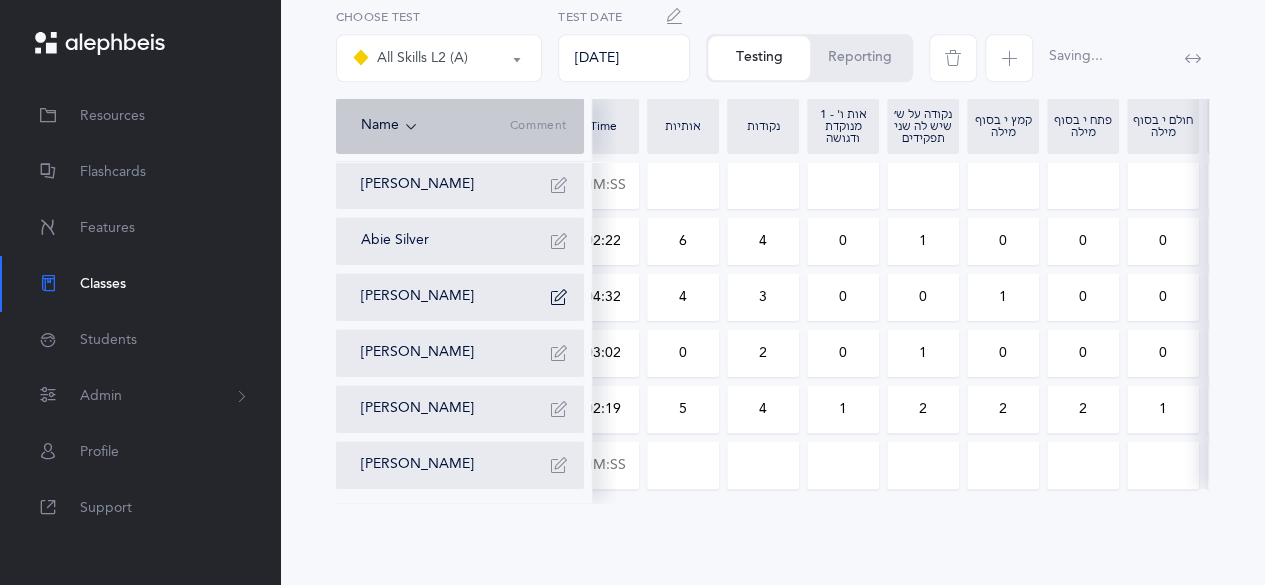 click on "Yona Antchipalovski
03:26   6 4 0 1 0 1 1 0 0 0 0 0 0 0 0 0 0 0 0 1
Ido Apt
Shakhed Conforti
01:43   4 2 0 0 0 0 0 0 0 0 1 0 0 0 0 1 0 0 1 0
Adele Dina Danilov
Channah Friedman
03:07   6 3 1 1 0 0 0 0 0 0 1 1 0 0 0 0 0 1 2 0
Aviya Goldberg
Gavriel Greenberg
Hannah Grunfeld
Yuval Shmuel Lazarovits
Chloe Lugassy
Nathan Palvanov
Hallel Renkosinski
Yonatan Rewega
03:23   10 5 0 1 1 1 1 1 0 0 0 0 0 0 0 0 0 1 6 0
Sydney Rutman
Noa Schwartz
01:17   0 2 0 1 0 0 0 0 1 0 0 0 0 0 0 0 0 0 1 0
Elianna Sherman" at bounding box center [772, -87] 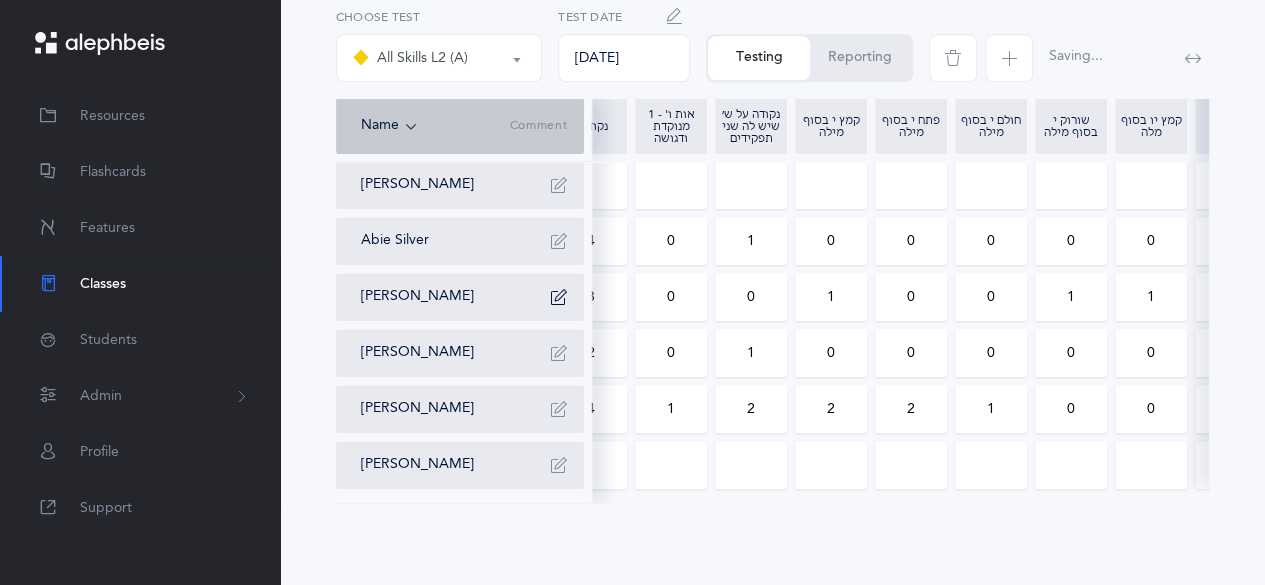 scroll, scrollTop: 0, scrollLeft: 262, axis: horizontal 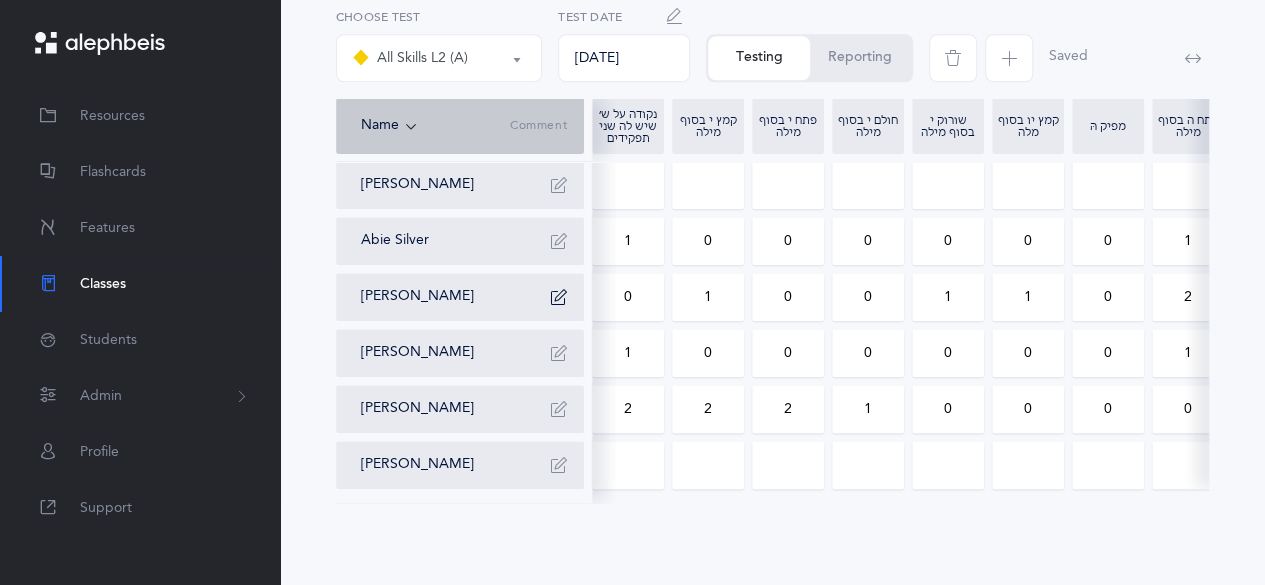 drag, startPoint x: 940, startPoint y: 415, endPoint x: 955, endPoint y: 409, distance: 16.155495 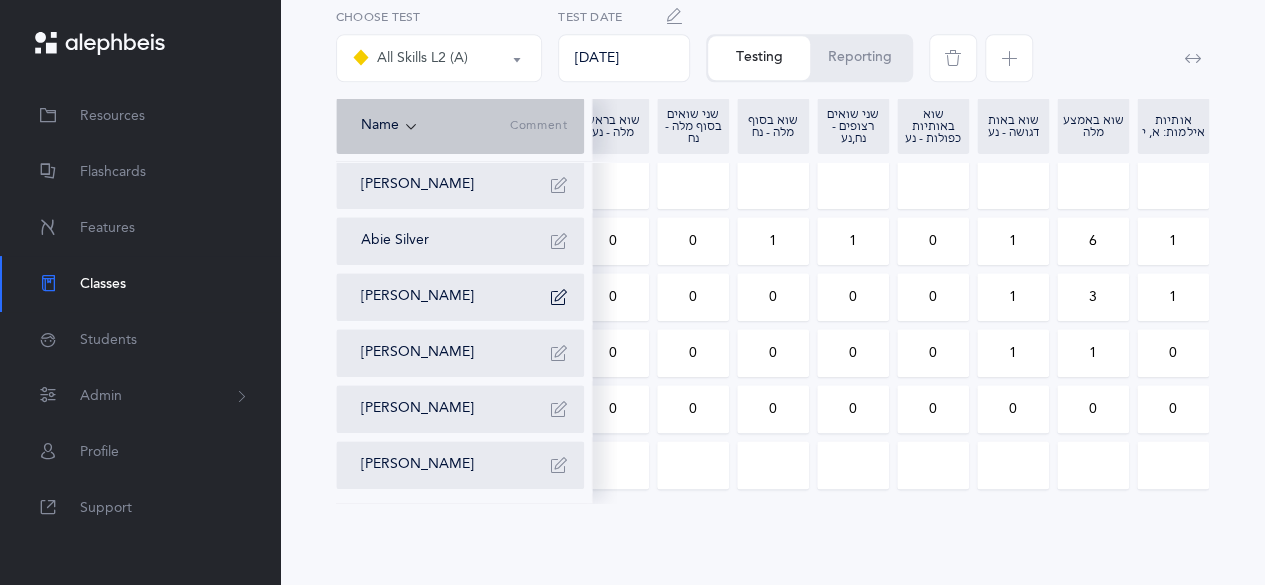 drag, startPoint x: 1121, startPoint y: 403, endPoint x: 1050, endPoint y: 390, distance: 72.18033 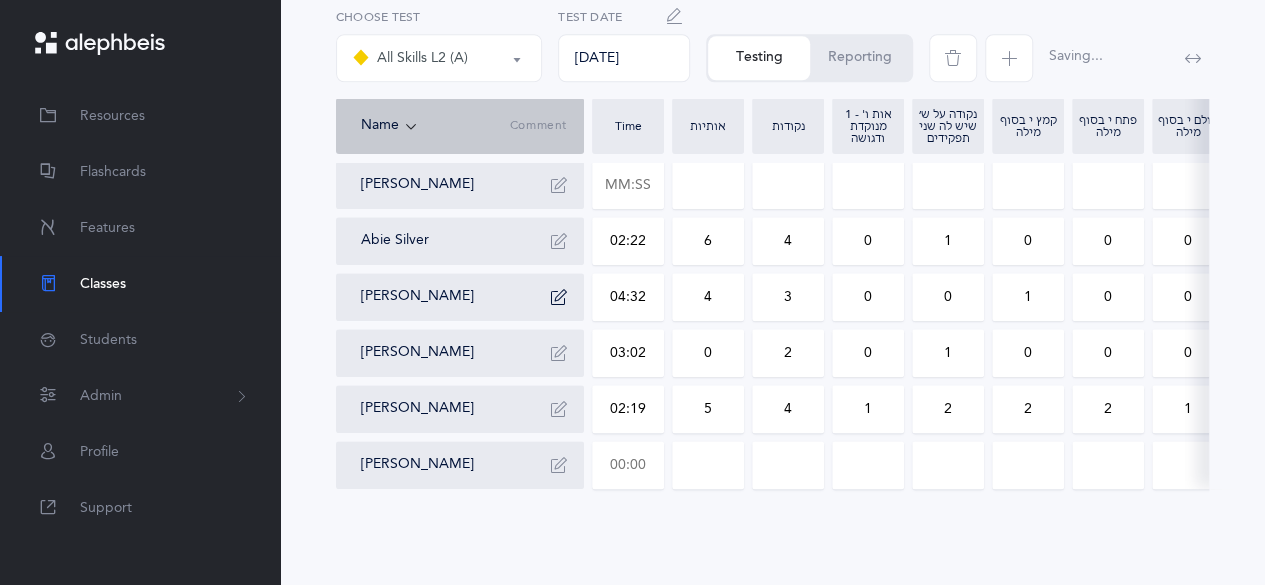 click at bounding box center (628, 465) 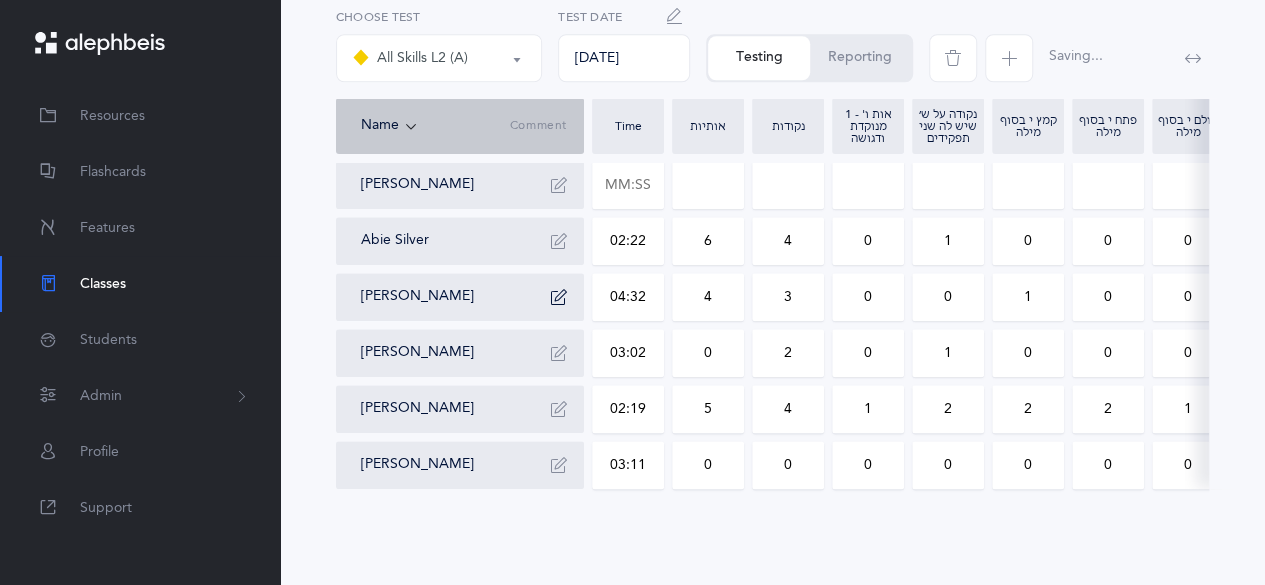 drag, startPoint x: 726, startPoint y: 454, endPoint x: 678, endPoint y: 465, distance: 49.24429 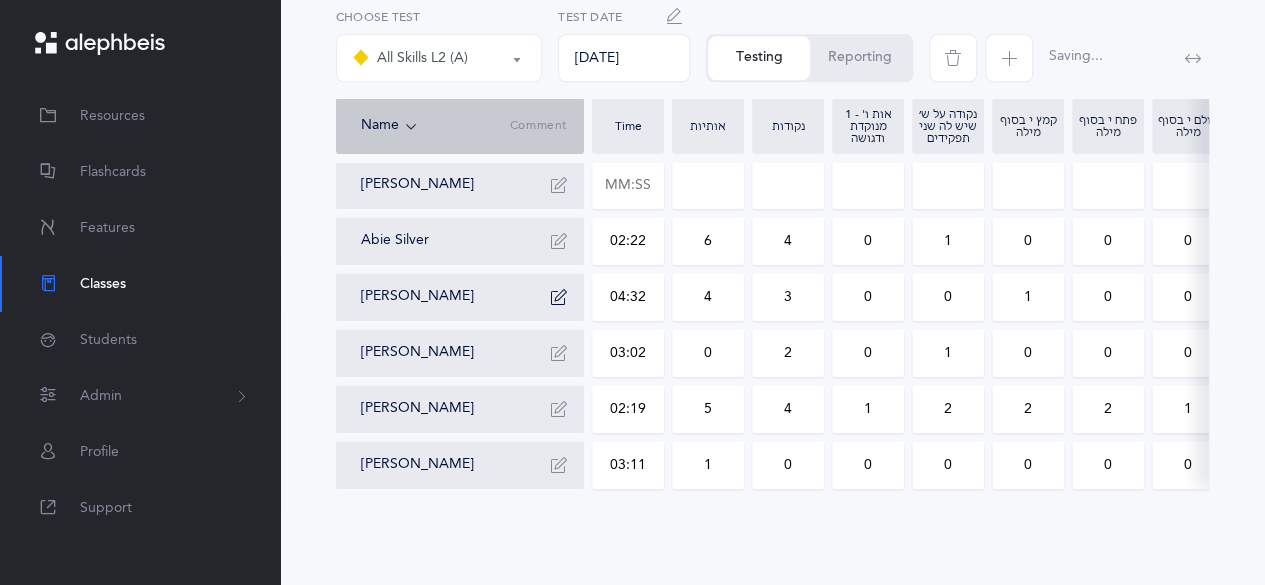 drag, startPoint x: 776, startPoint y: 463, endPoint x: 809, endPoint y: 457, distance: 33.54102 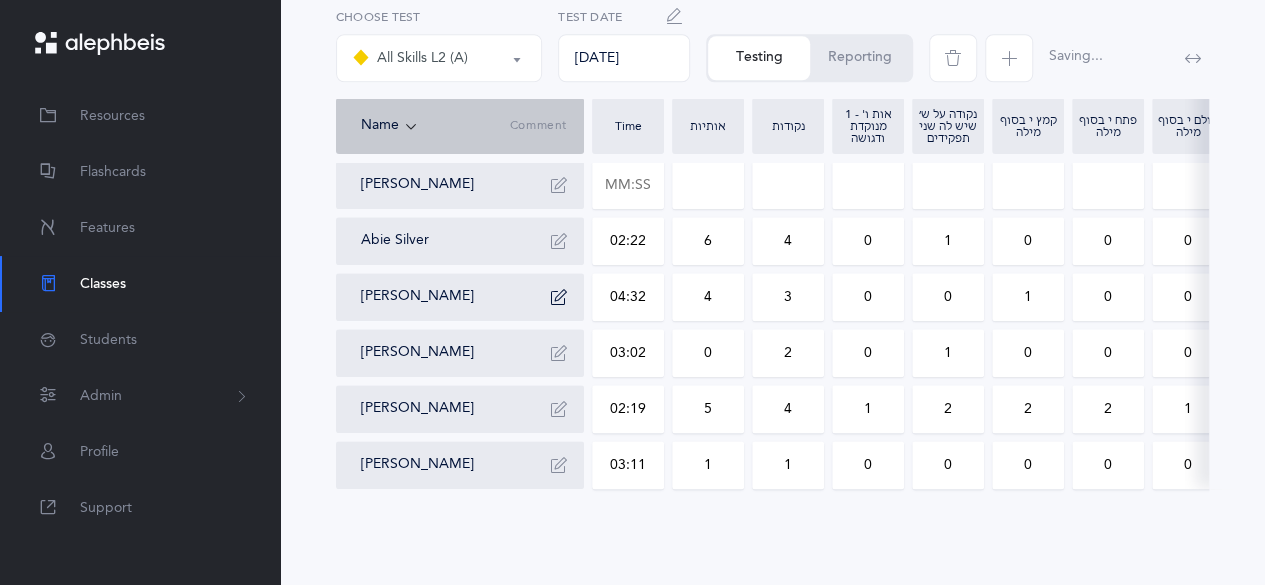 drag, startPoint x: 944, startPoint y: 455, endPoint x: 958, endPoint y: 453, distance: 14.142136 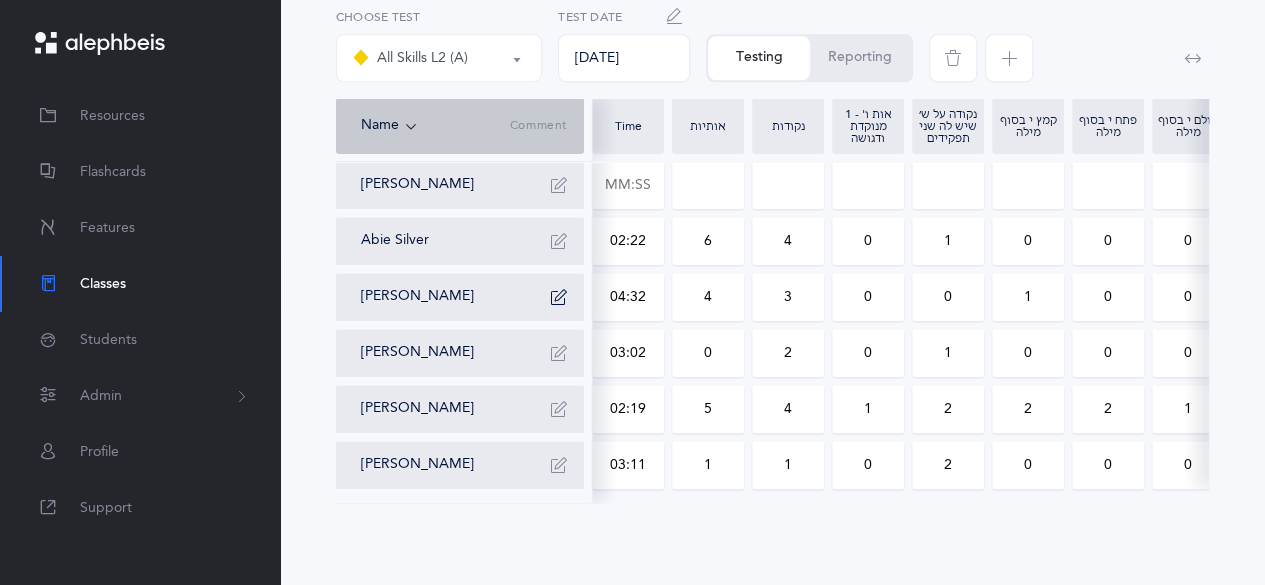 scroll, scrollTop: 0, scrollLeft: 82, axis: horizontal 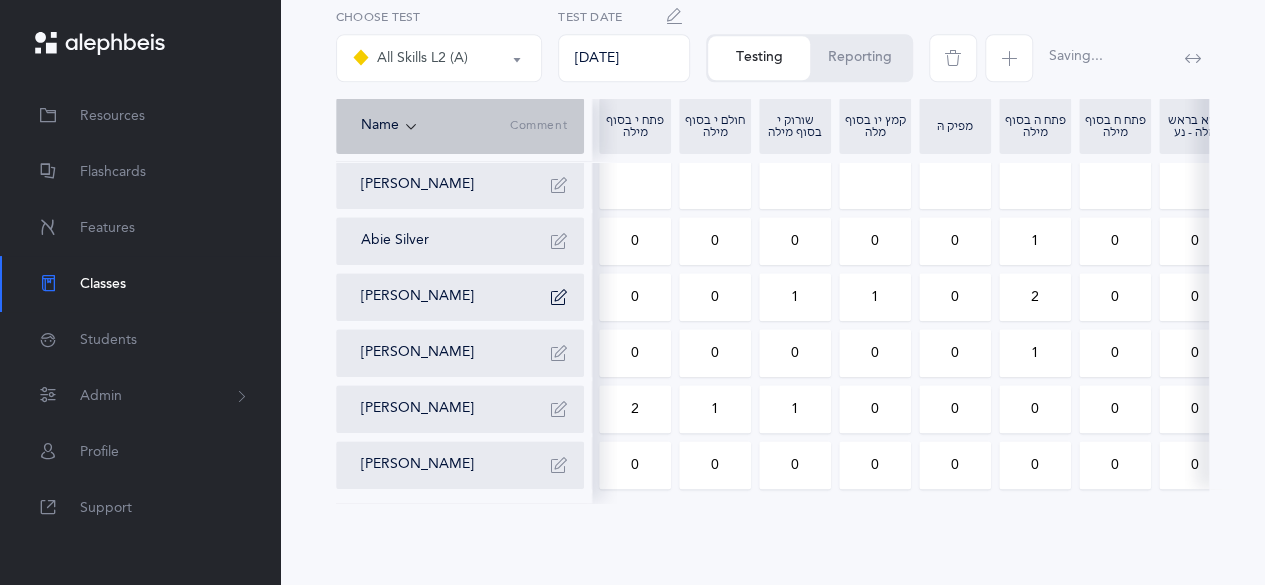 drag, startPoint x: 890, startPoint y: 451, endPoint x: 864, endPoint y: 451, distance: 26 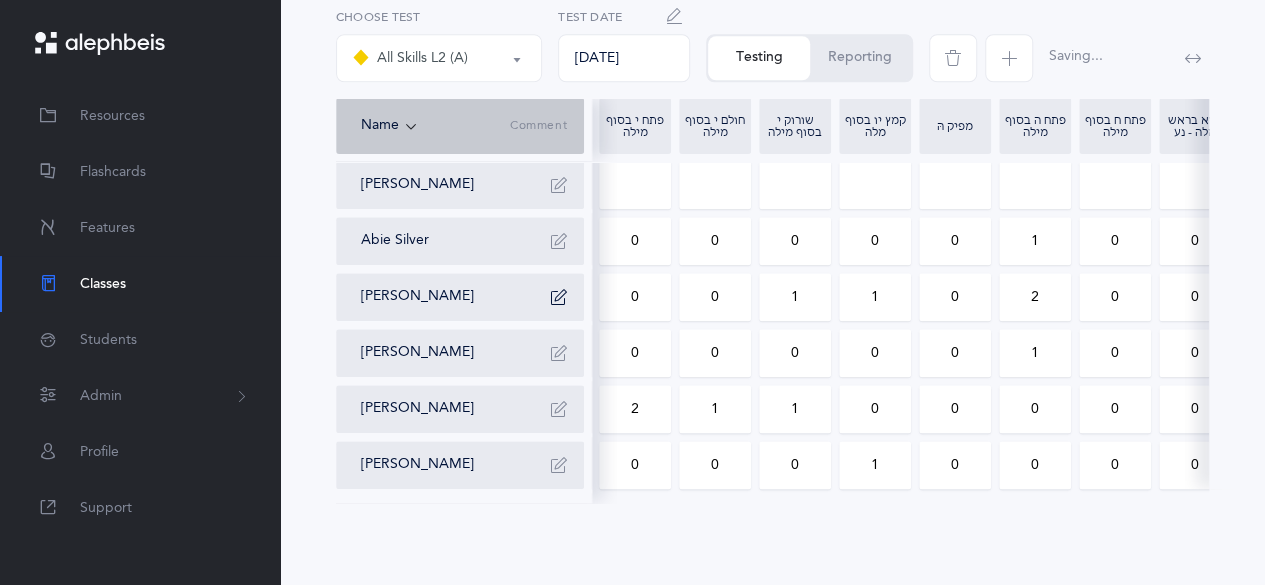drag, startPoint x: 1030, startPoint y: 459, endPoint x: 1044, endPoint y: 453, distance: 15.231546 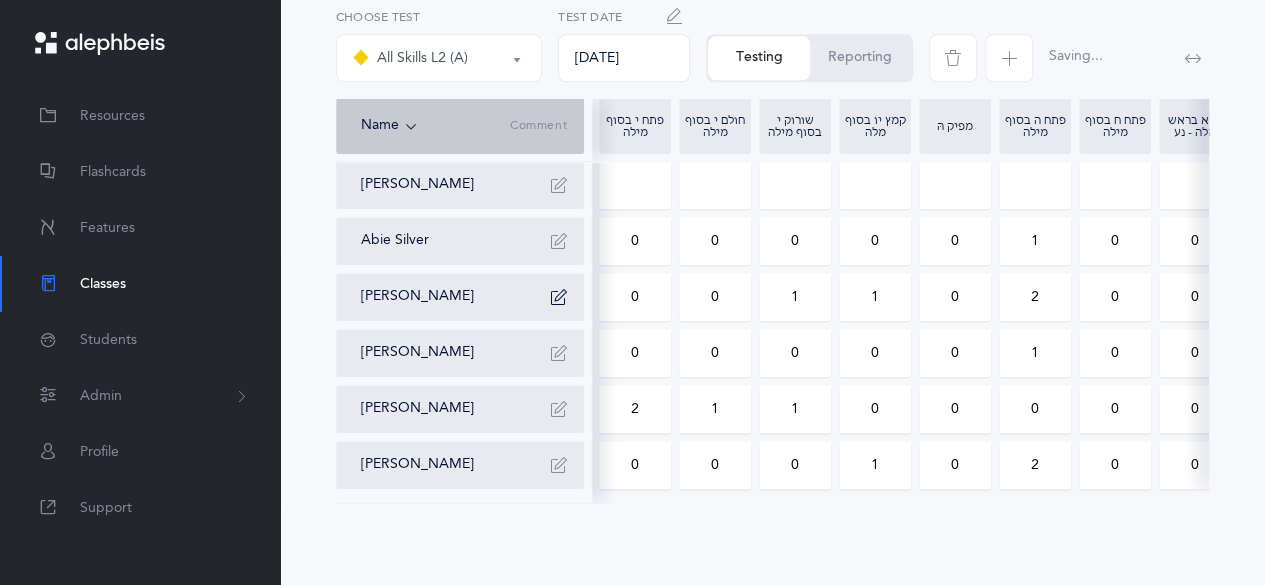 drag, startPoint x: 1104, startPoint y: 453, endPoint x: 1134, endPoint y: 444, distance: 31.320919 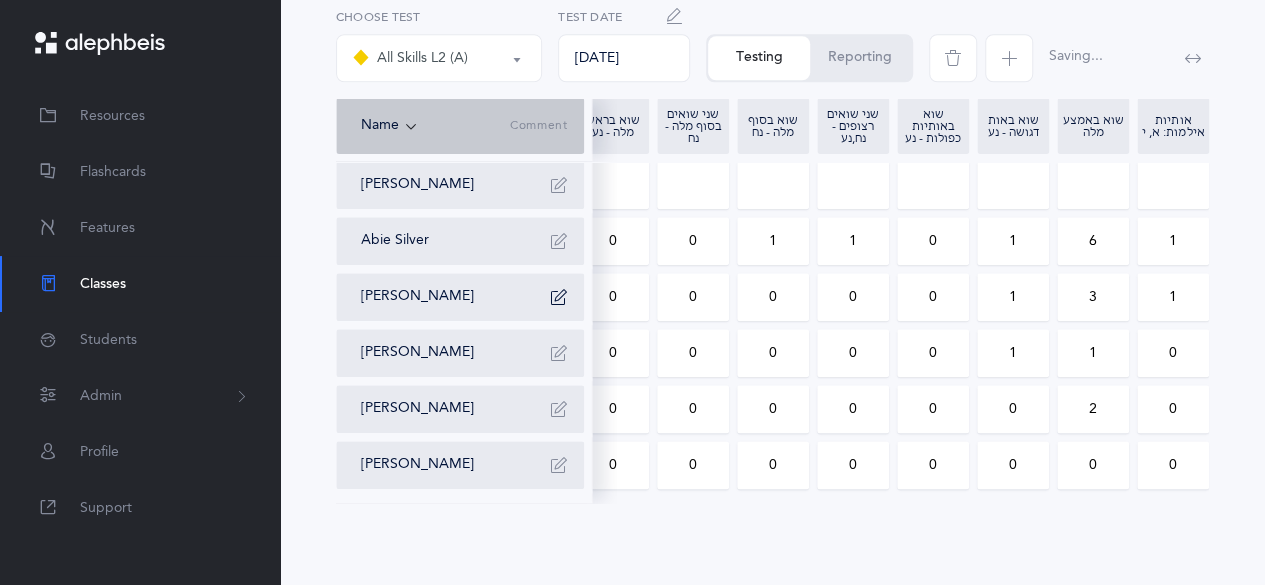 drag, startPoint x: 1181, startPoint y: 451, endPoint x: 1154, endPoint y: 443, distance: 28.160255 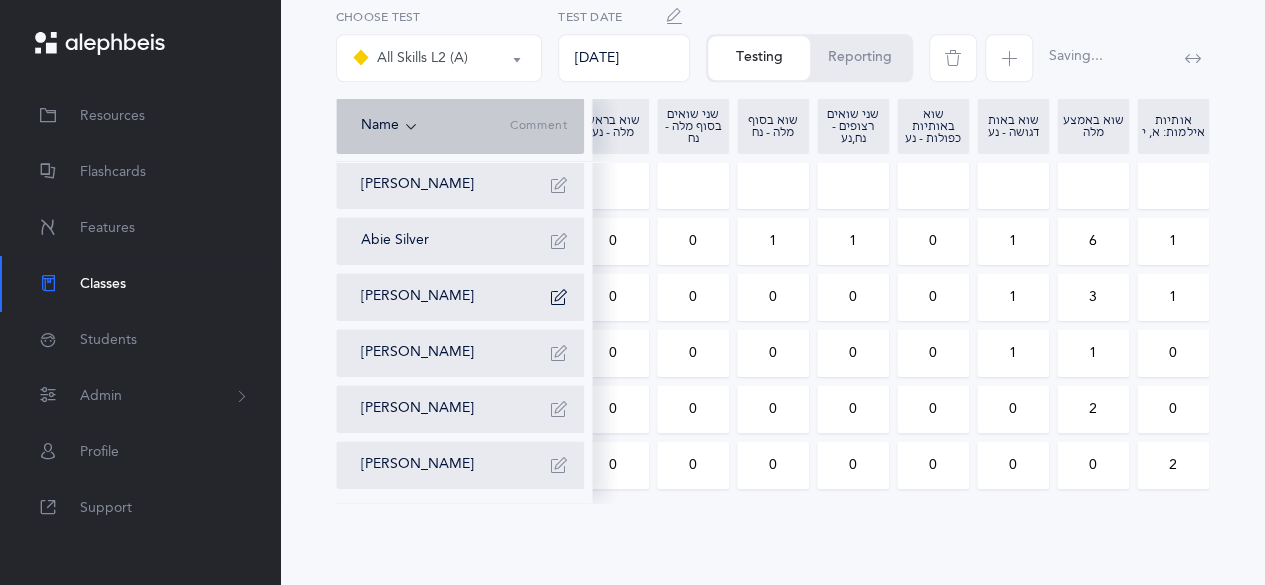 drag, startPoint x: 1104, startPoint y: 455, endPoint x: 1082, endPoint y: 458, distance: 22.203604 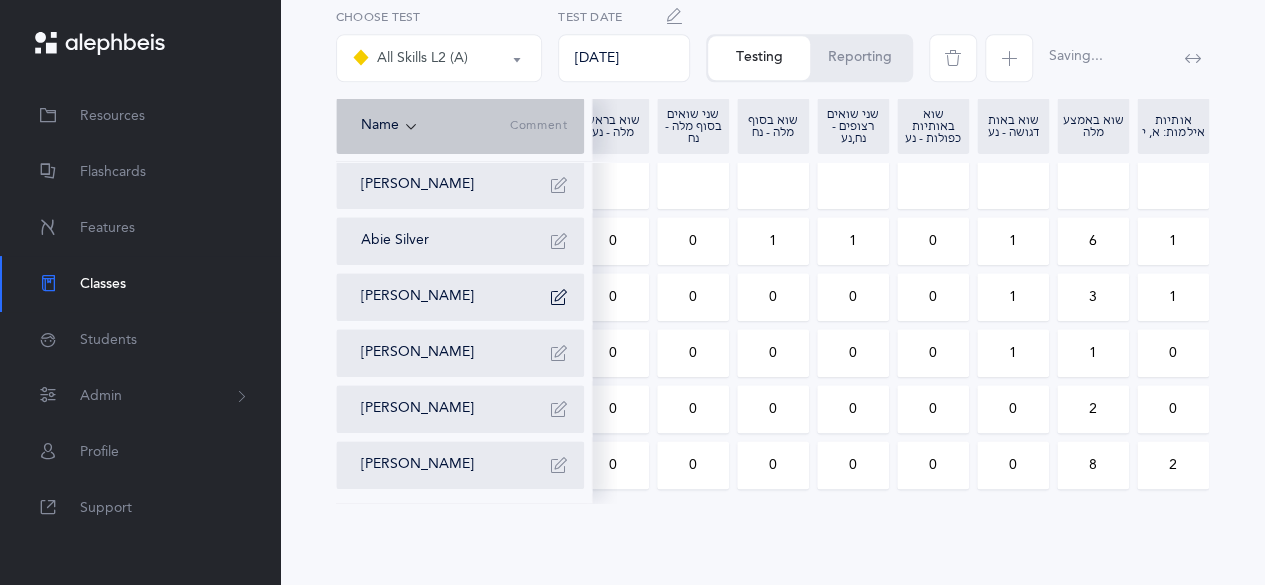 drag, startPoint x: 1024, startPoint y: 465, endPoint x: 1006, endPoint y: 461, distance: 18.439089 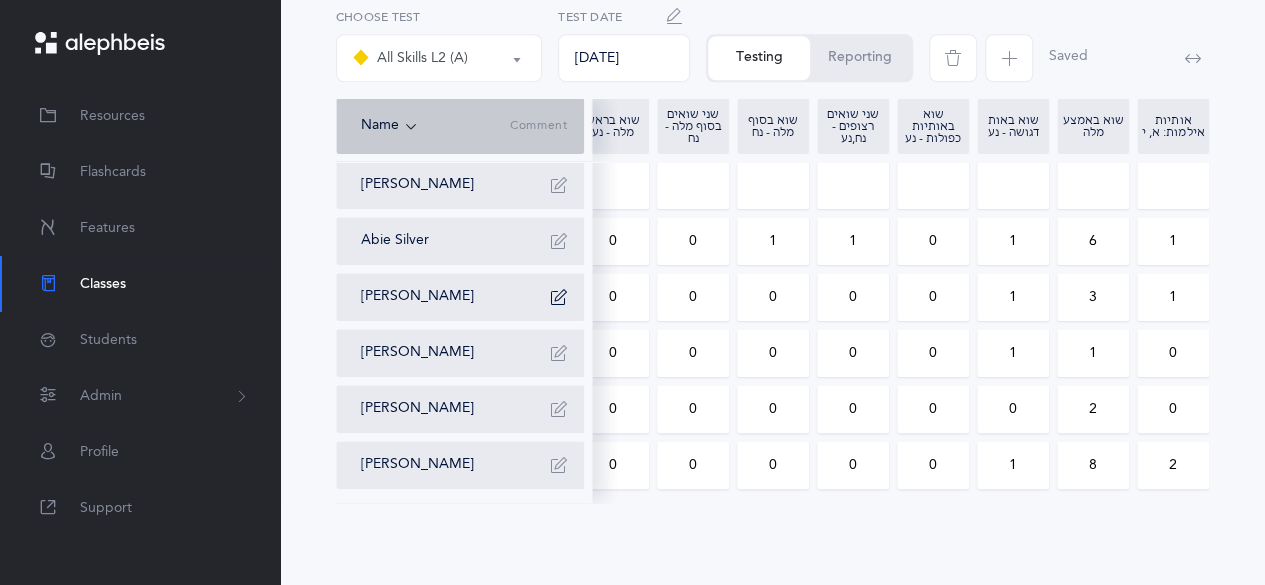 click on "Reporting" at bounding box center [860, 58] 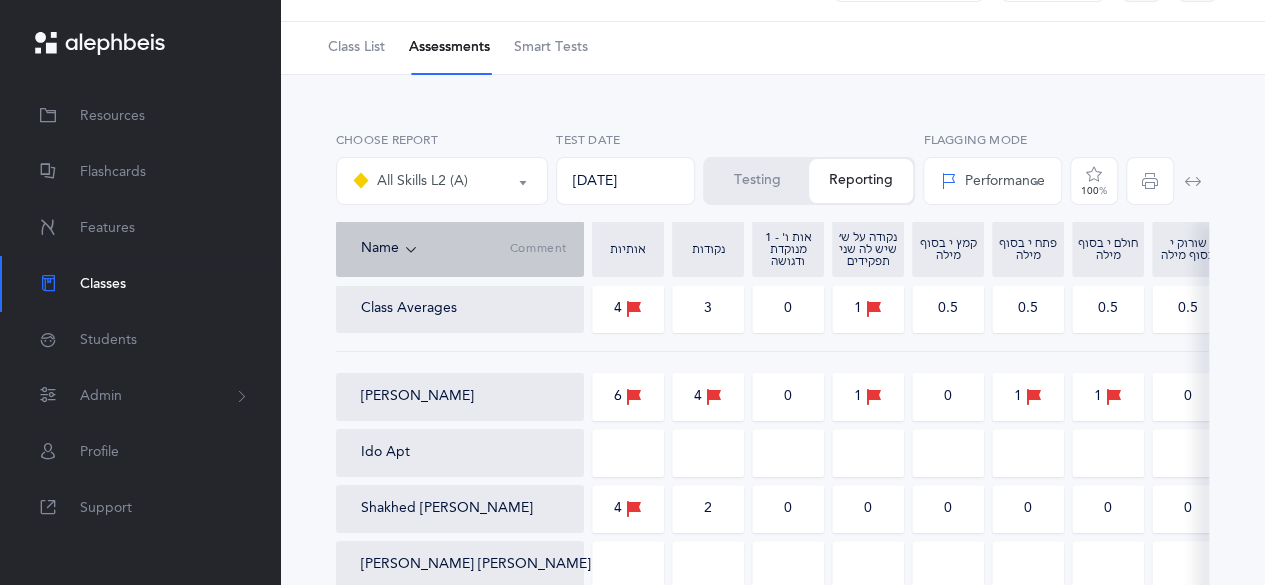 scroll, scrollTop: 64, scrollLeft: 0, axis: vertical 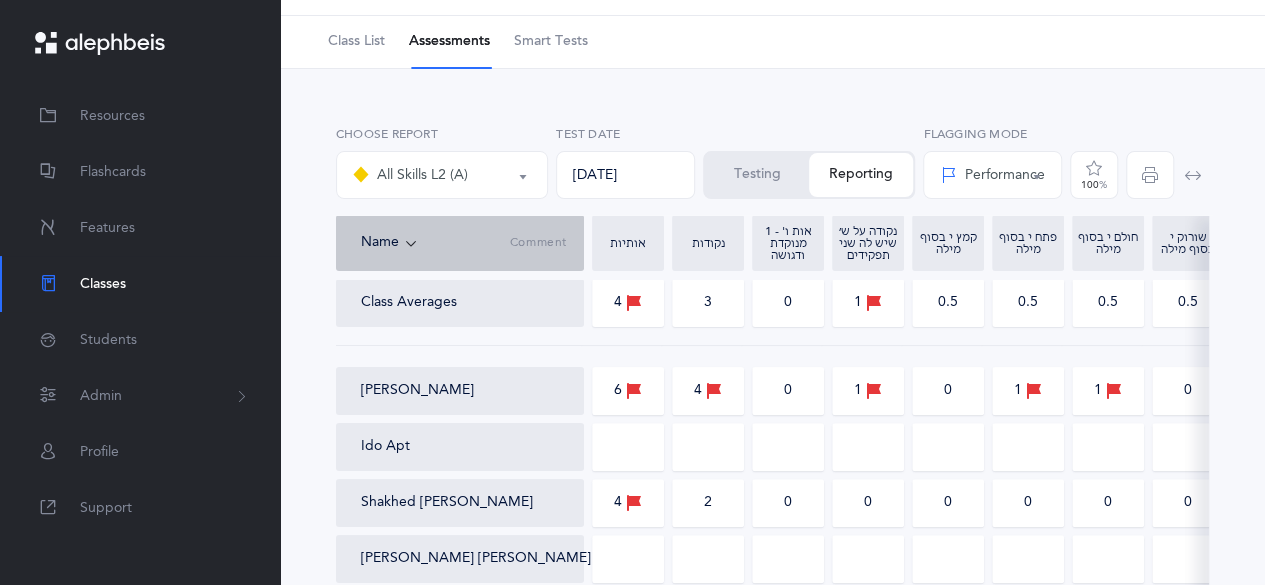 click on "Blended Endings & Silent Letters
כללי שוא L2 (A)
Skilled Endings L2 (A) Short
All Skills L2 (A)
Fluency 1-4
Script: Blending & Silent Letters
Rashi: אותיות
All Skills L2 (A)
Choose test
[DATE]   Test Date
Testing
Reporting
Name
Comment
Time
אותיות
נקודות
1 - אות ו' מנוקדת ודגושה
נקודה על ש׳ שיש לה שני תפקידים
קמץ י בסוף מילה
פתח י בסוף מילה
חולם י בסוף מילה
שורוק י בסוף מילה
קמץ יו בסוף מלה
מפיק הּ
פתח ה בסוף מילה" at bounding box center (772, 850) 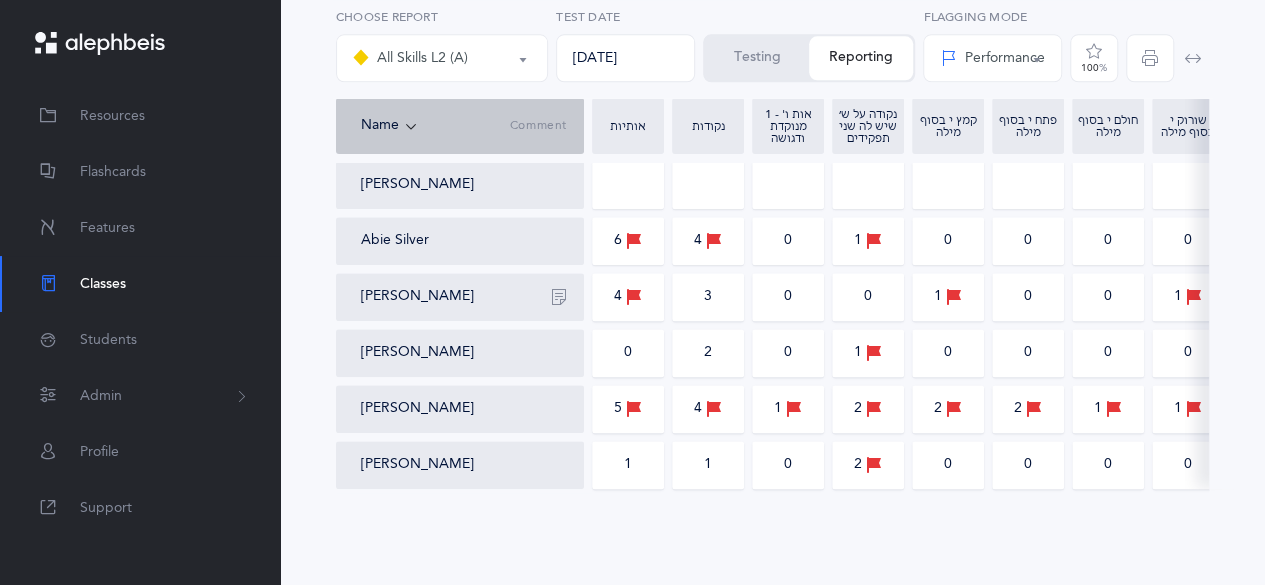 scroll, scrollTop: 1124, scrollLeft: 0, axis: vertical 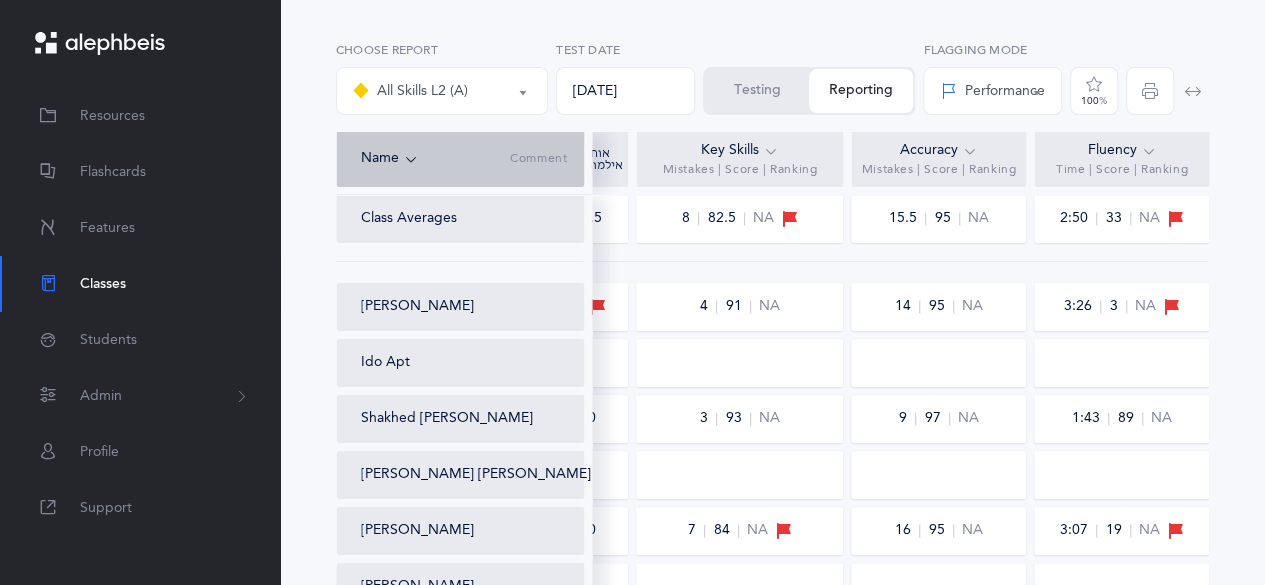 click on "All Skills L2 (A)" at bounding box center (410, 91) 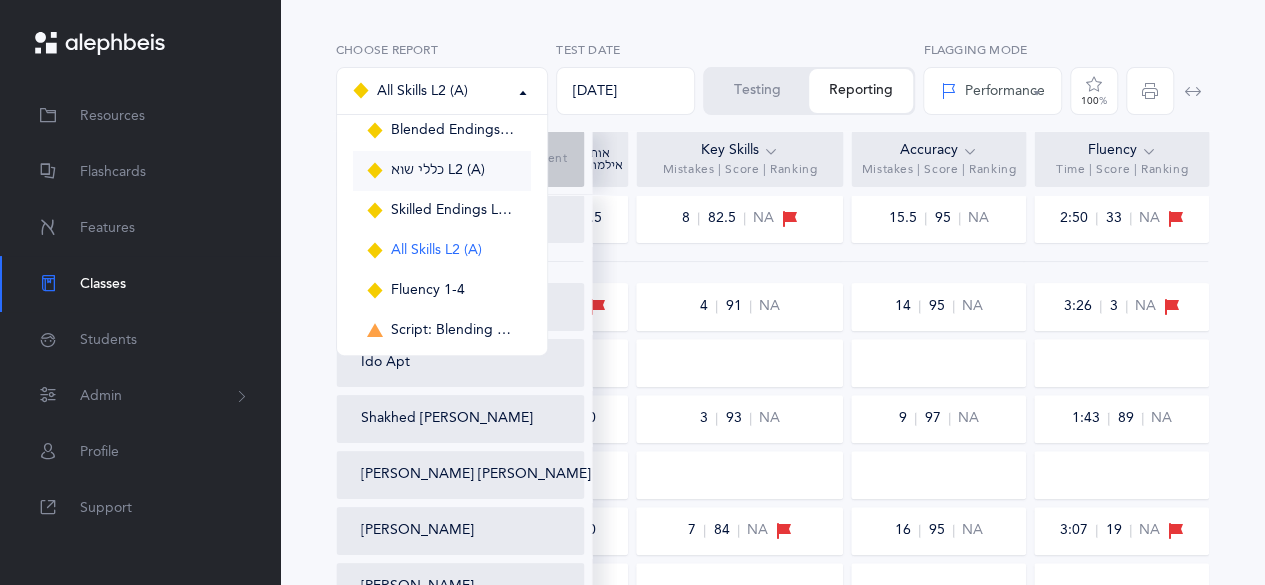 click on "כללי שוא L2 (A)" at bounding box center (438, 171) 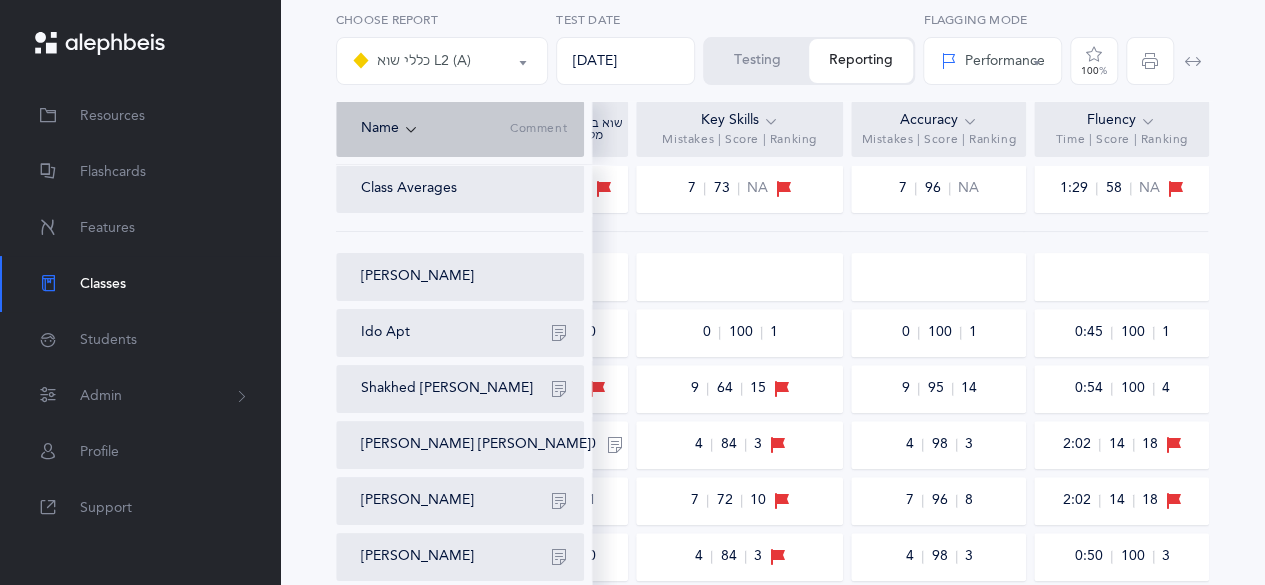 click on "Classes" at bounding box center (140, 284) 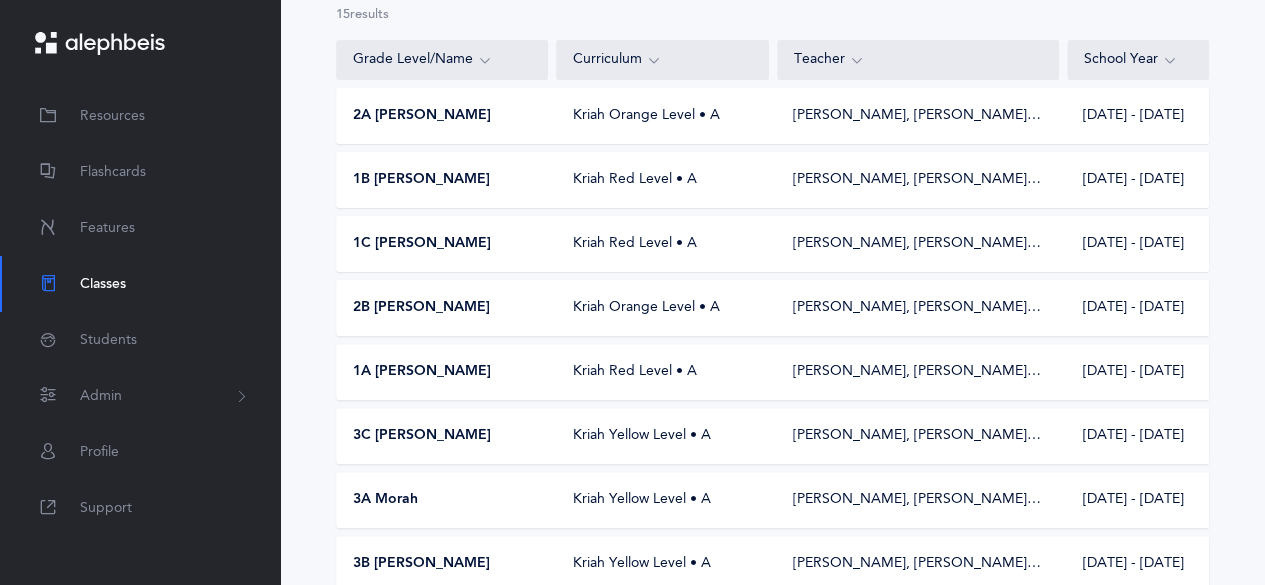 scroll, scrollTop: 327, scrollLeft: 0, axis: vertical 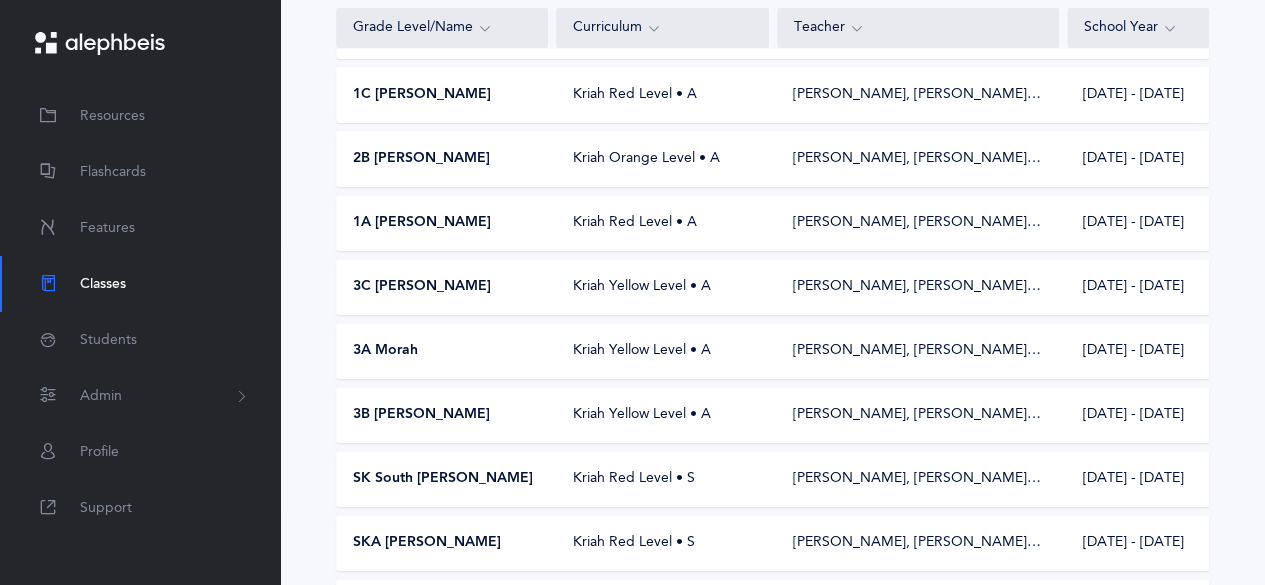 click on "3A Morah
Kriah Yellow Level • A
[PERSON_NAME], [PERSON_NAME]‪, + 3‬
[DATE] - [DATE]" at bounding box center (772, 351) 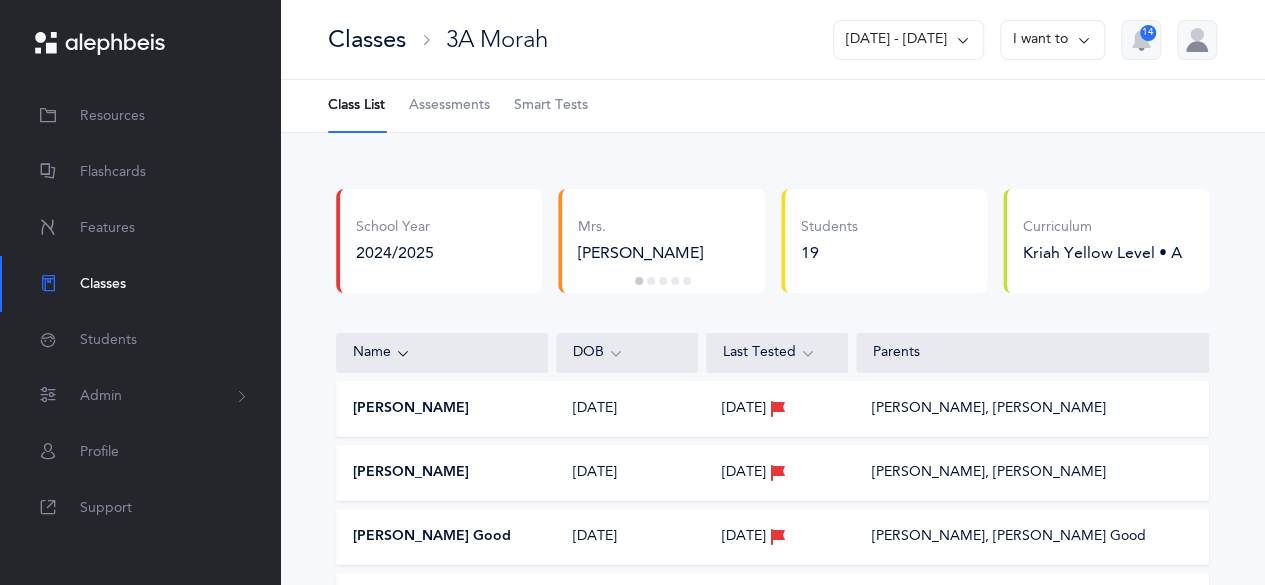 click on "Assessments" at bounding box center [449, 106] 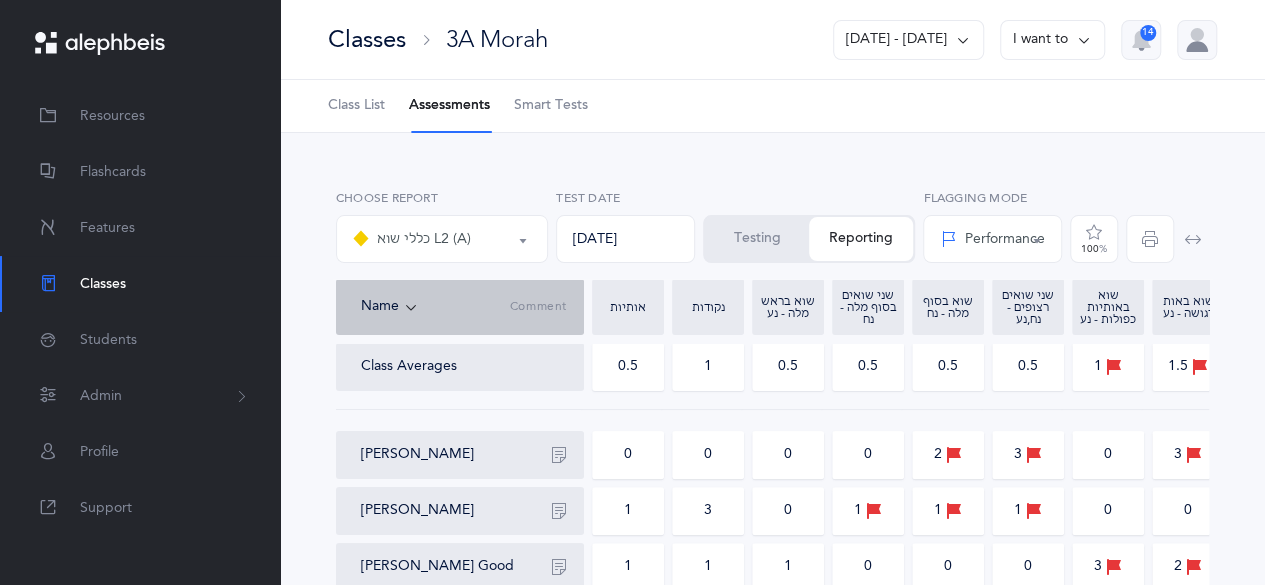 click on "כללי שוא L2 (A)" at bounding box center (442, 239) 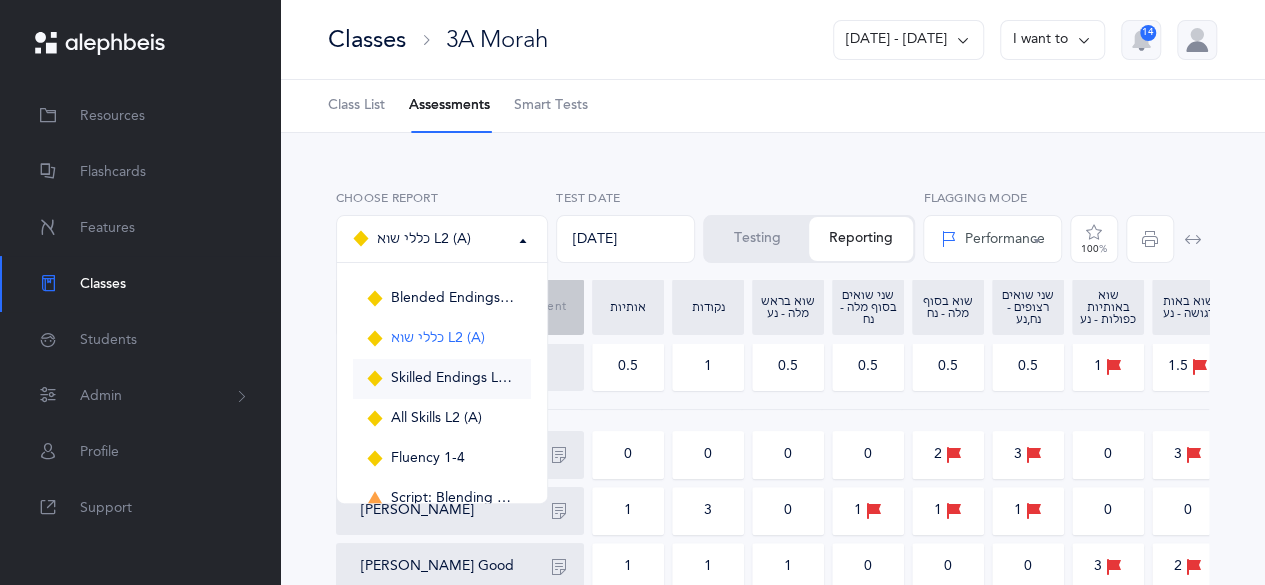 click on "Skilled Endings L2 (A) Short" at bounding box center [454, 379] 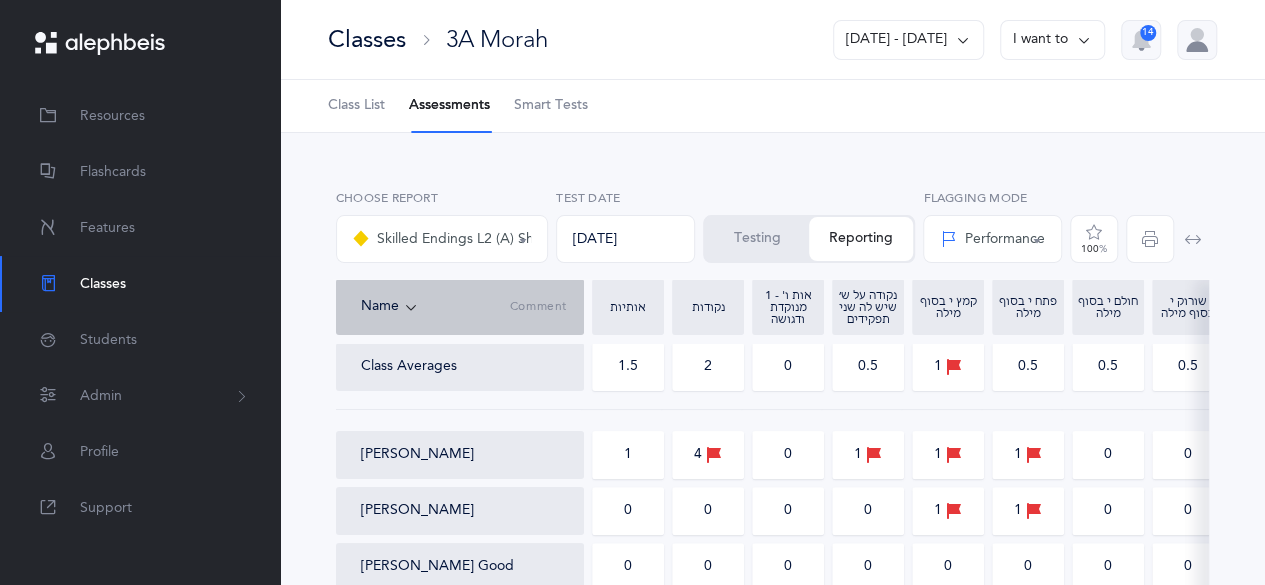 click on "Assessments" at bounding box center [449, 106] 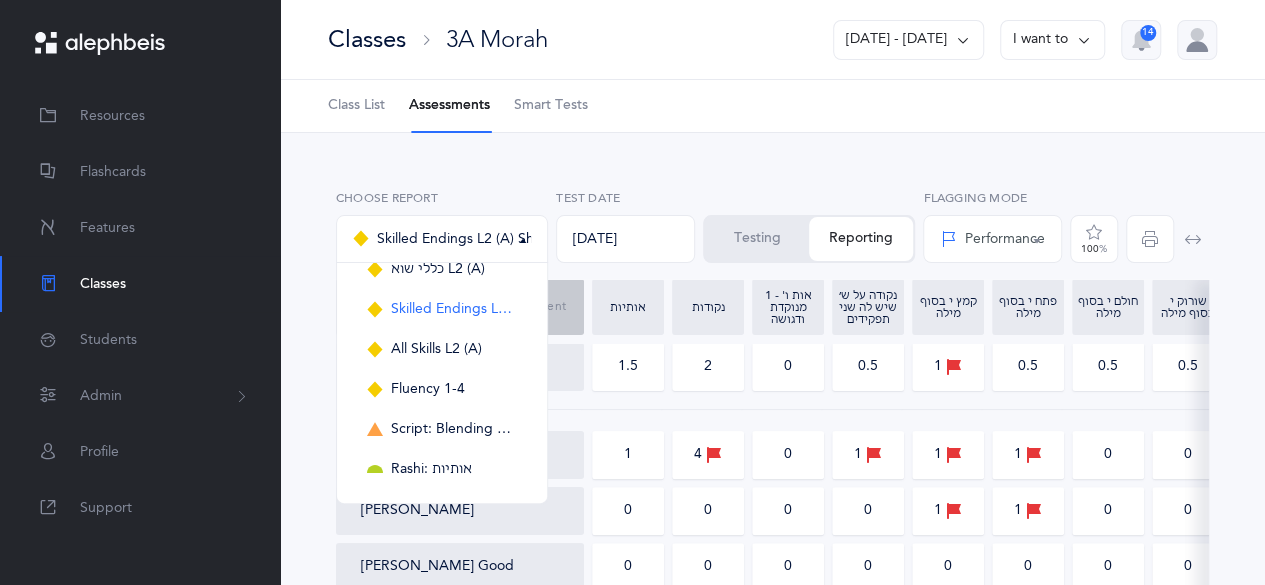 scroll, scrollTop: 72, scrollLeft: 0, axis: vertical 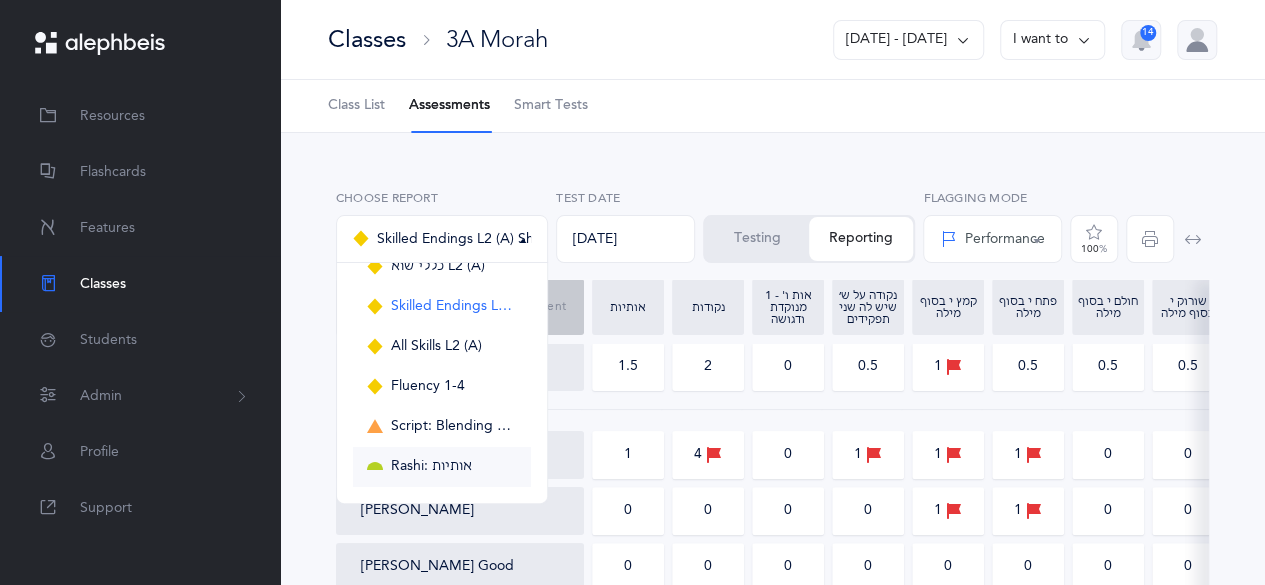 click on "Rashi: אותיות" at bounding box center (442, 467) 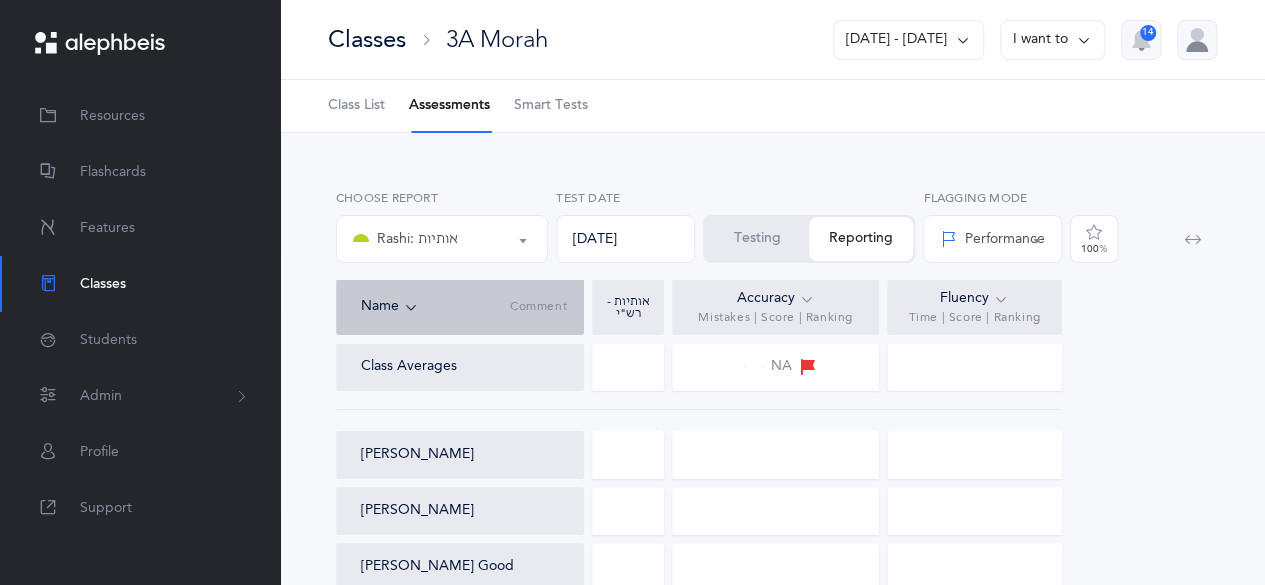 click on "Testing" at bounding box center [757, 239] 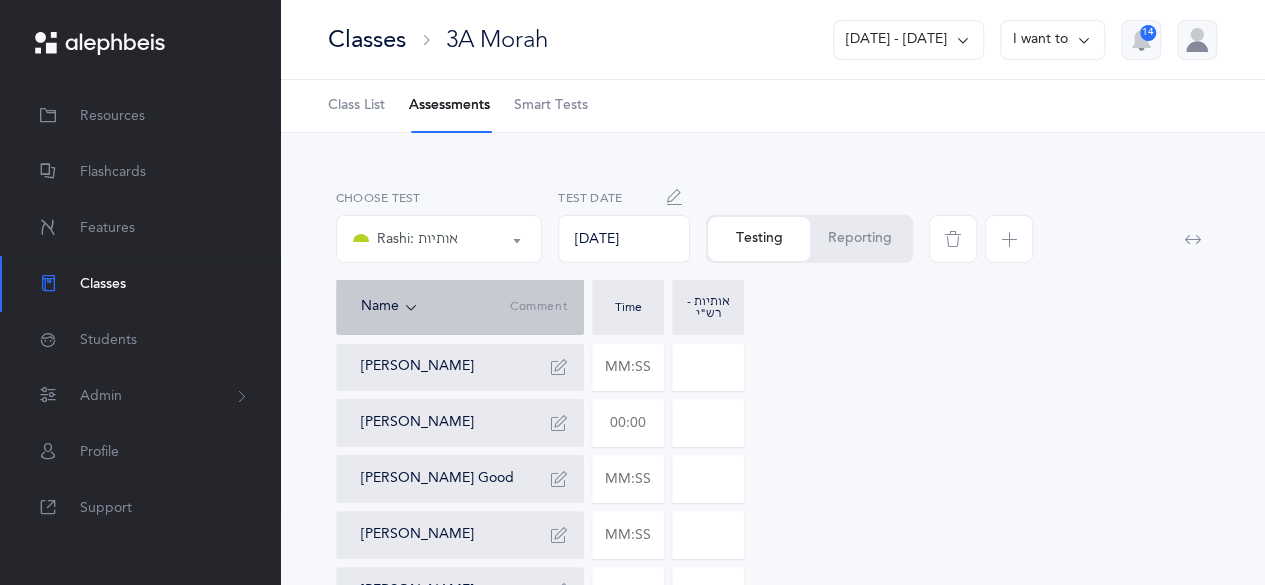 click at bounding box center (628, 423) 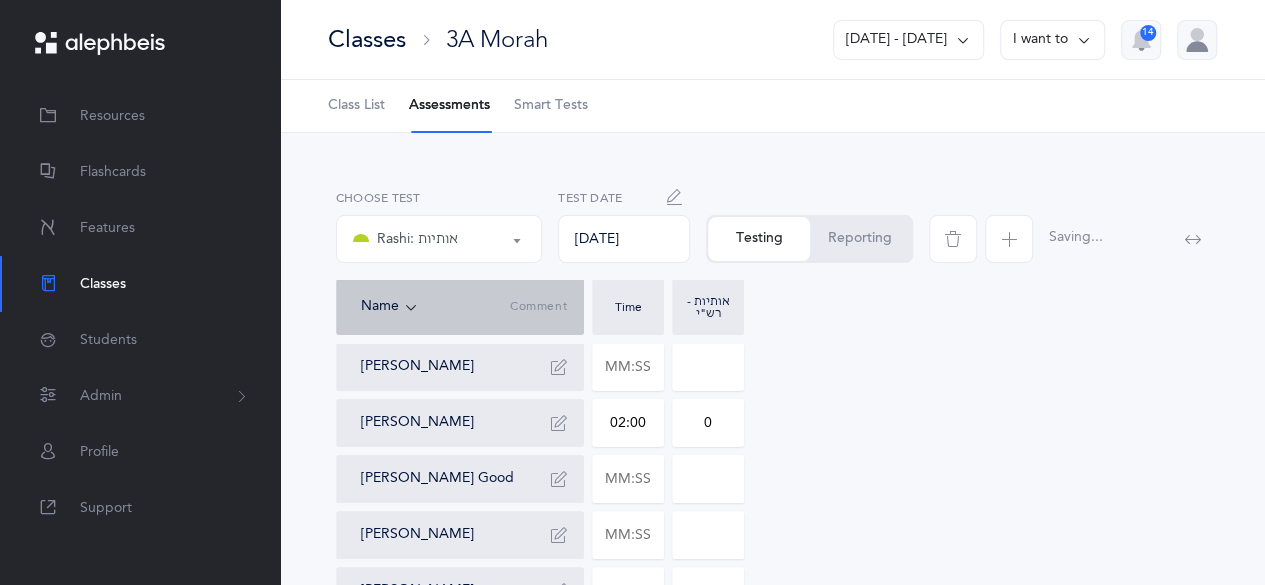 drag, startPoint x: 682, startPoint y: 444, endPoint x: 718, endPoint y: 437, distance: 36.67424 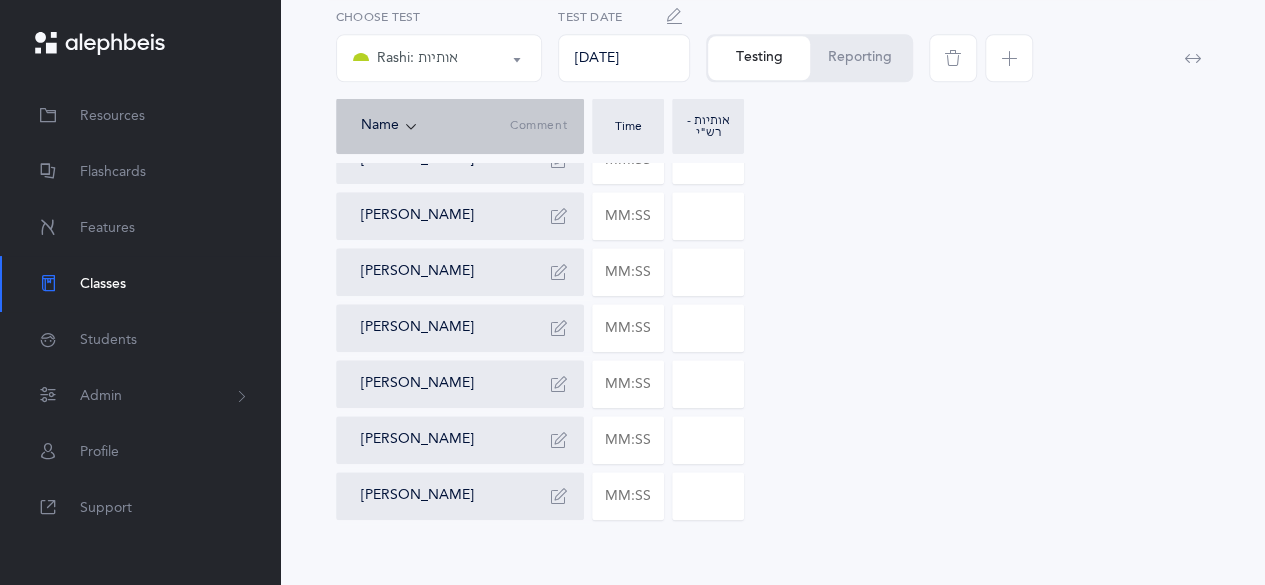 scroll, scrollTop: 909, scrollLeft: 0, axis: vertical 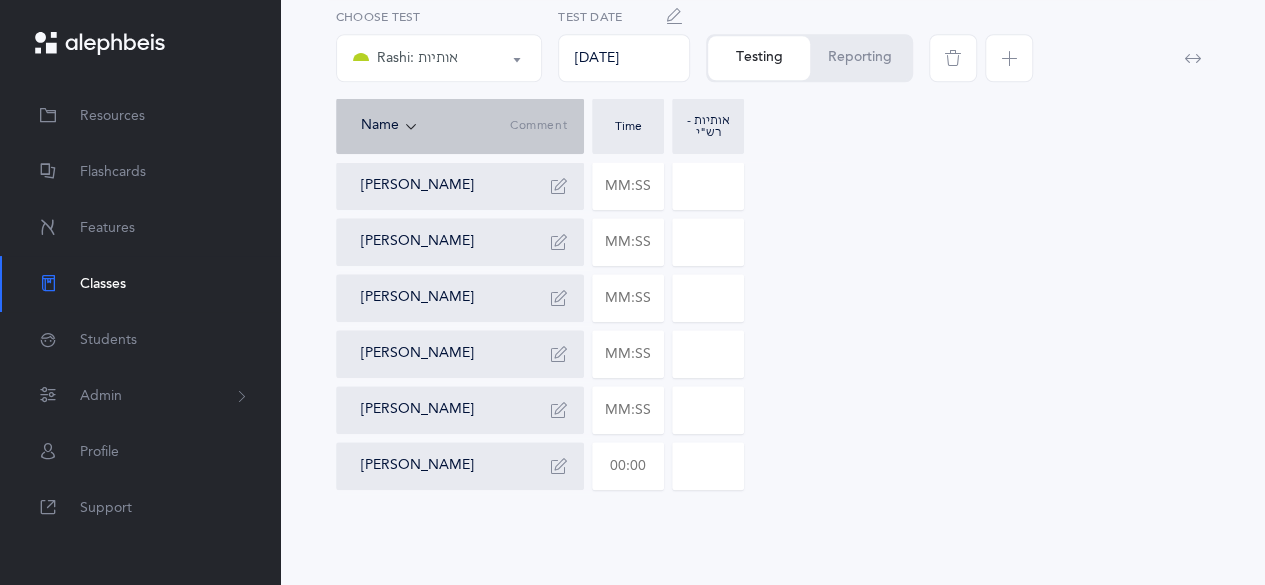 click at bounding box center [628, 466] 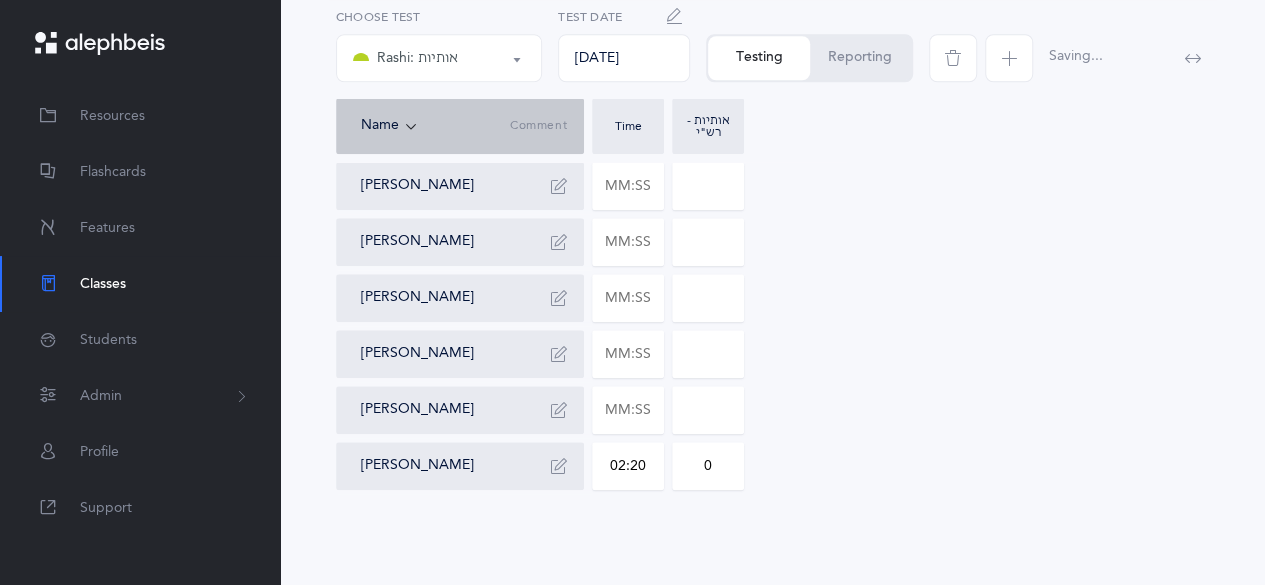 drag, startPoint x: 701, startPoint y: 467, endPoint x: 716, endPoint y: 467, distance: 15 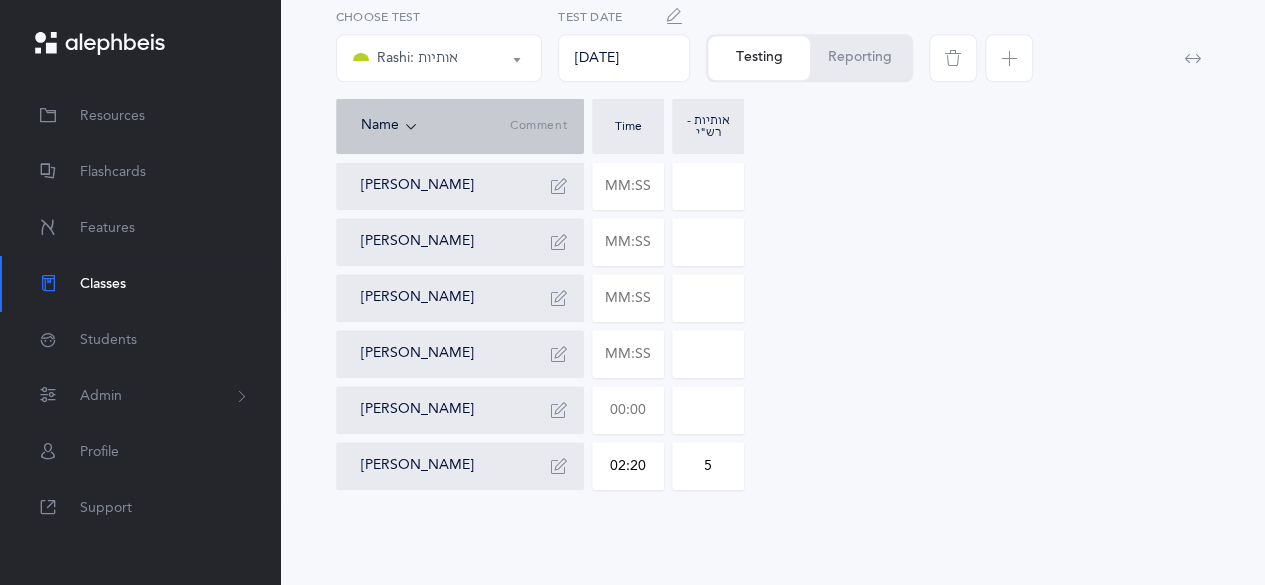click at bounding box center (628, 410) 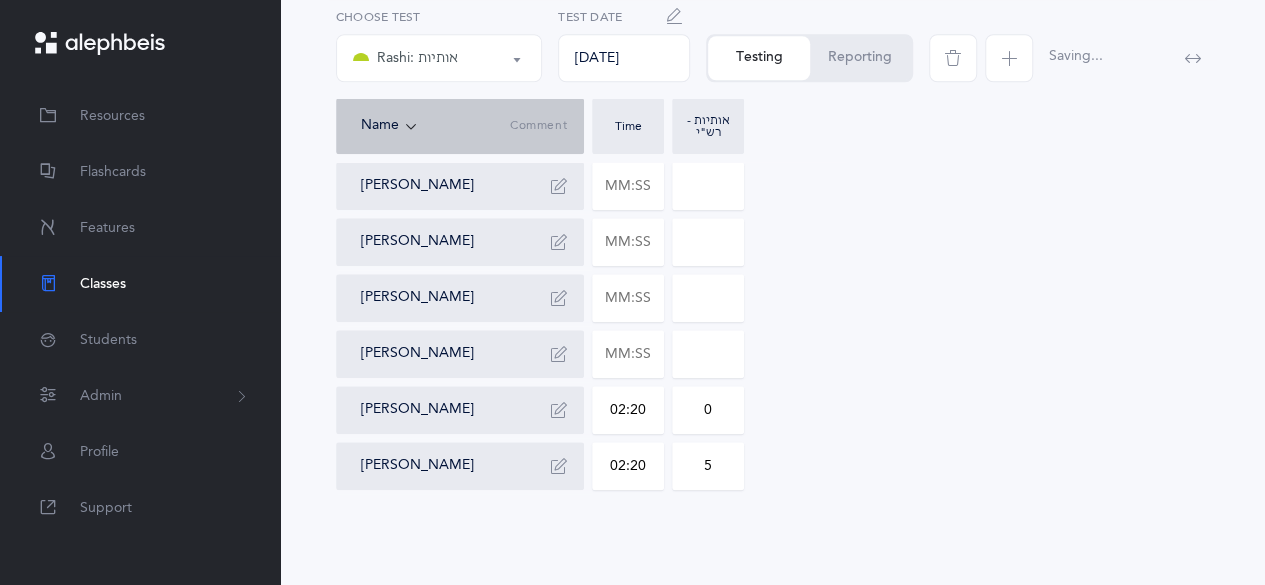 drag, startPoint x: 696, startPoint y: 421, endPoint x: 732, endPoint y: 415, distance: 36.496574 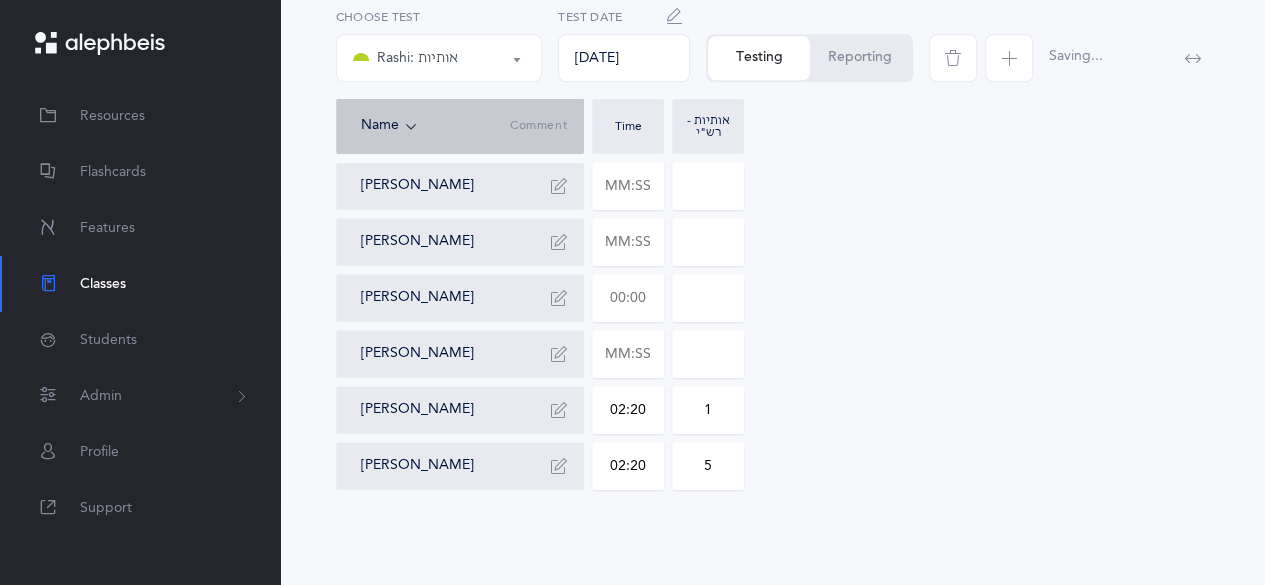 click at bounding box center [628, 298] 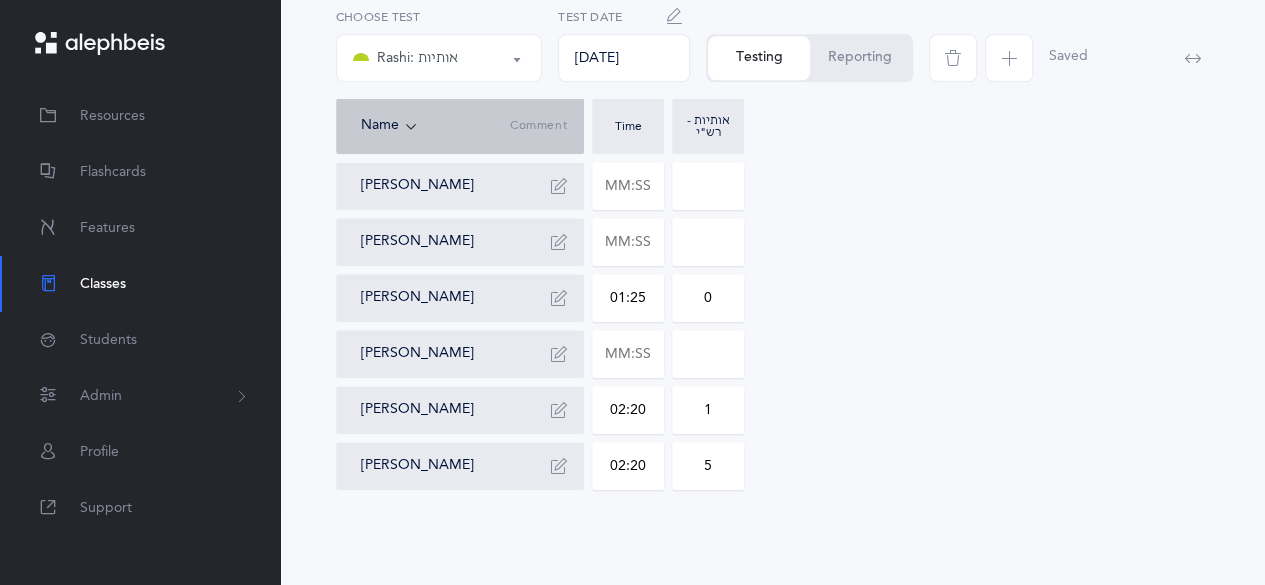 drag, startPoint x: 704, startPoint y: 301, endPoint x: 720, endPoint y: 305, distance: 16.492422 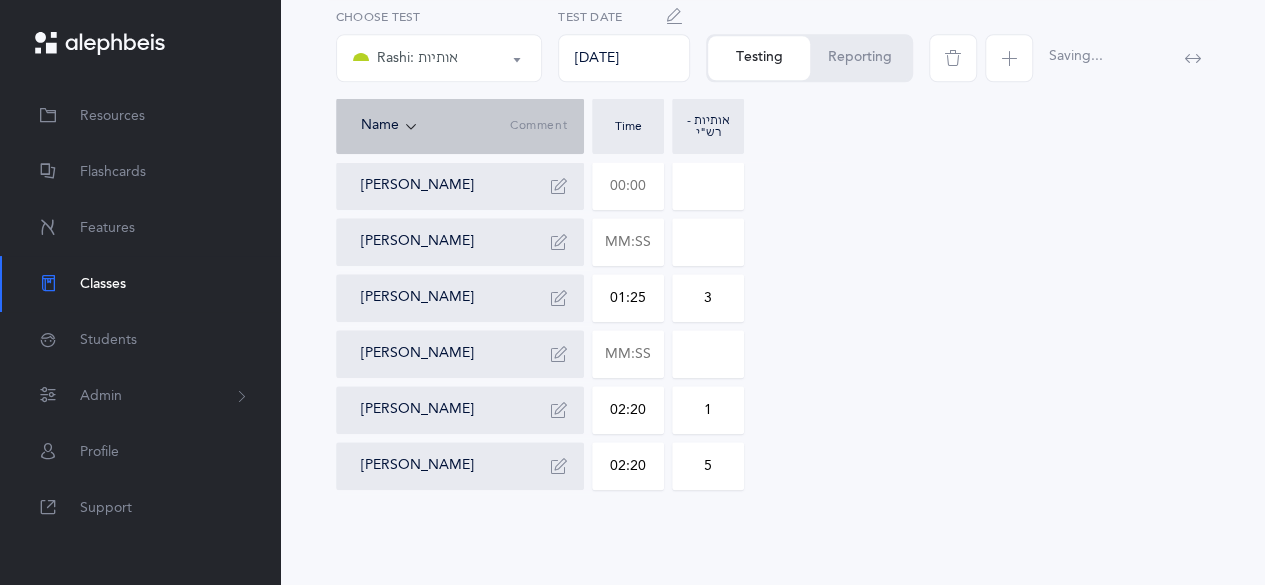 click at bounding box center [628, 186] 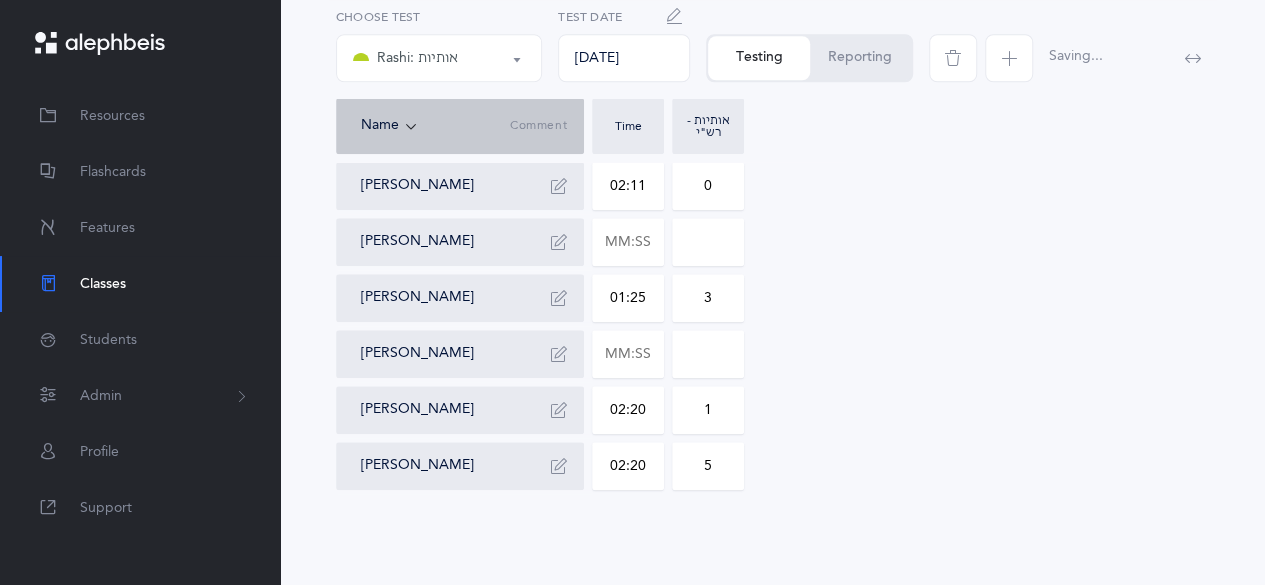 drag, startPoint x: 684, startPoint y: 193, endPoint x: 720, endPoint y: 193, distance: 36 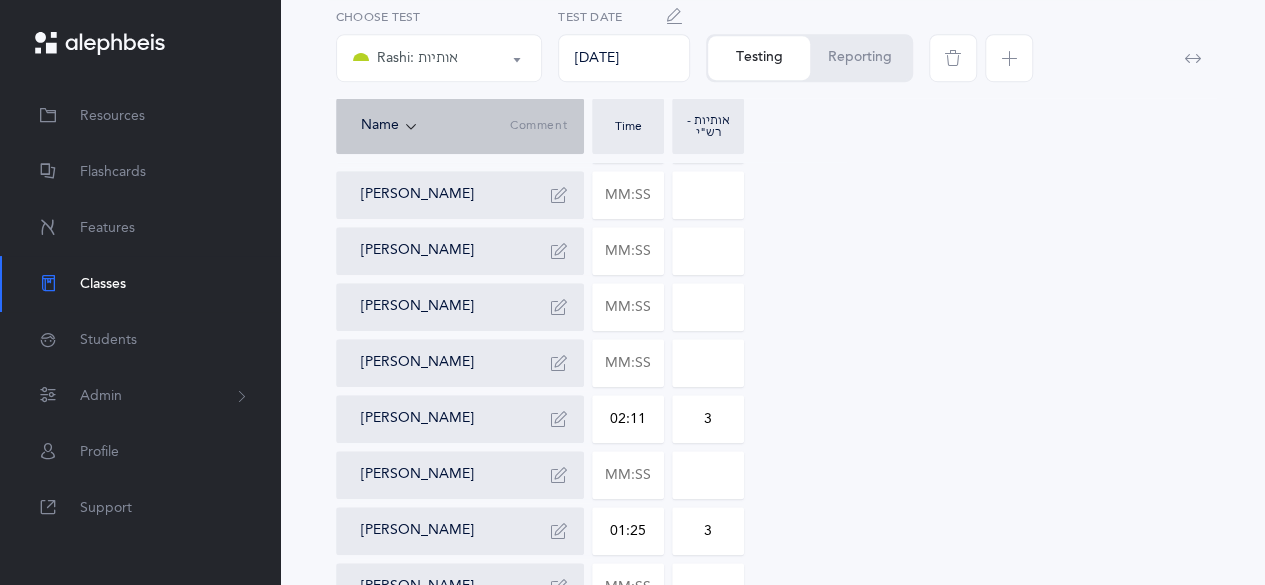 scroll, scrollTop: 674, scrollLeft: 0, axis: vertical 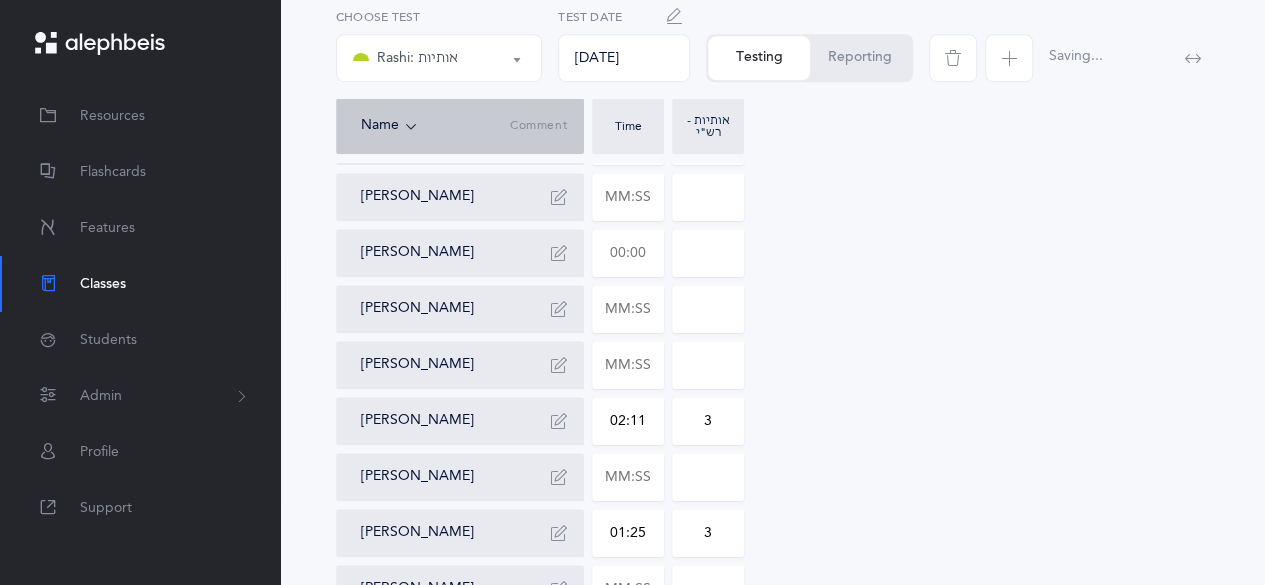 click at bounding box center (628, 253) 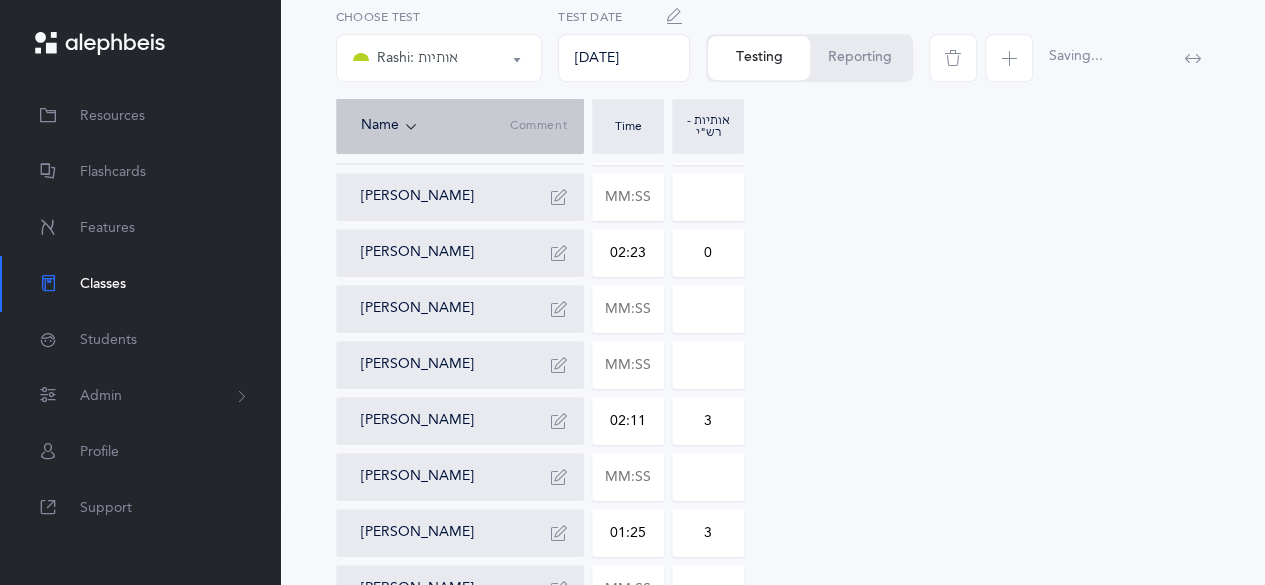 drag, startPoint x: 694, startPoint y: 263, endPoint x: 757, endPoint y: 234, distance: 69.354164 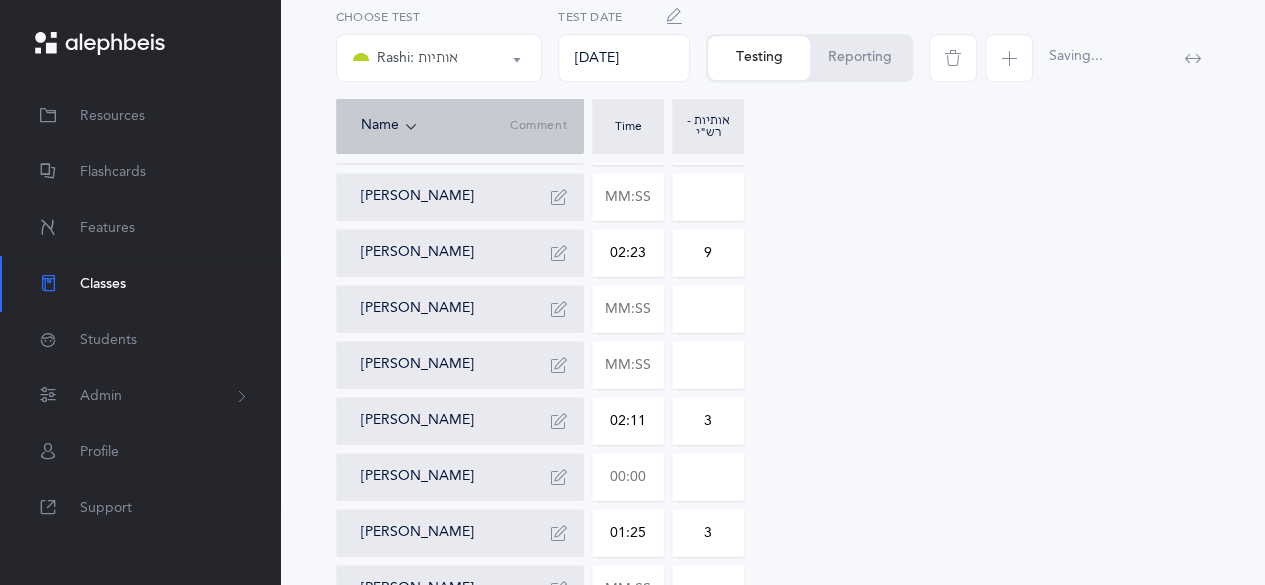 click at bounding box center (628, 477) 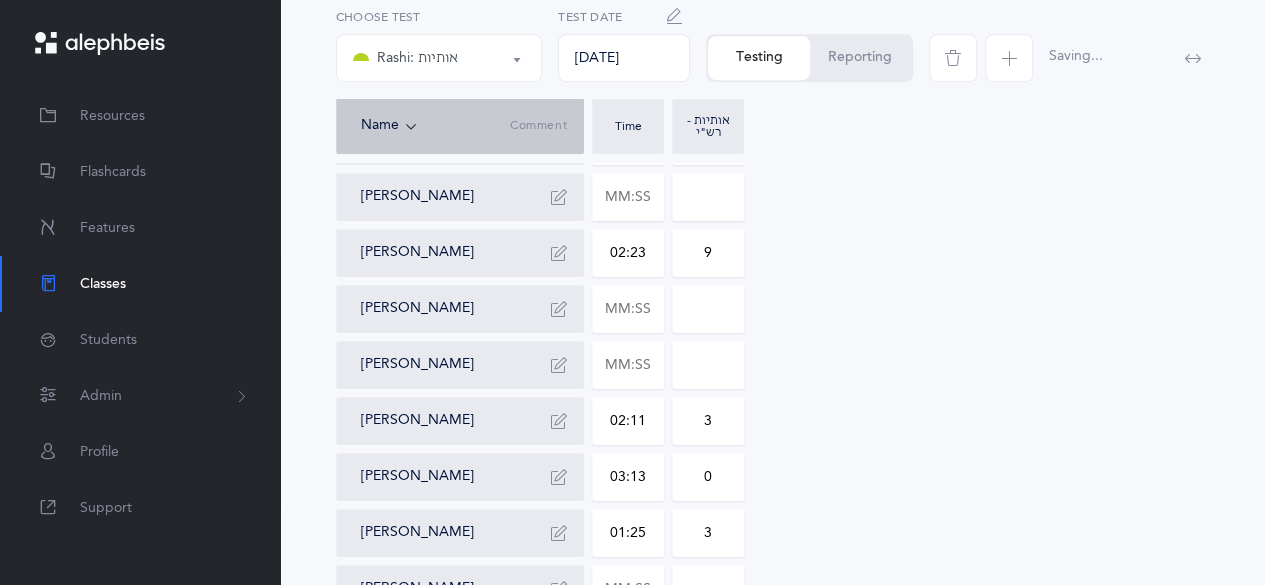 drag, startPoint x: 700, startPoint y: 483, endPoint x: 717, endPoint y: 481, distance: 17.117243 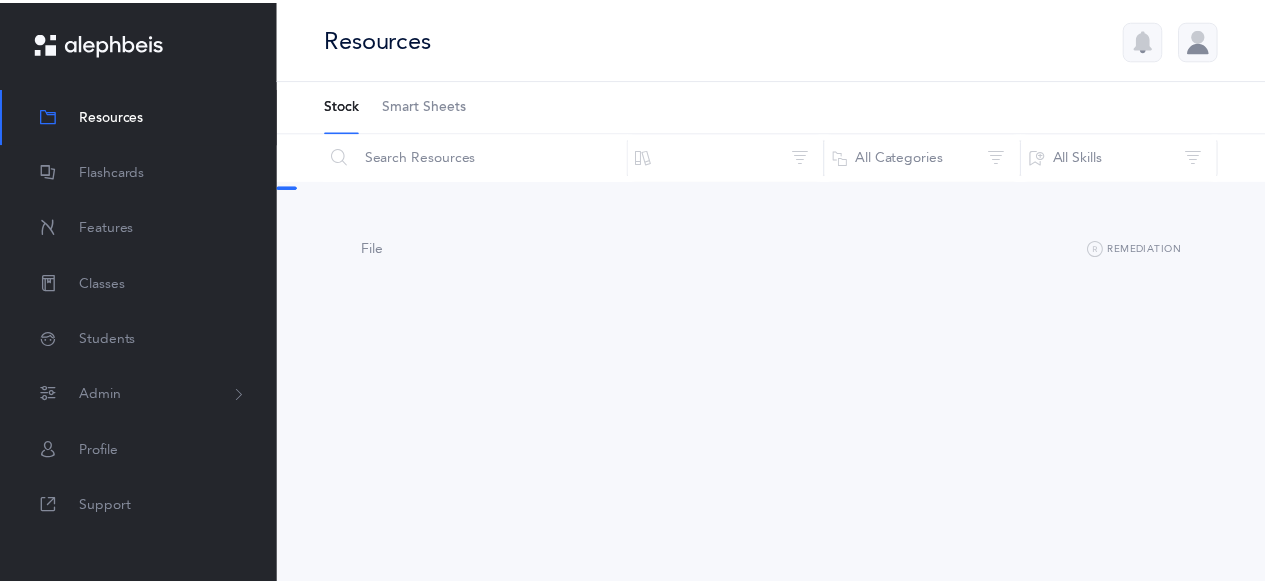 scroll, scrollTop: 0, scrollLeft: 0, axis: both 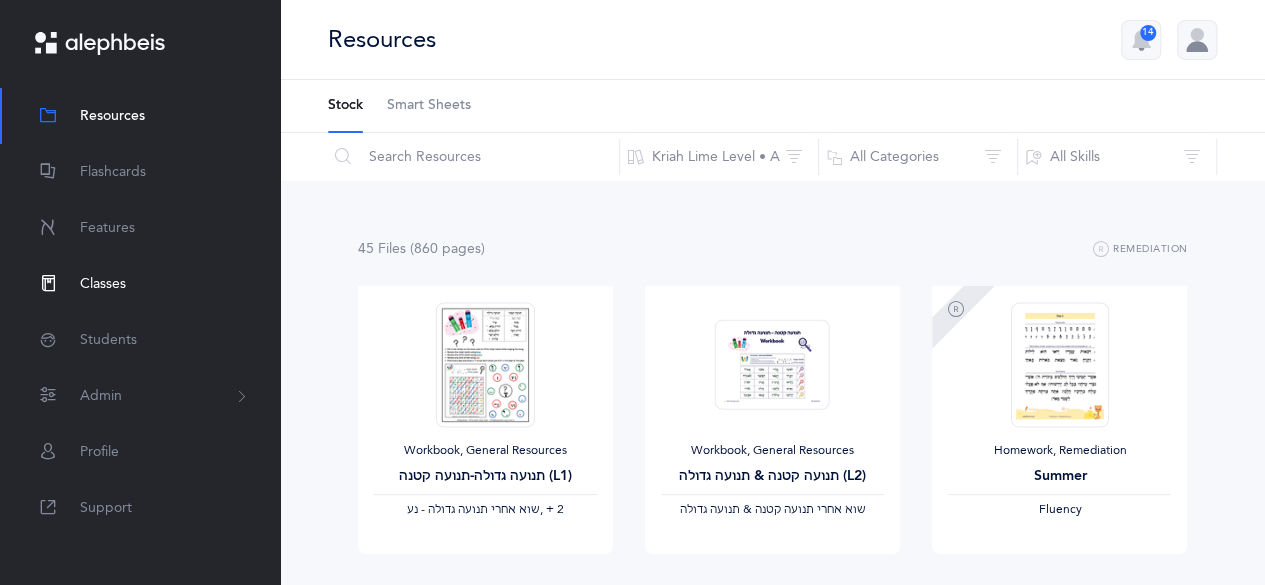 click on "Classes" at bounding box center (103, 284) 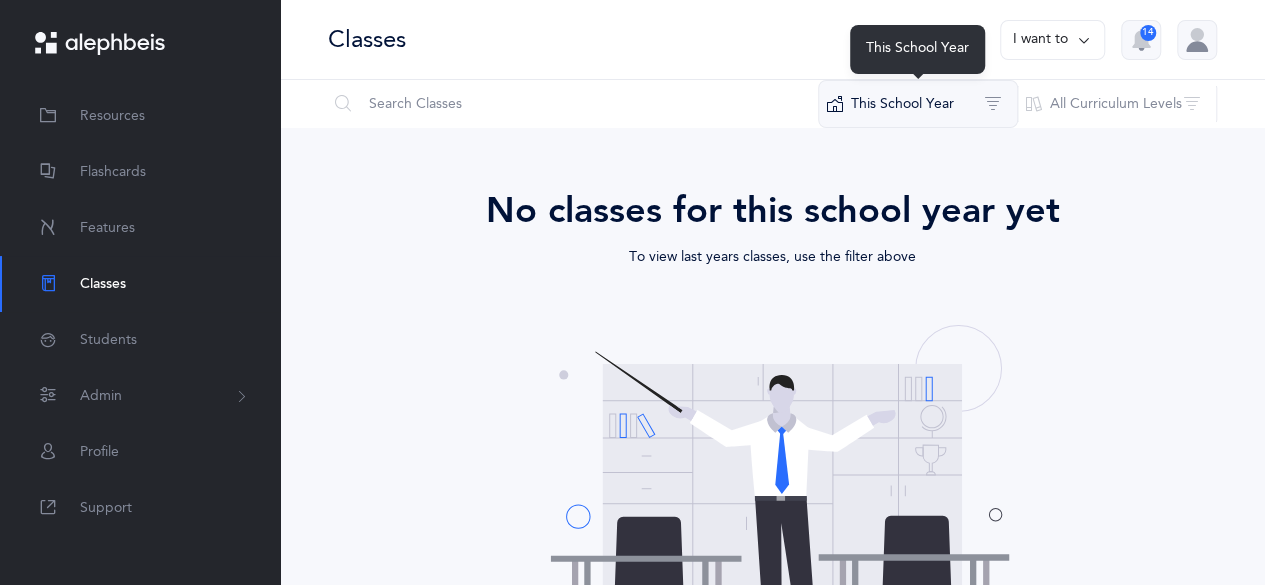 click on "This School Year" at bounding box center (918, 104) 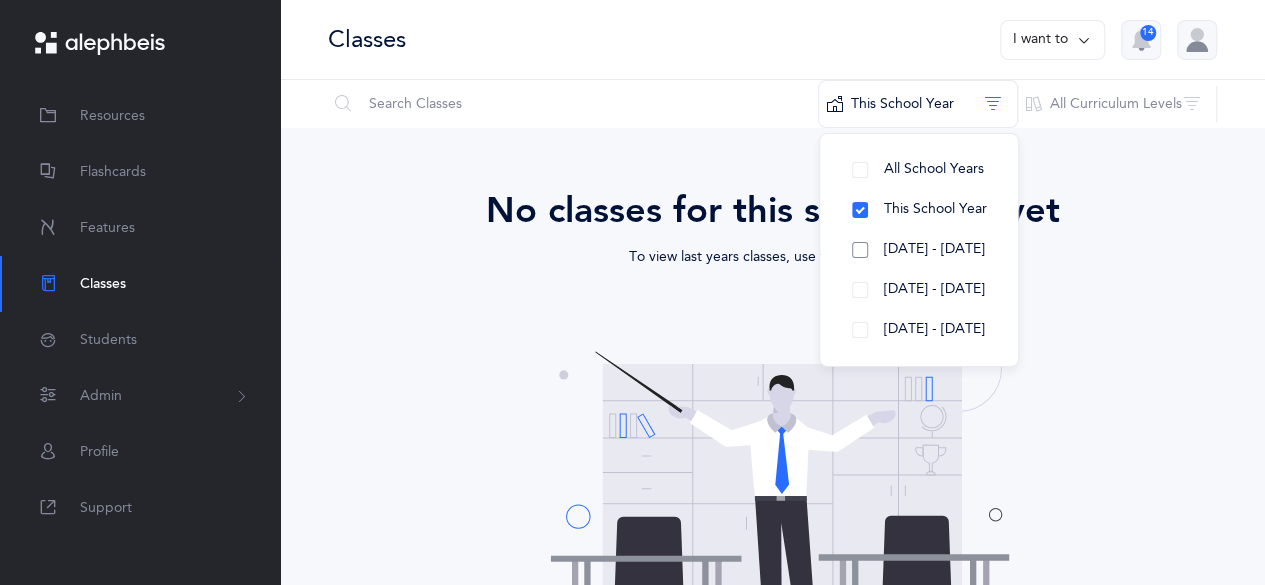 click on "[DATE] - [DATE]" at bounding box center [919, 250] 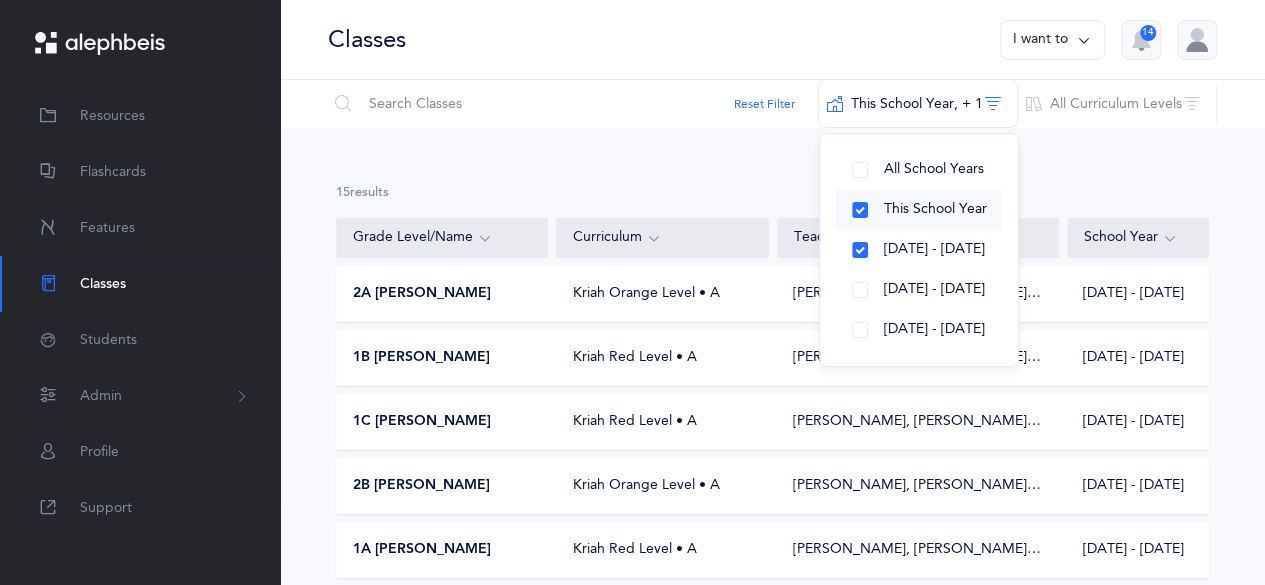 click on "This School Year" at bounding box center (919, 210) 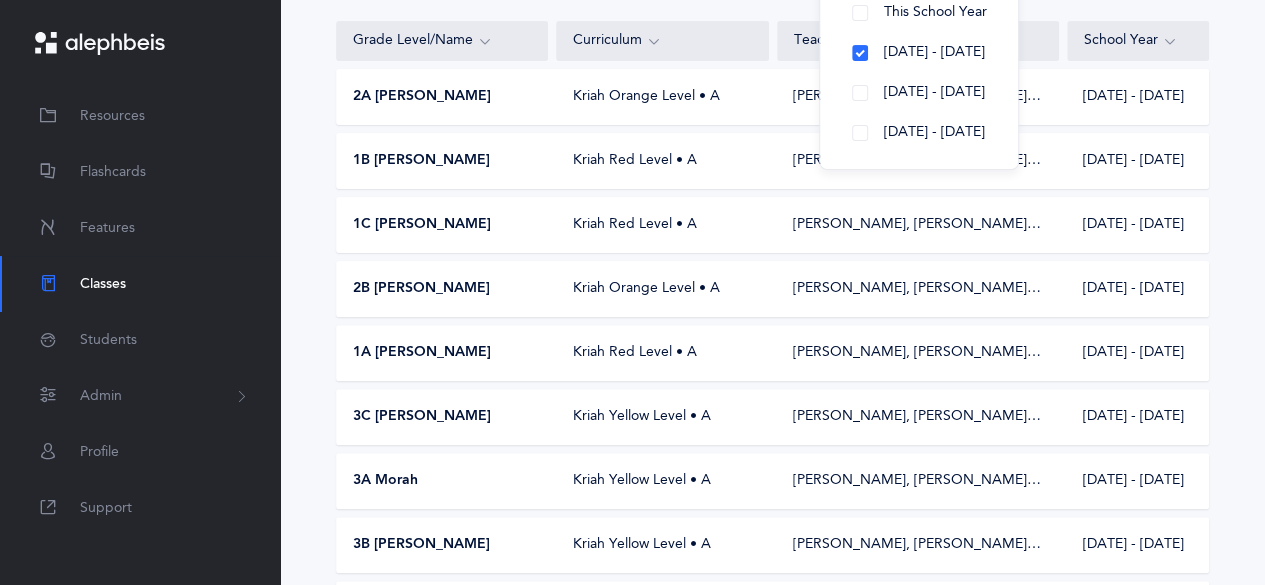 scroll, scrollTop: 198, scrollLeft: 0, axis: vertical 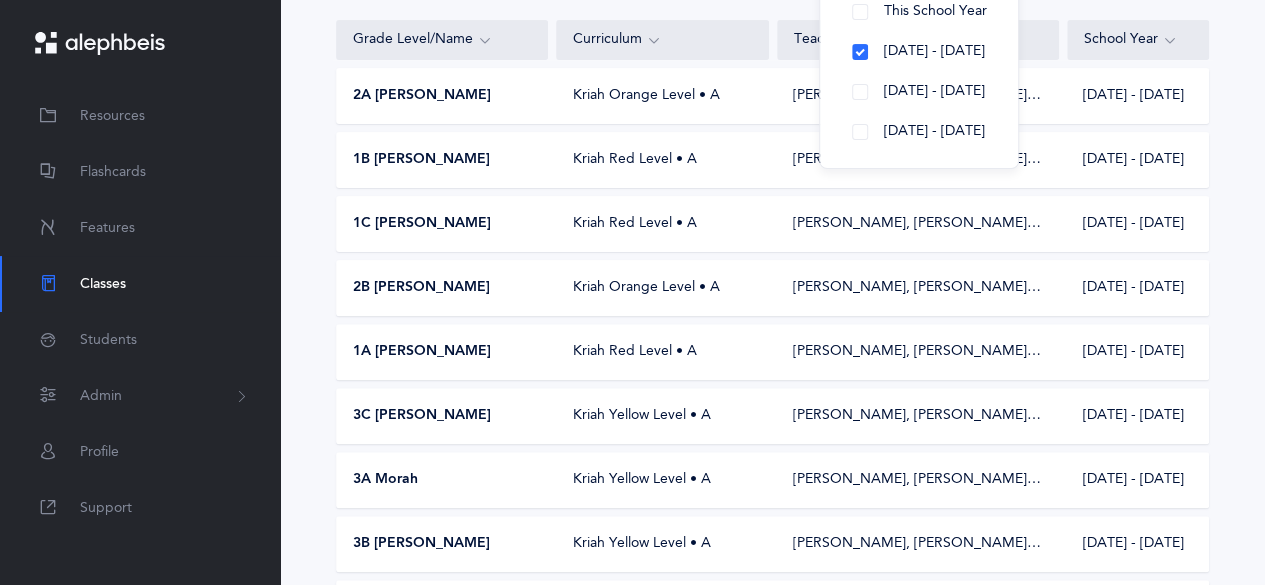 click on "3A Morah" at bounding box center [385, 480] 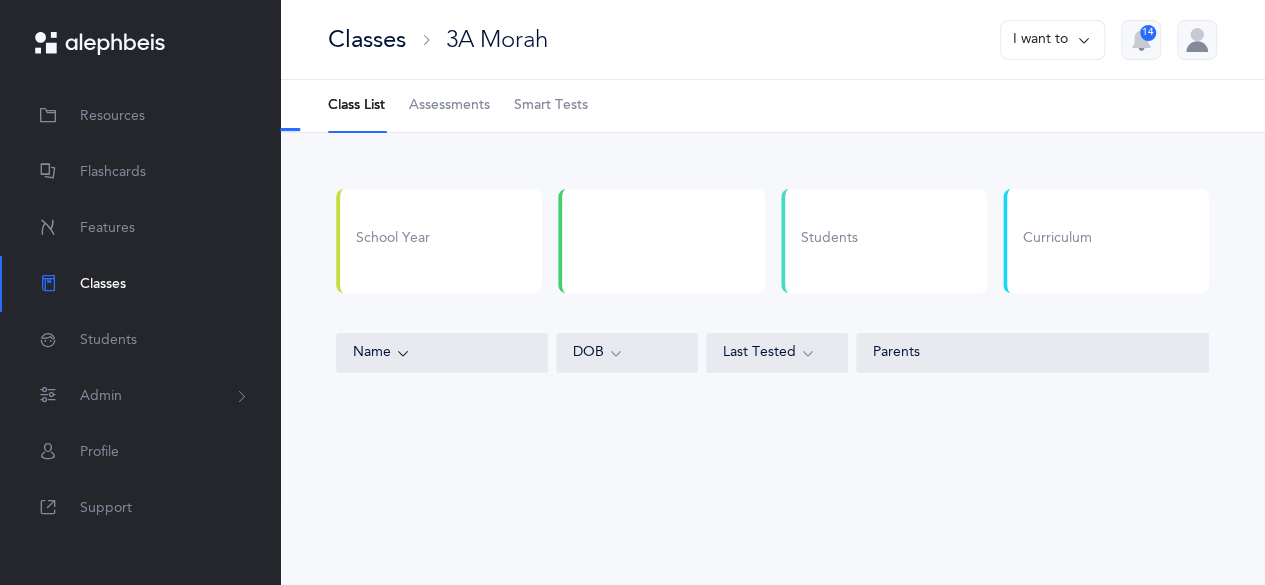 scroll, scrollTop: 0, scrollLeft: 0, axis: both 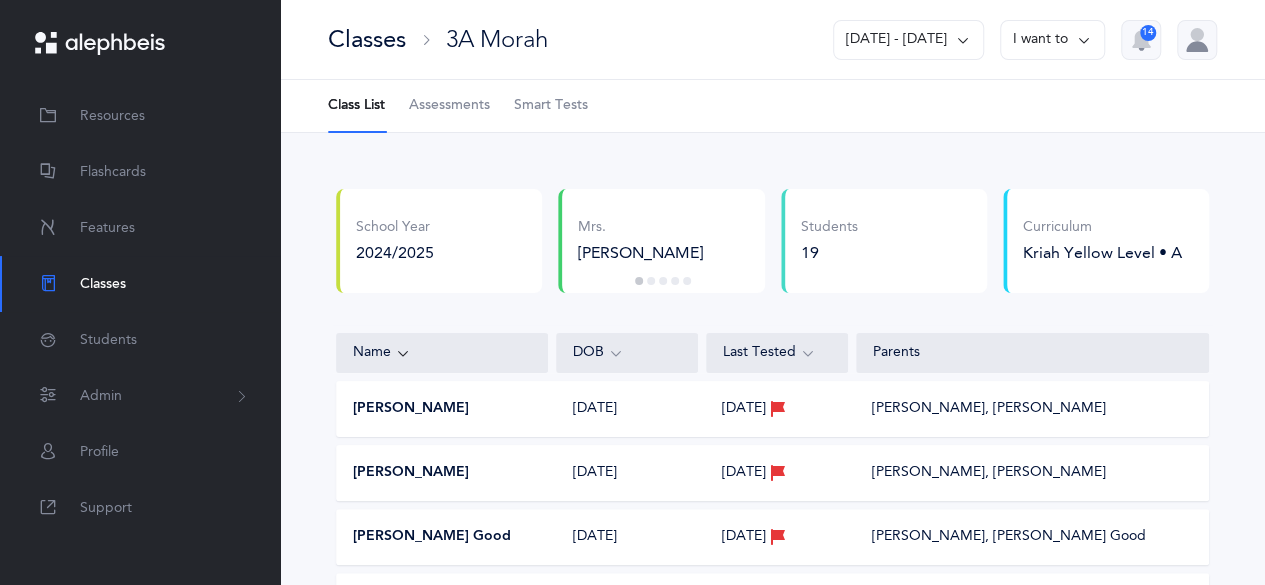click on "Assessments" at bounding box center (449, 106) 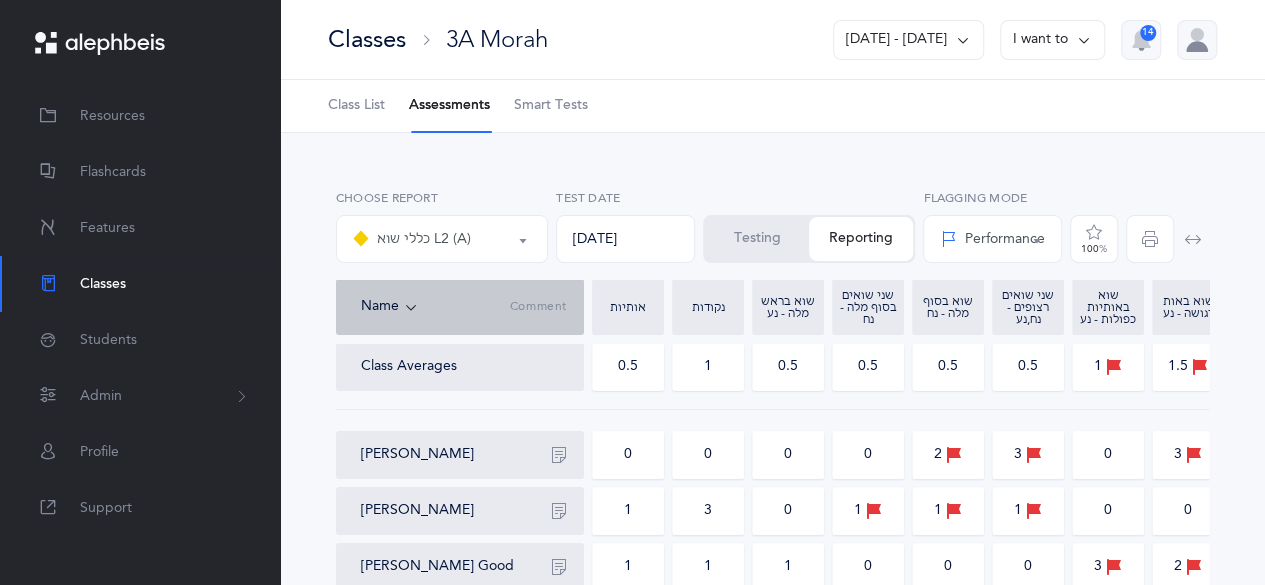 click on "כללי שוא L2 (A)" at bounding box center [442, 239] 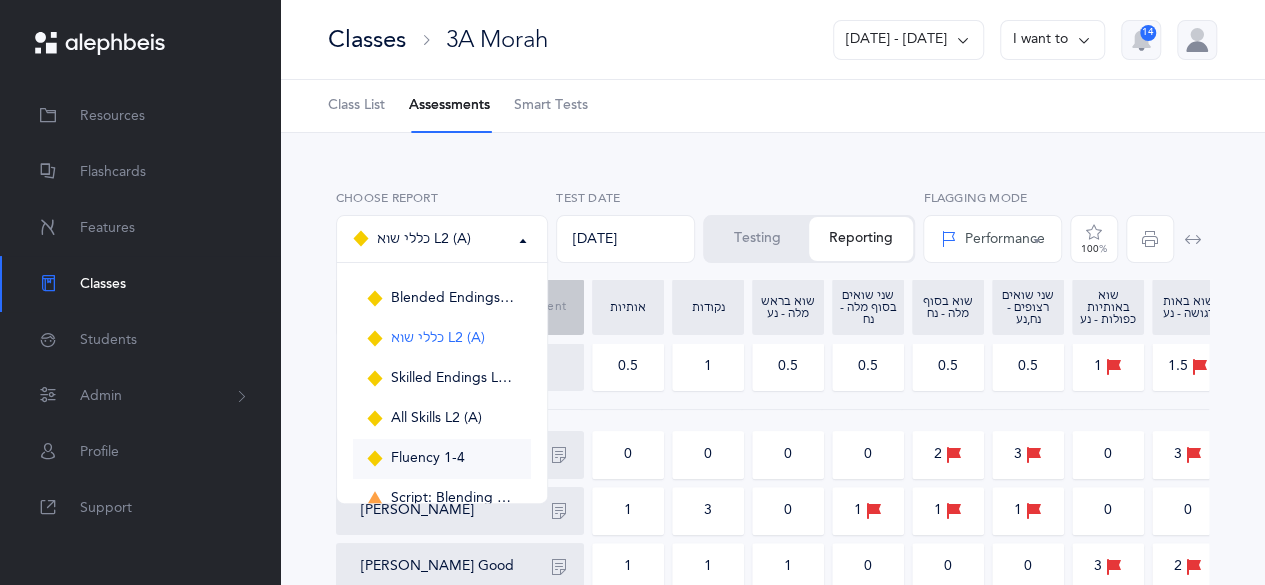 click on "Fluency 1-4" at bounding box center (442, 459) 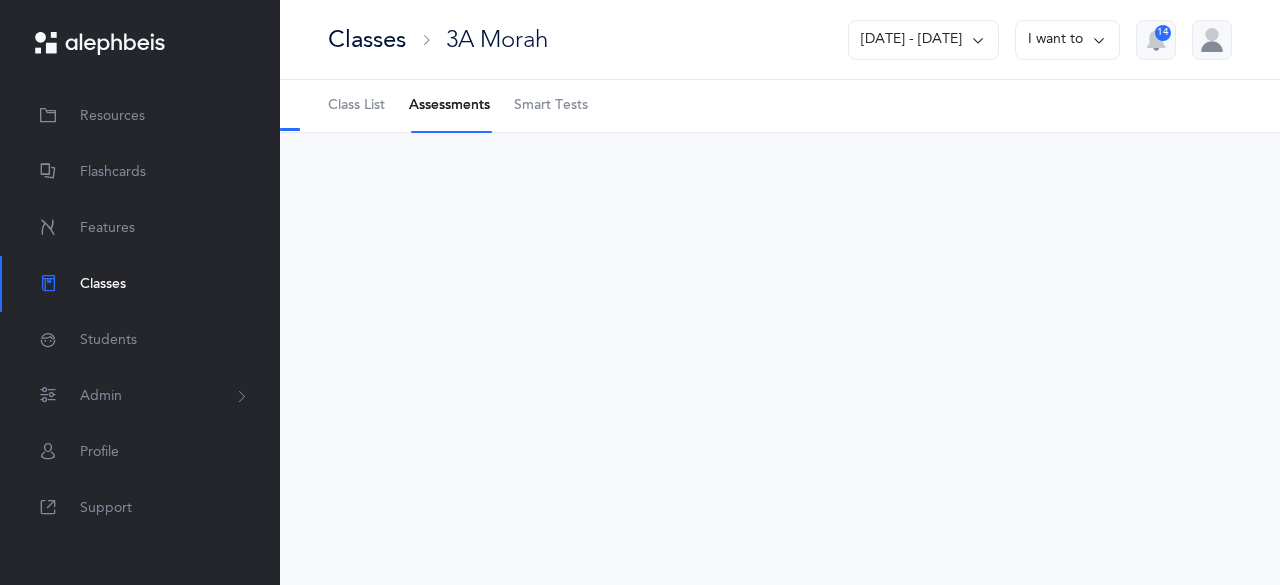 select on "19" 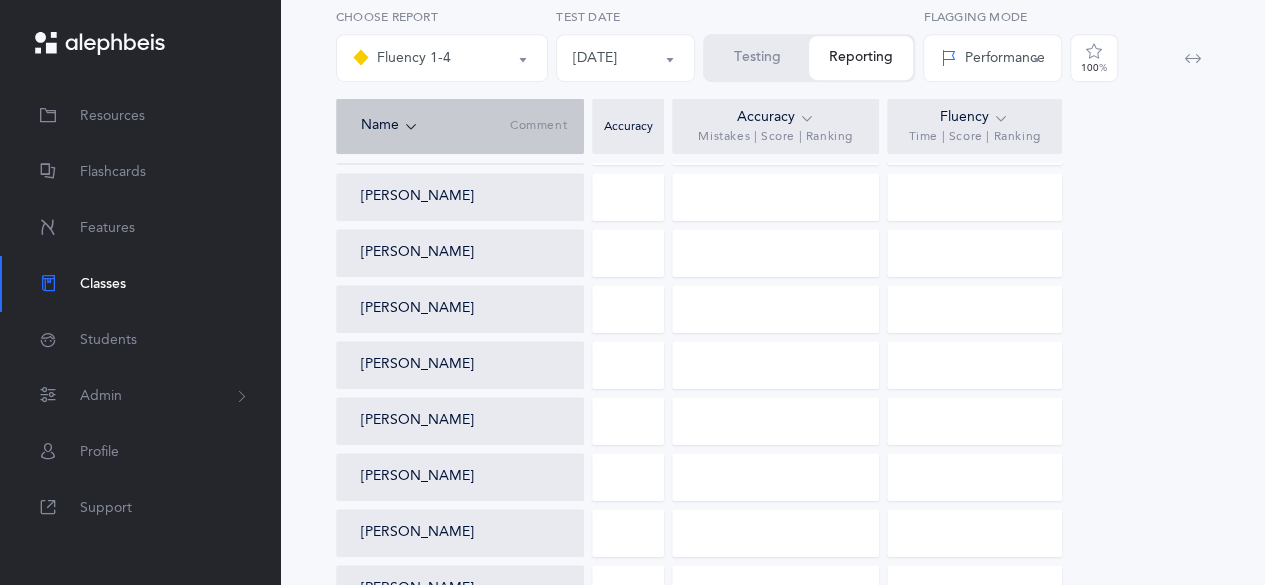 scroll, scrollTop: 700, scrollLeft: 0, axis: vertical 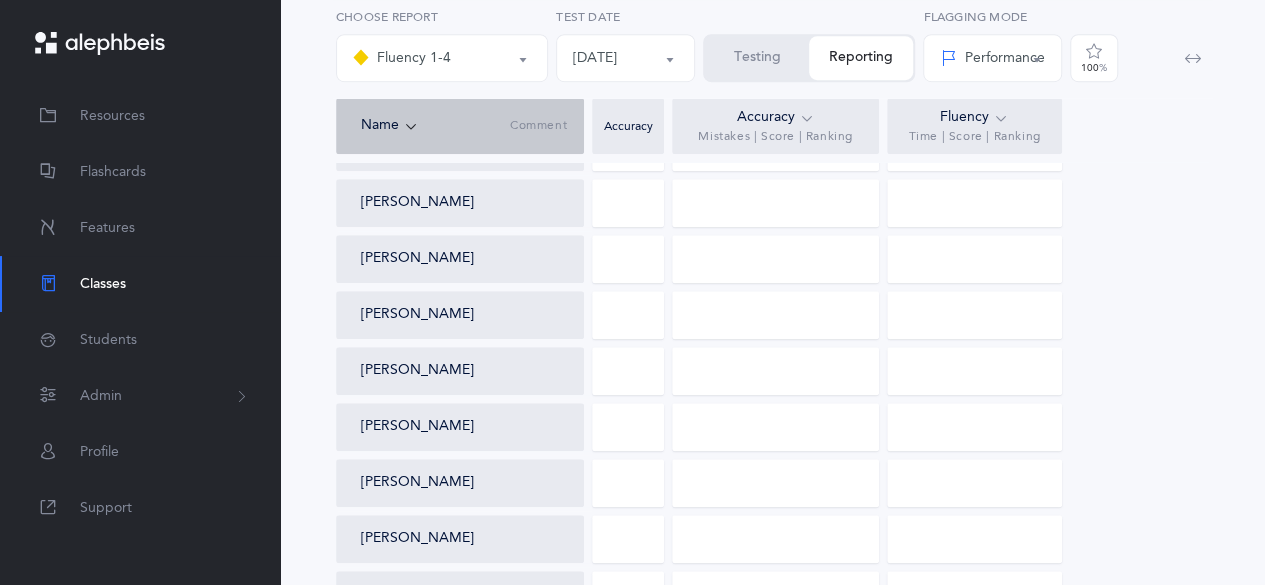 click on "Testing" at bounding box center (757, 58) 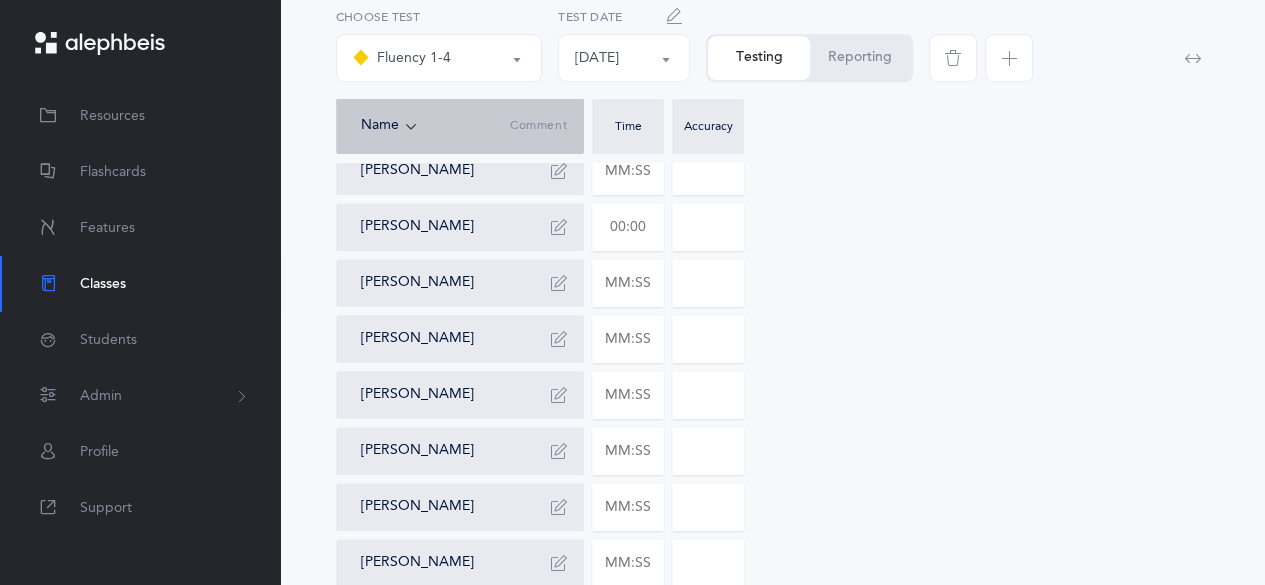click at bounding box center (628, 227) 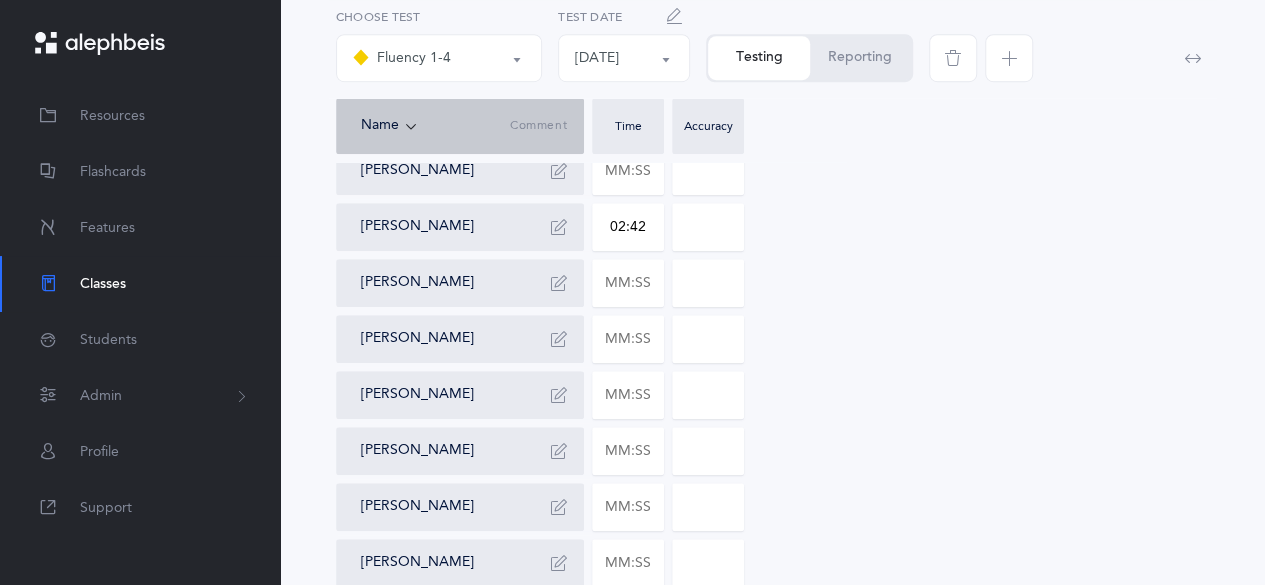 type on "02:42" 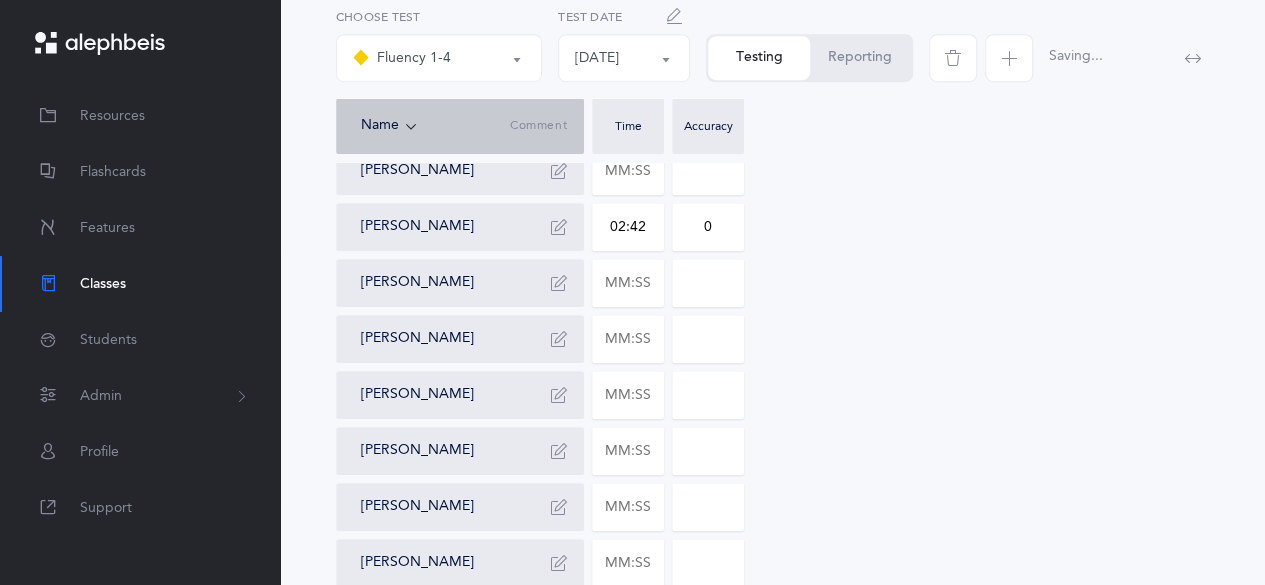 drag, startPoint x: 732, startPoint y: 216, endPoint x: 687, endPoint y: 225, distance: 45.891174 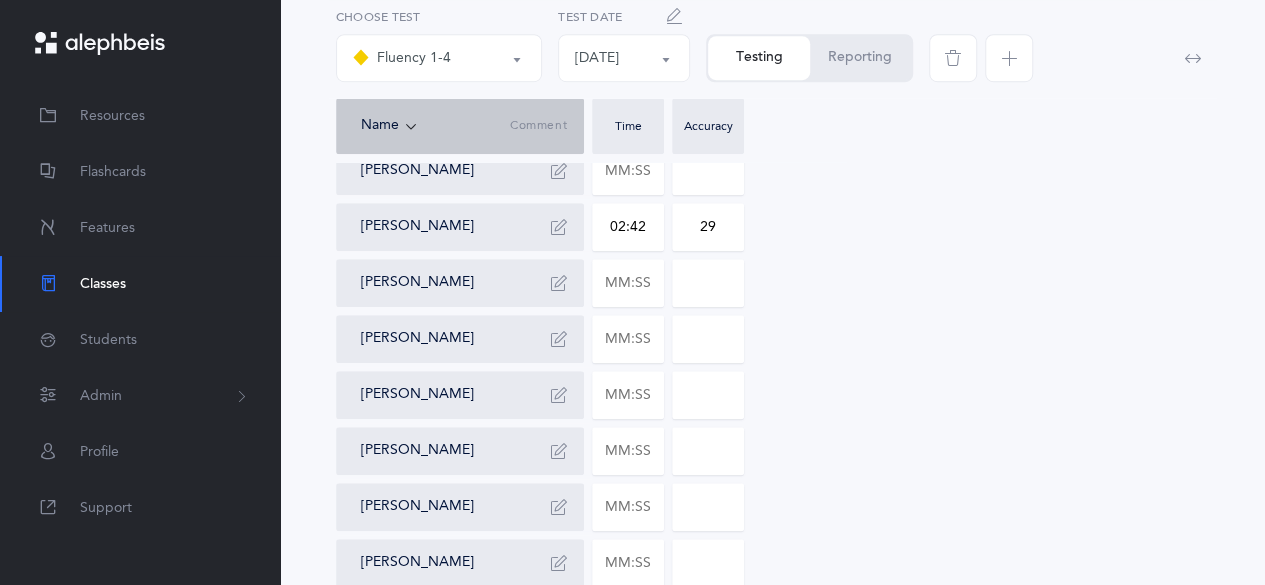 type on "29" 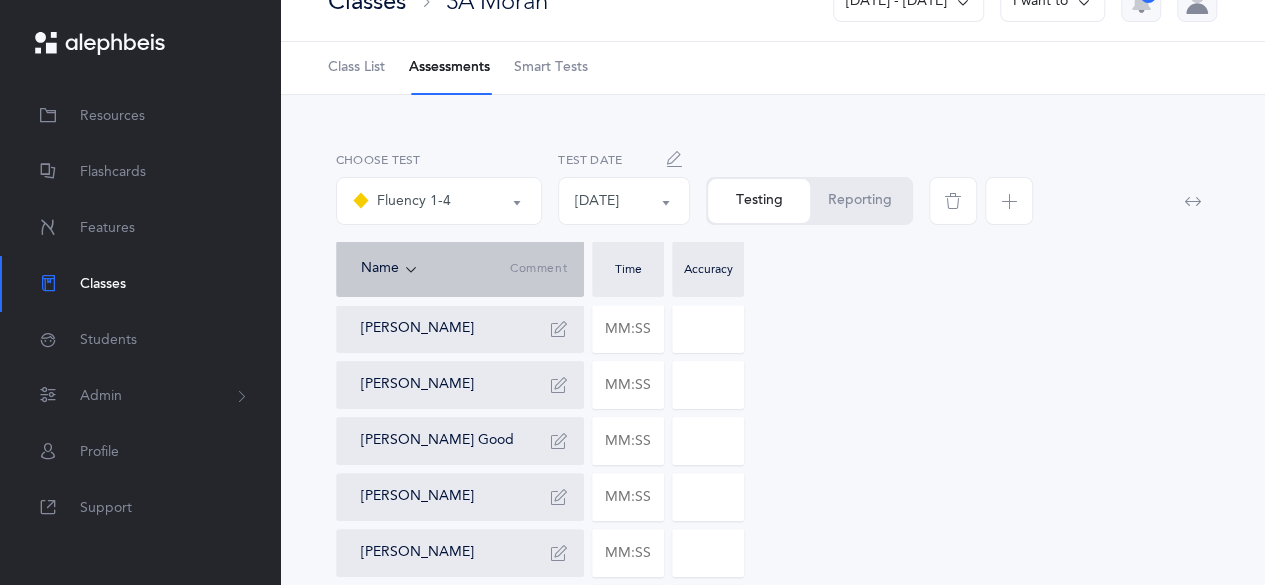 scroll, scrollTop: 33, scrollLeft: 0, axis: vertical 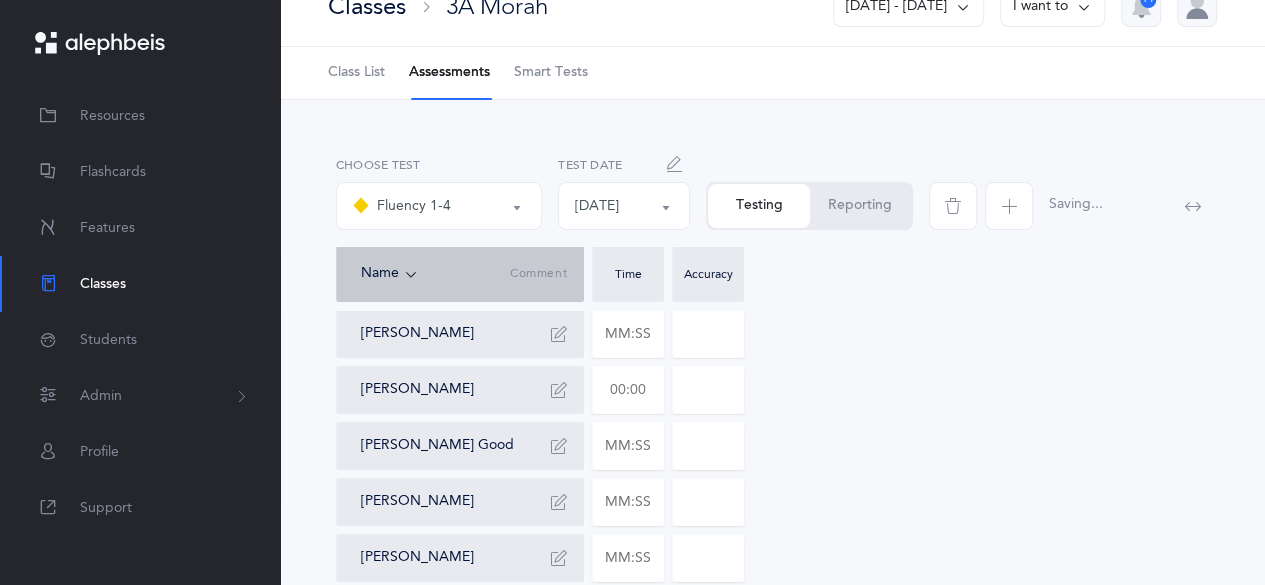 click at bounding box center (628, 390) 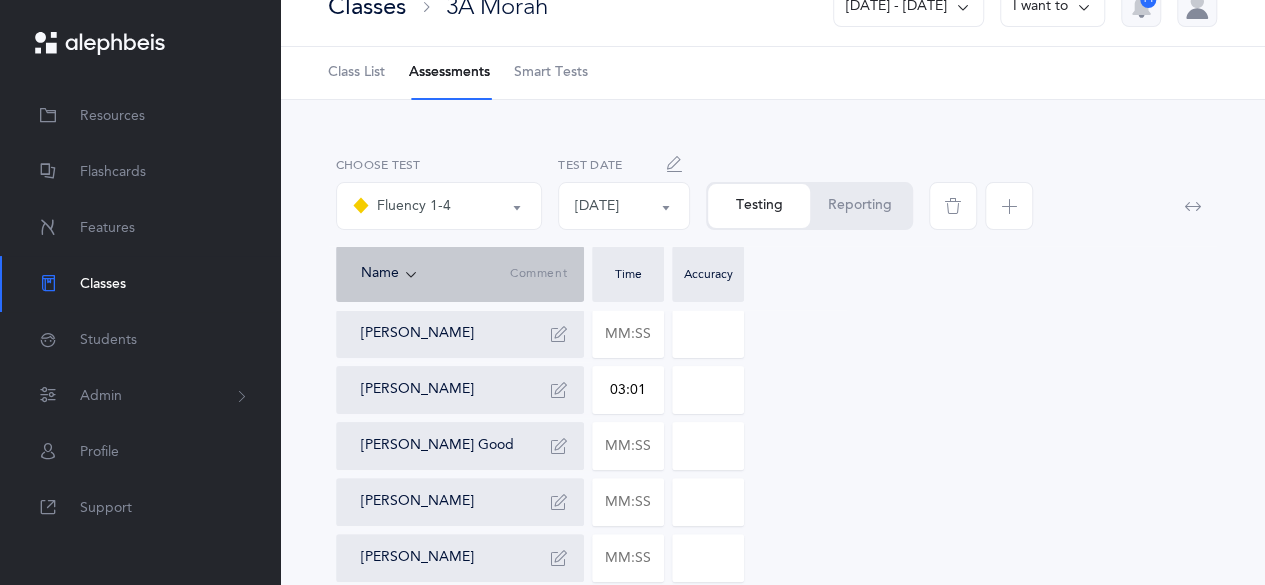 type on "03:01" 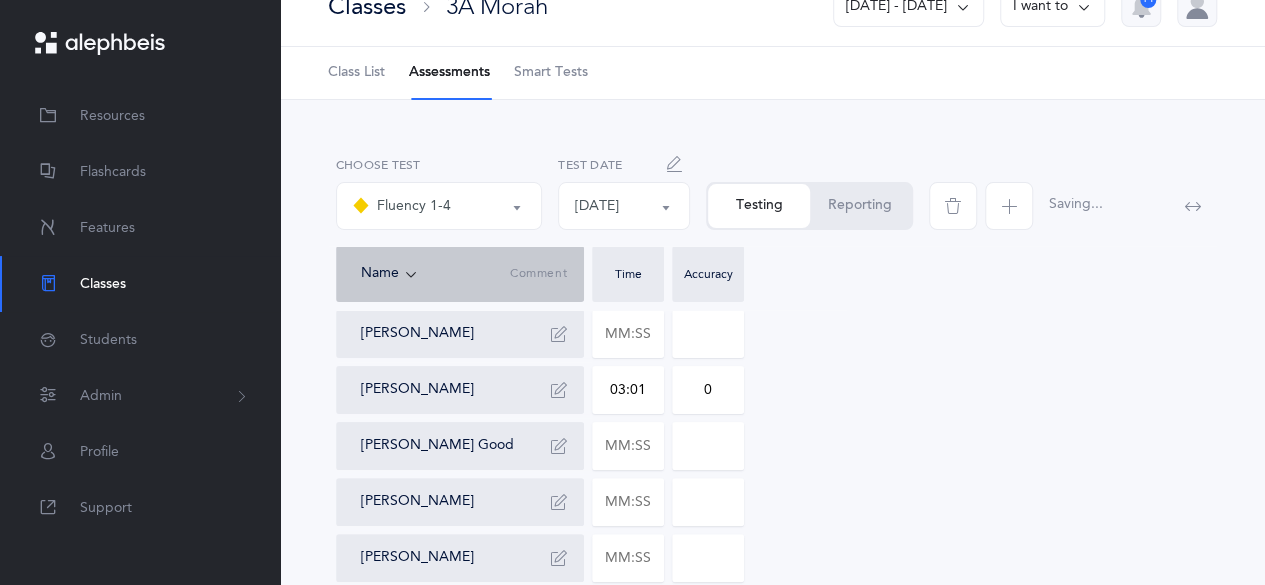 click on "0" at bounding box center [708, 390] 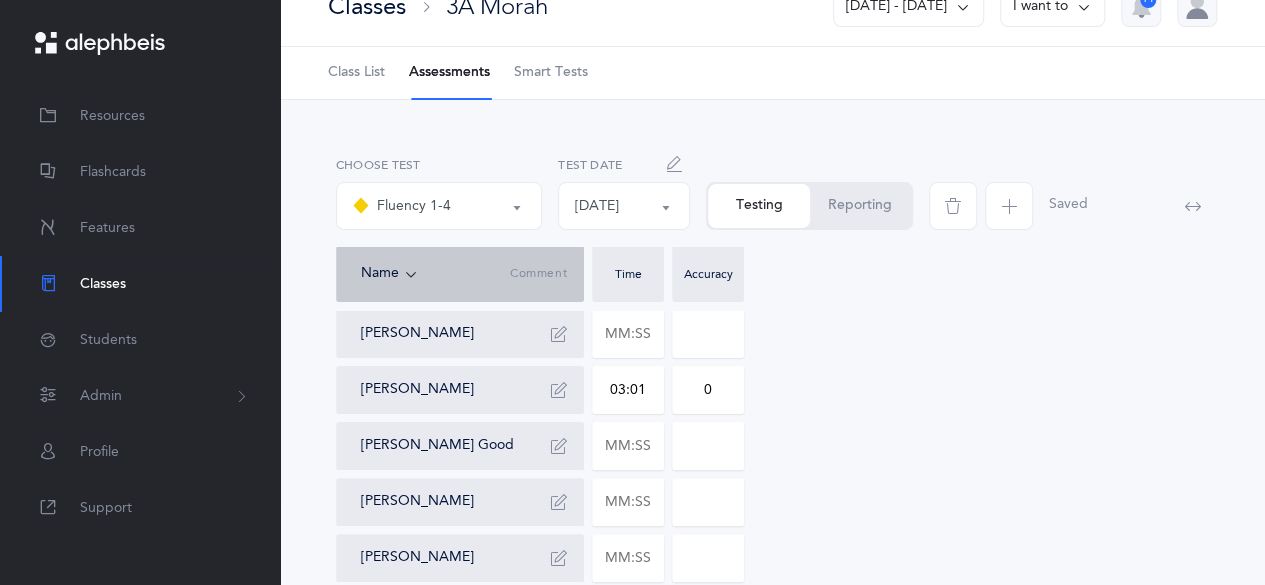 drag, startPoint x: 696, startPoint y: 398, endPoint x: 745, endPoint y: 384, distance: 50.96077 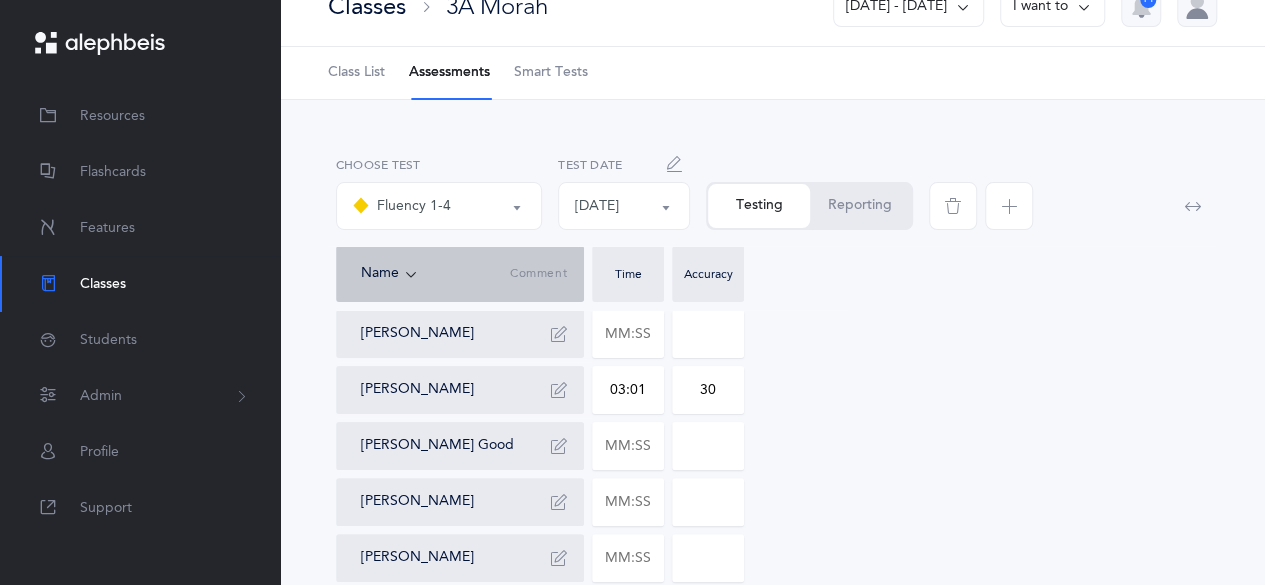 type on "30" 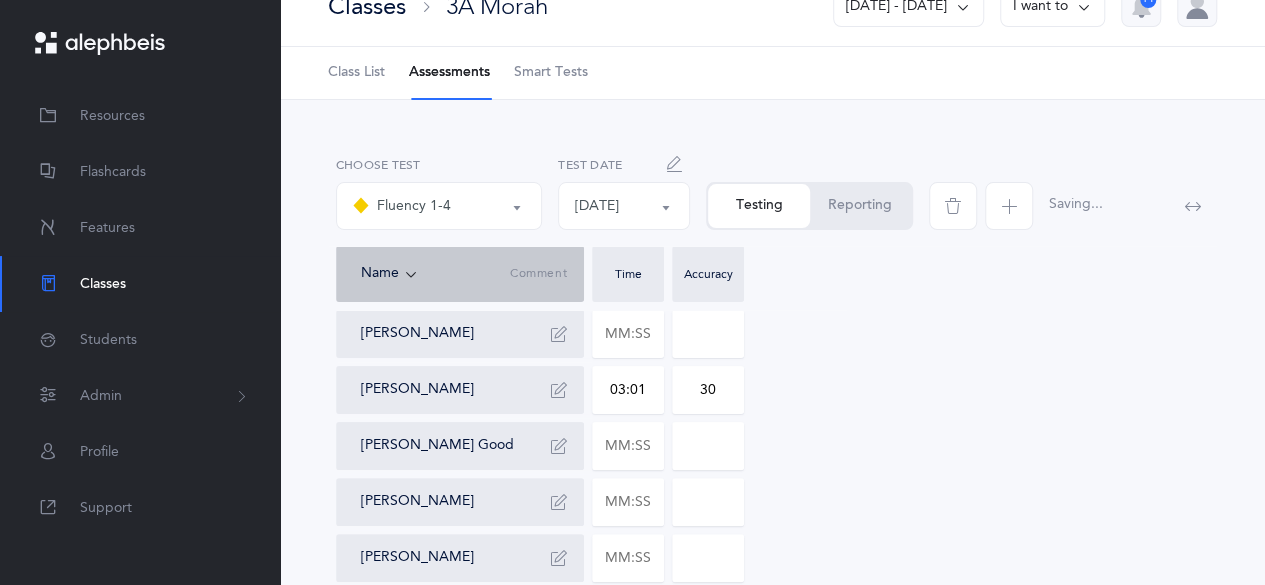 click on "03:01" at bounding box center [628, 390] 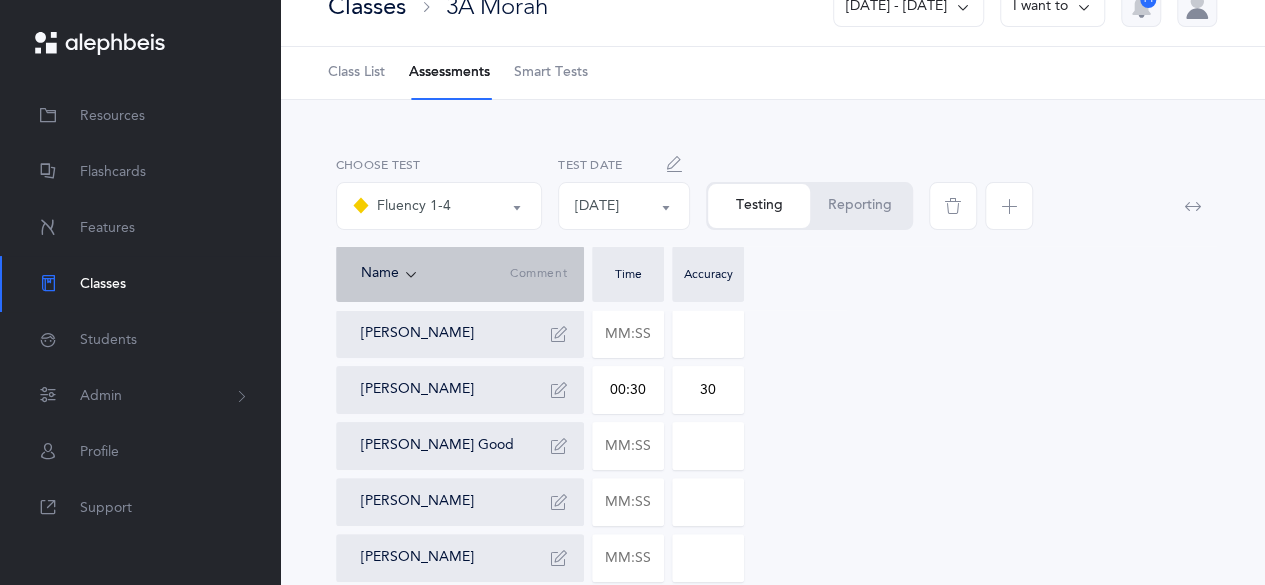 type on "00:03" 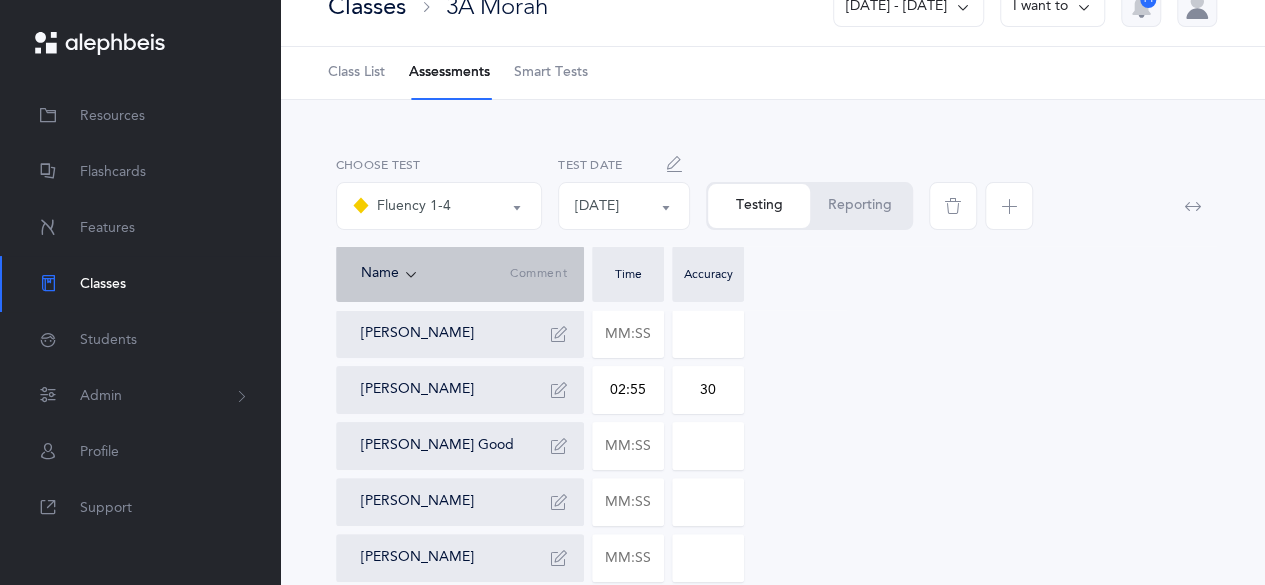 type on "02:55" 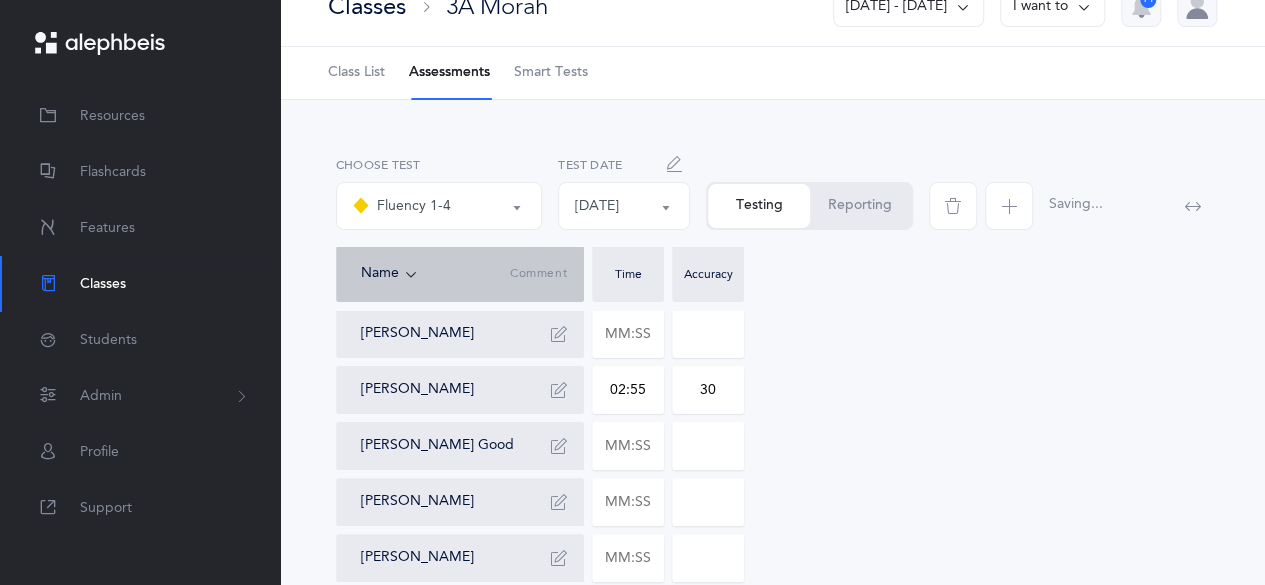 click on "30" at bounding box center (708, 390) 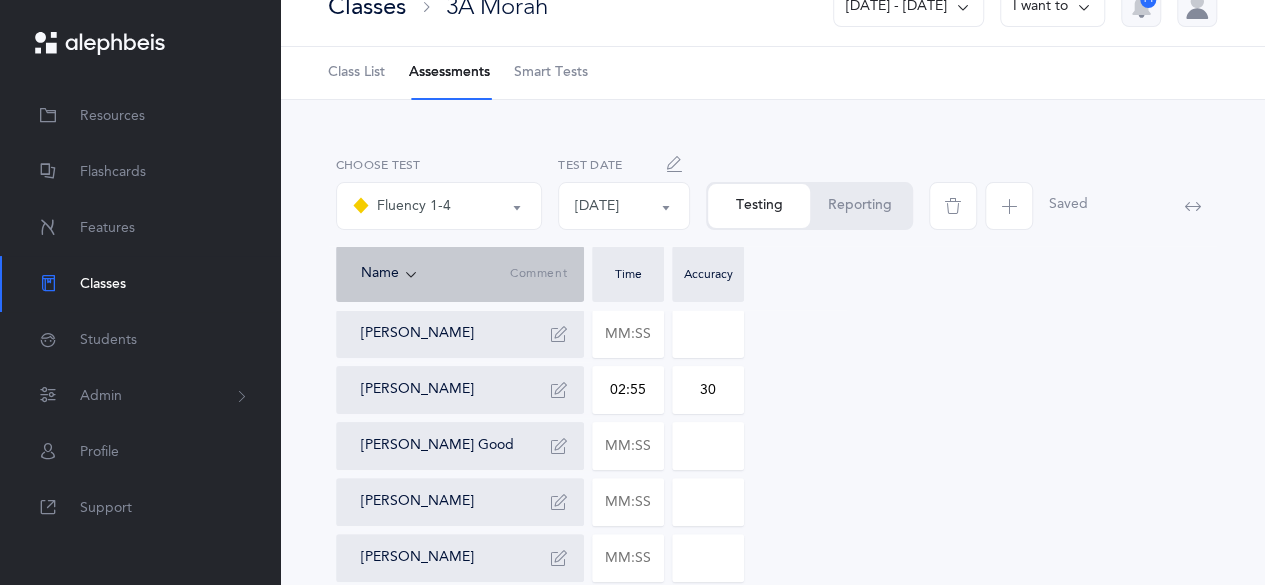 drag, startPoint x: 696, startPoint y: 393, endPoint x: 718, endPoint y: 383, distance: 24.166092 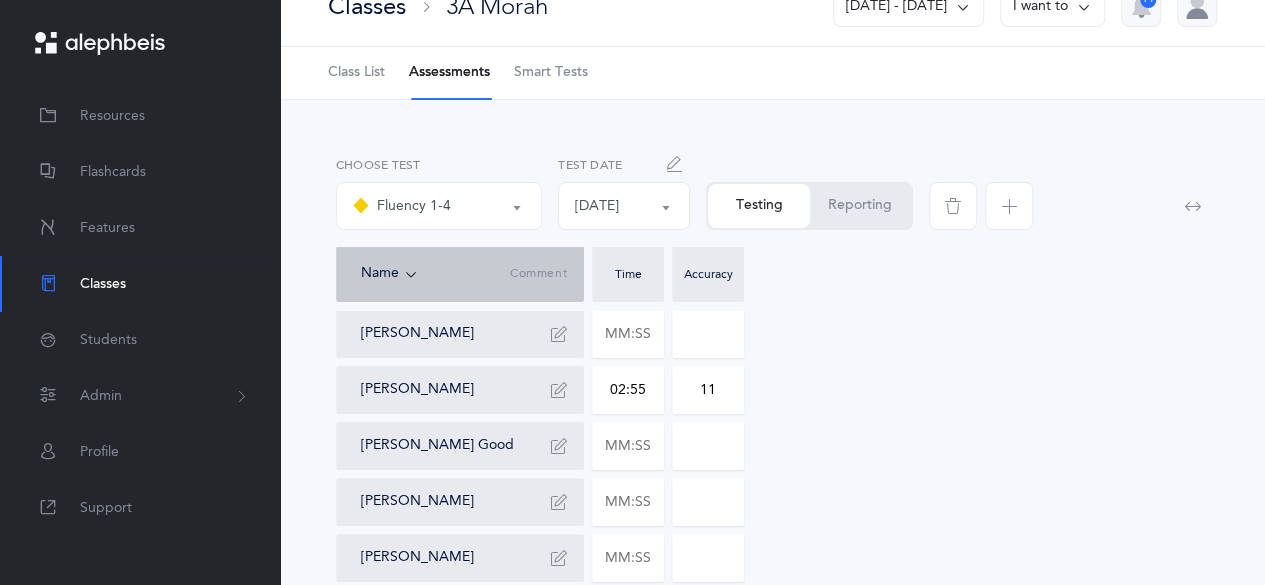 type on "11" 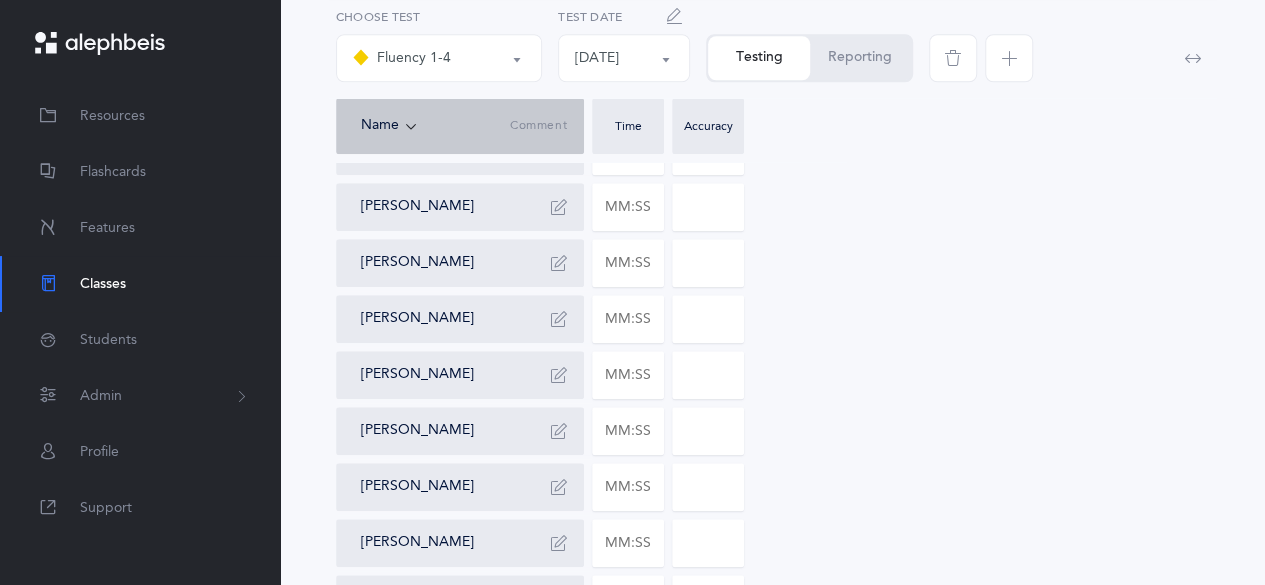 scroll, scrollTop: 909, scrollLeft: 0, axis: vertical 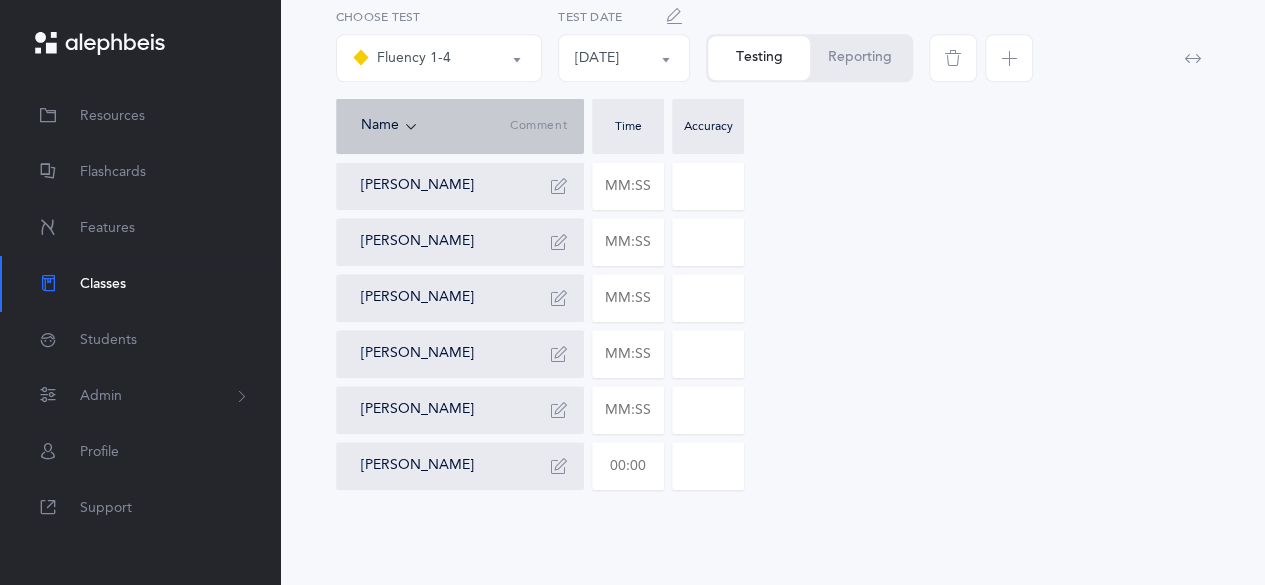 click at bounding box center (628, 466) 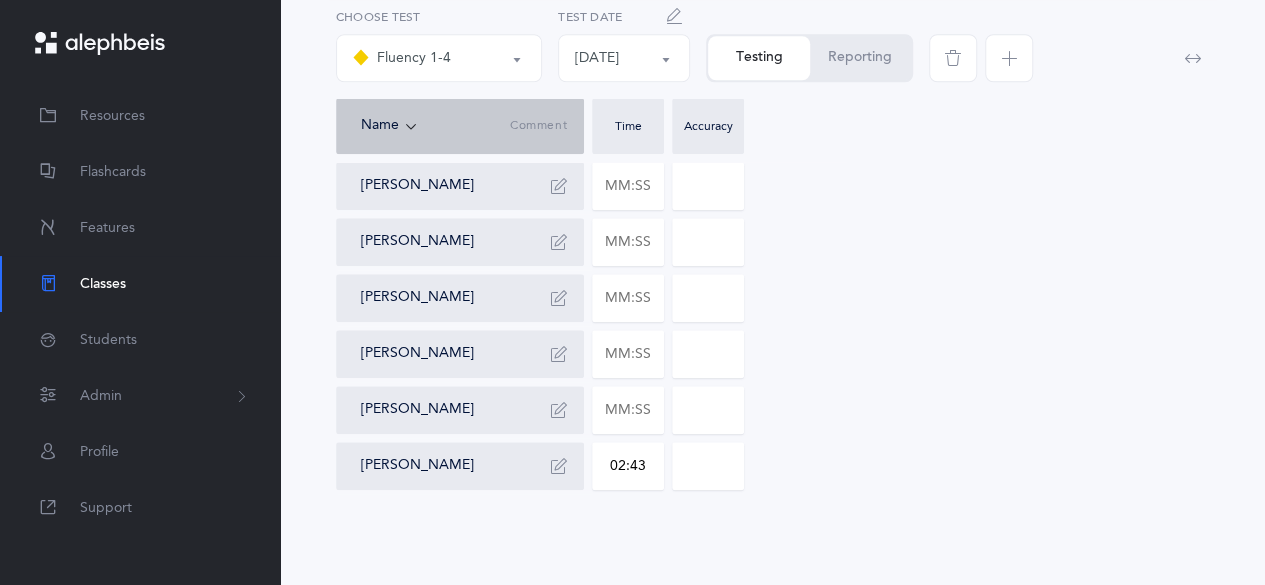 type on "02:43" 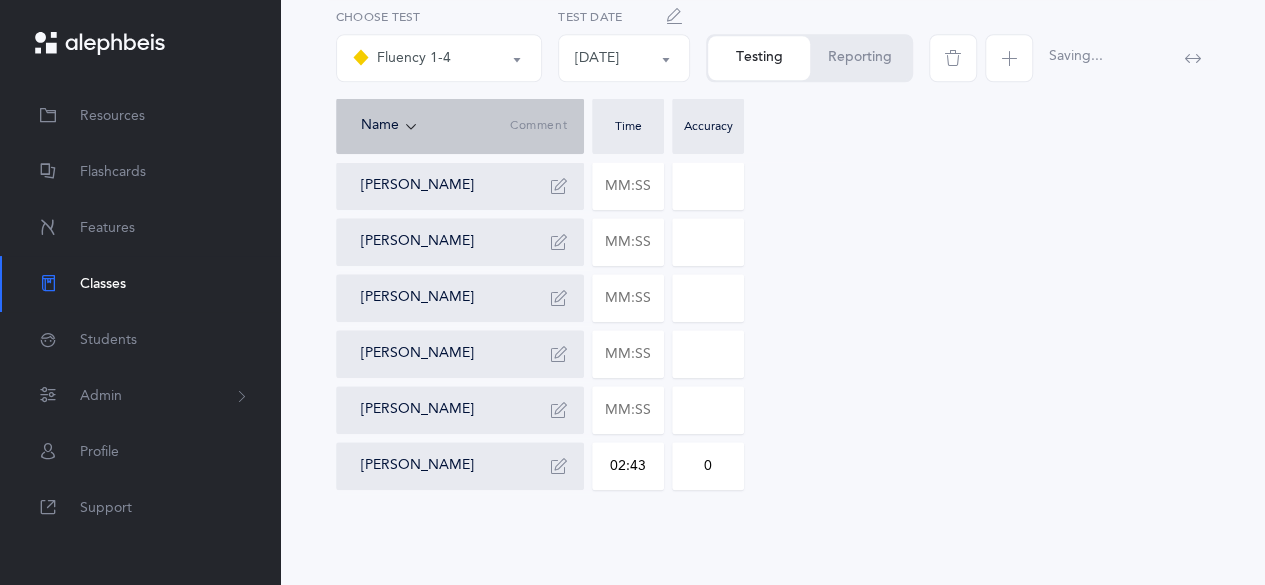 drag, startPoint x: 713, startPoint y: 467, endPoint x: 696, endPoint y: 473, distance: 18.027756 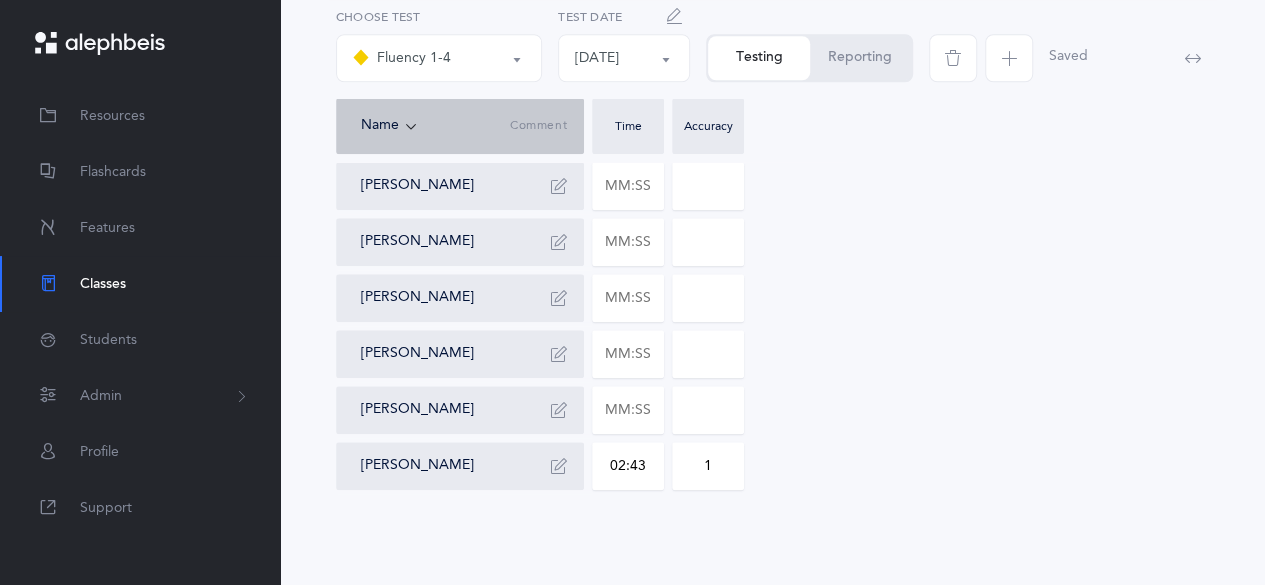 click on "1" at bounding box center (708, 466) 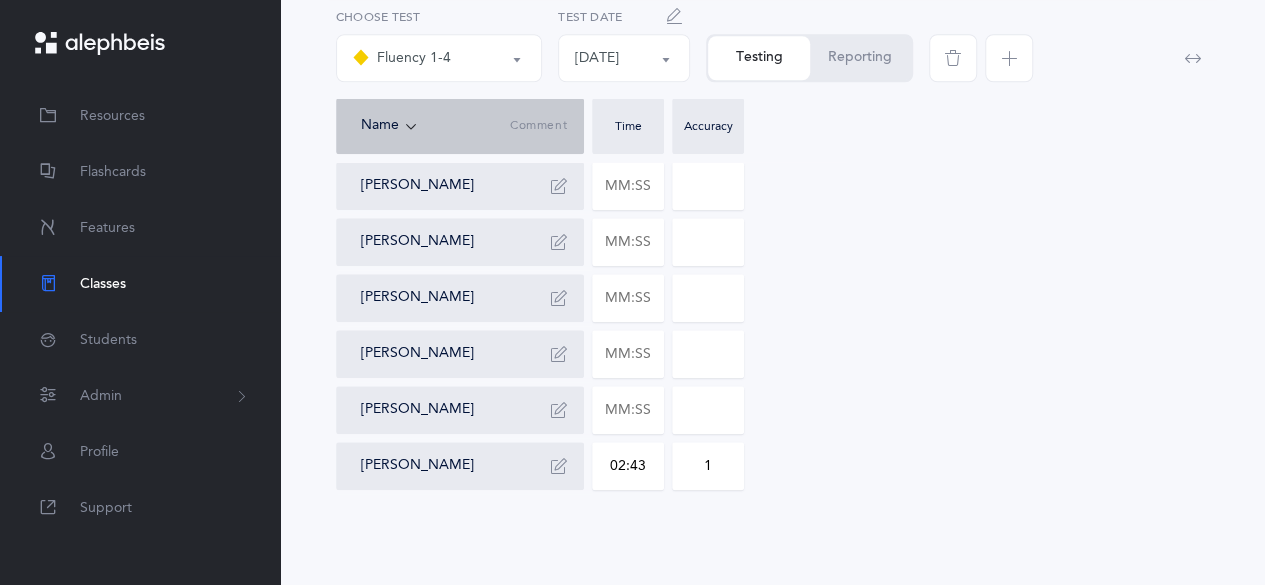type on "1" 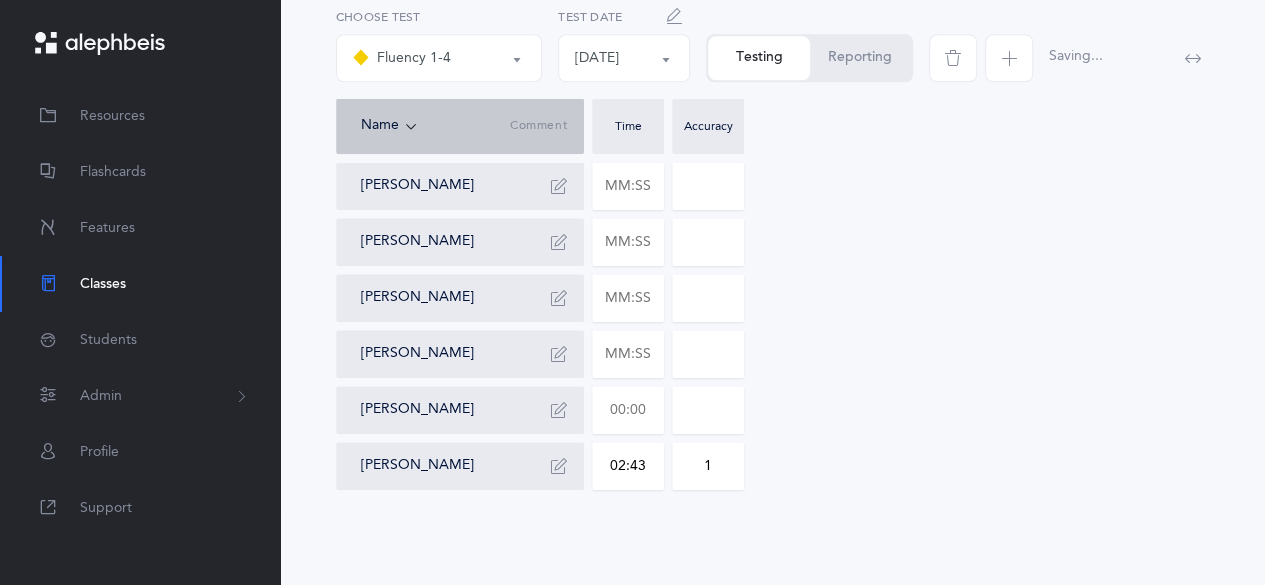 click at bounding box center [628, 410] 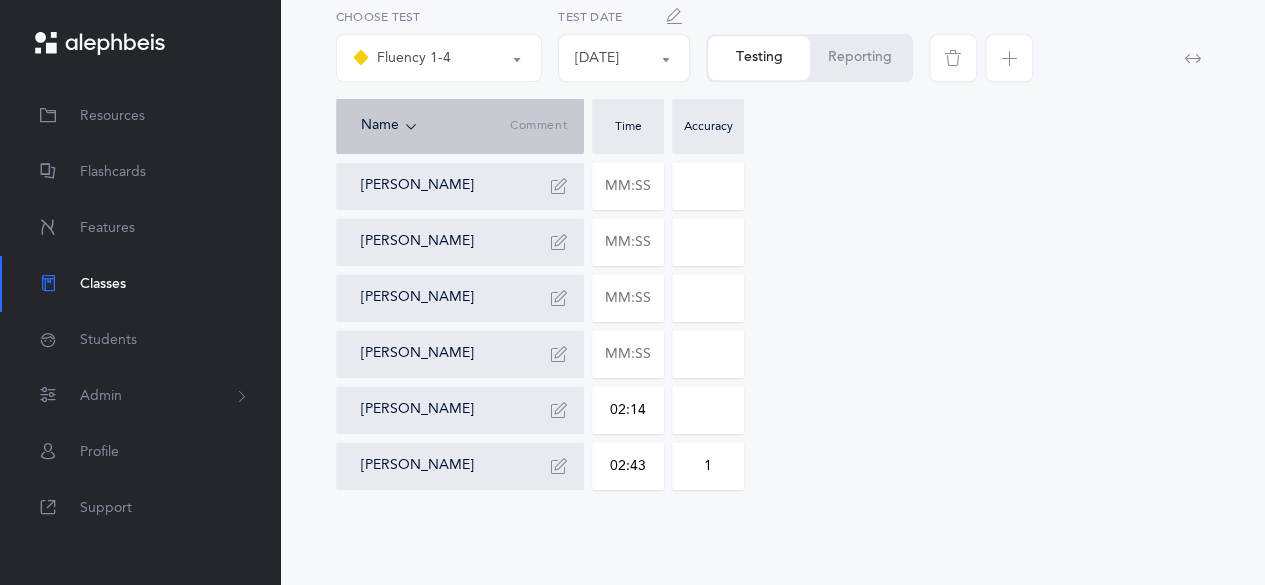 type on "02:14" 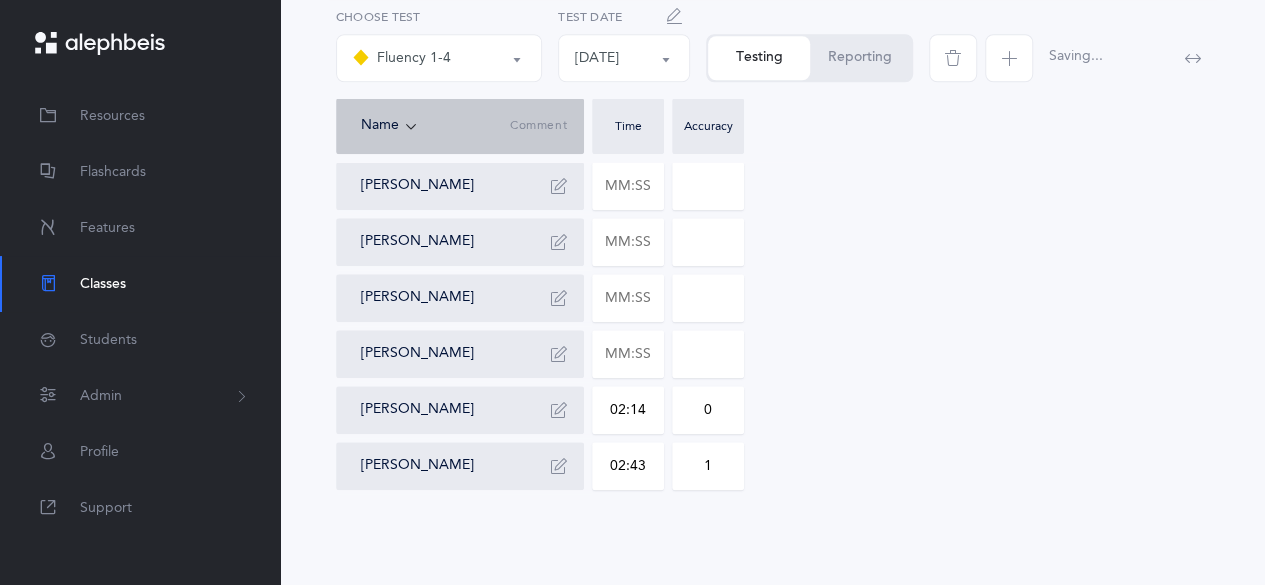 drag, startPoint x: 734, startPoint y: 418, endPoint x: 688, endPoint y: 422, distance: 46.173584 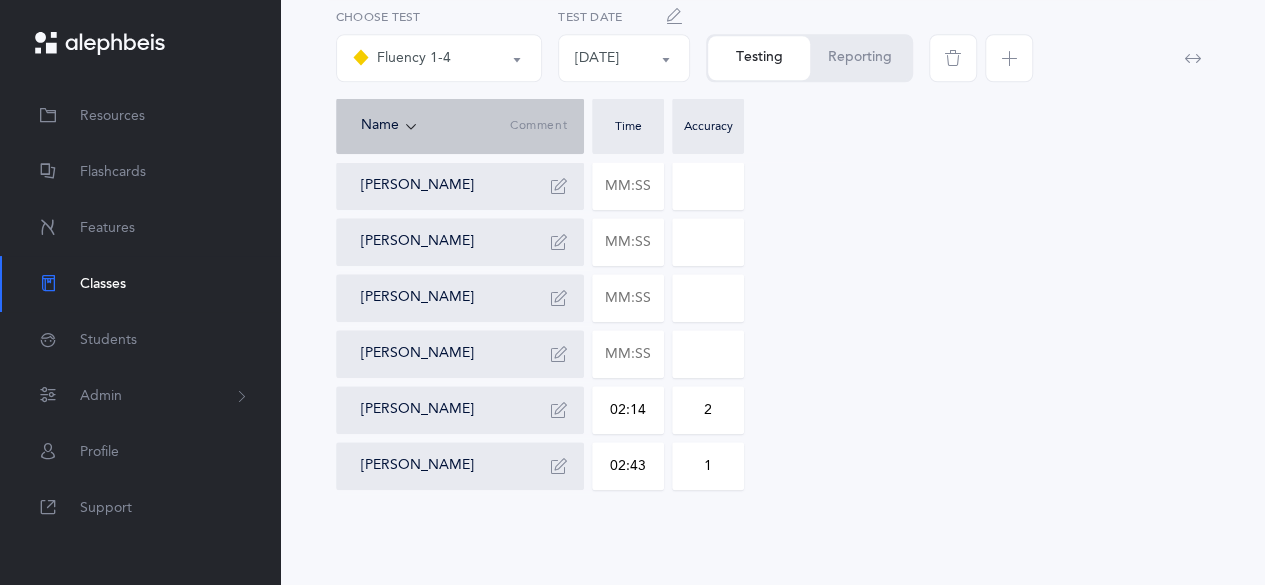 type on "2" 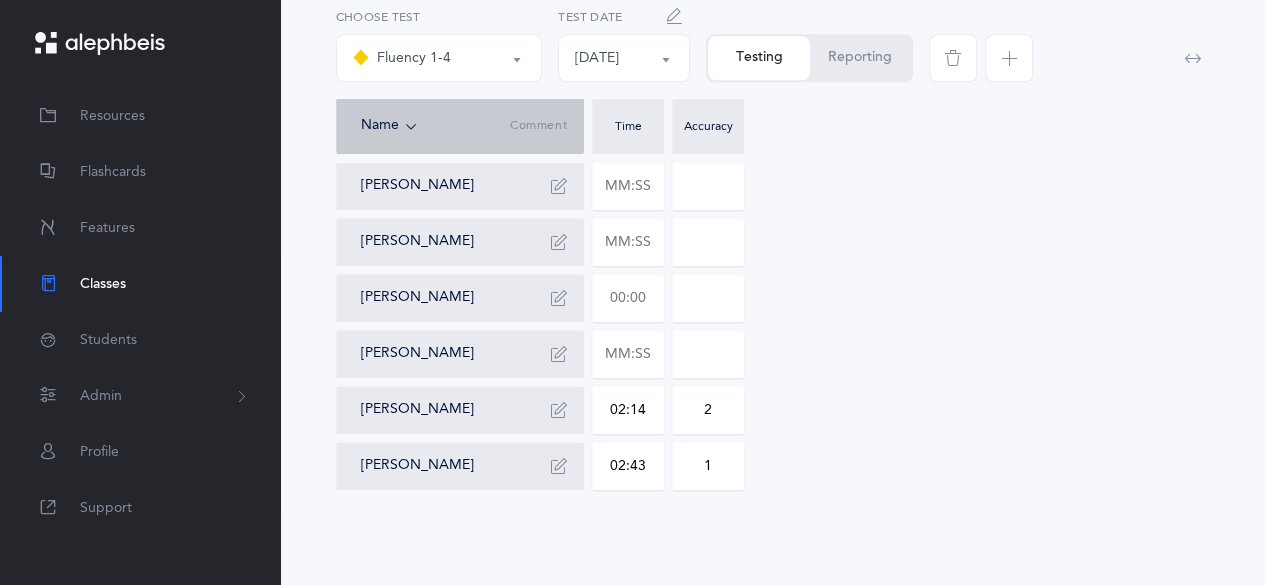 click at bounding box center (628, 298) 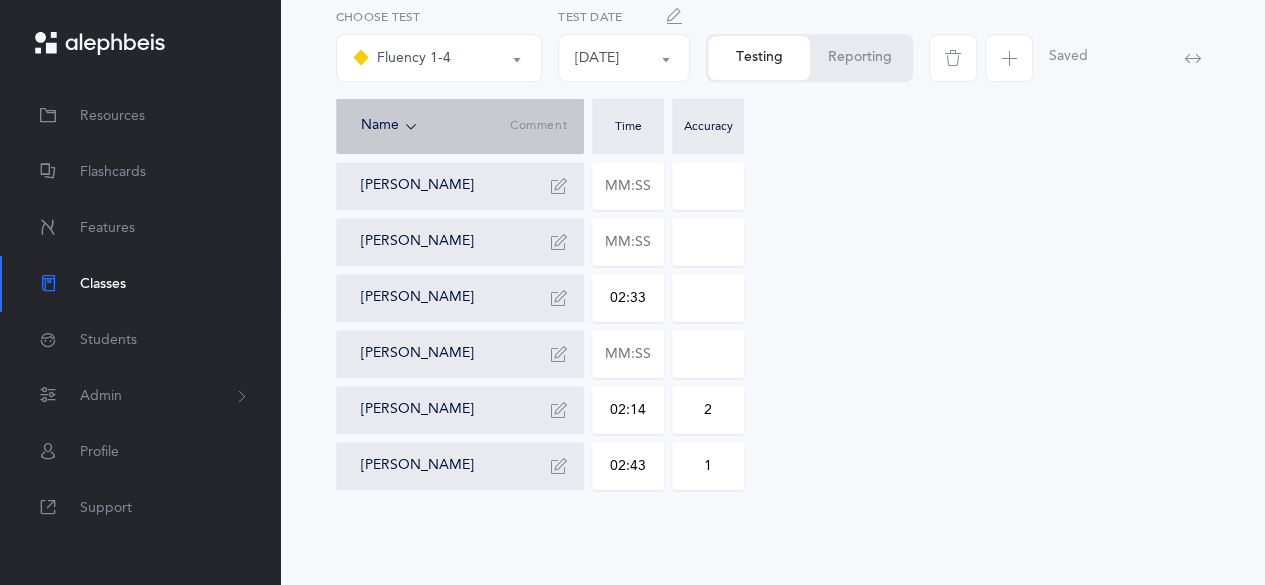 type on "02:33" 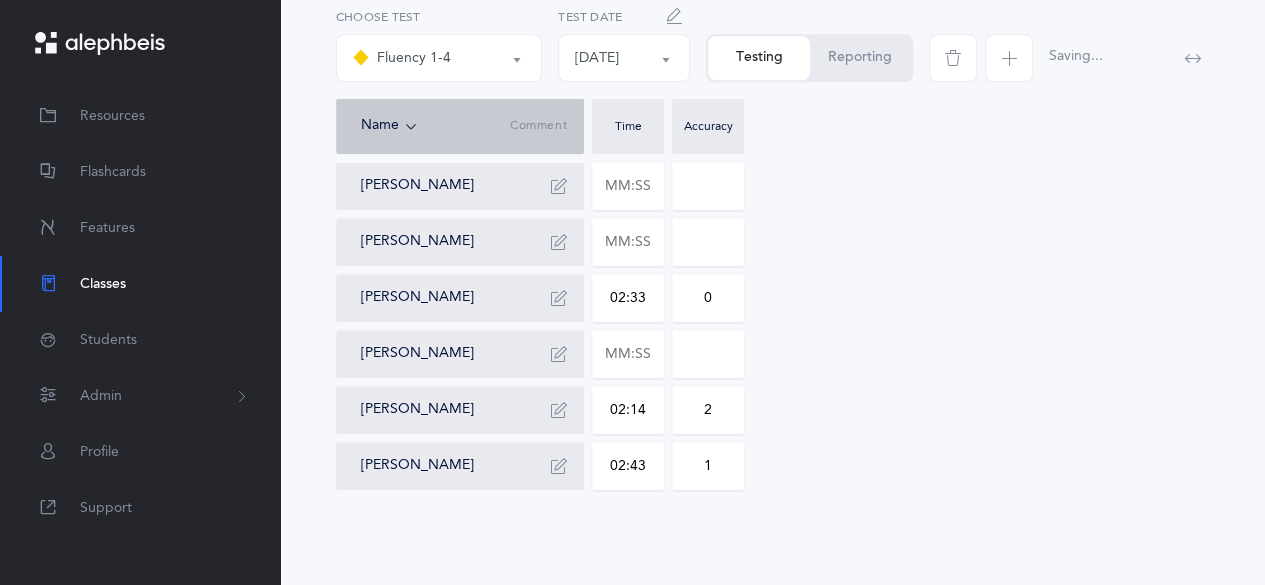 click on "0" at bounding box center (708, 298) 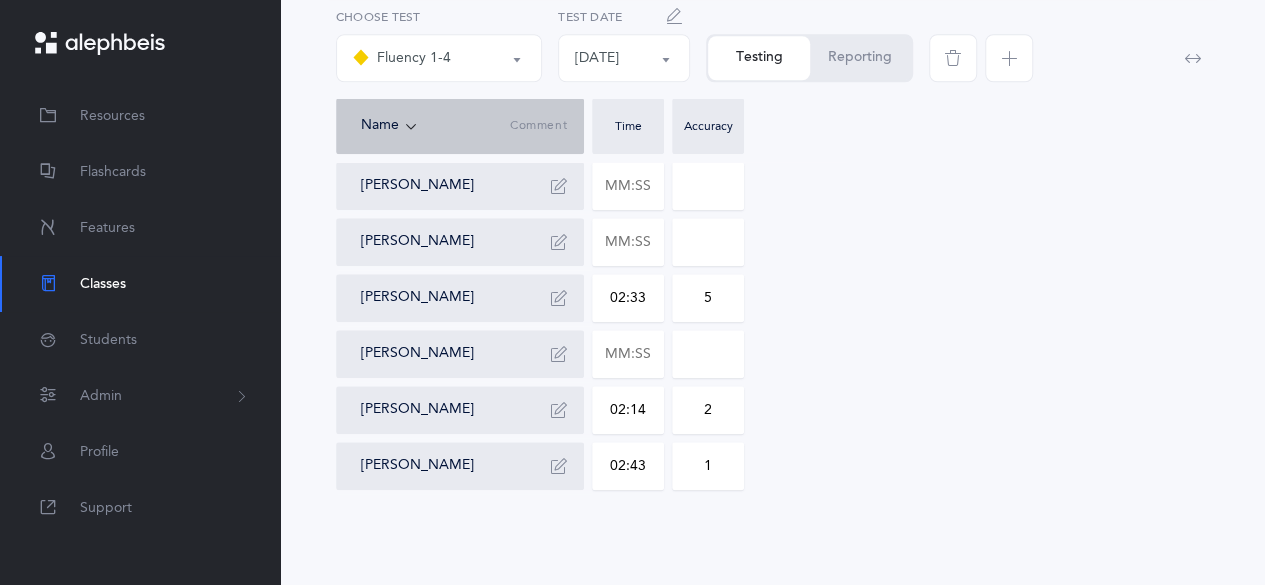 type on "5" 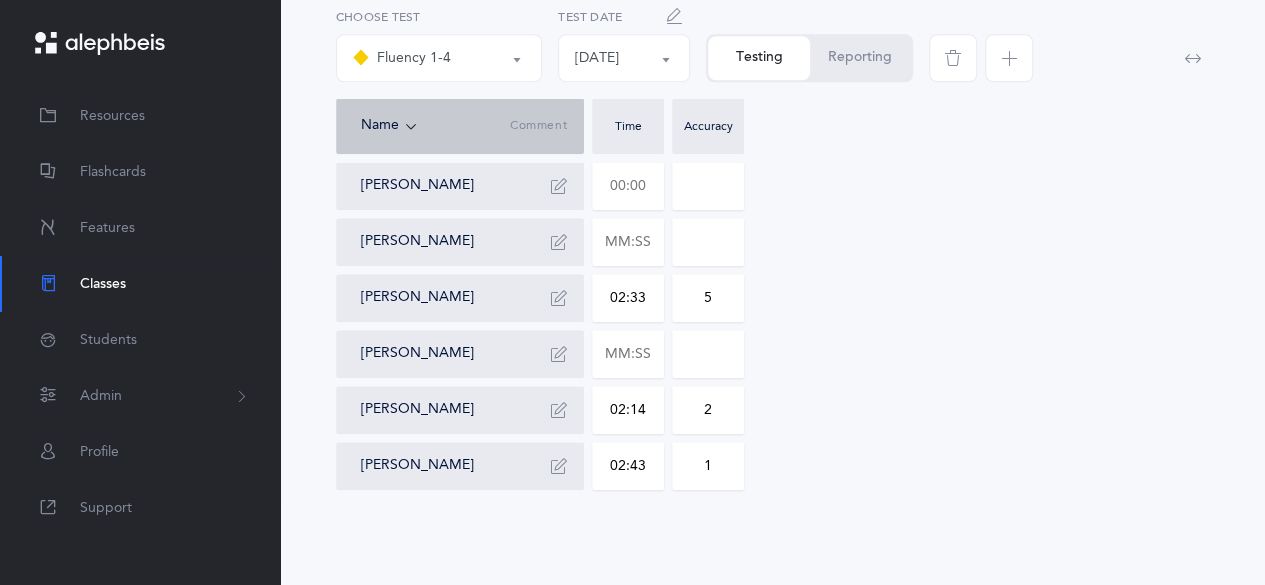 click at bounding box center [628, 186] 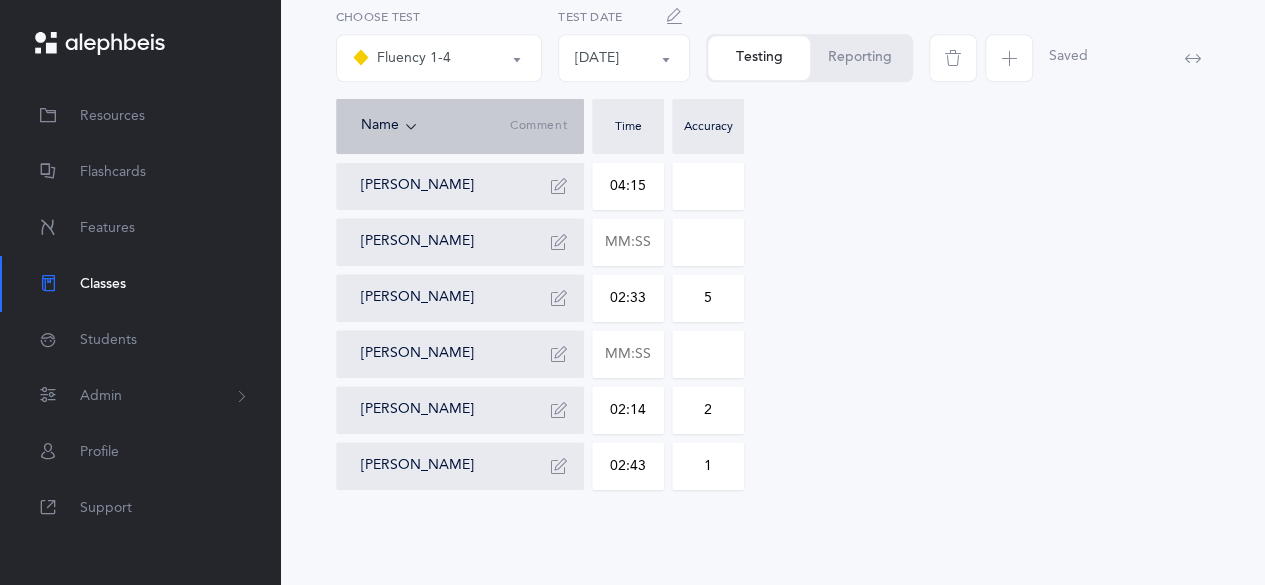 type on "04:15" 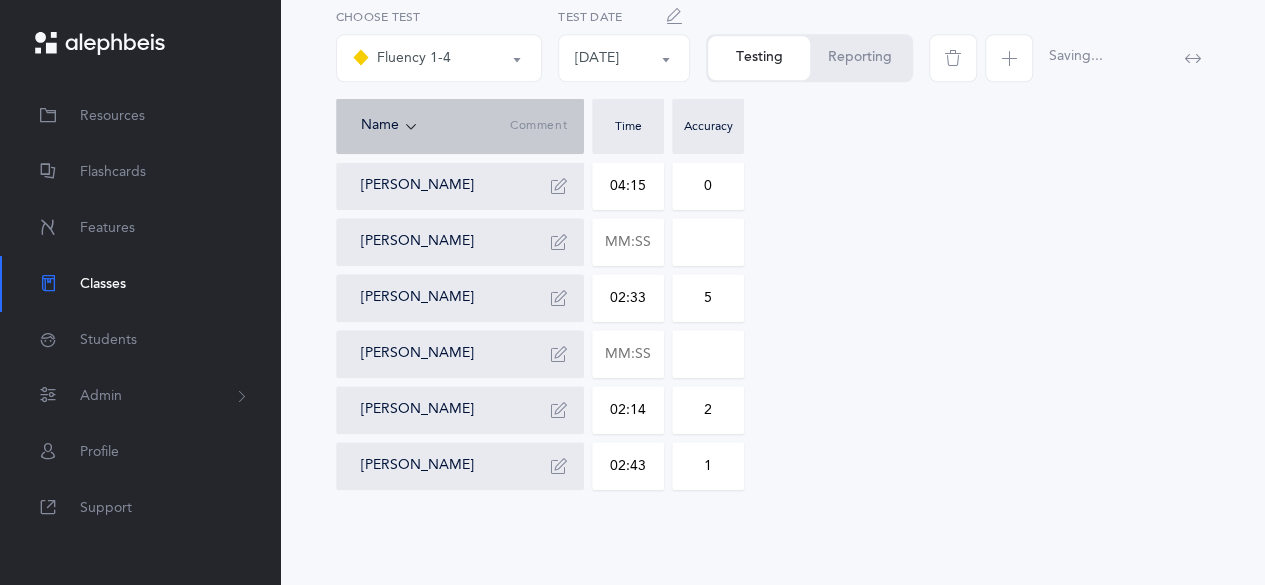drag, startPoint x: 682, startPoint y: 193, endPoint x: 712, endPoint y: 200, distance: 30.805843 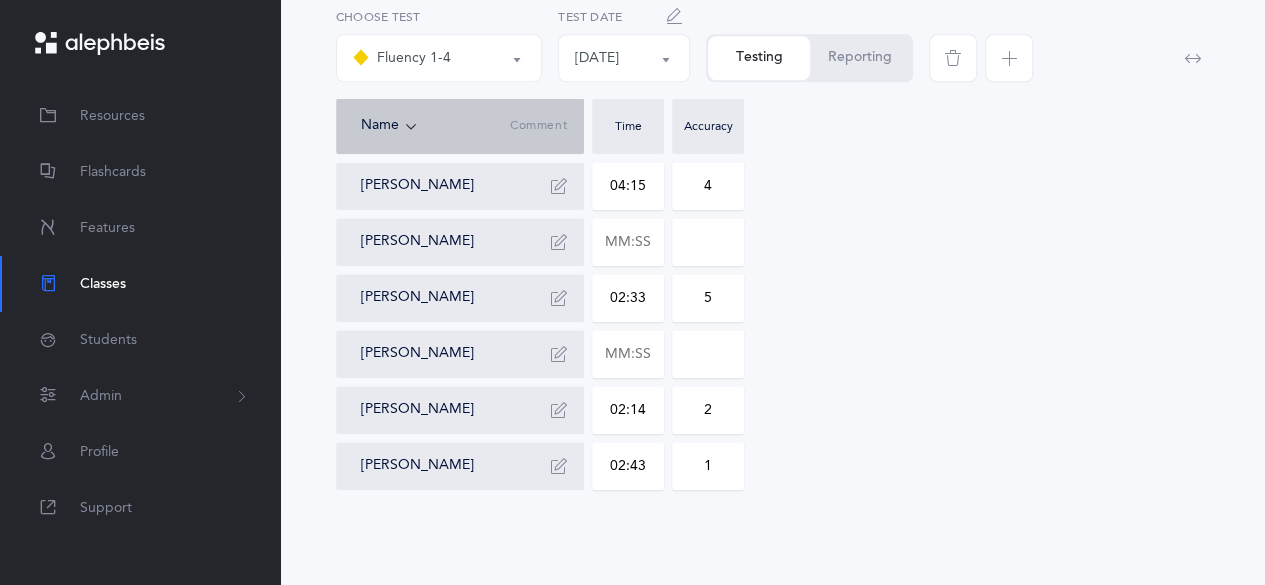 type on "4" 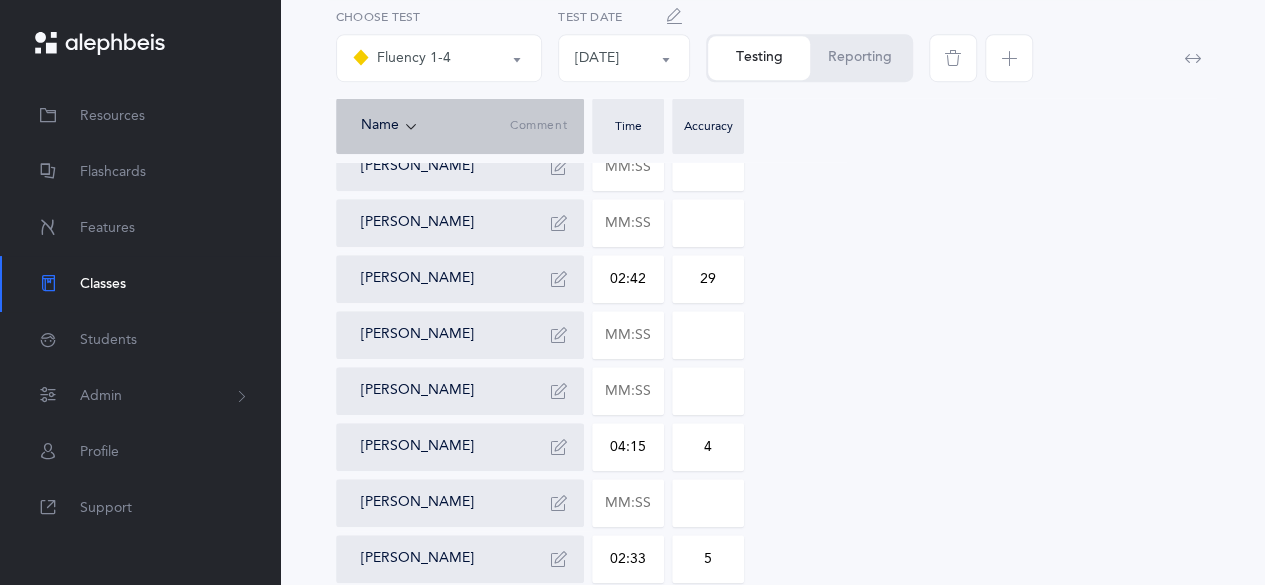 scroll, scrollTop: 625, scrollLeft: 0, axis: vertical 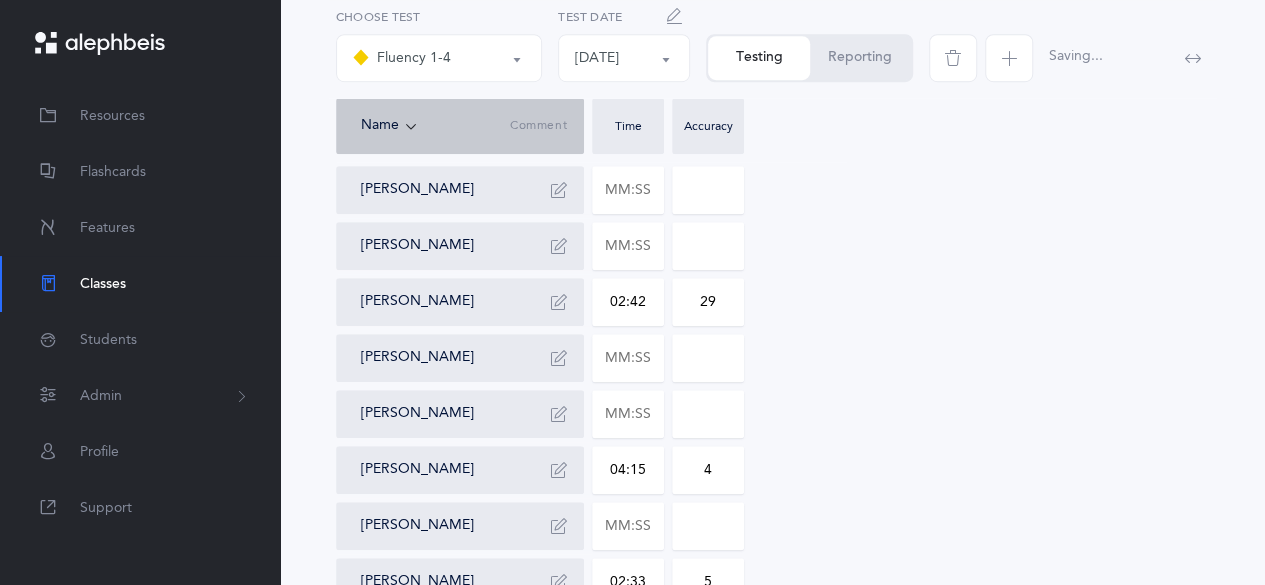 drag, startPoint x: 651, startPoint y: 306, endPoint x: 595, endPoint y: 318, distance: 57.271286 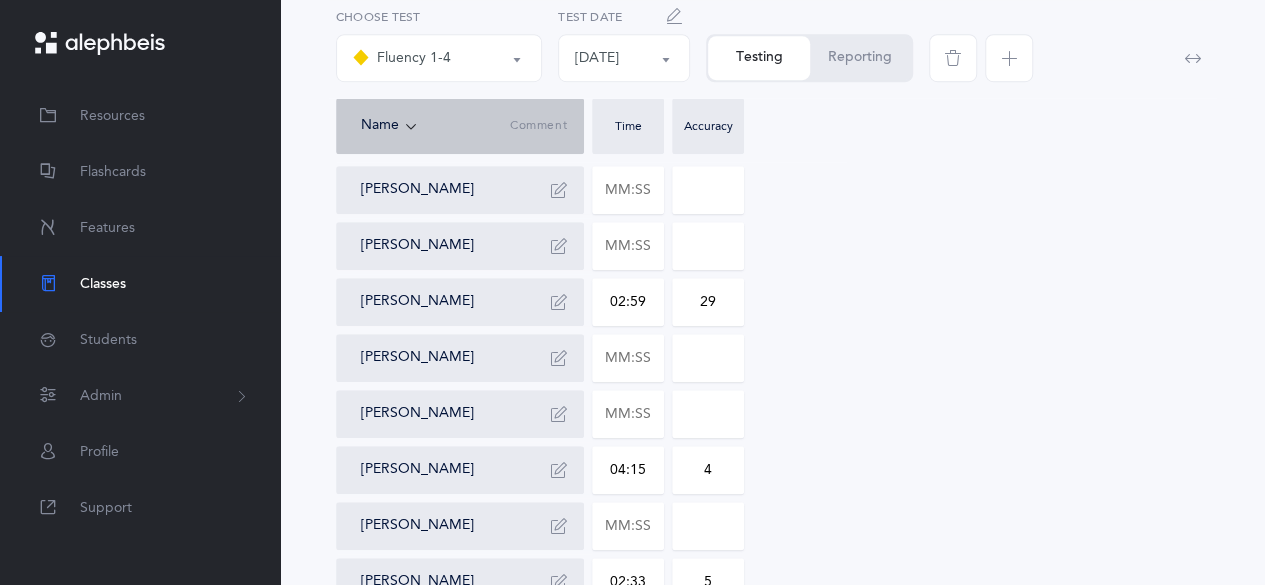 type on "02:59" 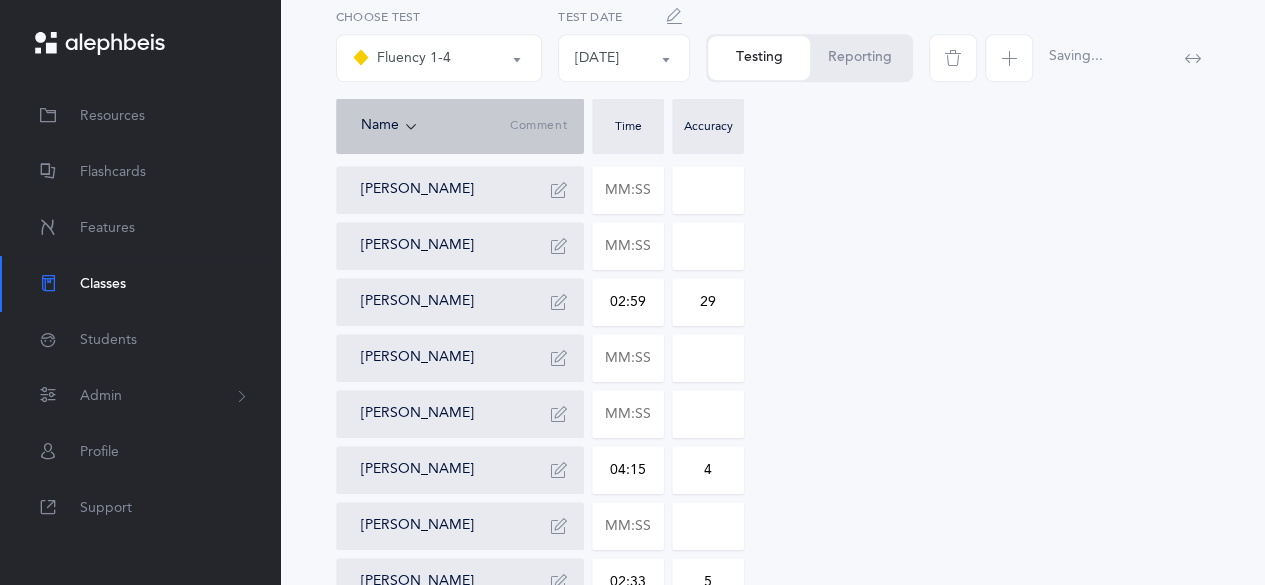 drag, startPoint x: 692, startPoint y: 313, endPoint x: 712, endPoint y: 312, distance: 20.024984 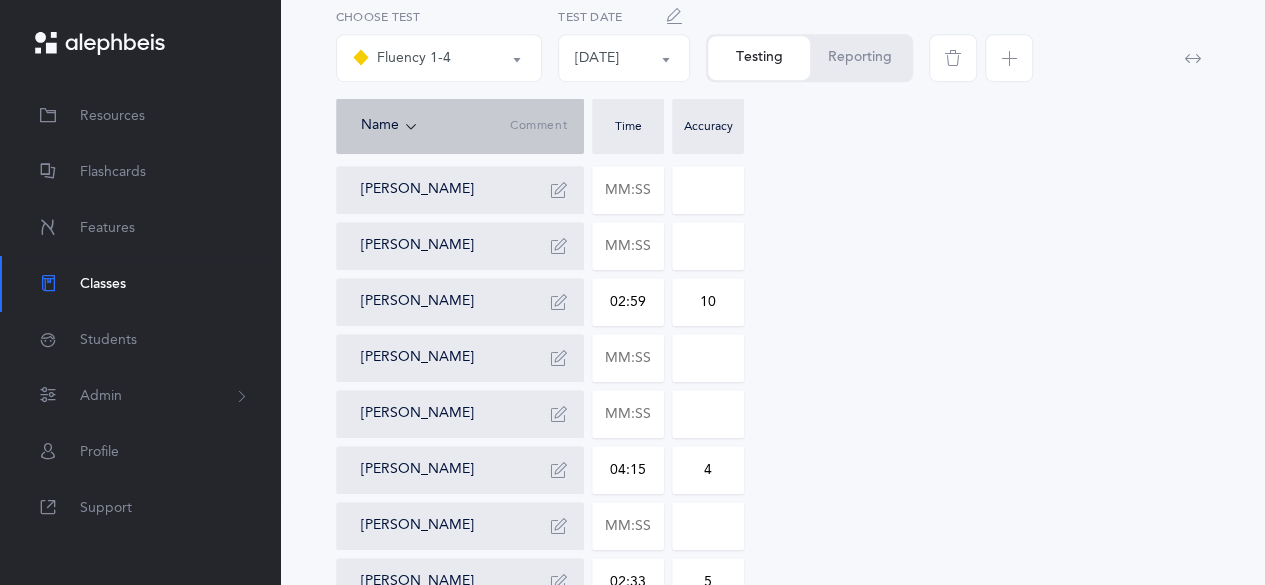 type on "10" 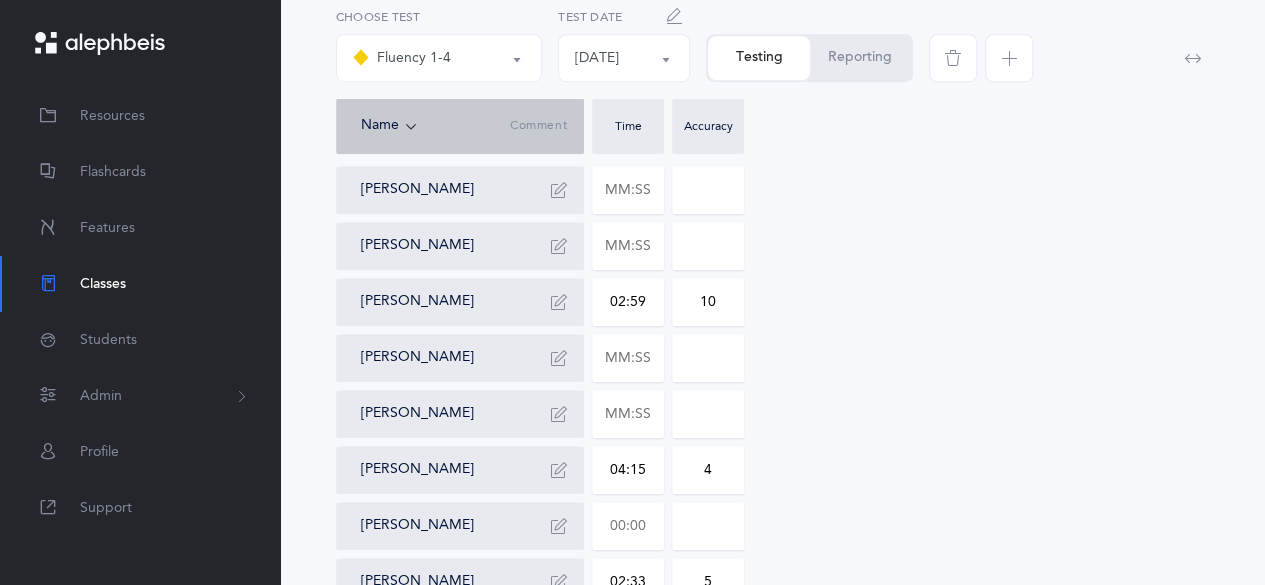 click at bounding box center (628, 526) 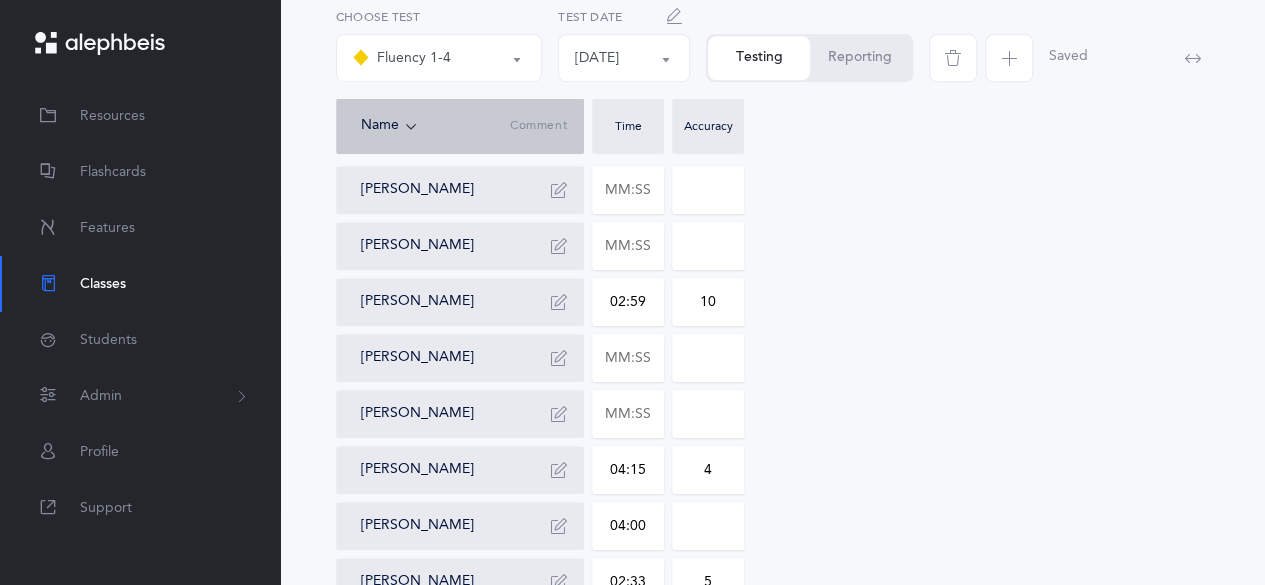 type on "04:00" 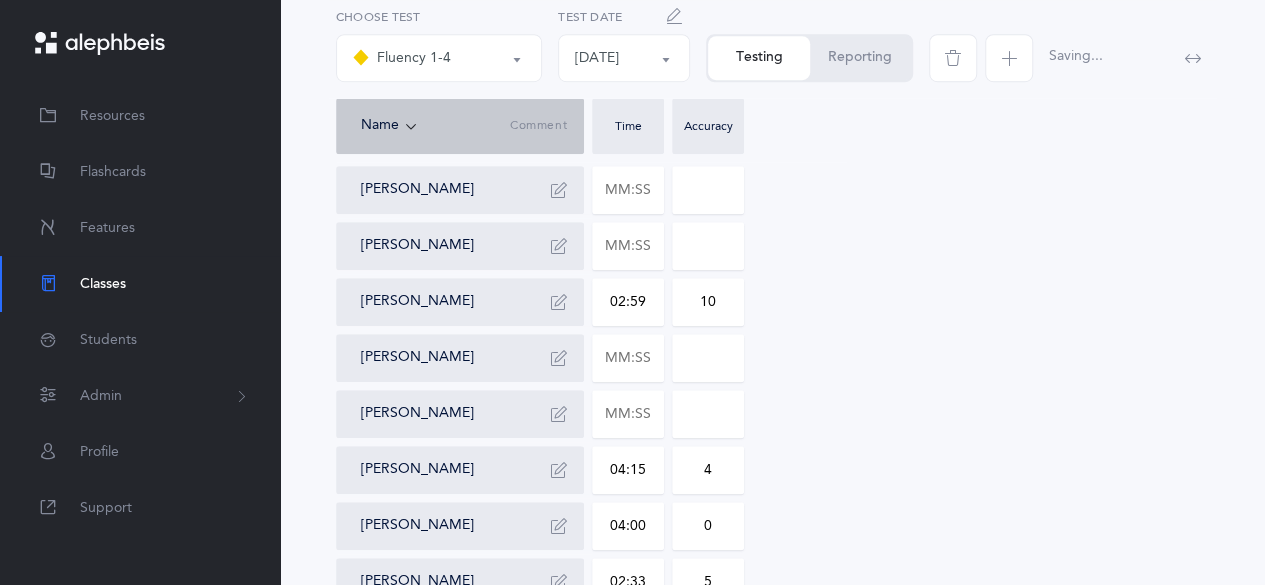 drag, startPoint x: 704, startPoint y: 516, endPoint x: 717, endPoint y: 517, distance: 13.038404 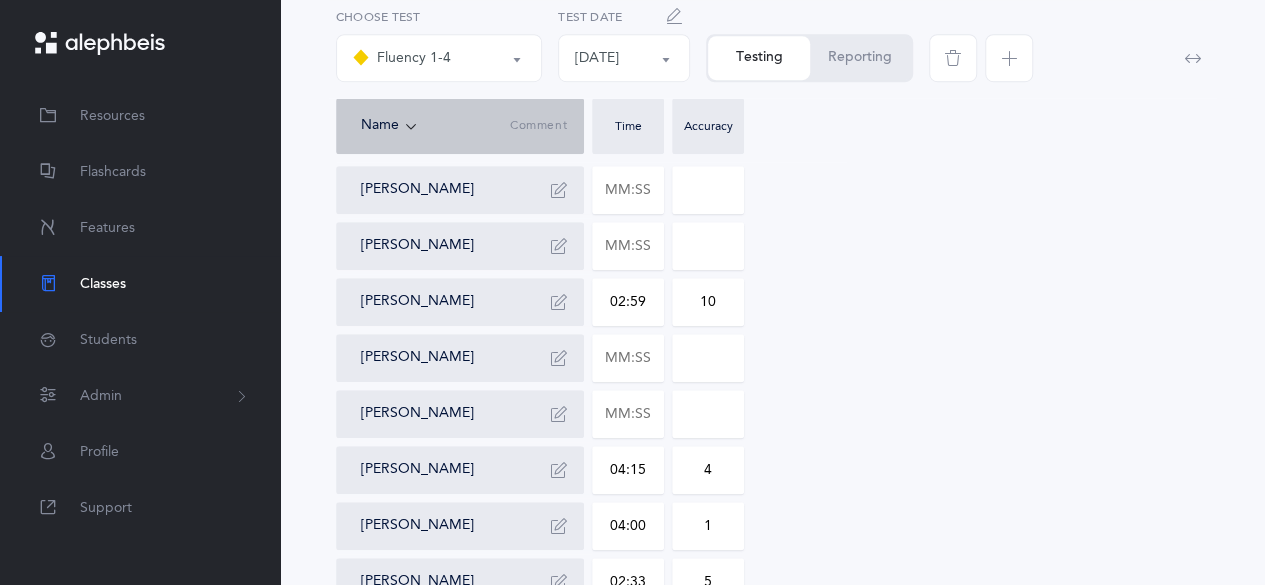 type on "1" 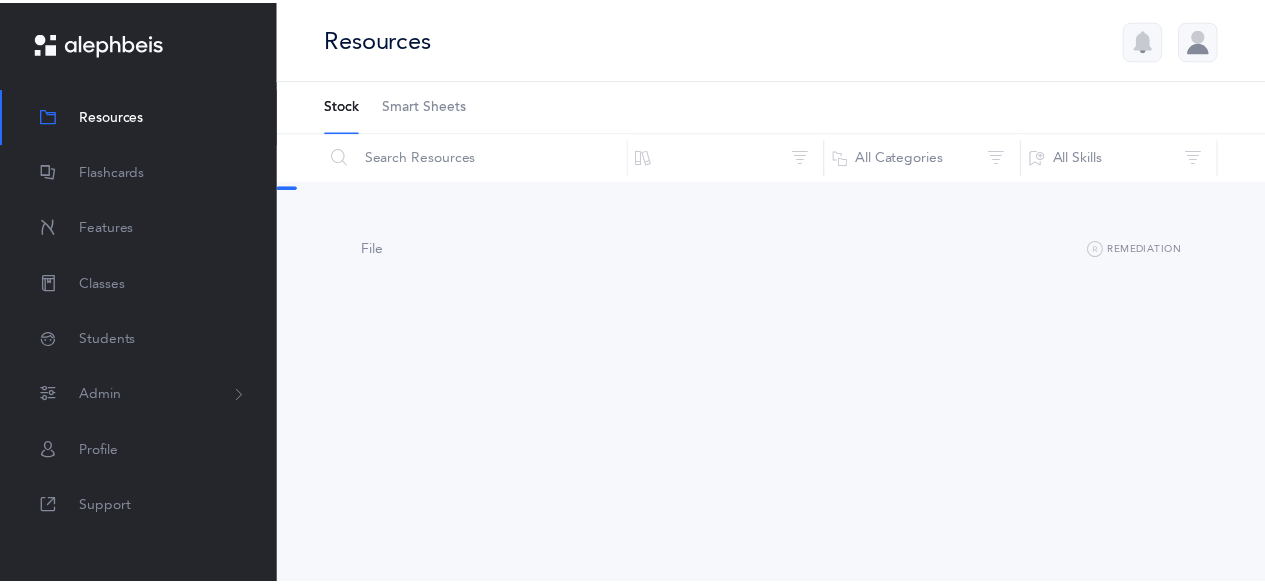 scroll, scrollTop: 0, scrollLeft: 0, axis: both 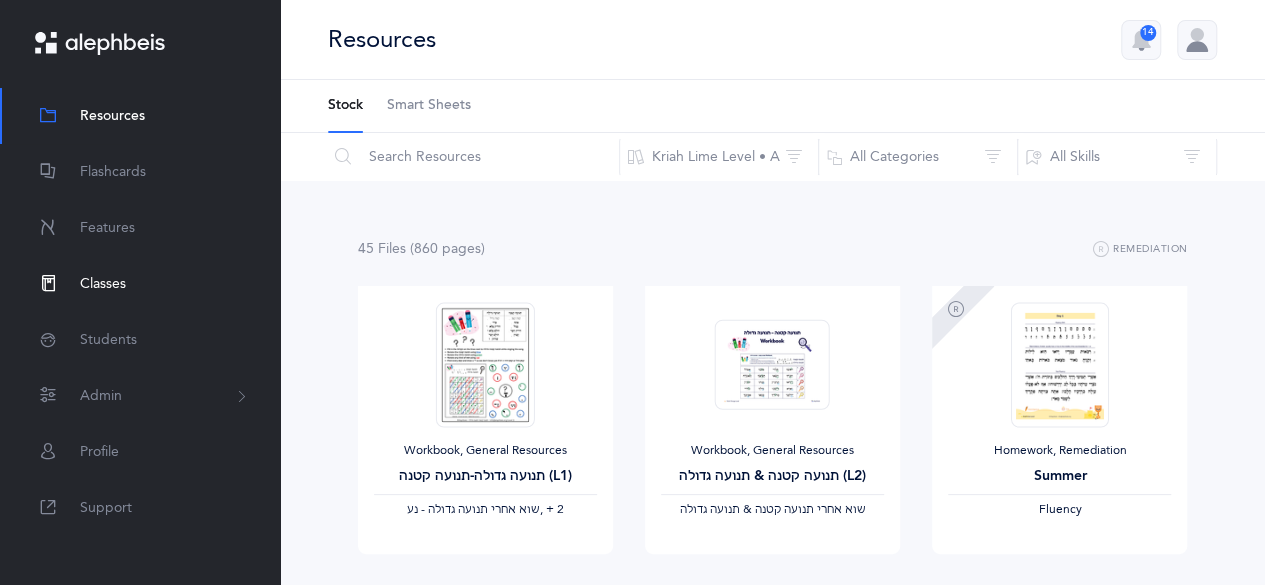 click on "Classes" at bounding box center (103, 284) 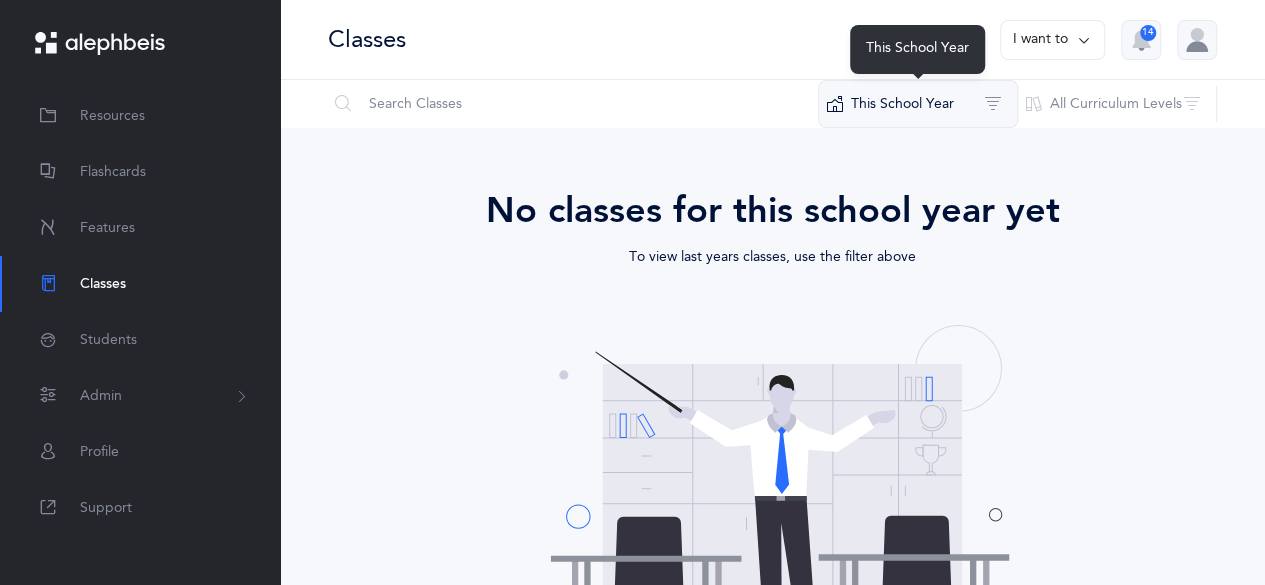 click on "This School Year" at bounding box center (918, 104) 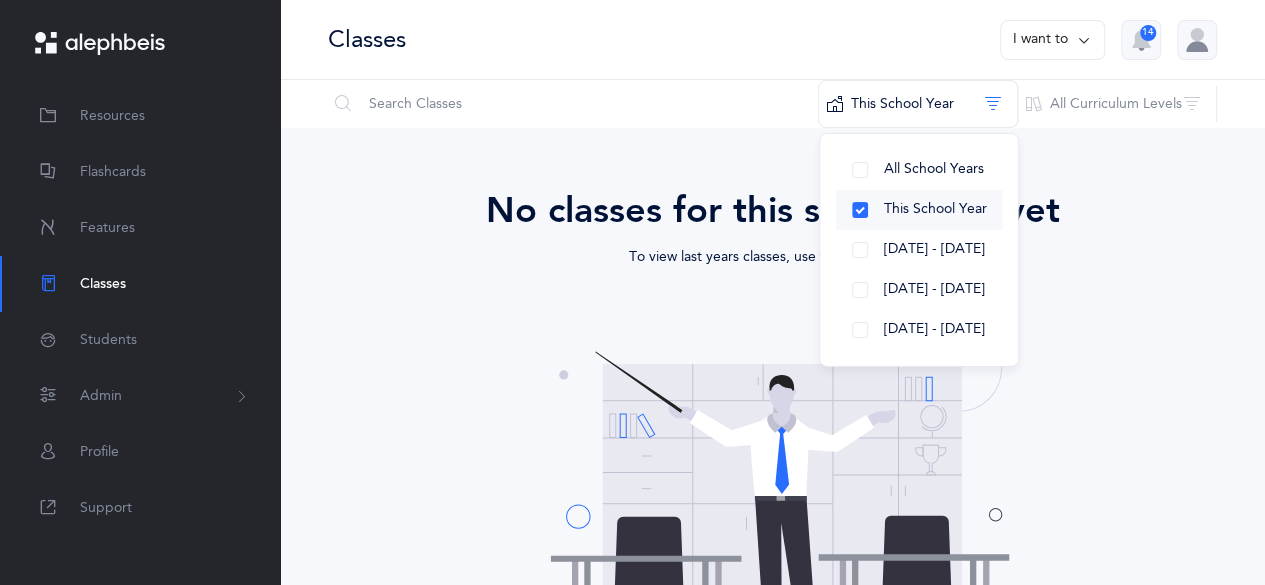 click on "This School Year" at bounding box center [919, 210] 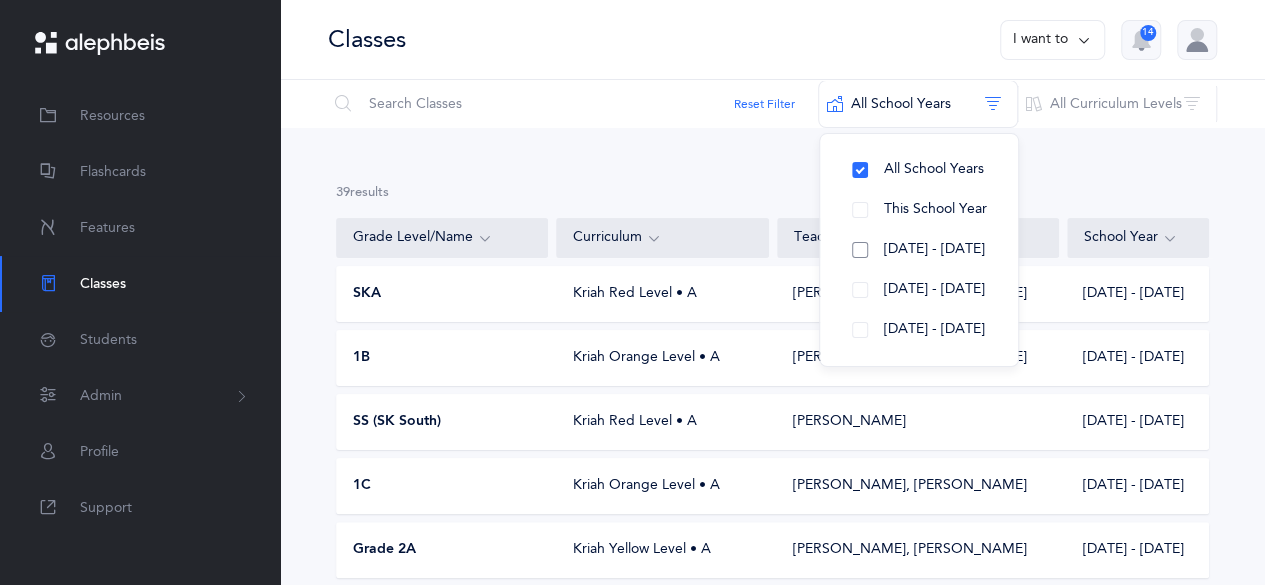 click on "[DATE] - [DATE]" at bounding box center (919, 250) 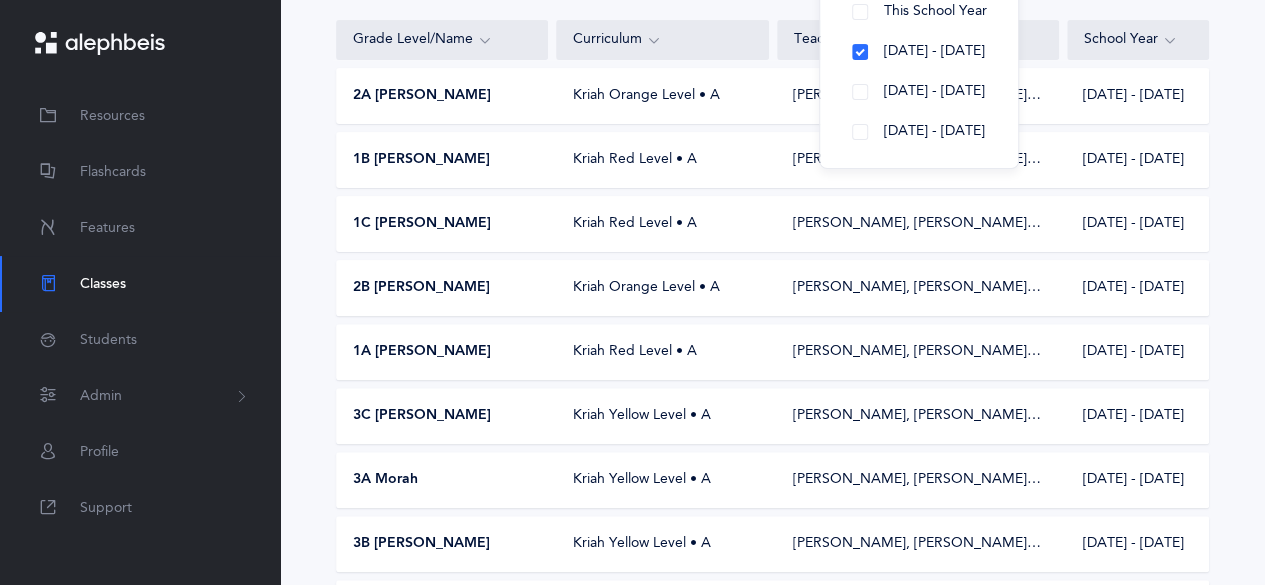 scroll, scrollTop: 203, scrollLeft: 0, axis: vertical 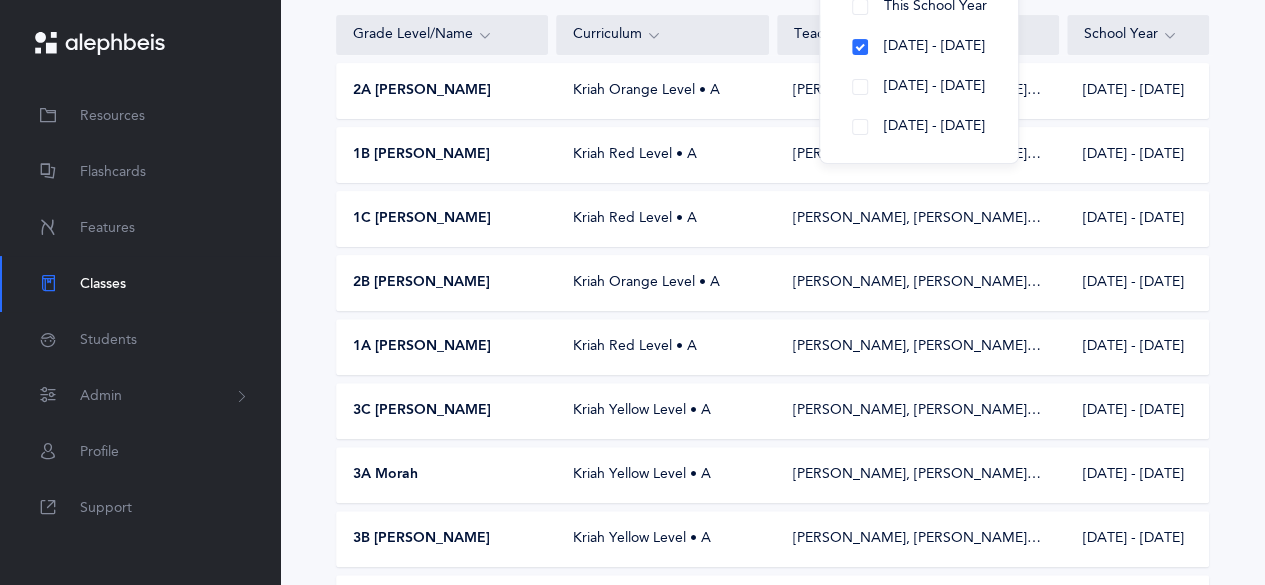 click on "3A Morah
Kriah Yellow Level • A
[PERSON_NAME], [PERSON_NAME]‪, + 3‬
[DATE] - [DATE]" at bounding box center [772, 475] 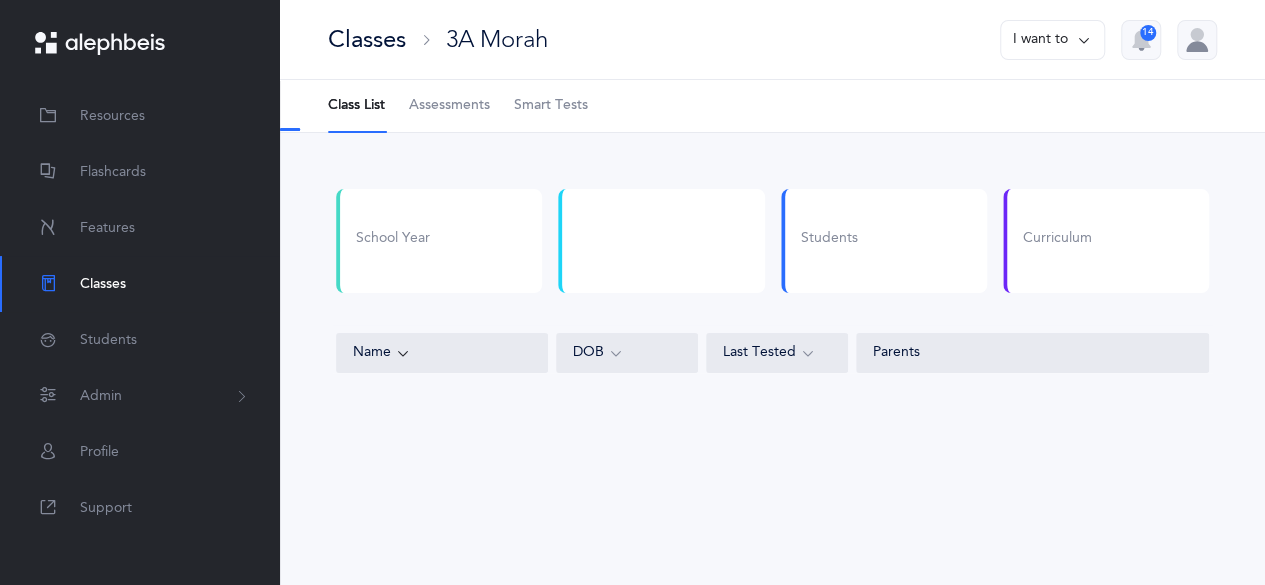 scroll, scrollTop: 0, scrollLeft: 0, axis: both 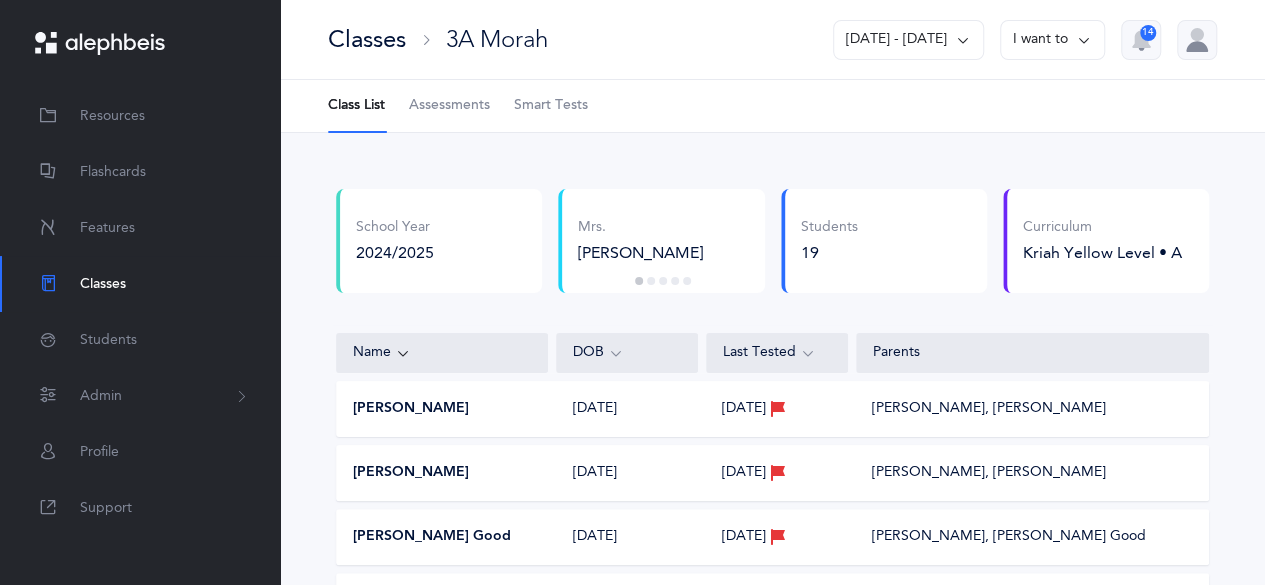 click on "Assessments" at bounding box center (449, 106) 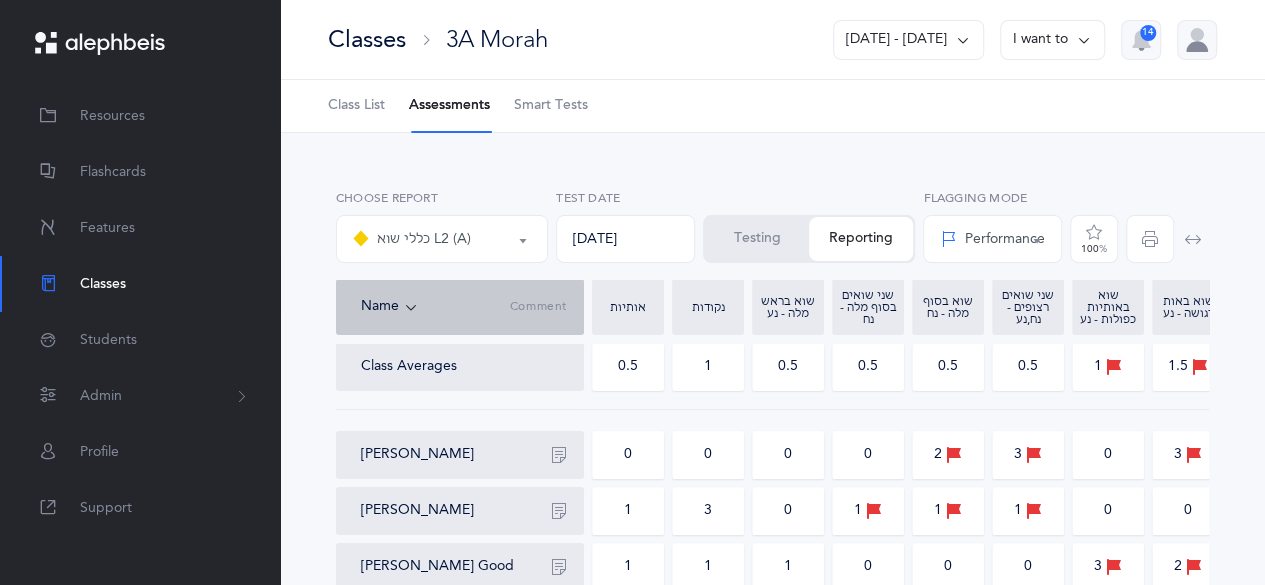 drag, startPoint x: 523, startPoint y: 226, endPoint x: 496, endPoint y: 237, distance: 29.15476 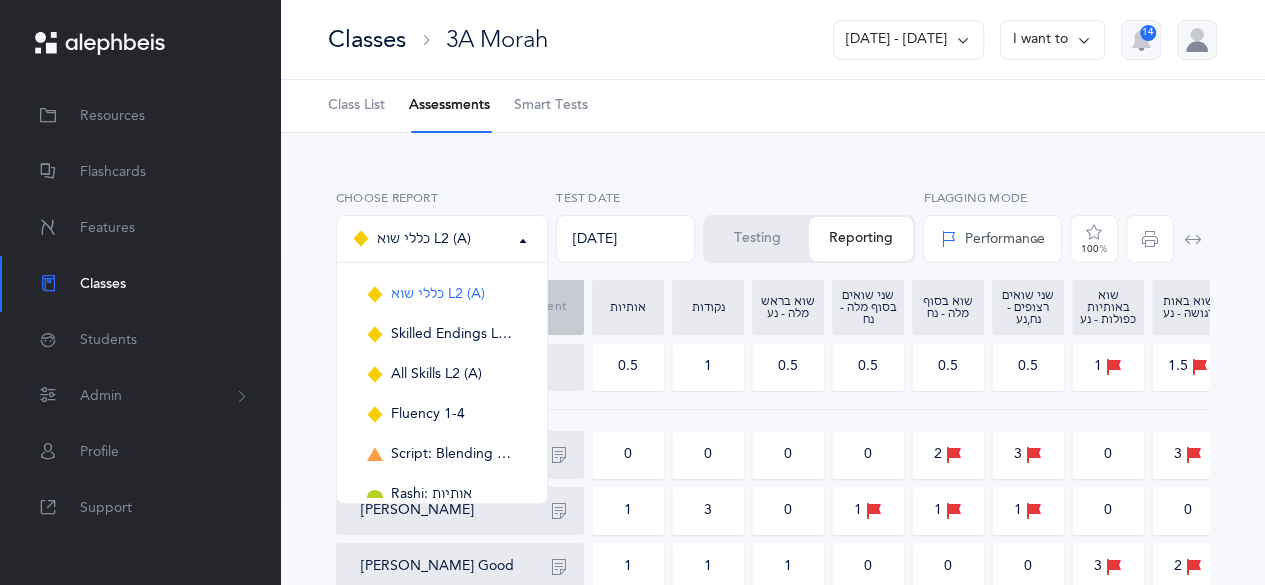 scroll, scrollTop: 40, scrollLeft: 0, axis: vertical 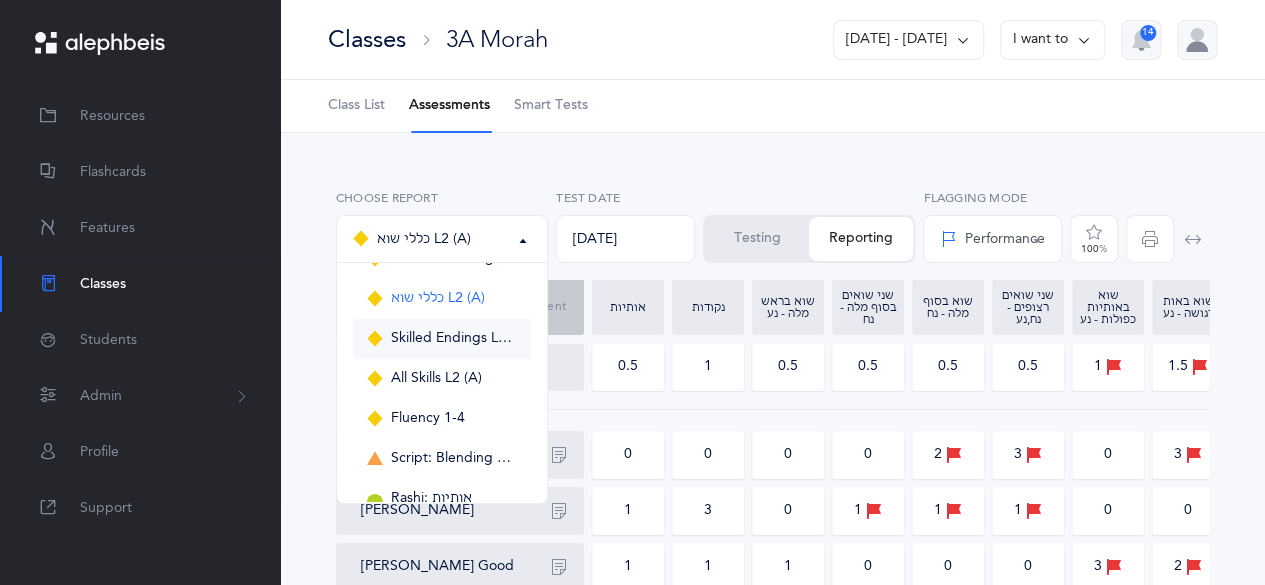 click on "Skilled Endings L2 (A) Short" at bounding box center (454, 339) 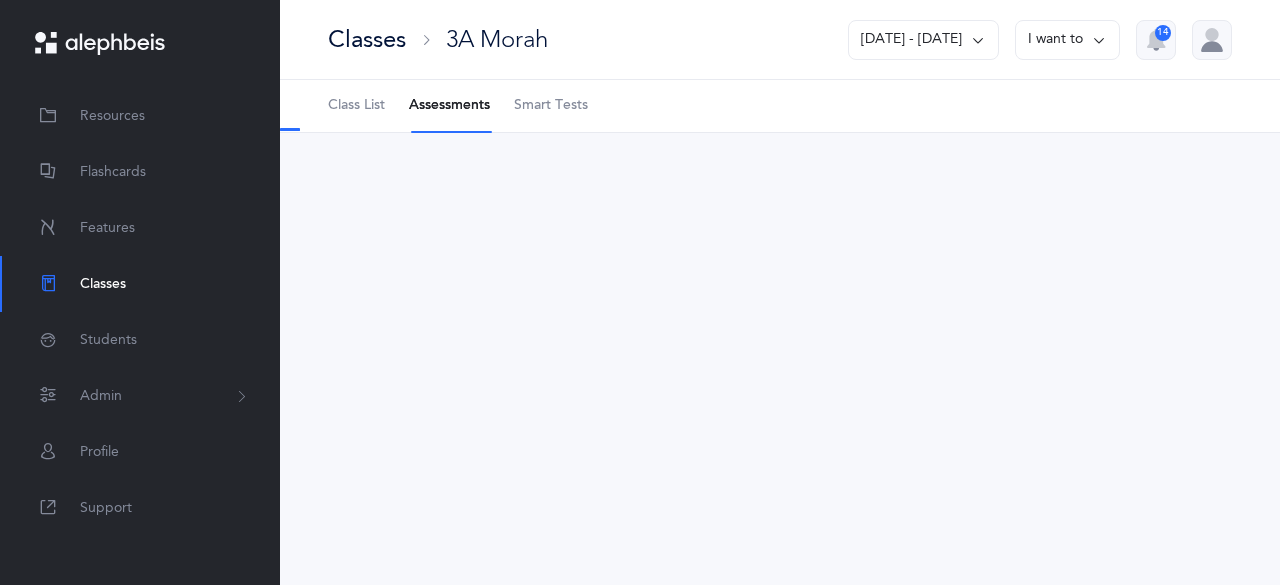 select on "12" 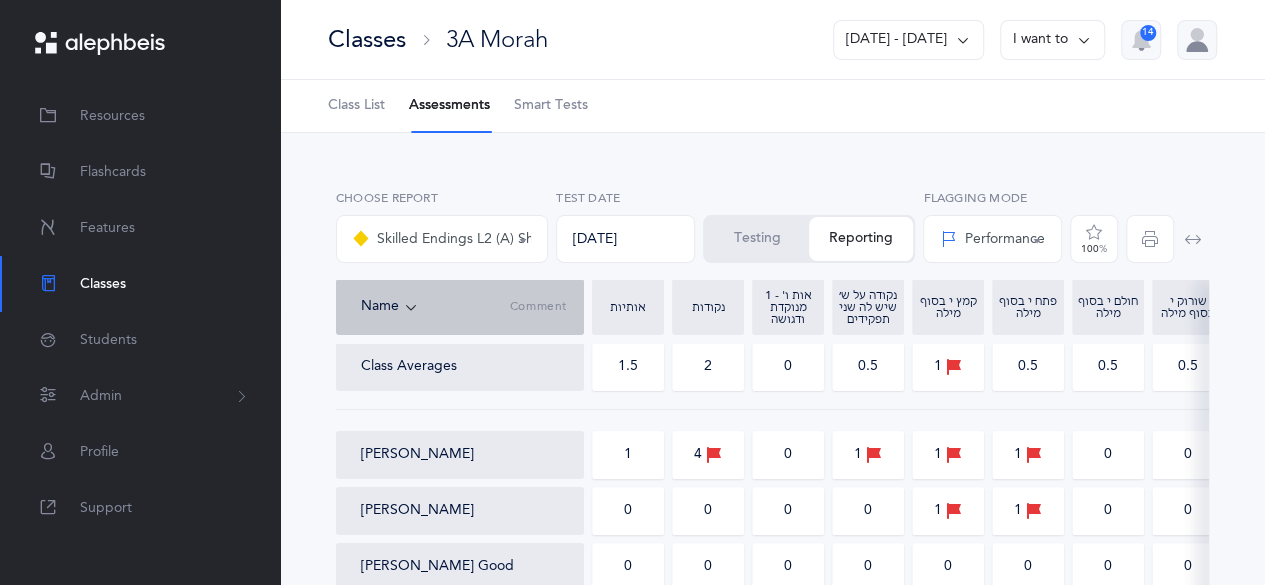 click on "Skilled Endings L2 (A) Short" at bounding box center [442, 239] 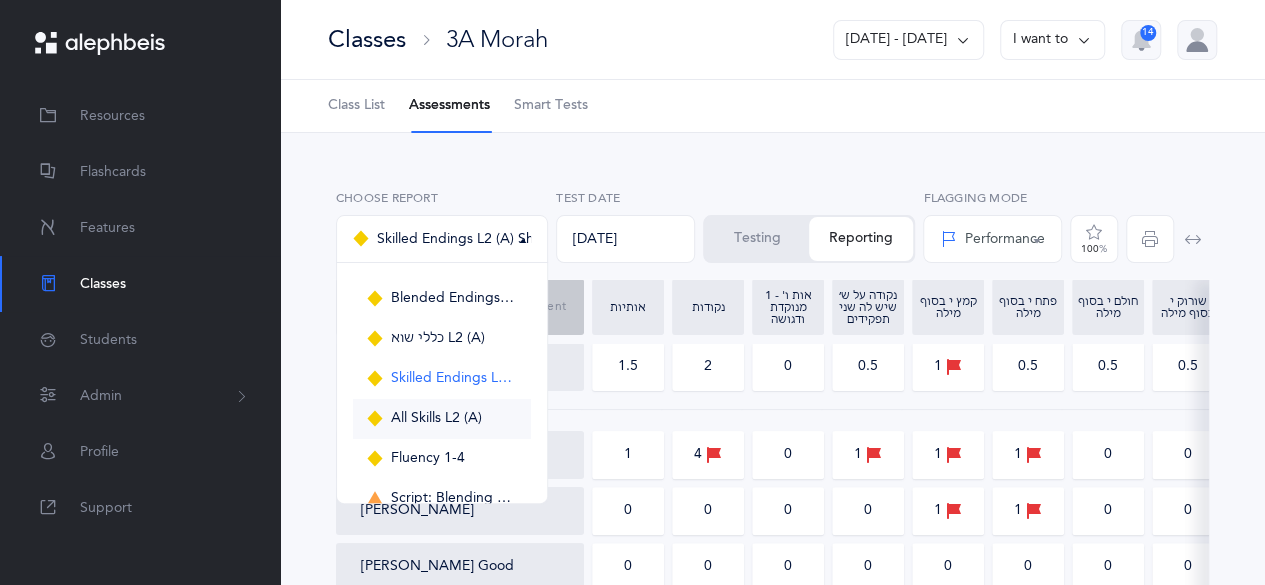 click on "All Skills L2 (A)" at bounding box center (442, 419) 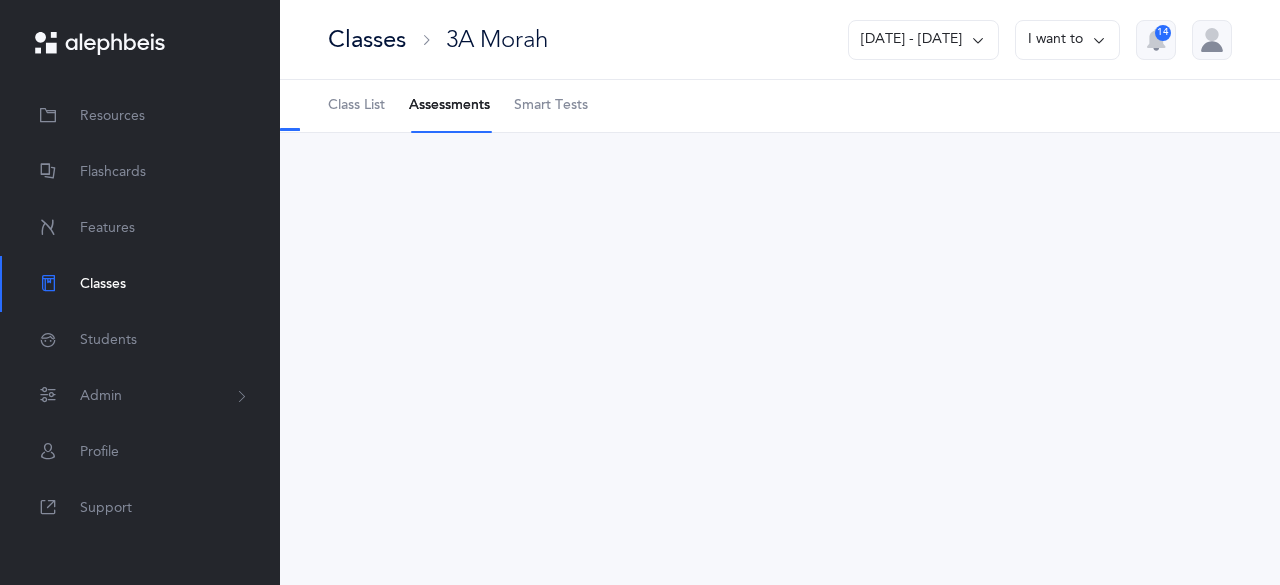 select on "13" 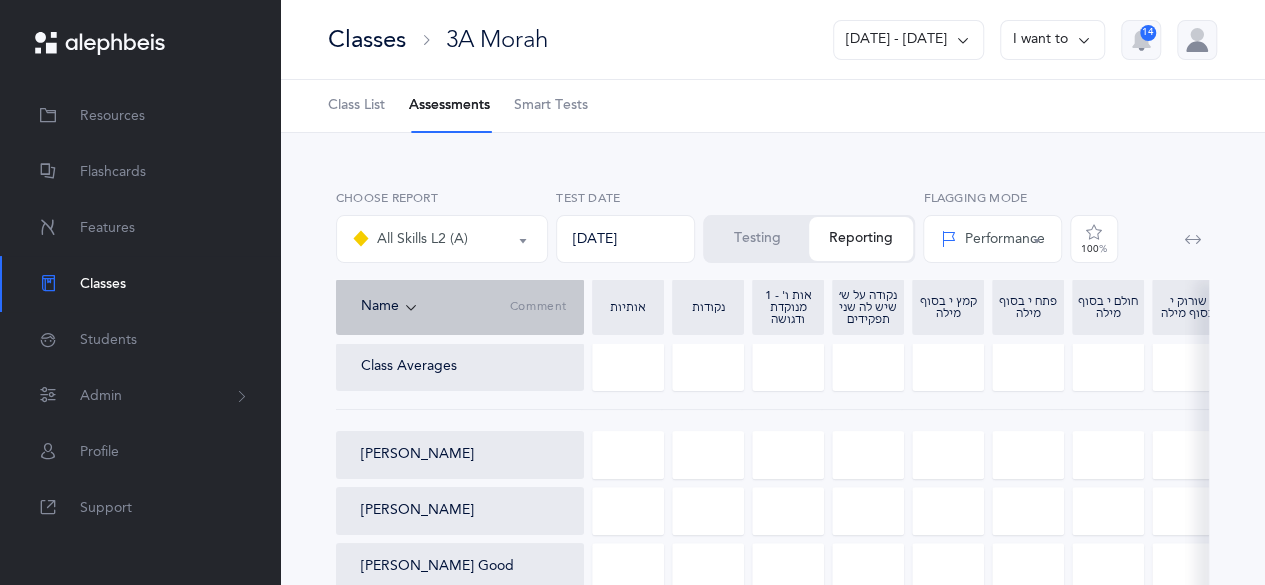 click on "Testing" at bounding box center (757, 239) 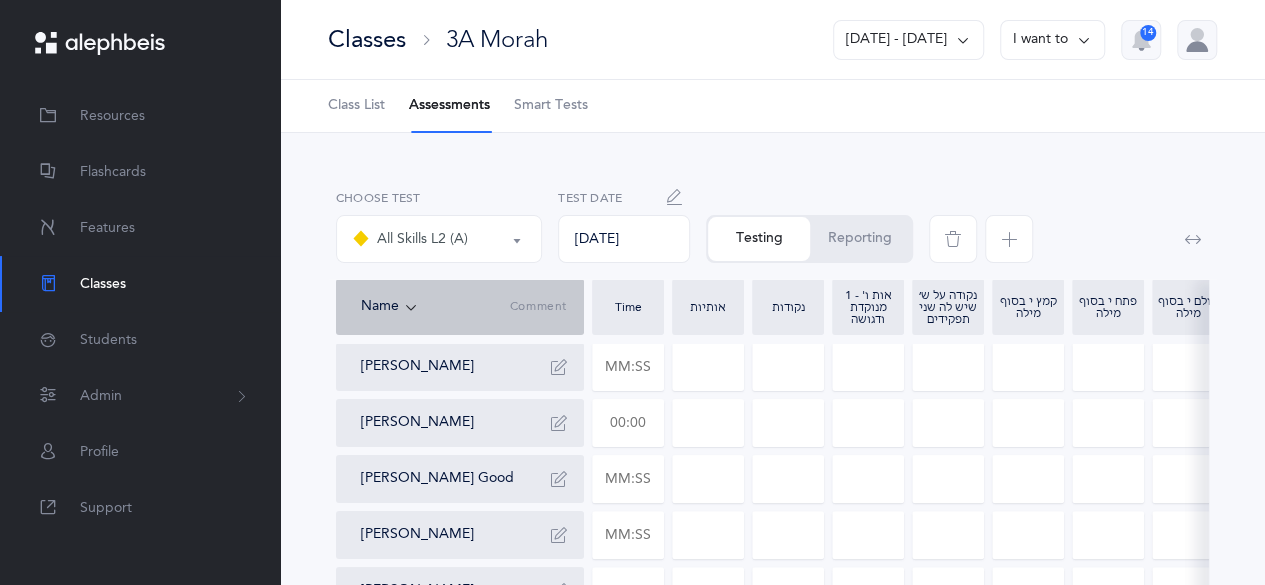 click at bounding box center (628, 423) 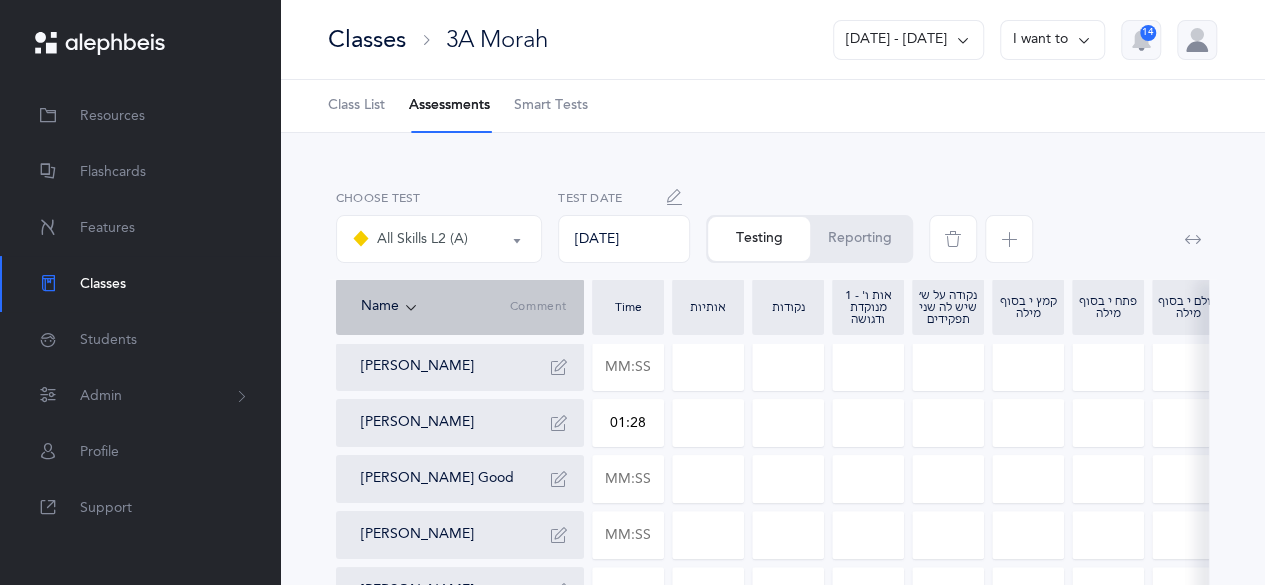 type on "01:28" 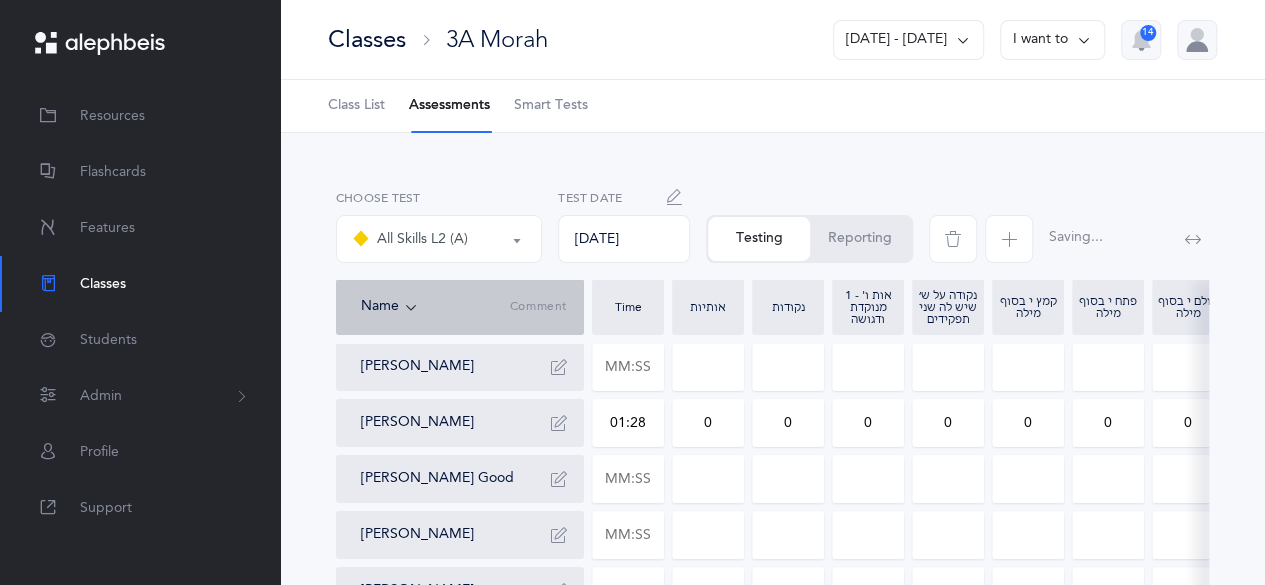 click on "0" at bounding box center (708, 423) 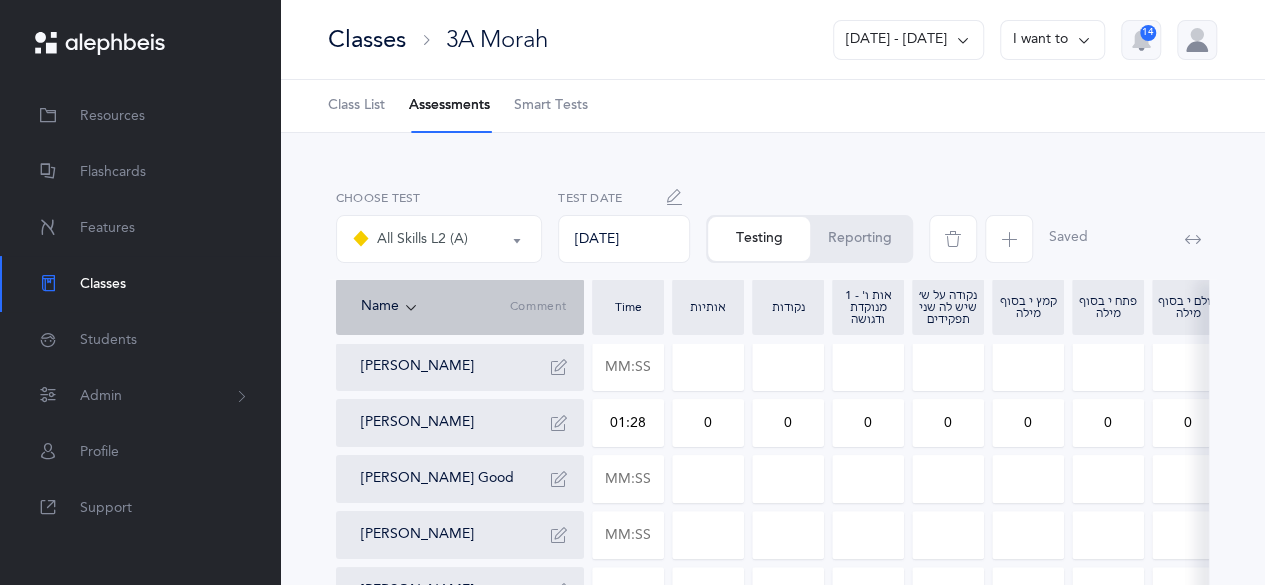 type 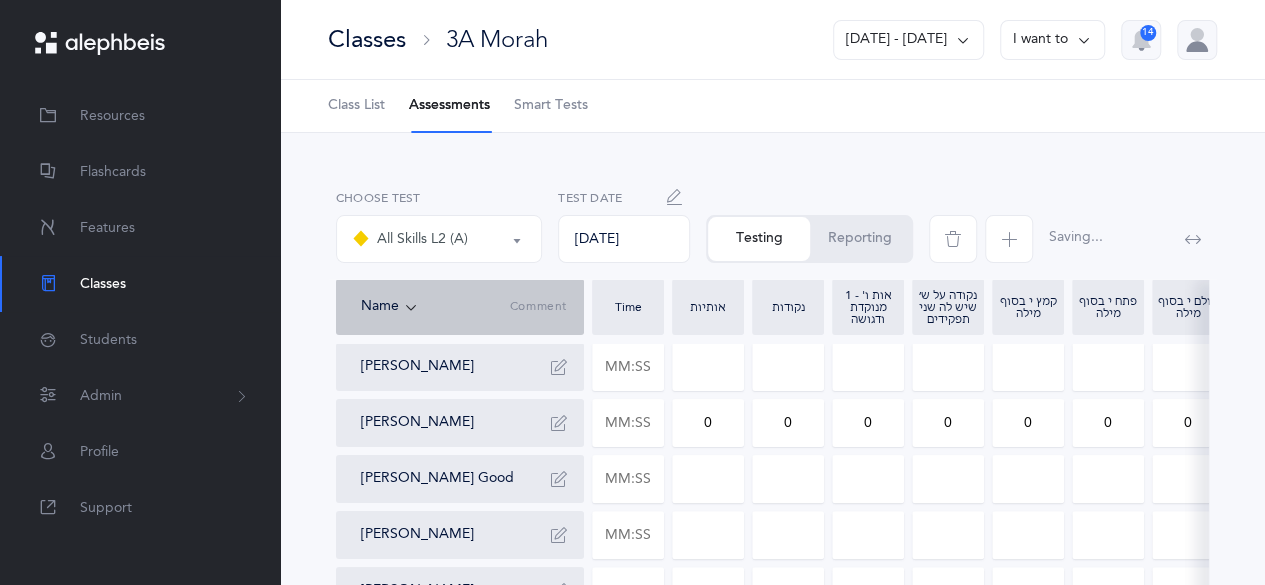 click on "All Skills L2 (A)" at bounding box center (439, 239) 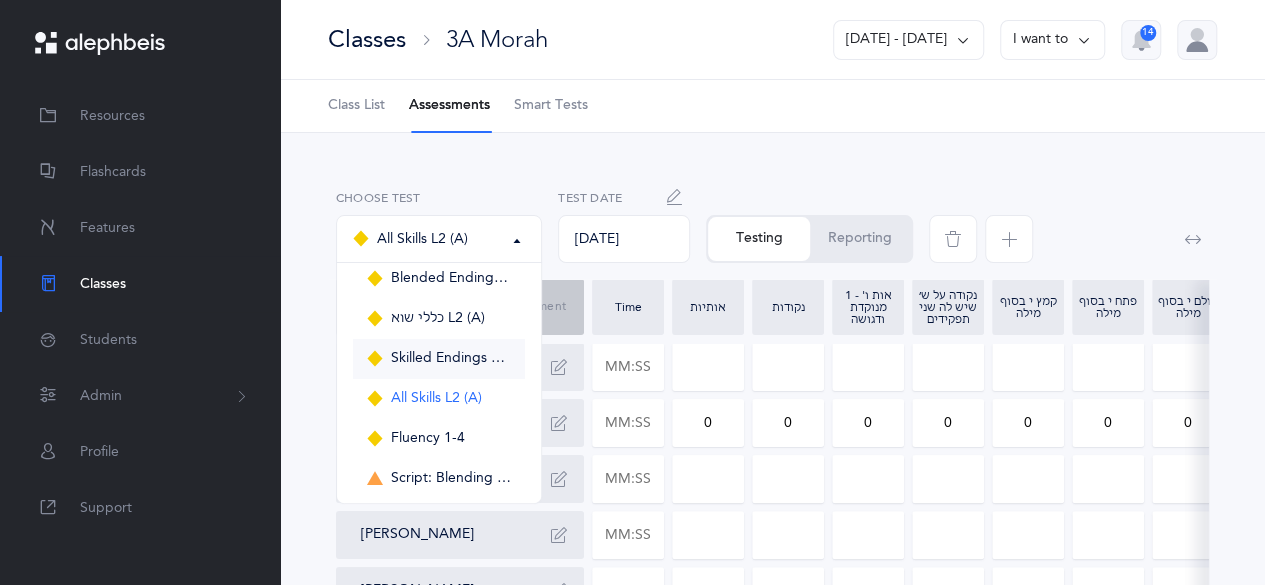 click on "Skilled Endings L2 (A) Short" at bounding box center (451, 359) 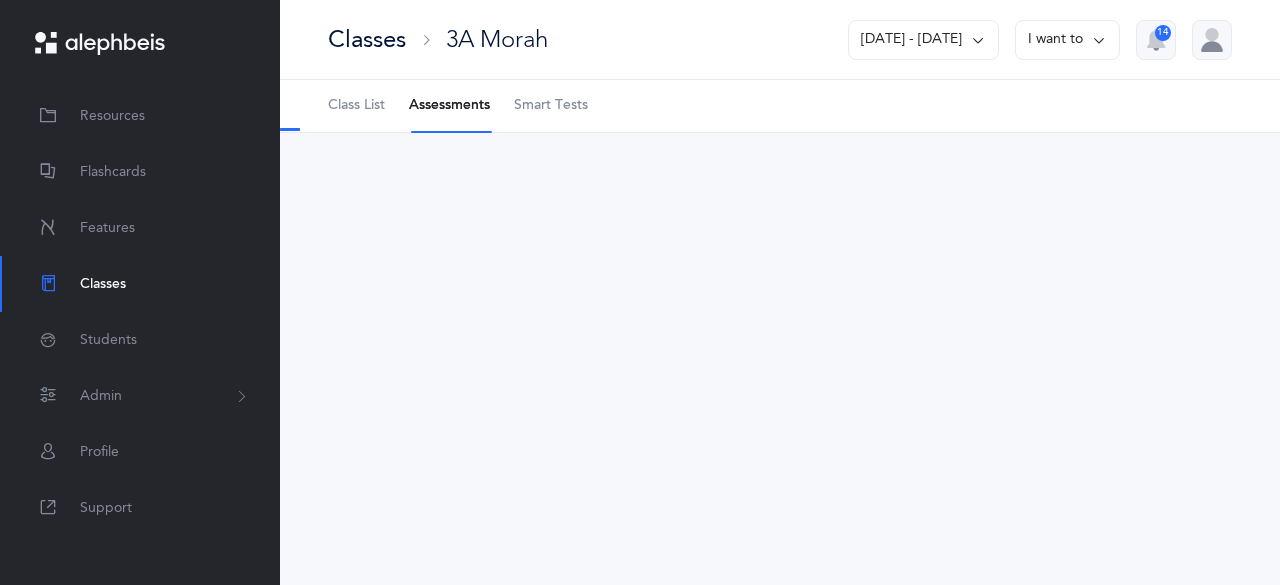 select on "12" 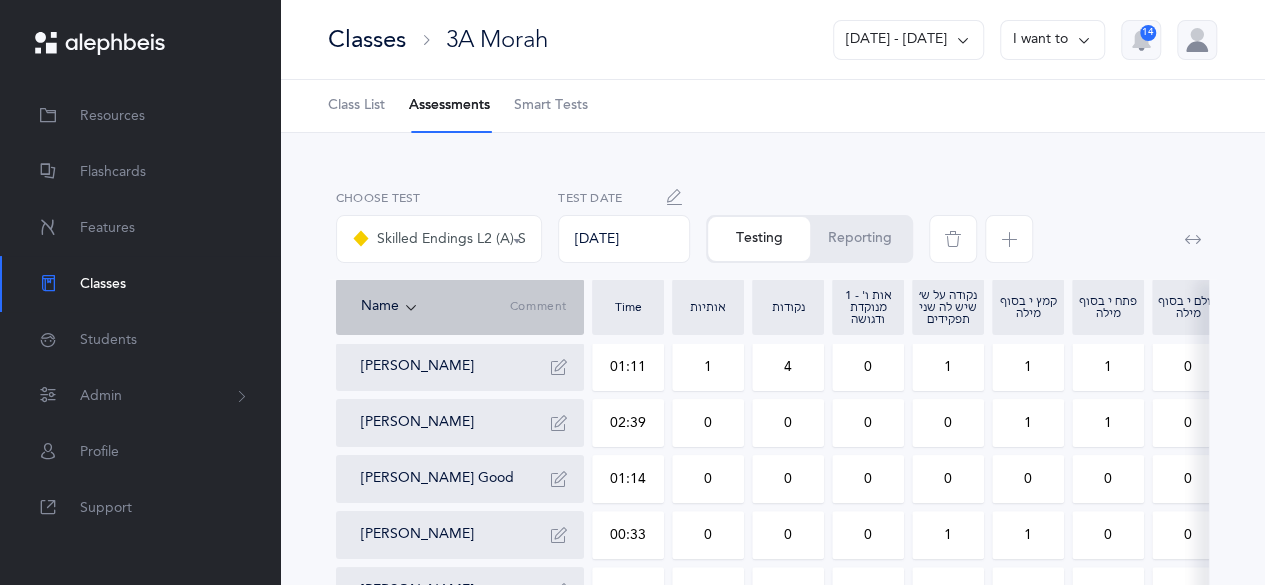 click on "Skilled Endings L2 (A) Short" at bounding box center (439, 239) 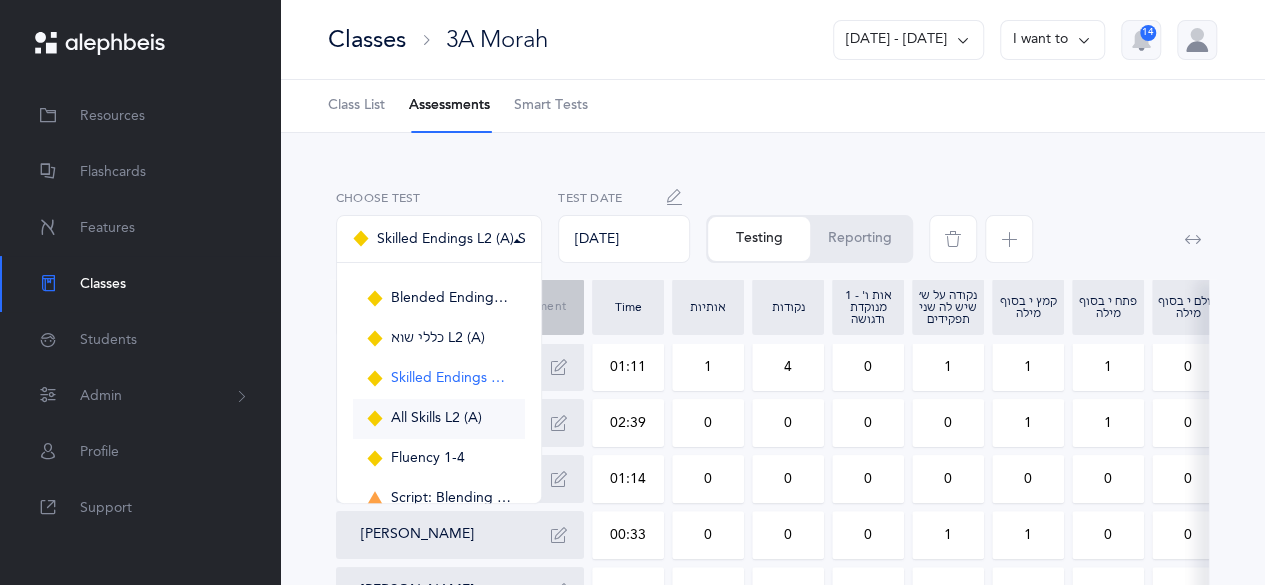 click on "All Skills L2 (A)" at bounding box center (439, 419) 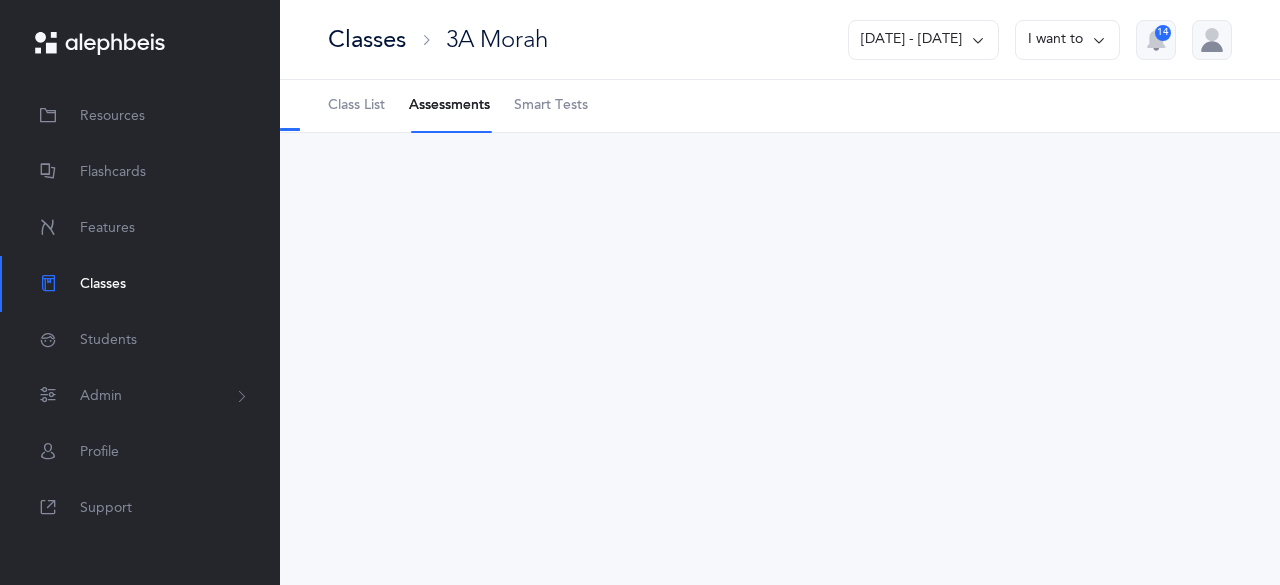 select on "13" 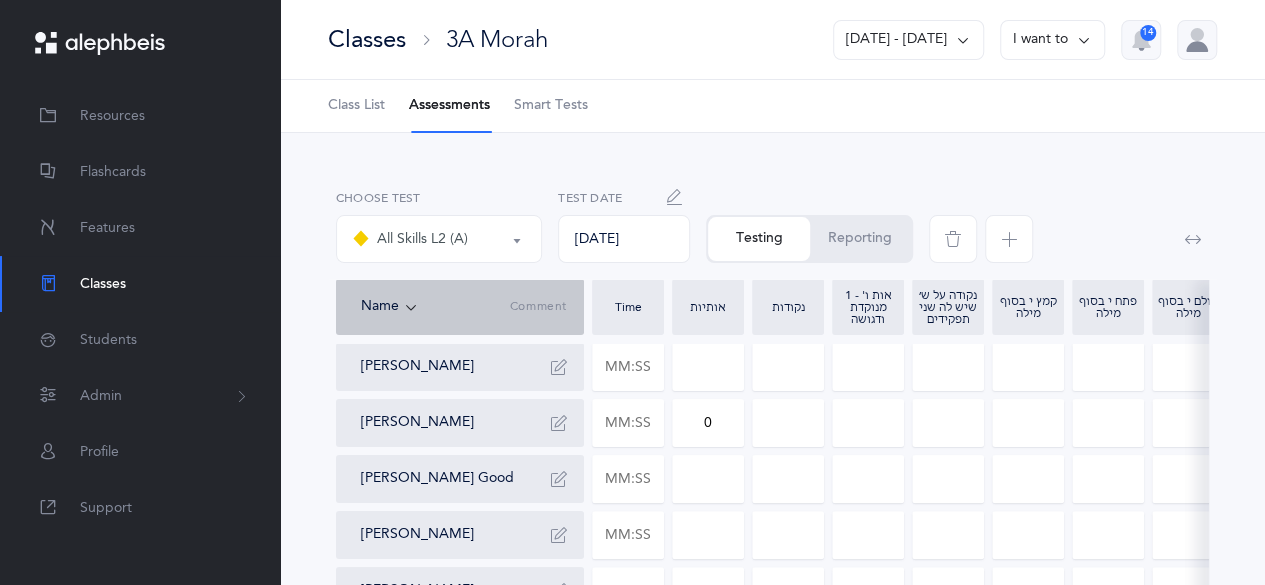 drag, startPoint x: 724, startPoint y: 428, endPoint x: 704, endPoint y: 428, distance: 20 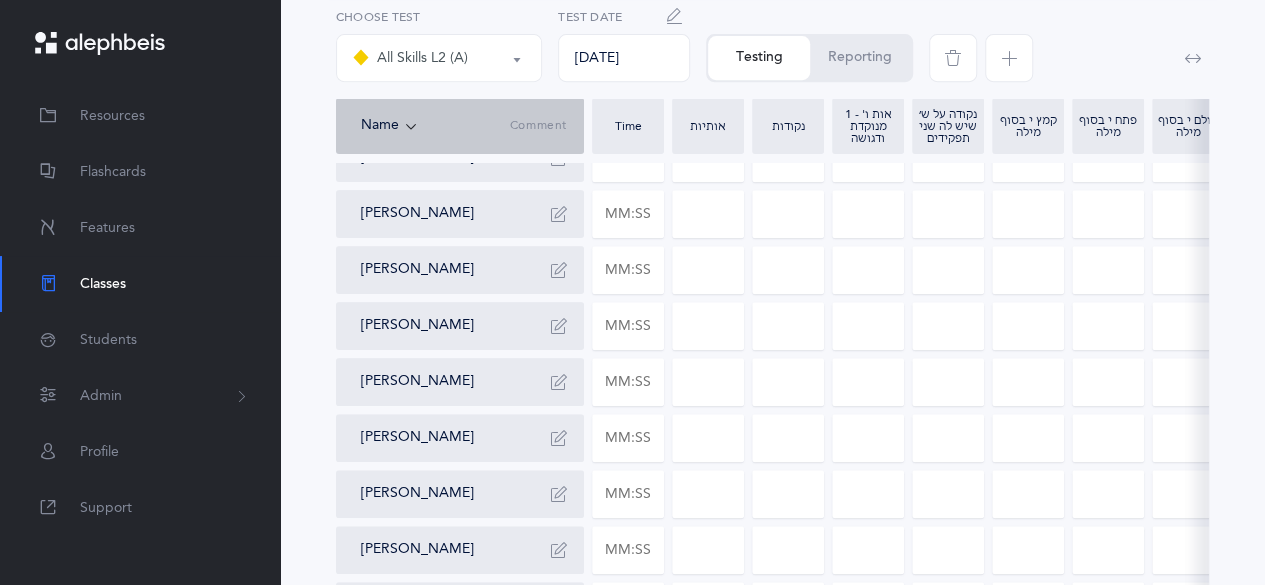 scroll, scrollTop: 440, scrollLeft: 0, axis: vertical 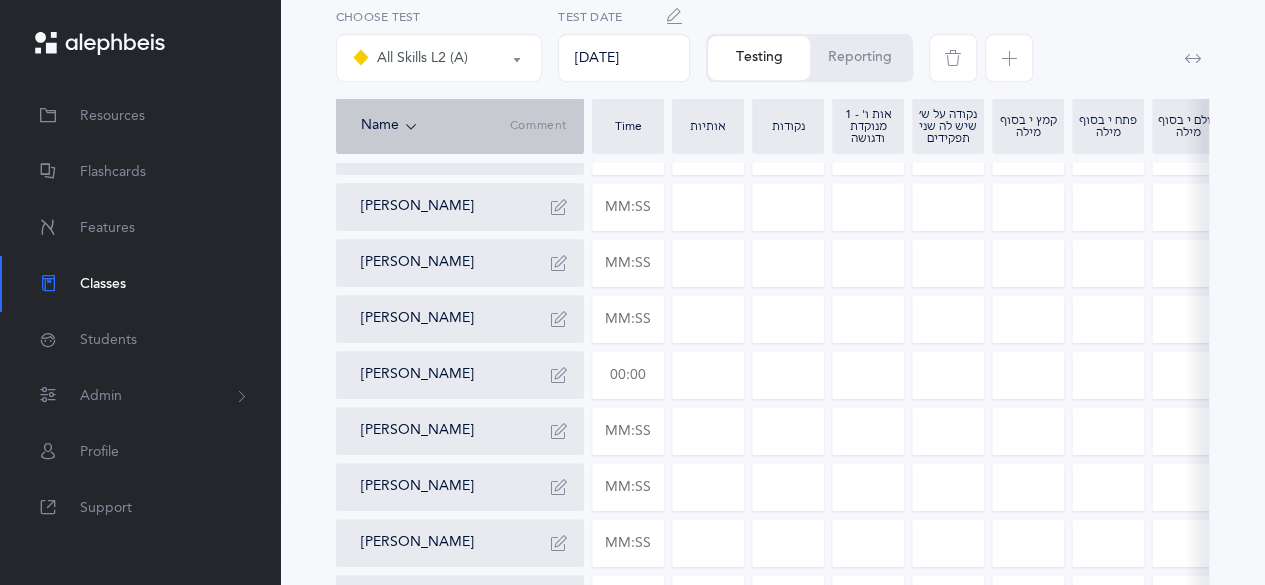 type 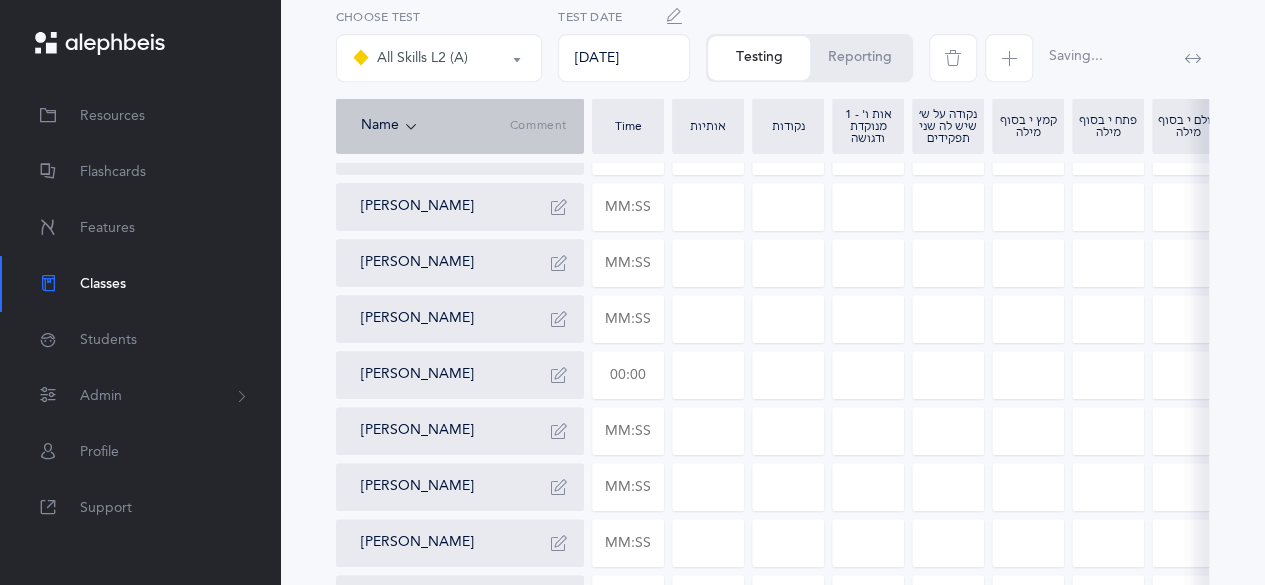 click at bounding box center [628, 375] 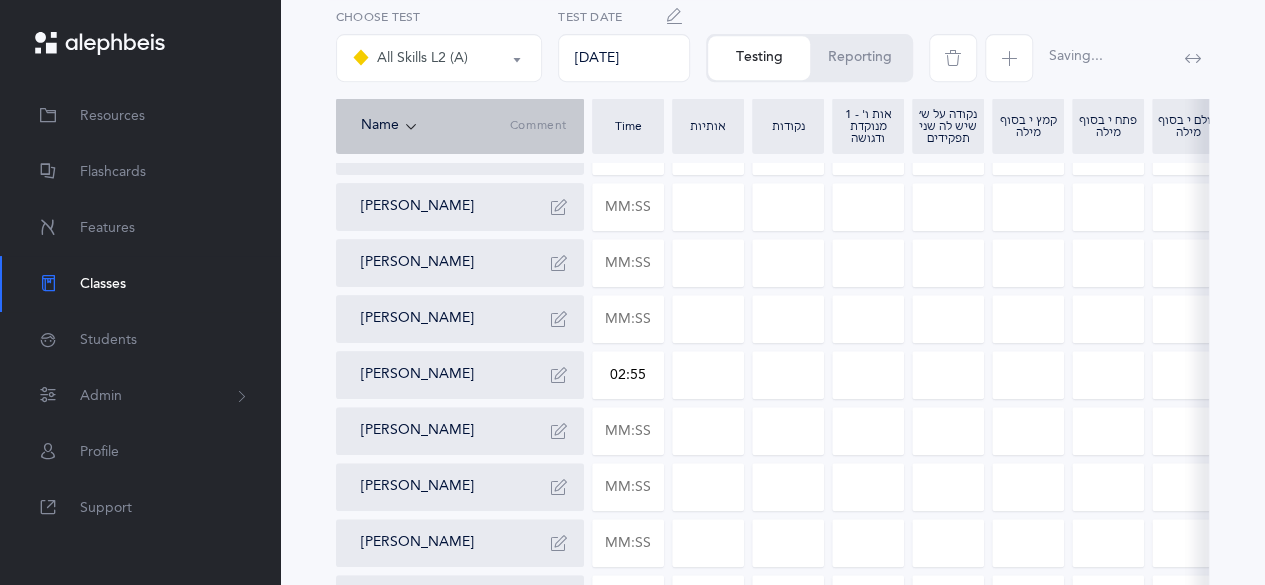 type on "02:55" 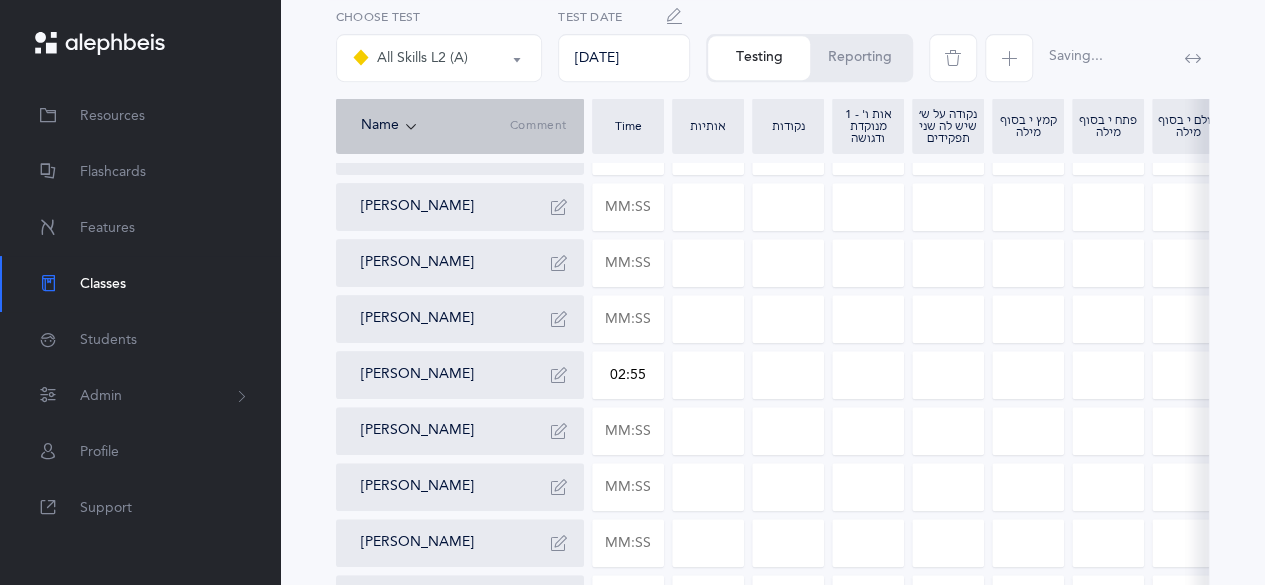 type on "0" 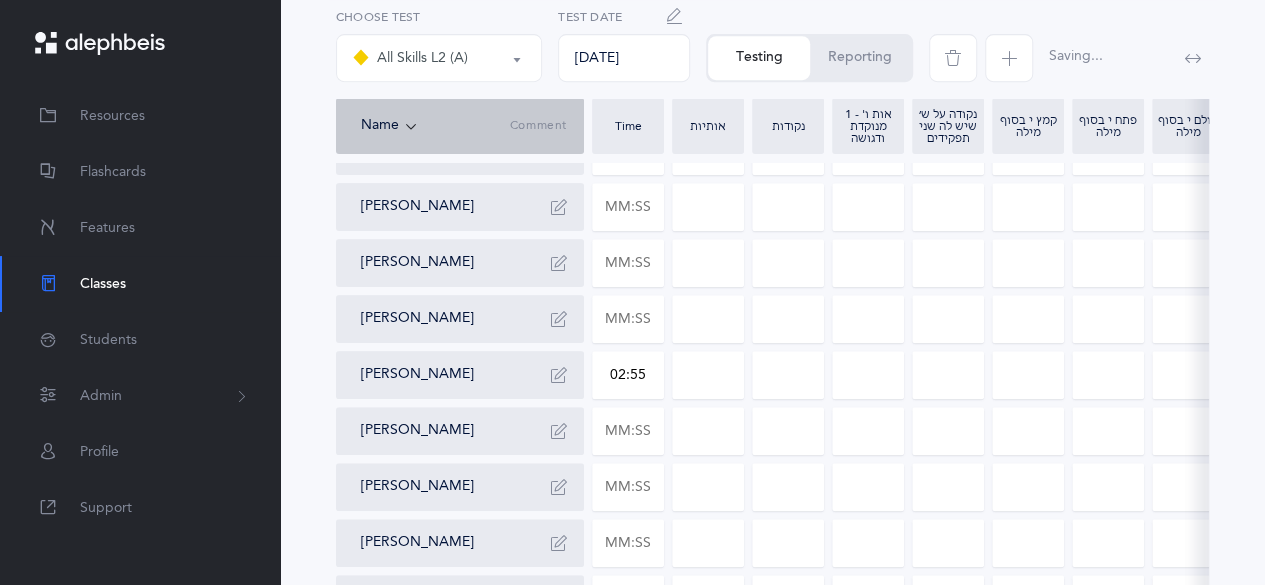 type on "0" 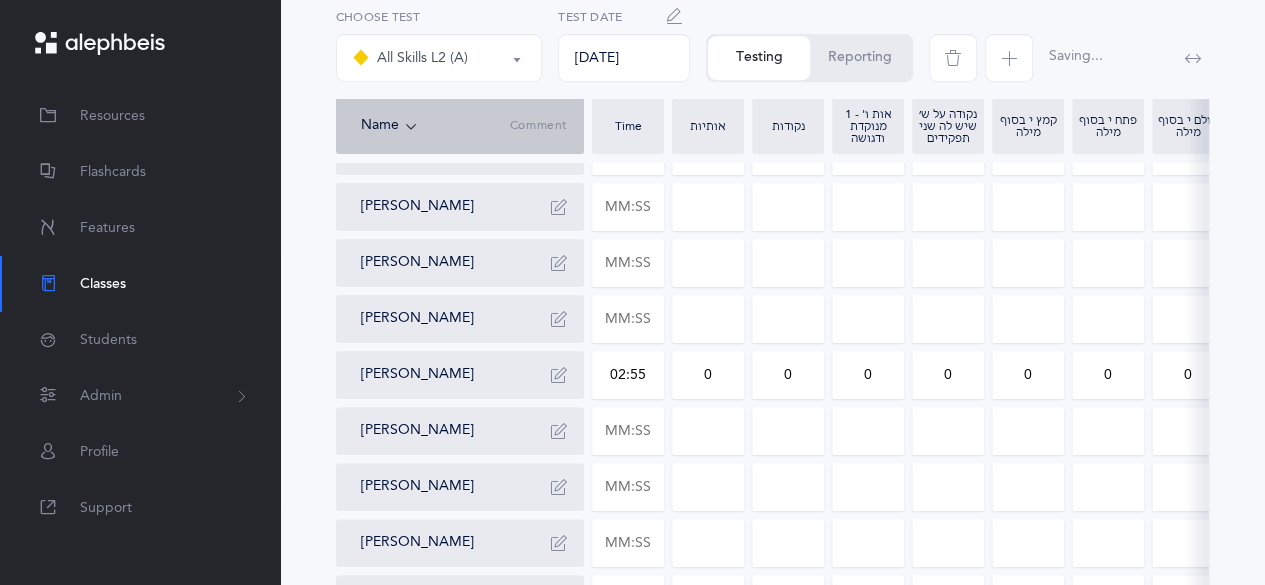 type on "0" 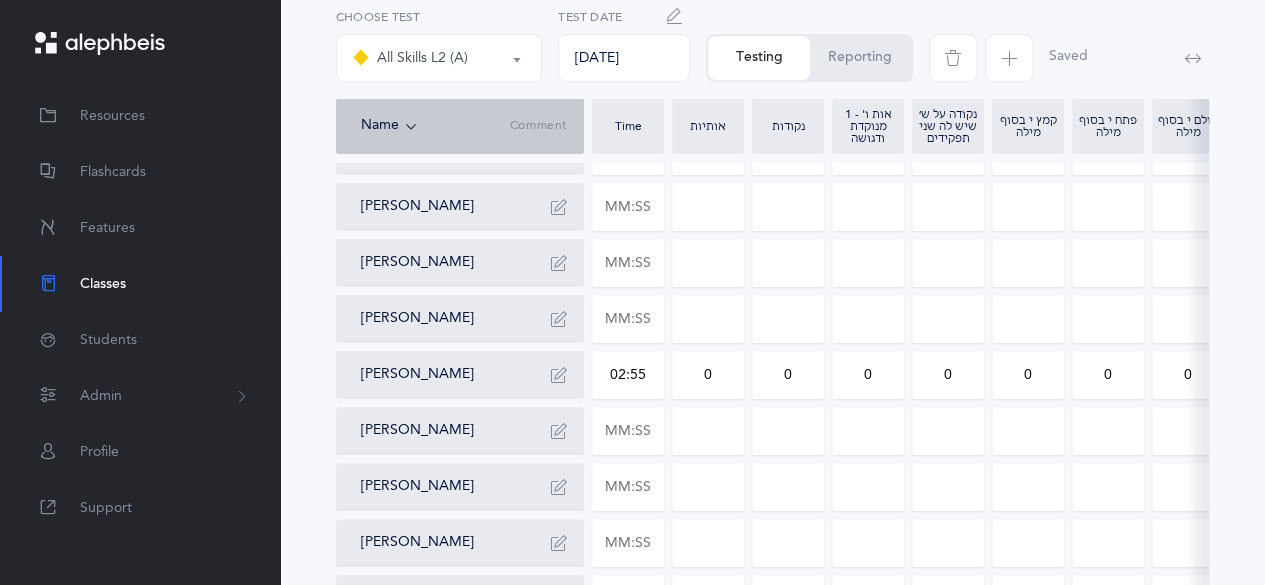 drag, startPoint x: 702, startPoint y: 369, endPoint x: 739, endPoint y: 371, distance: 37.054016 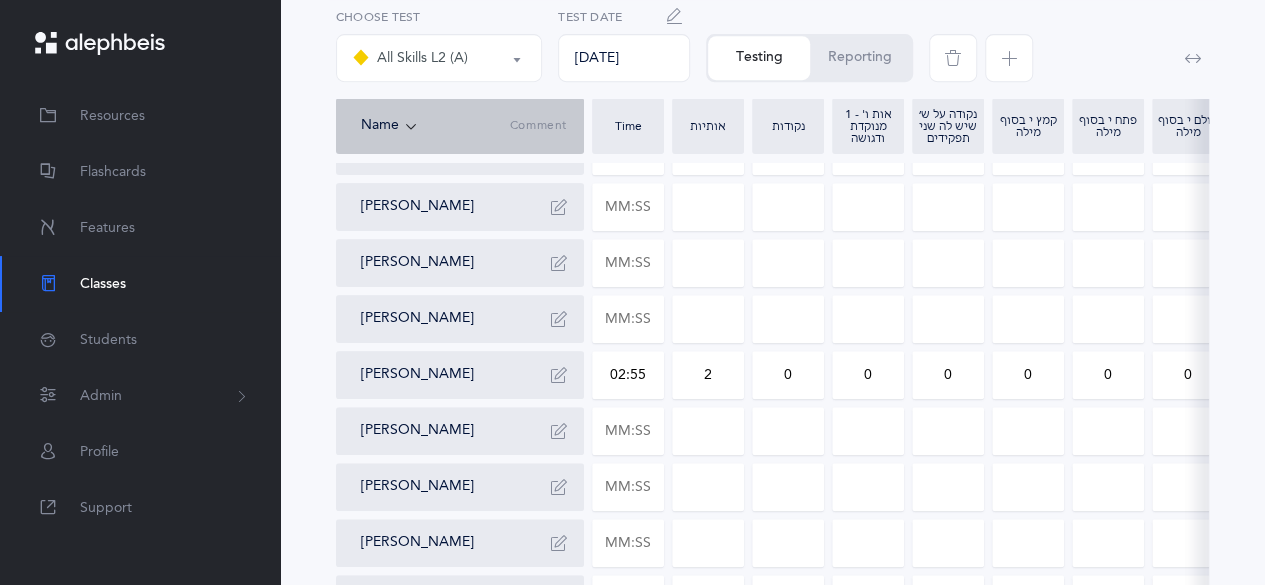 type on "2" 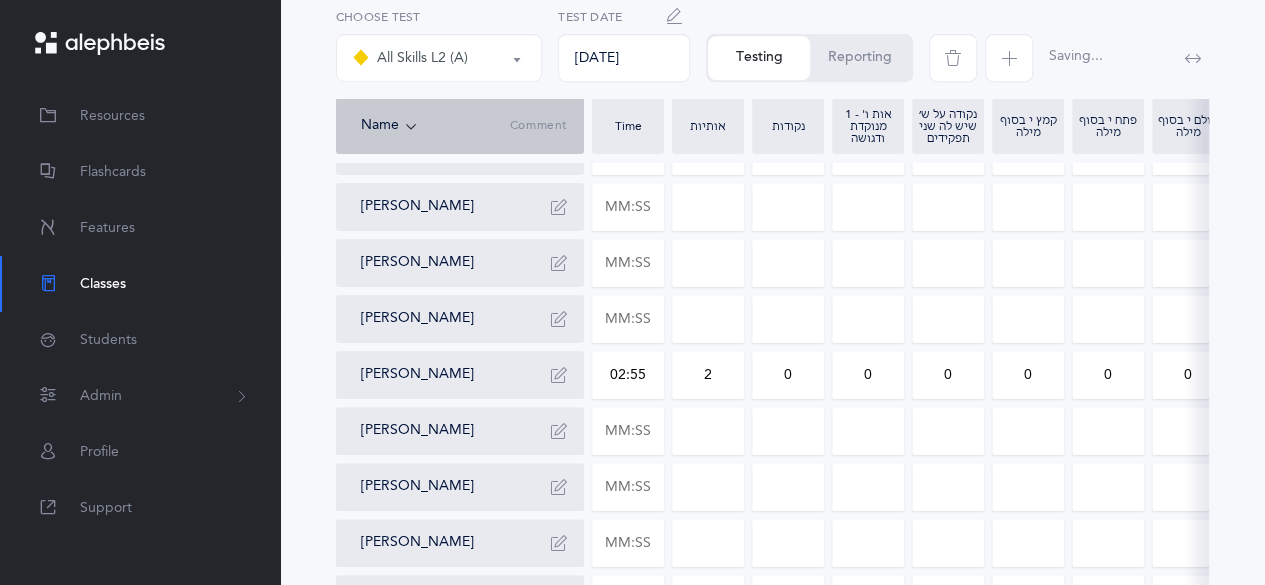 drag, startPoint x: 779, startPoint y: 375, endPoint x: 858, endPoint y: 356, distance: 81.25269 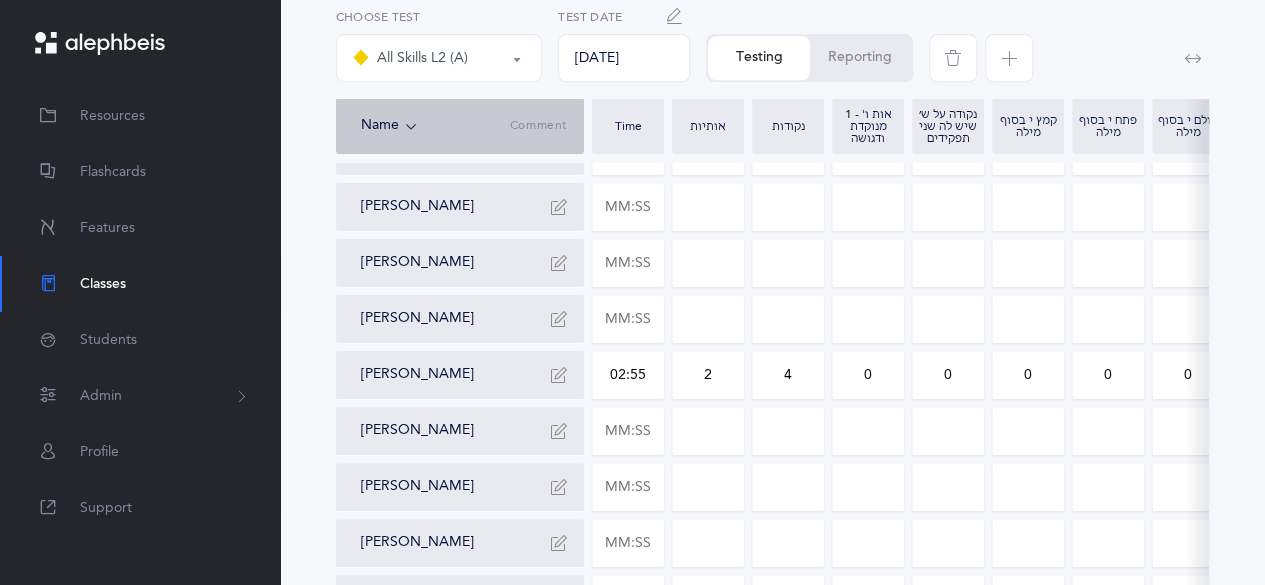 type on "4" 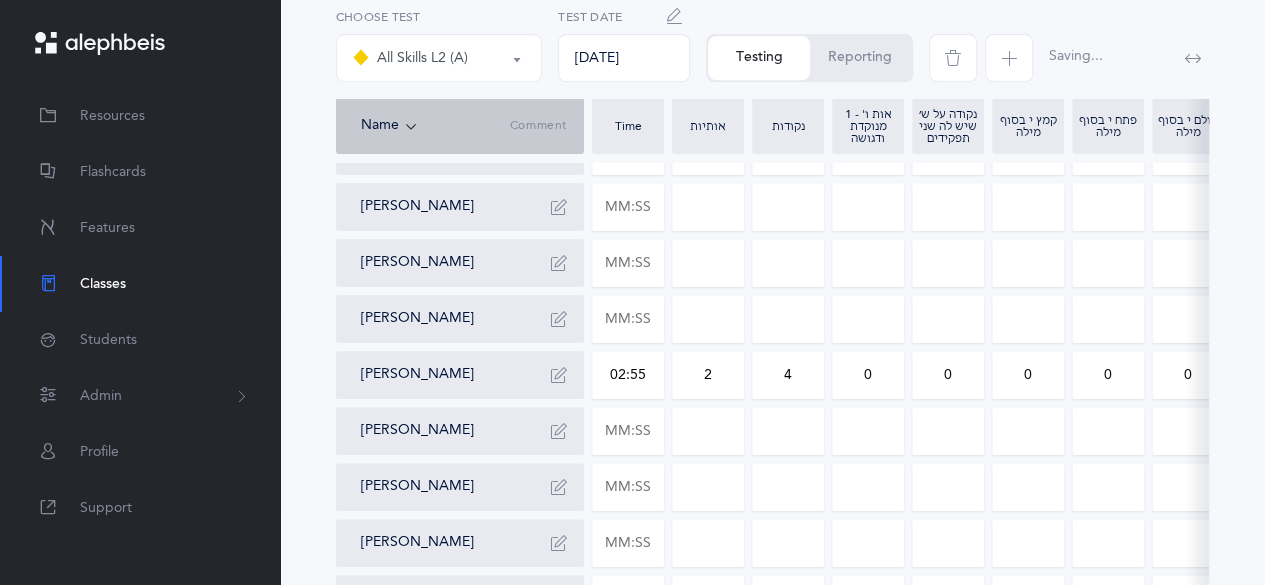 drag, startPoint x: 946, startPoint y: 373, endPoint x: 967, endPoint y: 366, distance: 22.135944 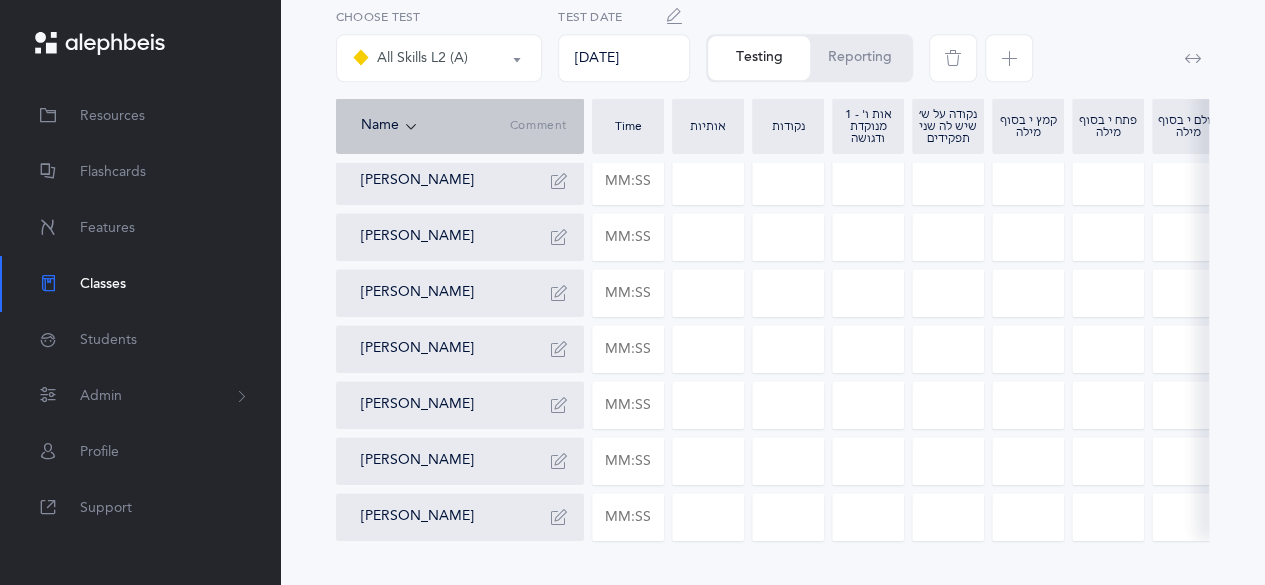scroll, scrollTop: 924, scrollLeft: 0, axis: vertical 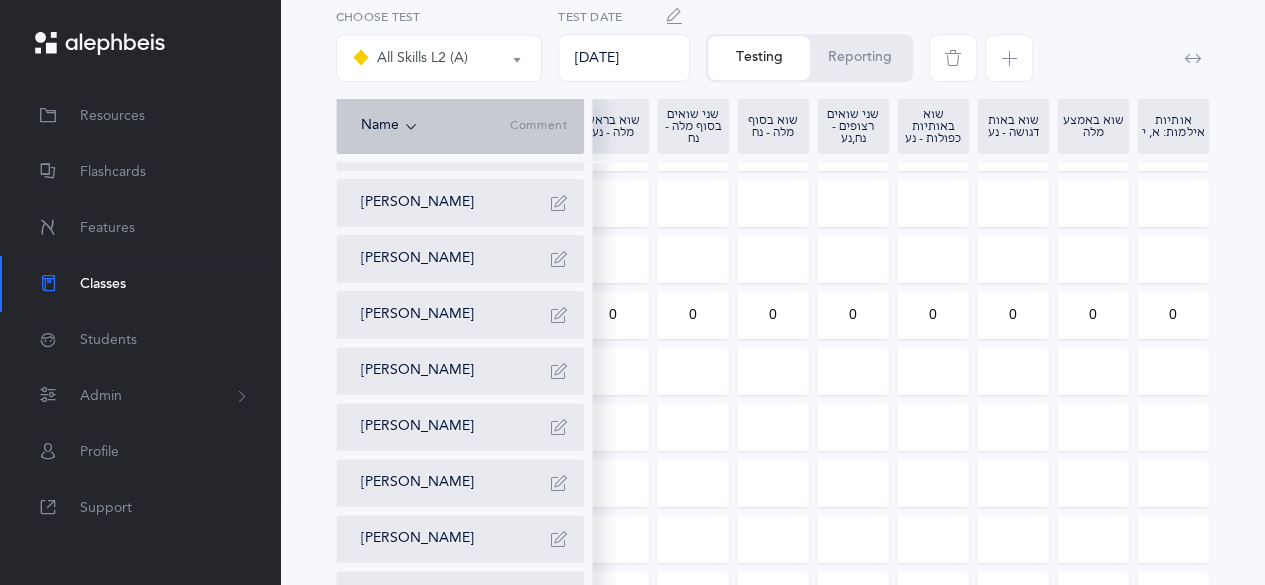 type on "1" 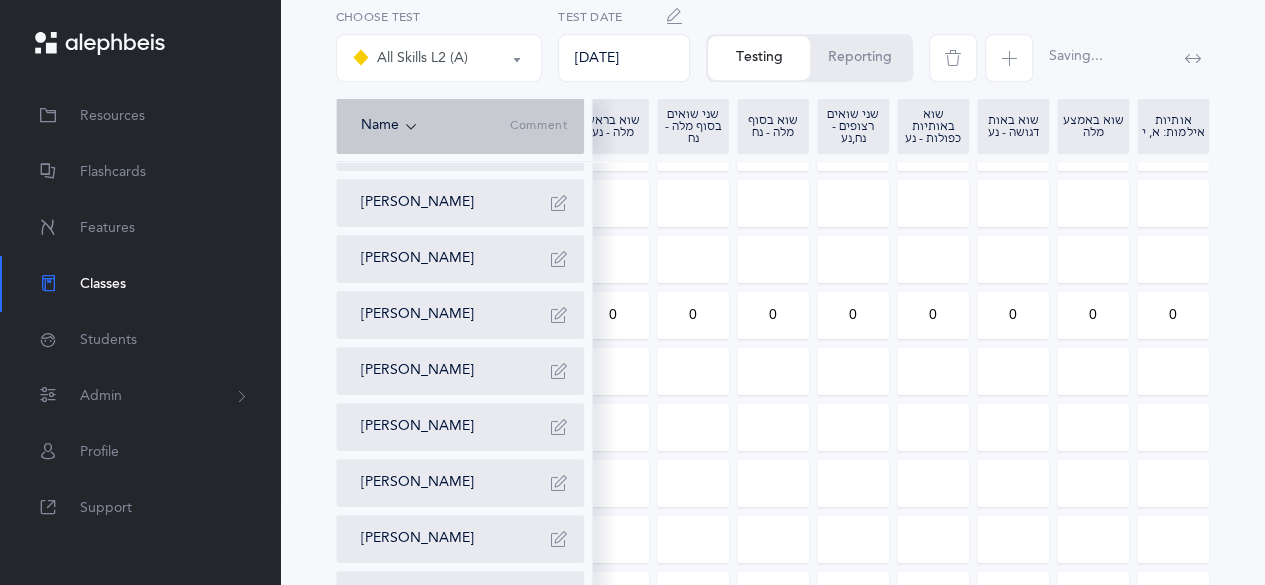 click on "0" at bounding box center [1093, 315] 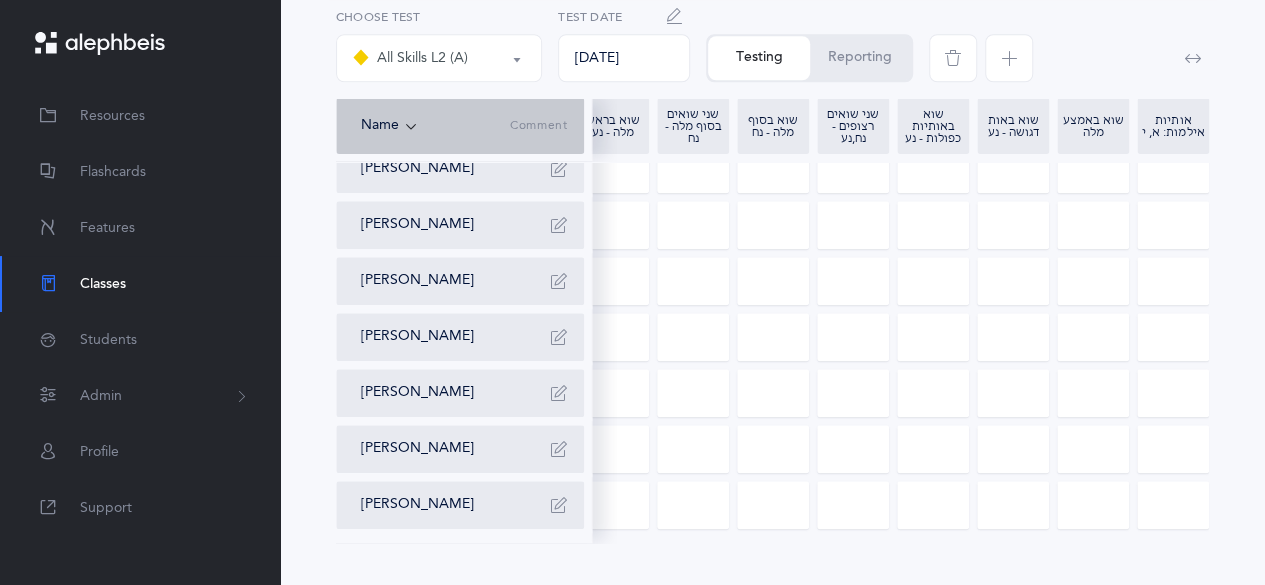 scroll, scrollTop: 877, scrollLeft: 0, axis: vertical 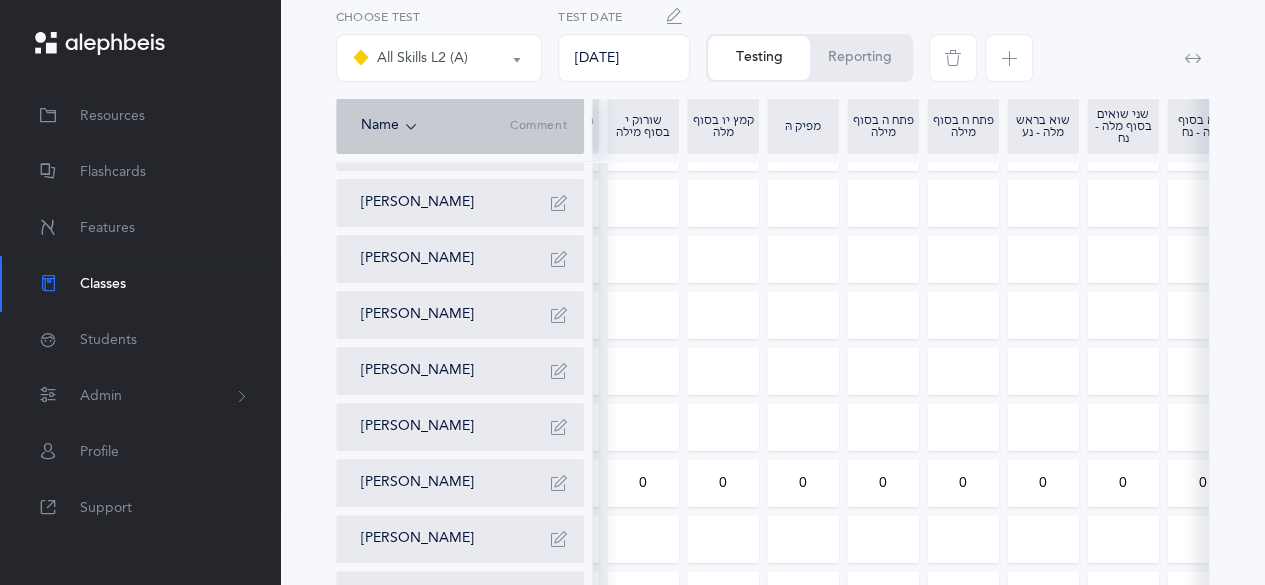 type on "3" 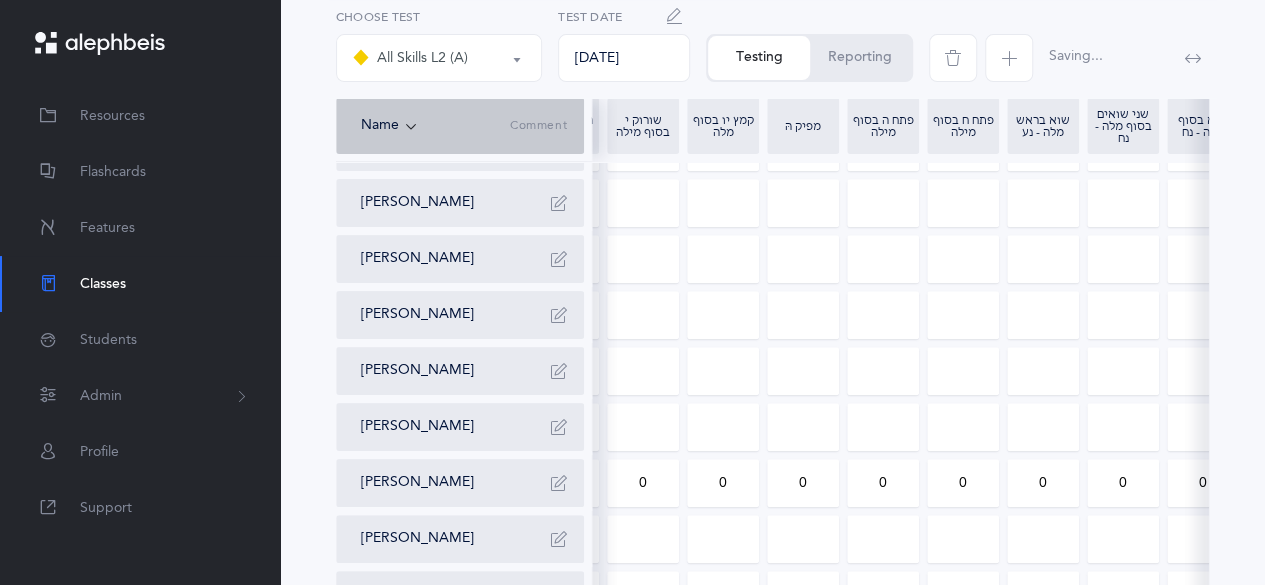 drag, startPoint x: 722, startPoint y: 467, endPoint x: 735, endPoint y: 469, distance: 13.152946 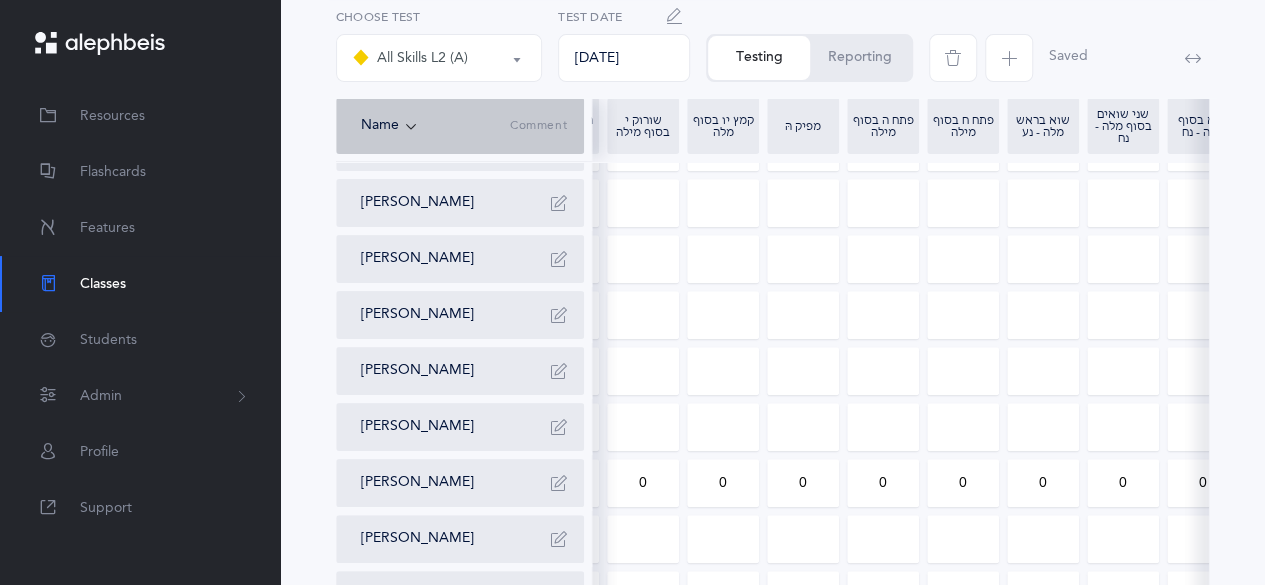 drag, startPoint x: 735, startPoint y: 469, endPoint x: 738, endPoint y: 479, distance: 10.440307 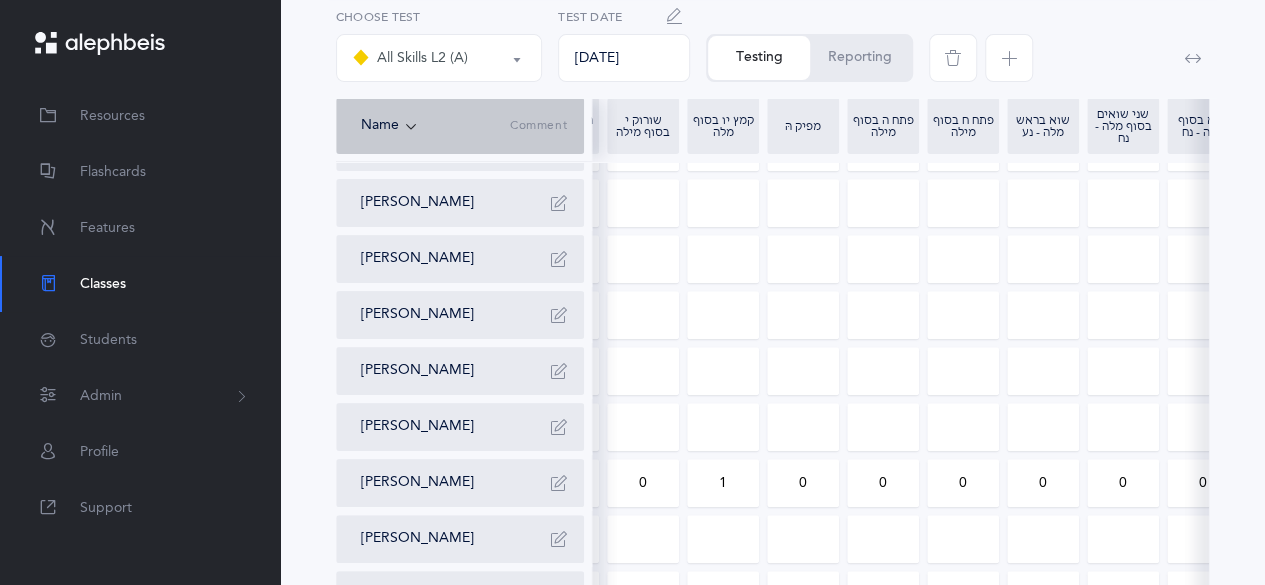 type on "1" 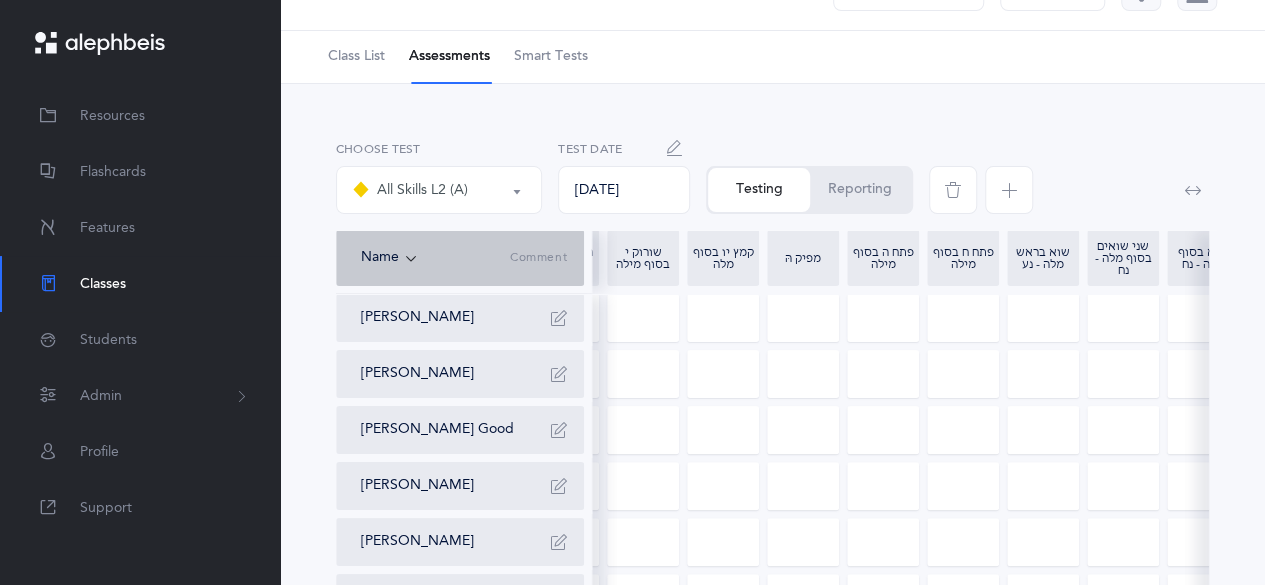scroll, scrollTop: 46, scrollLeft: 0, axis: vertical 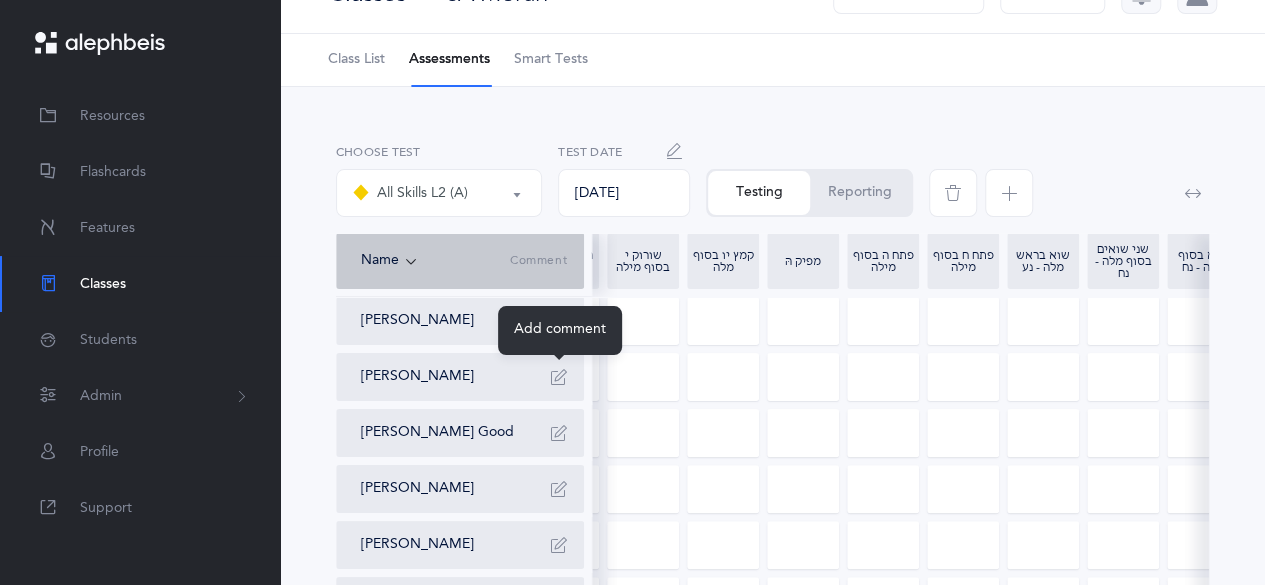 click at bounding box center [559, 377] 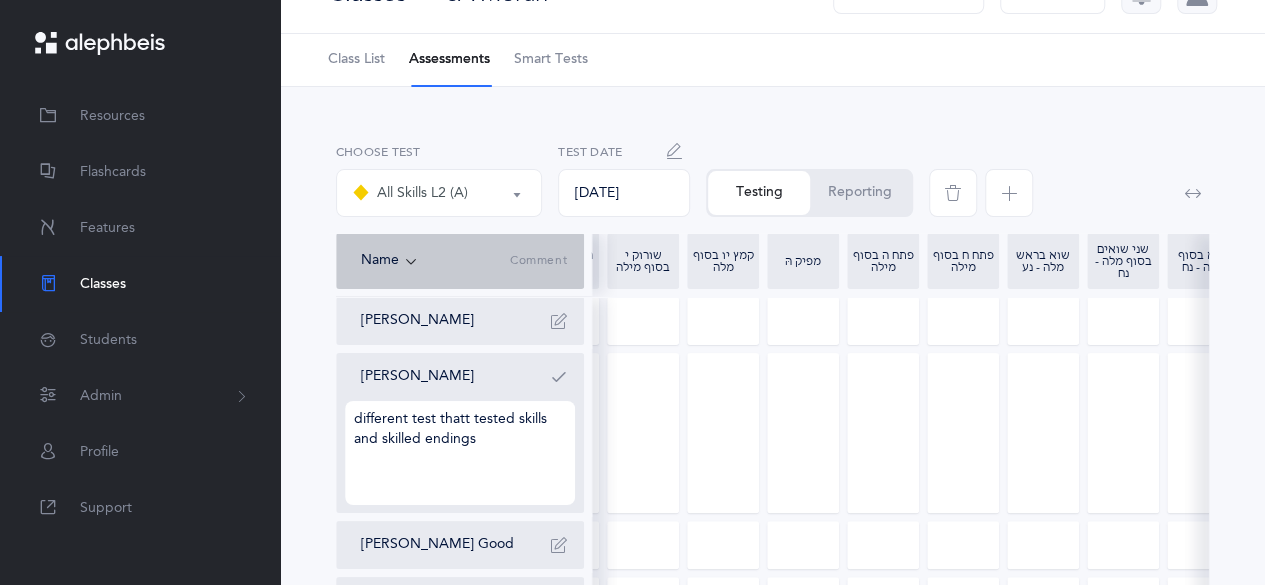 click on "different test thatt tested skills and skilled endings" at bounding box center (460, 453) 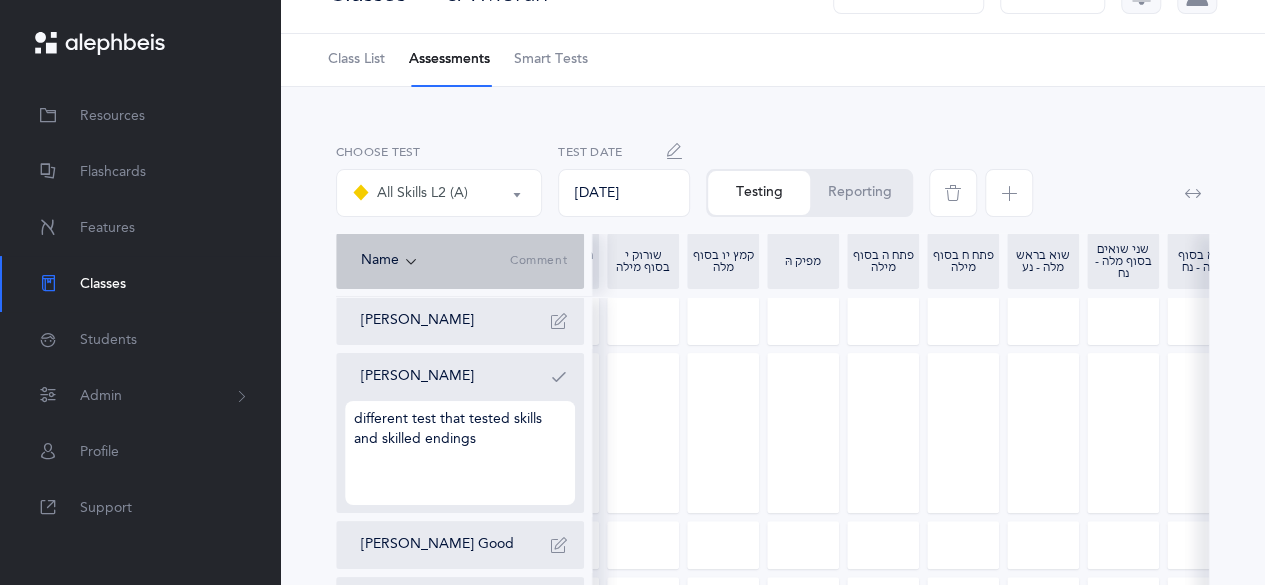 scroll, scrollTop: 0, scrollLeft: 578, axis: horizontal 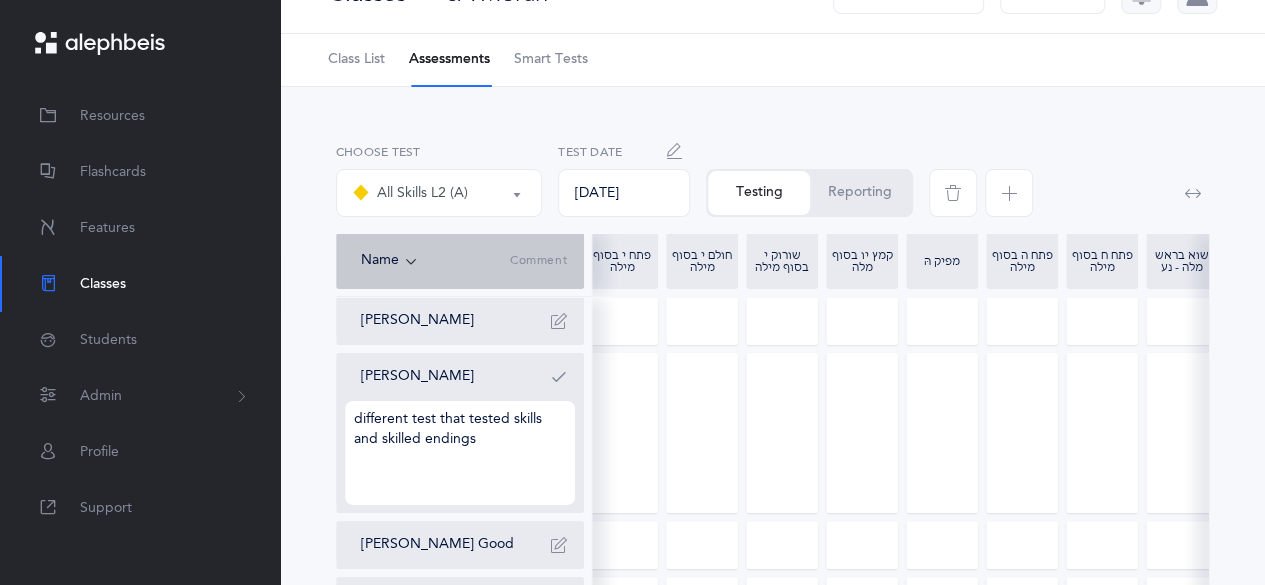 drag, startPoint x: 486, startPoint y: 457, endPoint x: 343, endPoint y: 409, distance: 150.84097 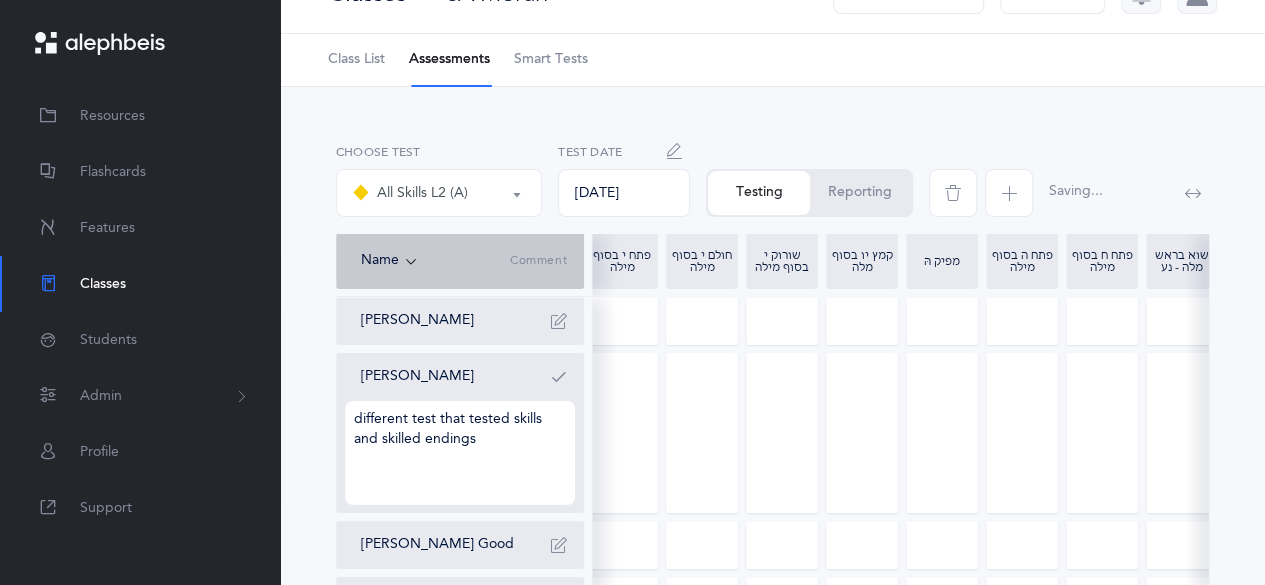 click at bounding box center (559, 377) 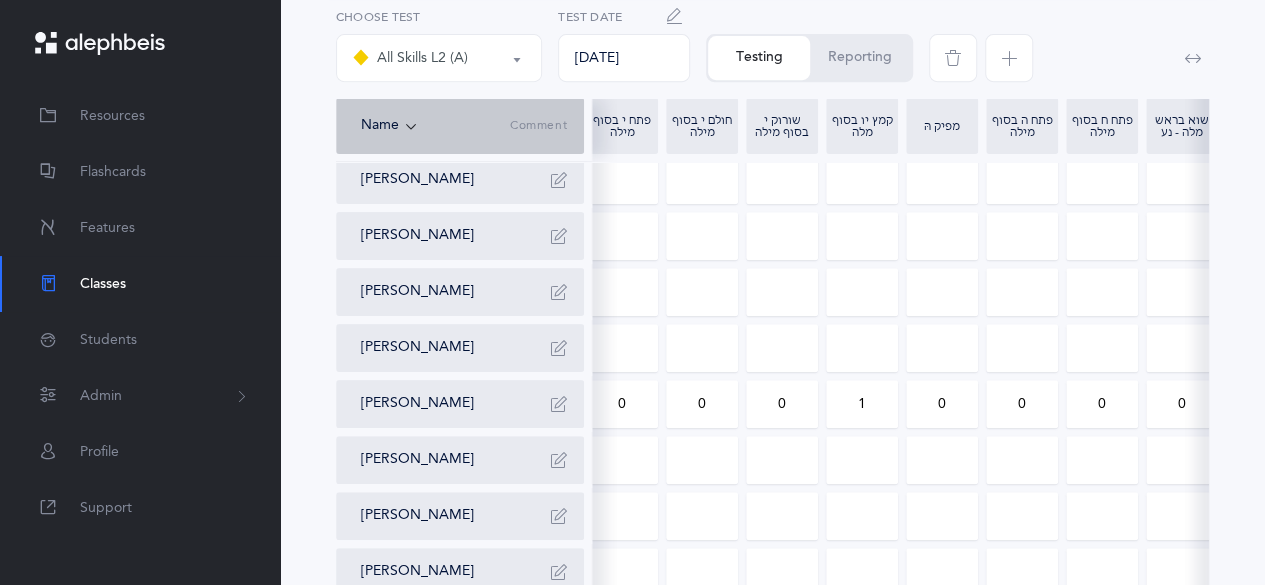 scroll, scrollTop: 464, scrollLeft: 0, axis: vertical 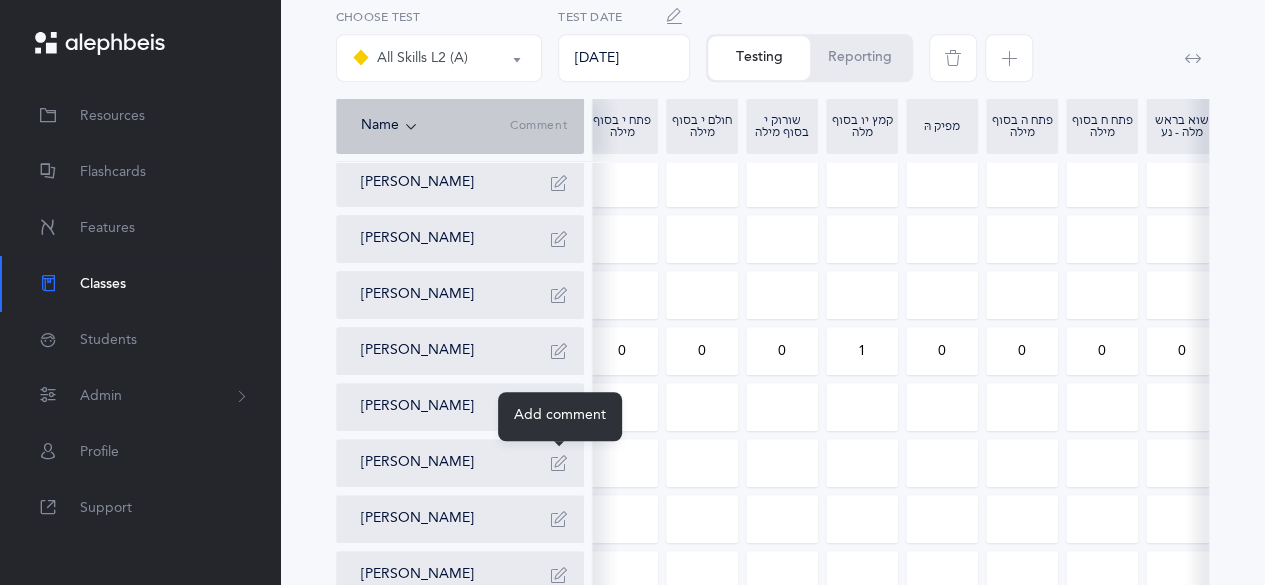 click at bounding box center (559, 463) 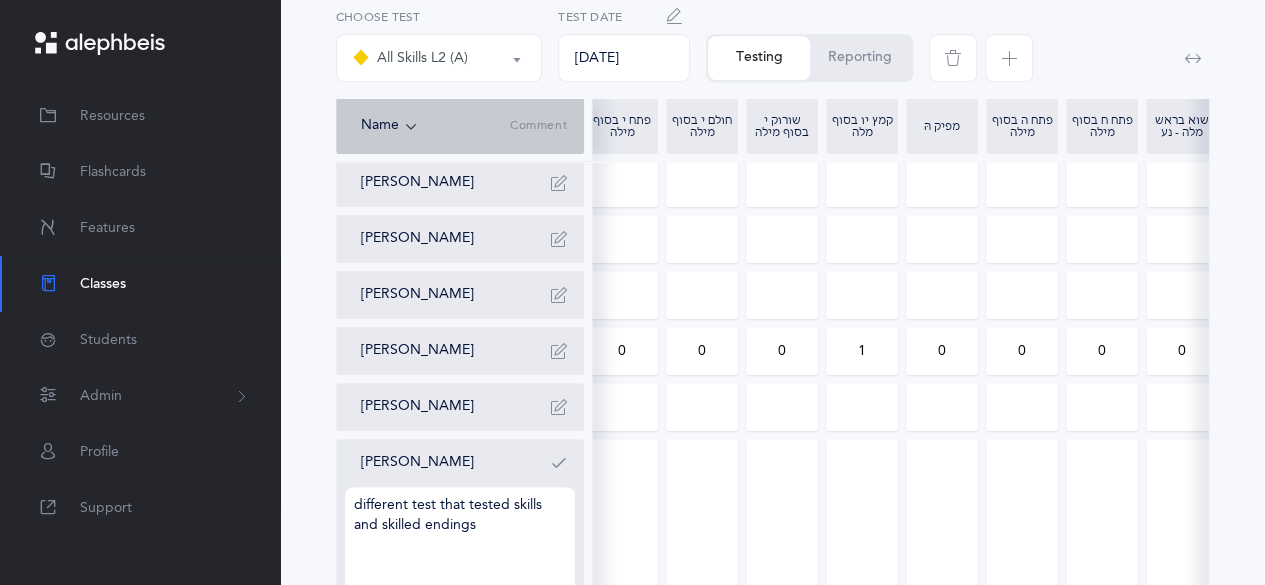type on "different test that tested skills and skilled endings" 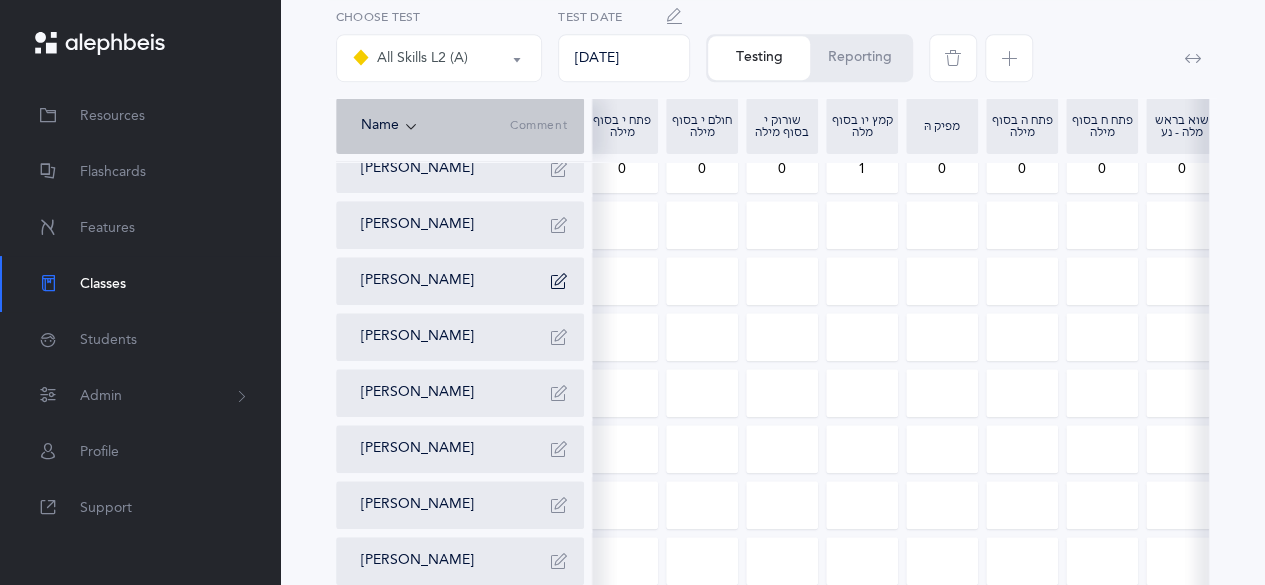 scroll, scrollTop: 924, scrollLeft: 0, axis: vertical 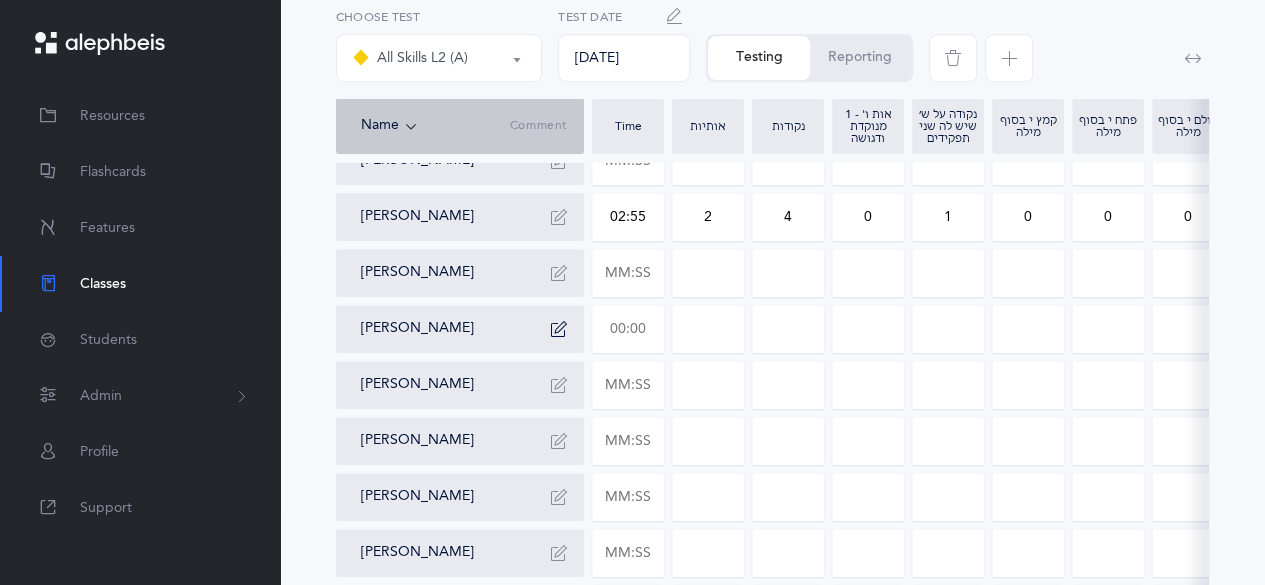 click at bounding box center (628, 329) 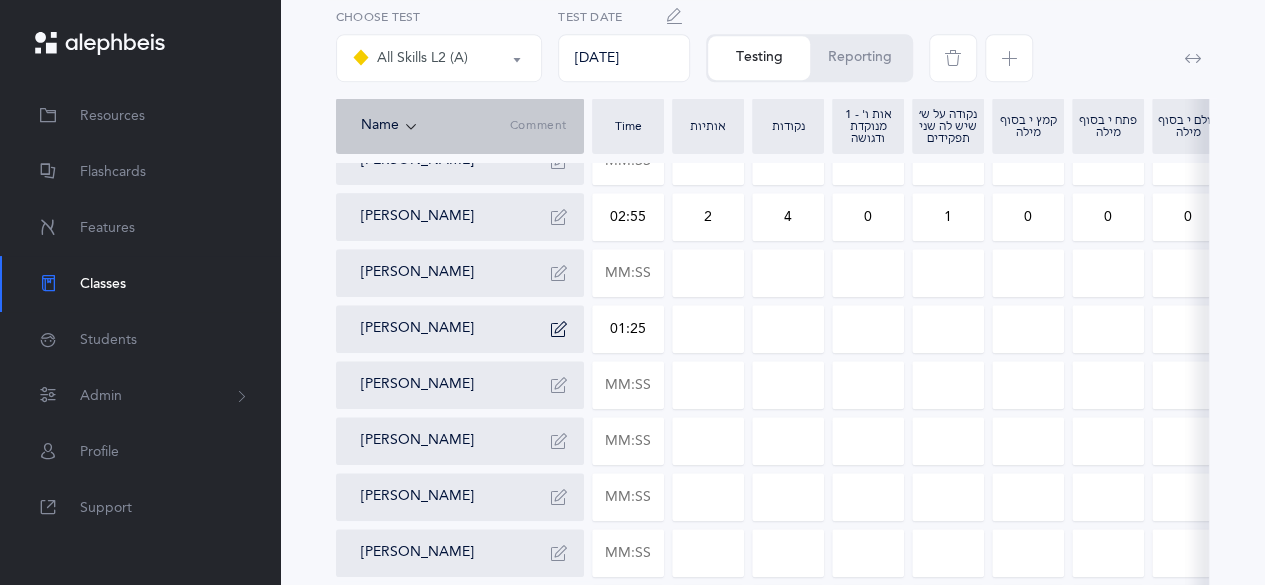 type on "01:25" 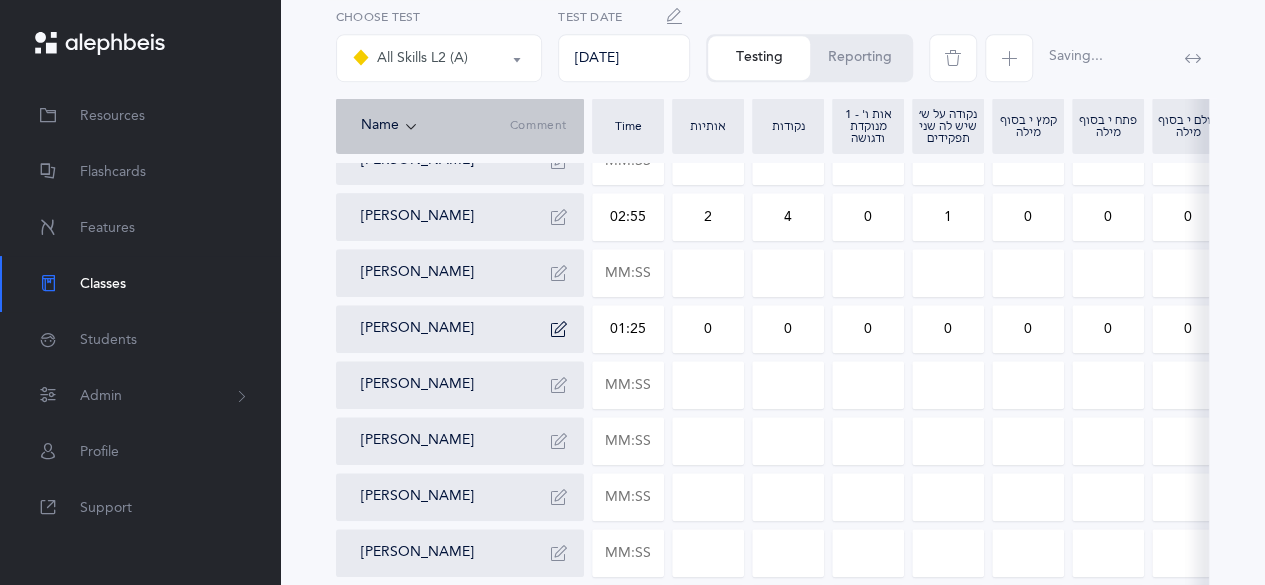 drag, startPoint x: 718, startPoint y: 332, endPoint x: 692, endPoint y: 332, distance: 26 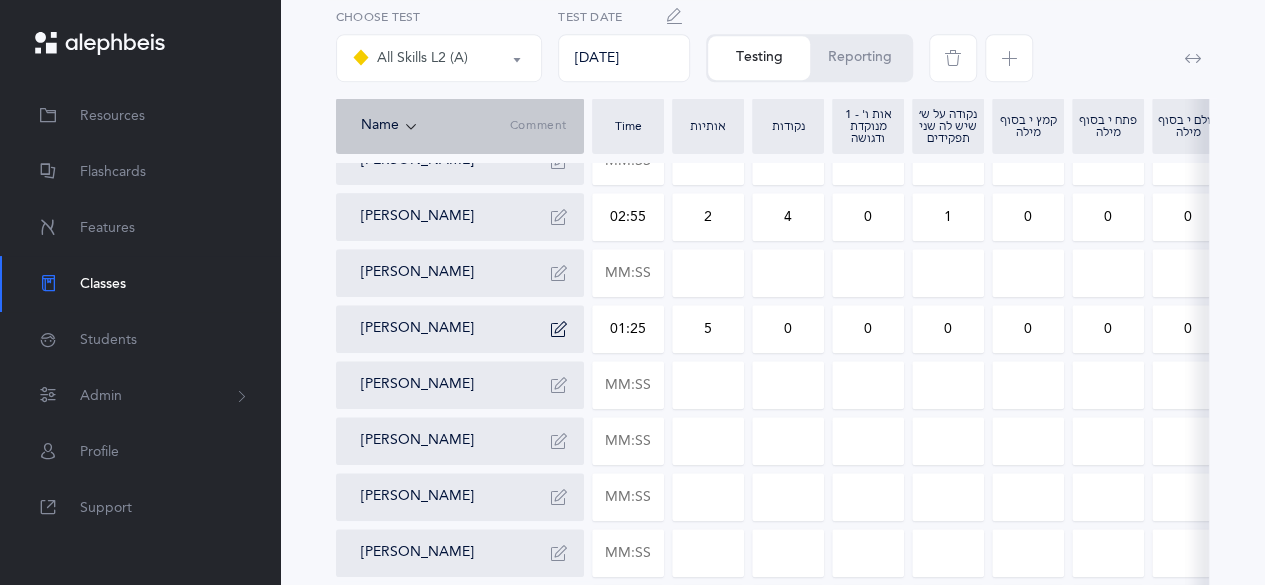 type on "5" 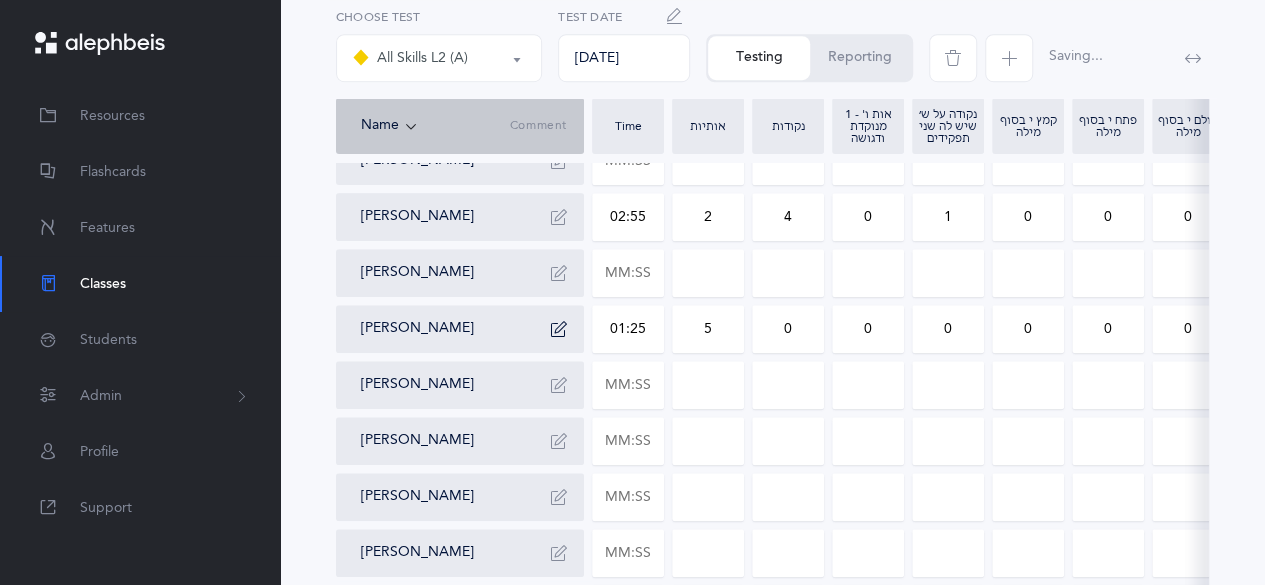 drag, startPoint x: 792, startPoint y: 329, endPoint x: 772, endPoint y: 335, distance: 20.880613 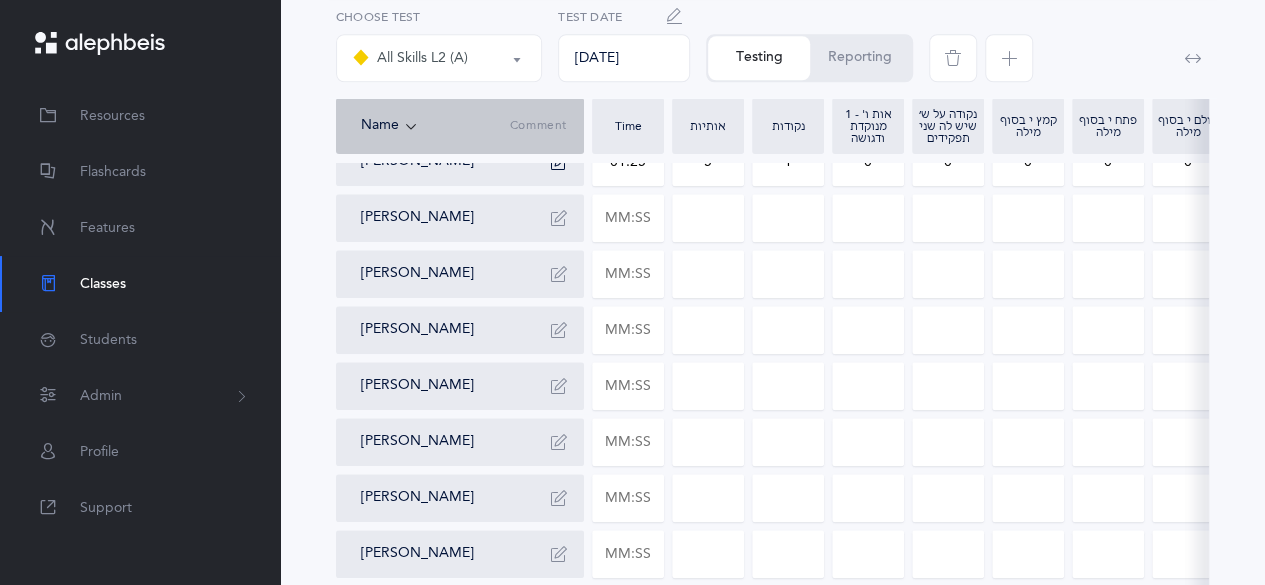 scroll, scrollTop: 924, scrollLeft: 0, axis: vertical 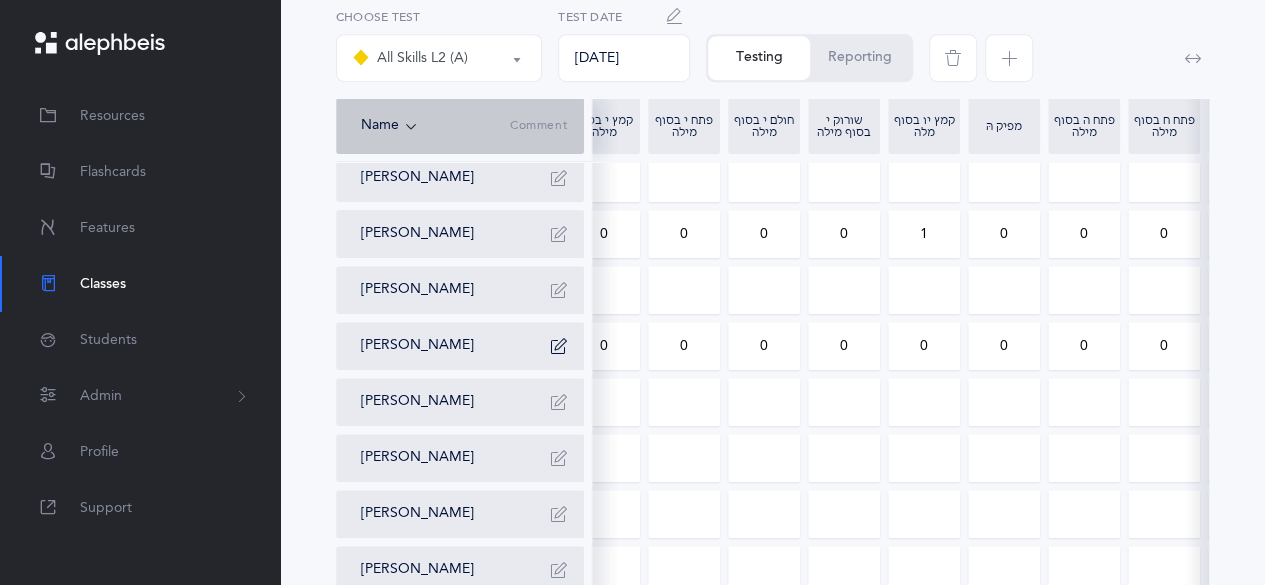 type on "1" 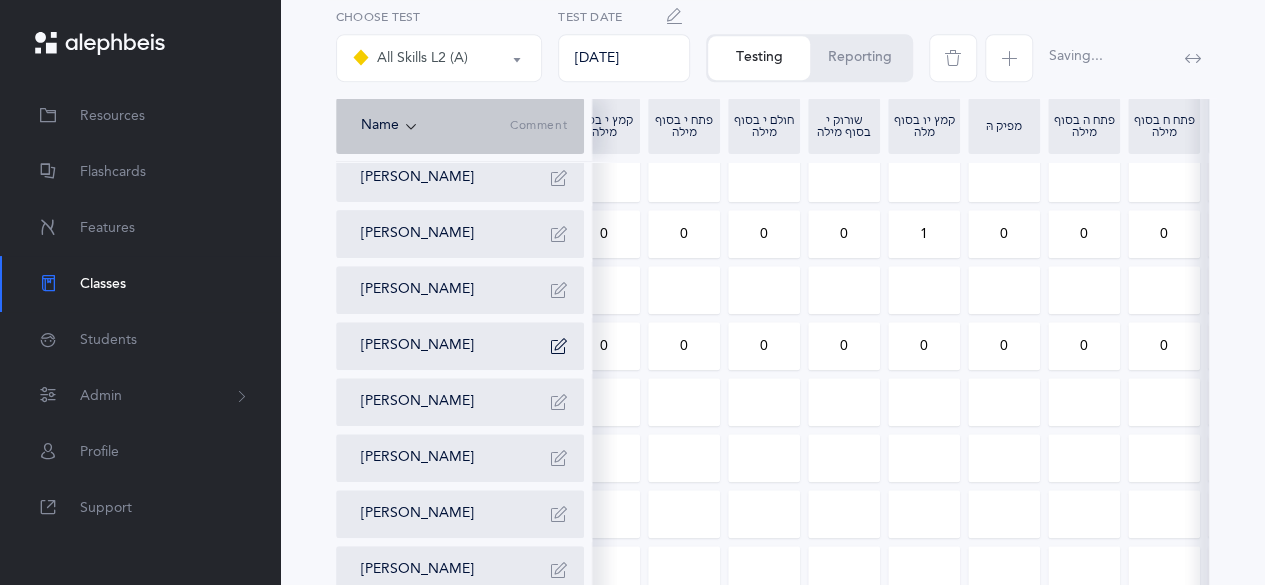 drag, startPoint x: 918, startPoint y: 348, endPoint x: 936, endPoint y: 341, distance: 19.313208 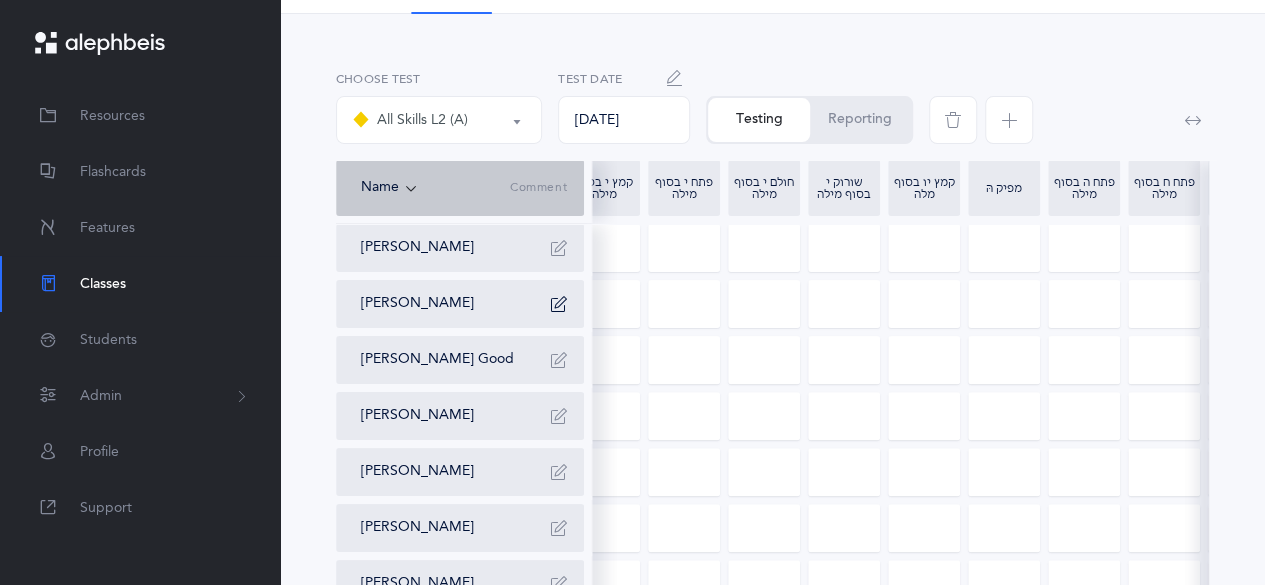 scroll, scrollTop: 113, scrollLeft: 0, axis: vertical 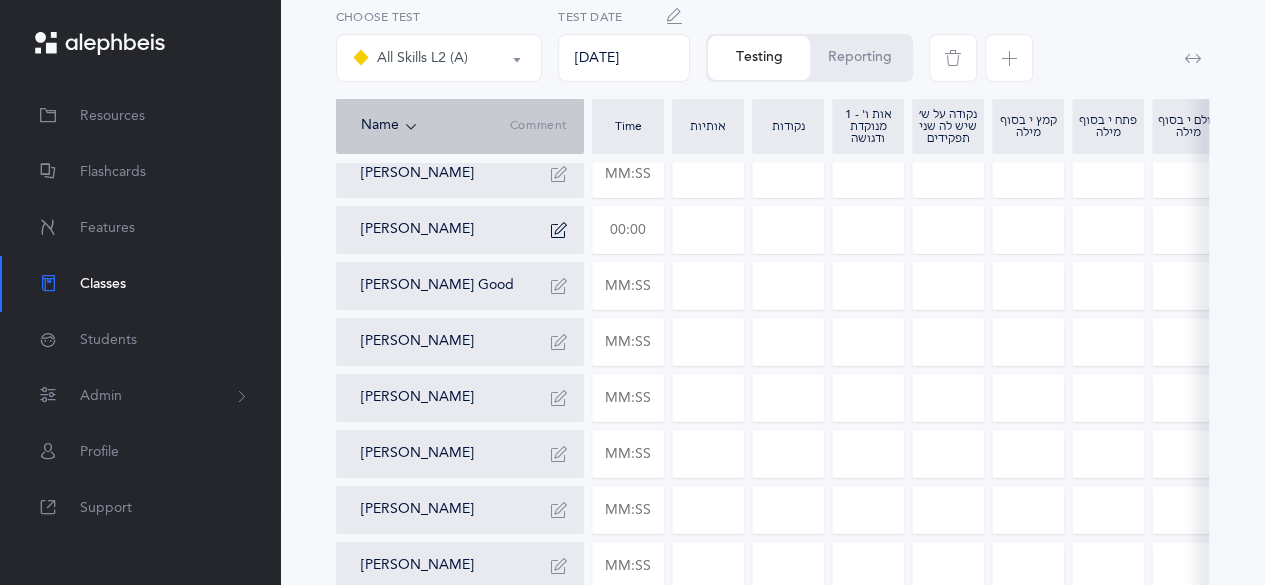 type on "1" 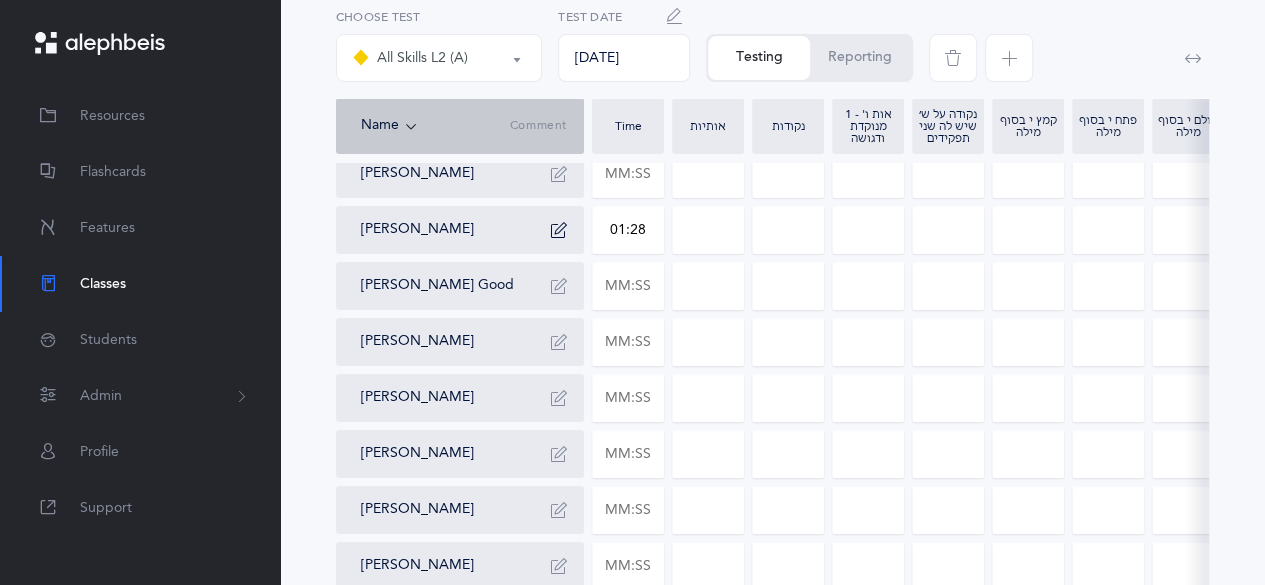 type on "01:28" 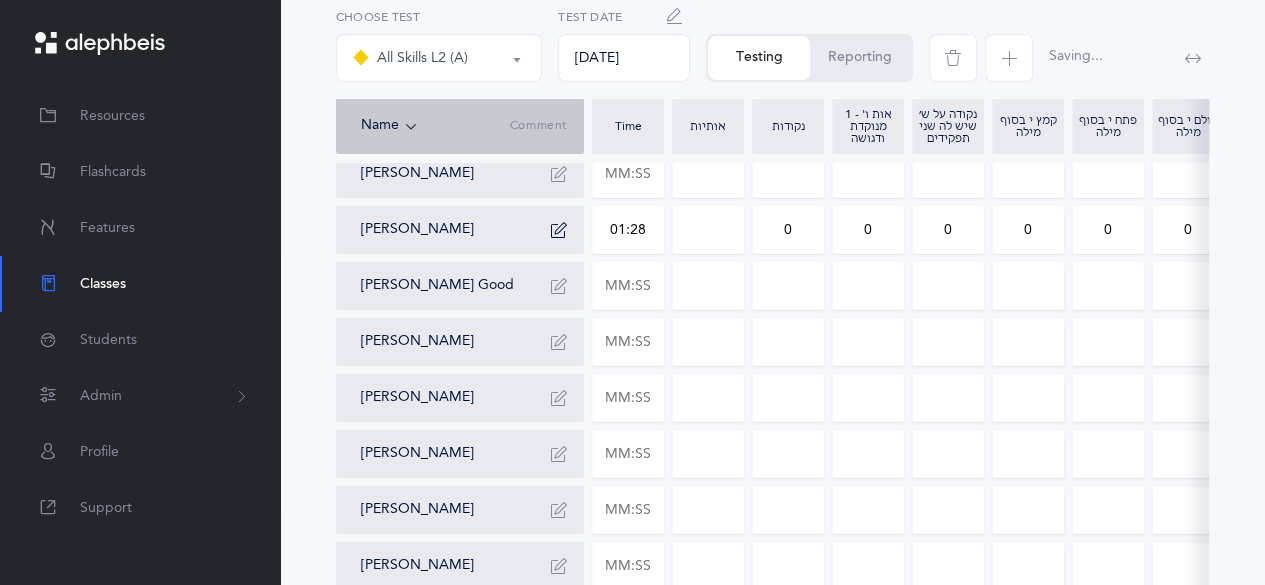drag, startPoint x: 699, startPoint y: 241, endPoint x: 716, endPoint y: 241, distance: 17 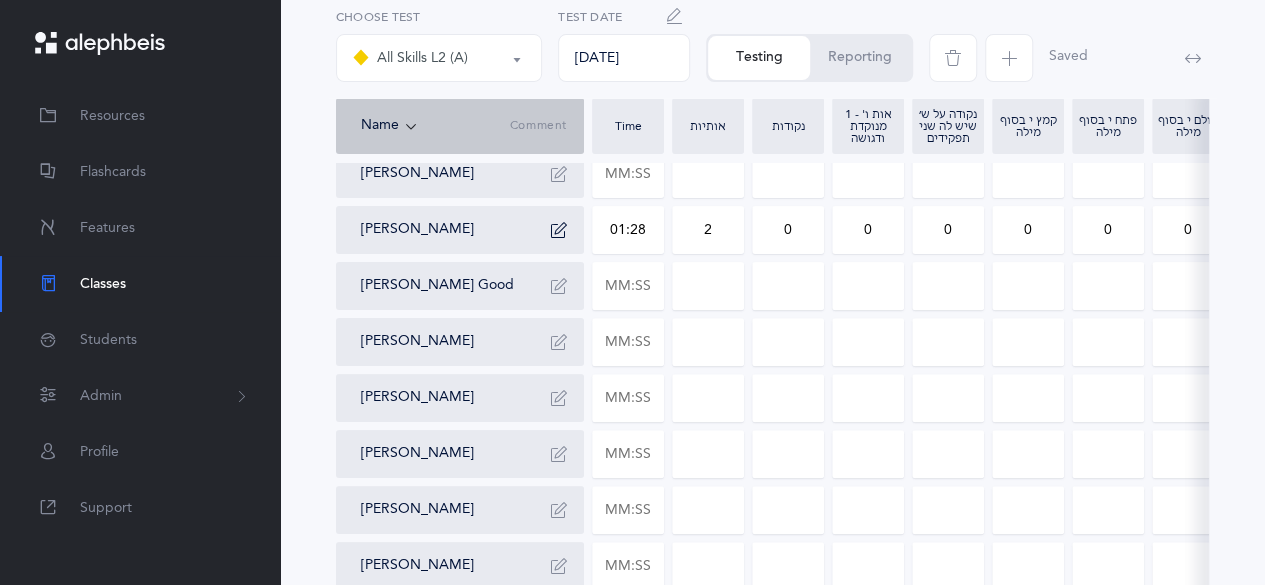 type on "2" 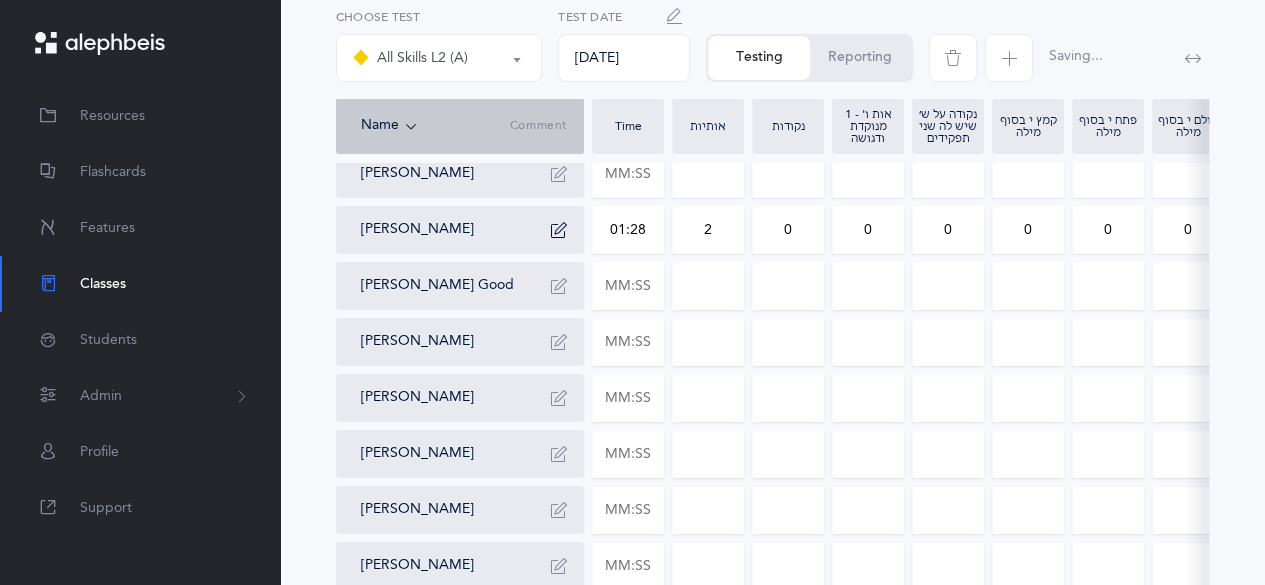 drag, startPoint x: 781, startPoint y: 237, endPoint x: 801, endPoint y: 232, distance: 20.615528 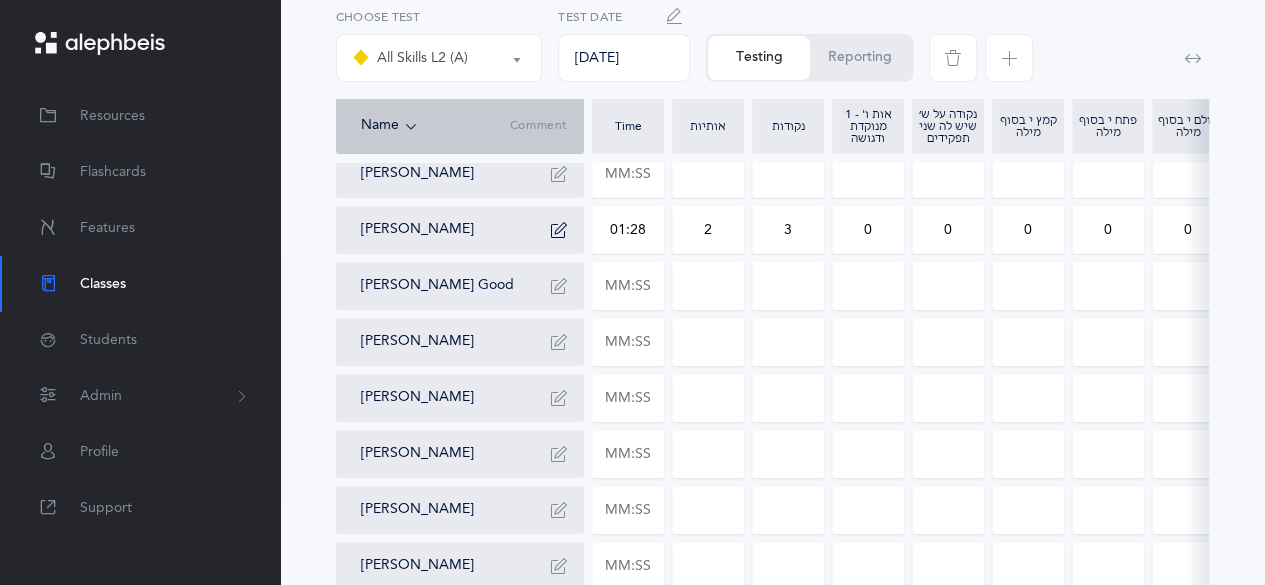 type on "3" 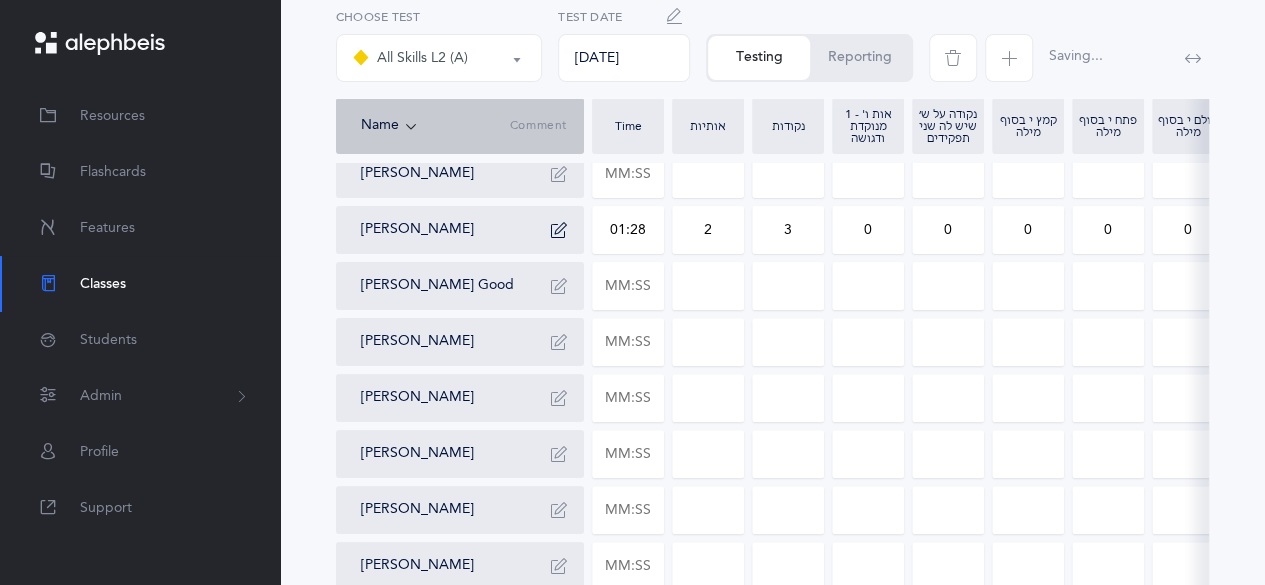 drag, startPoint x: 1019, startPoint y: 243, endPoint x: 1035, endPoint y: 238, distance: 16.763054 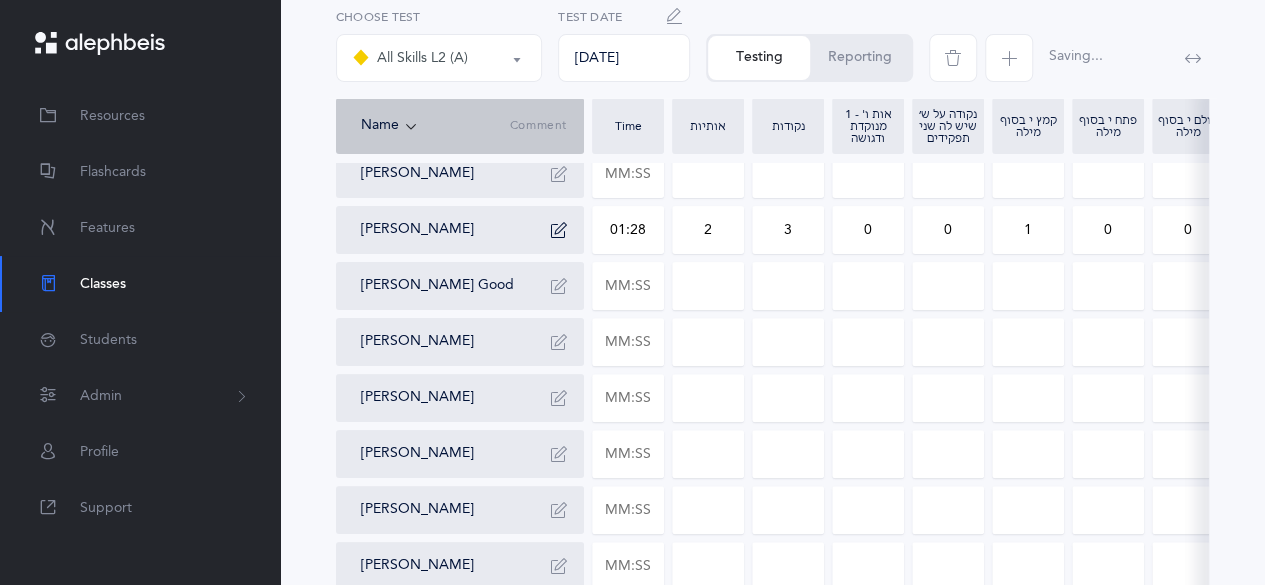 type on "1" 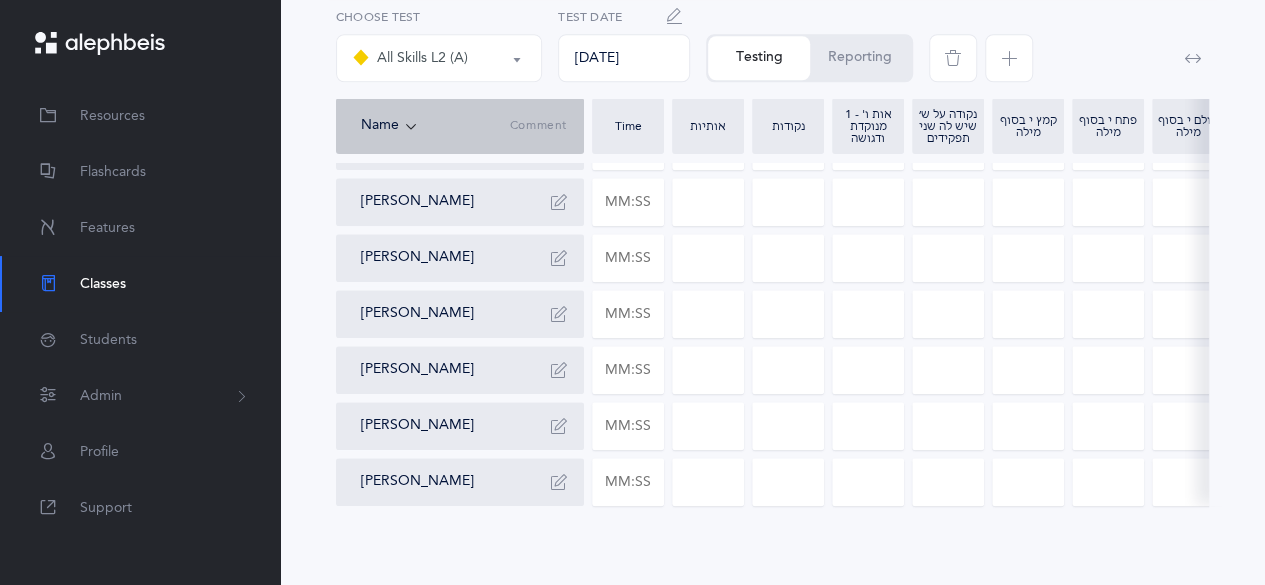 scroll, scrollTop: 908, scrollLeft: 0, axis: vertical 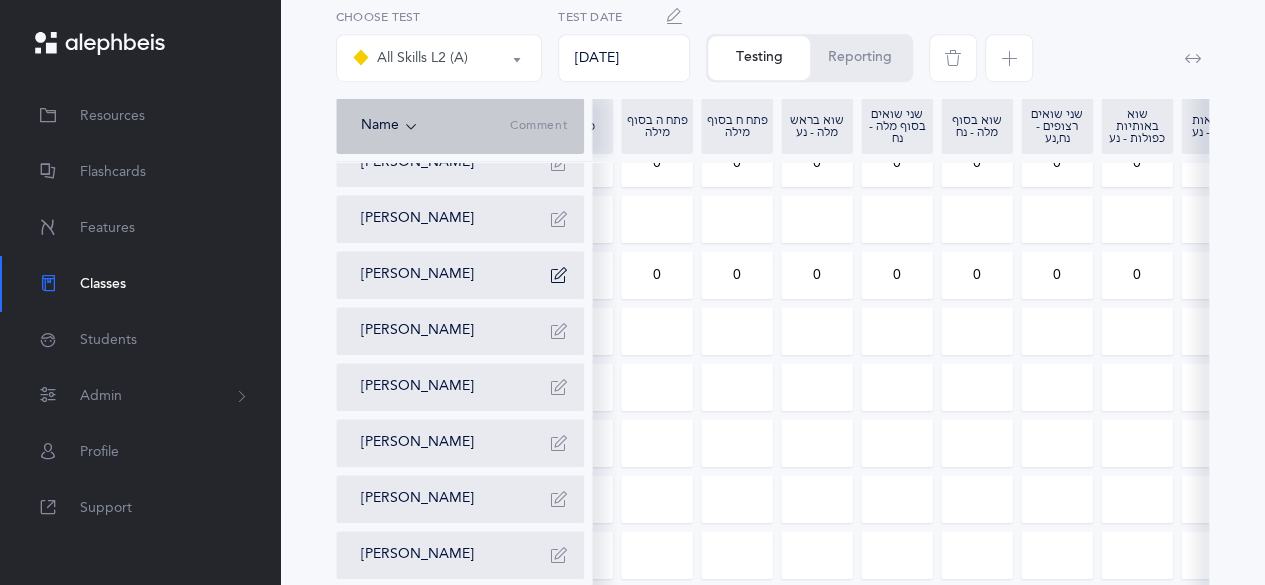 type on "1" 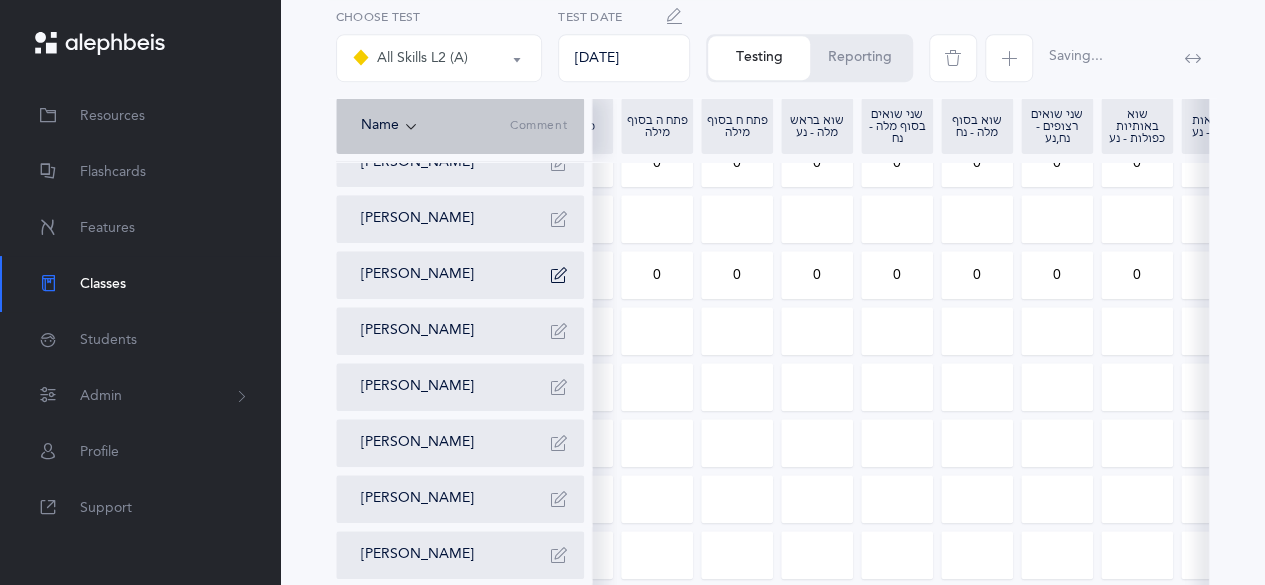 drag, startPoint x: 743, startPoint y: 276, endPoint x: 722, endPoint y: 276, distance: 21 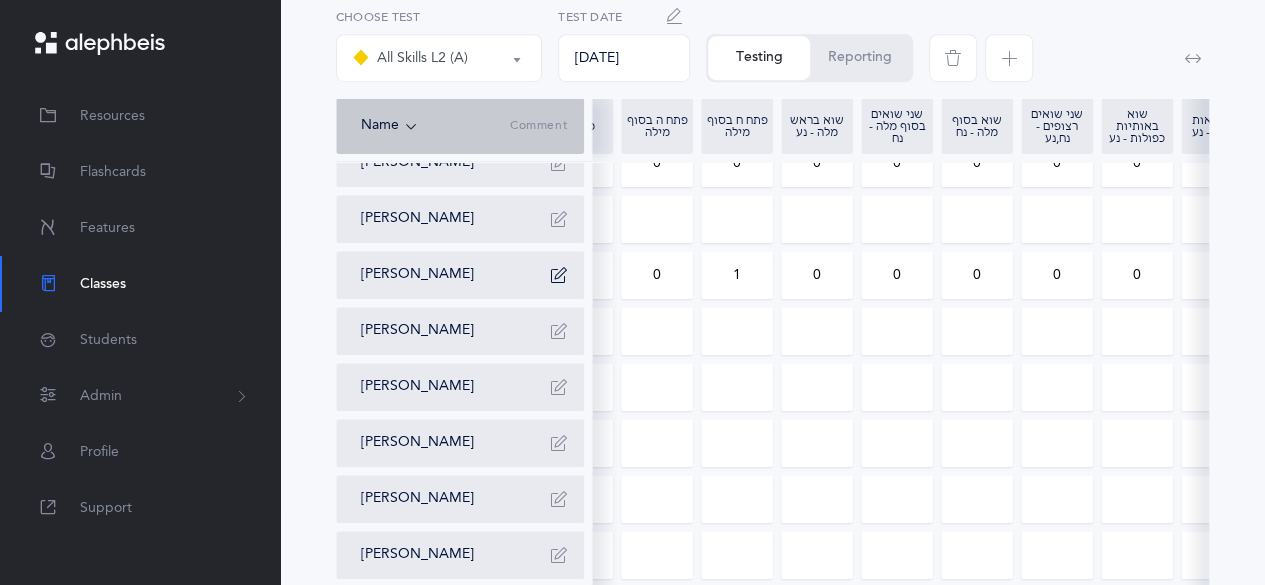 type on "1" 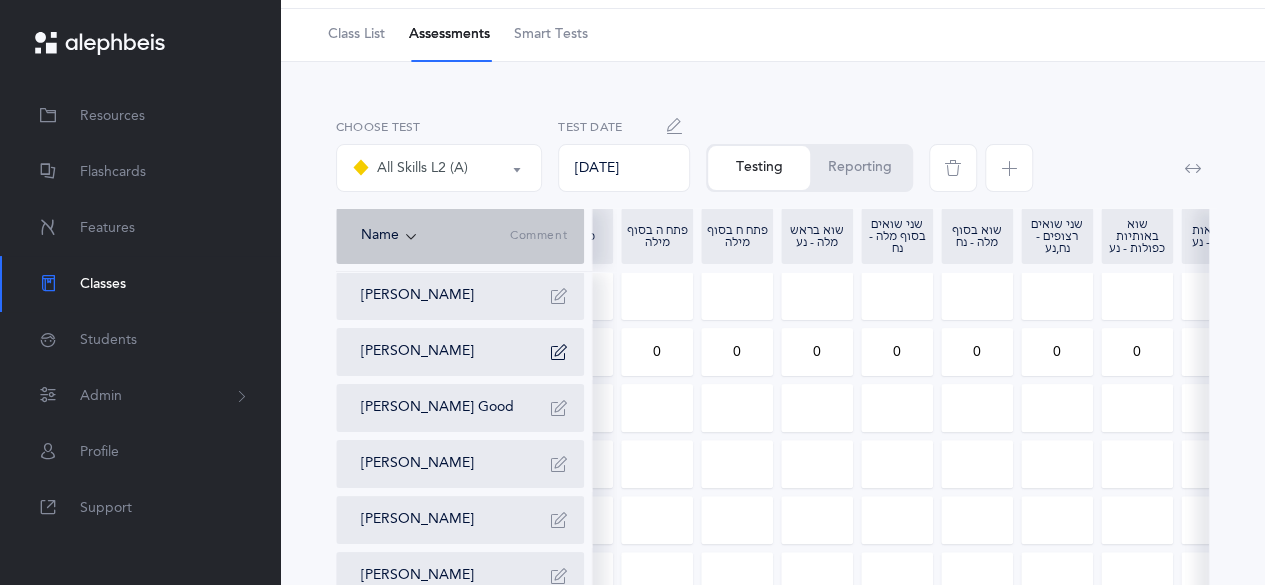 scroll, scrollTop: 66, scrollLeft: 0, axis: vertical 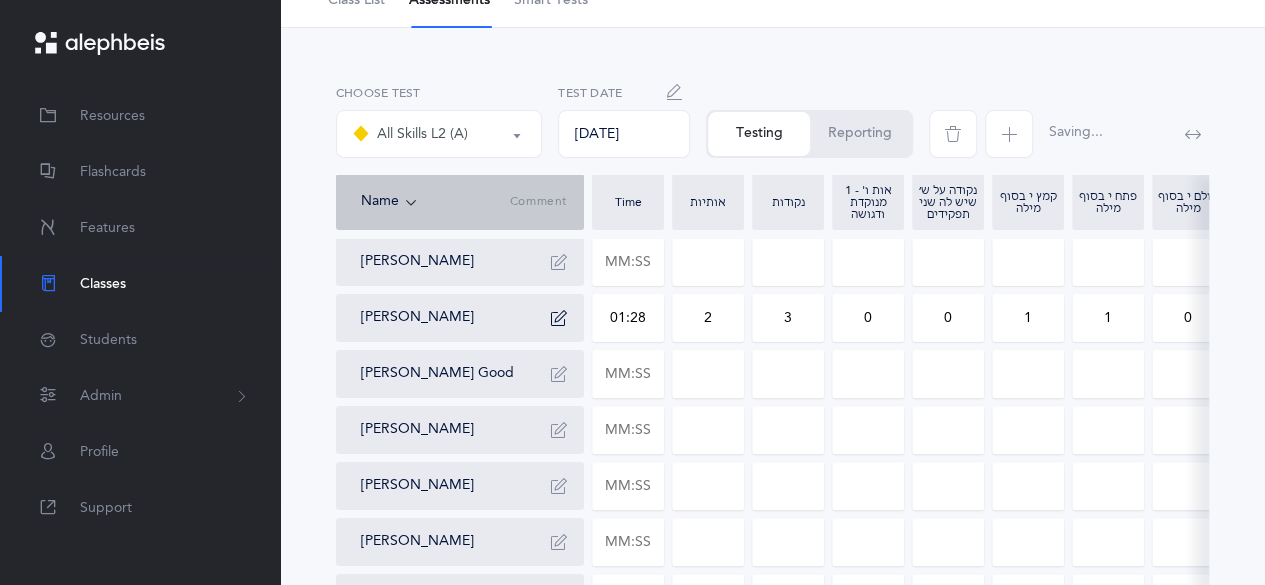 drag, startPoint x: 646, startPoint y: 321, endPoint x: 598, endPoint y: 316, distance: 48.259712 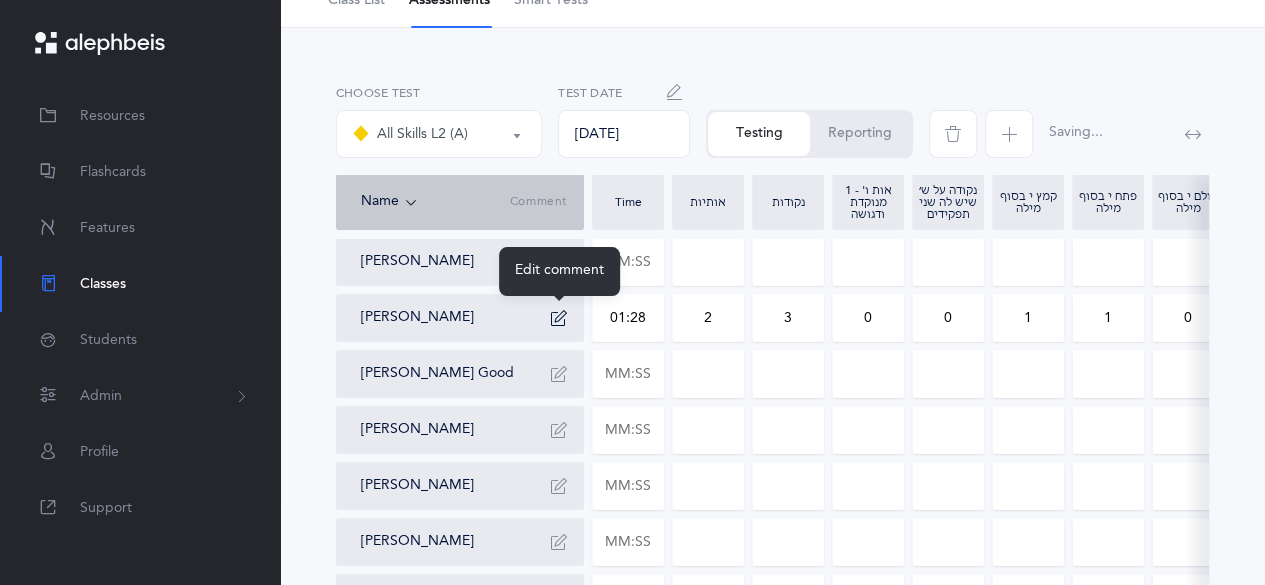click at bounding box center [559, 318] 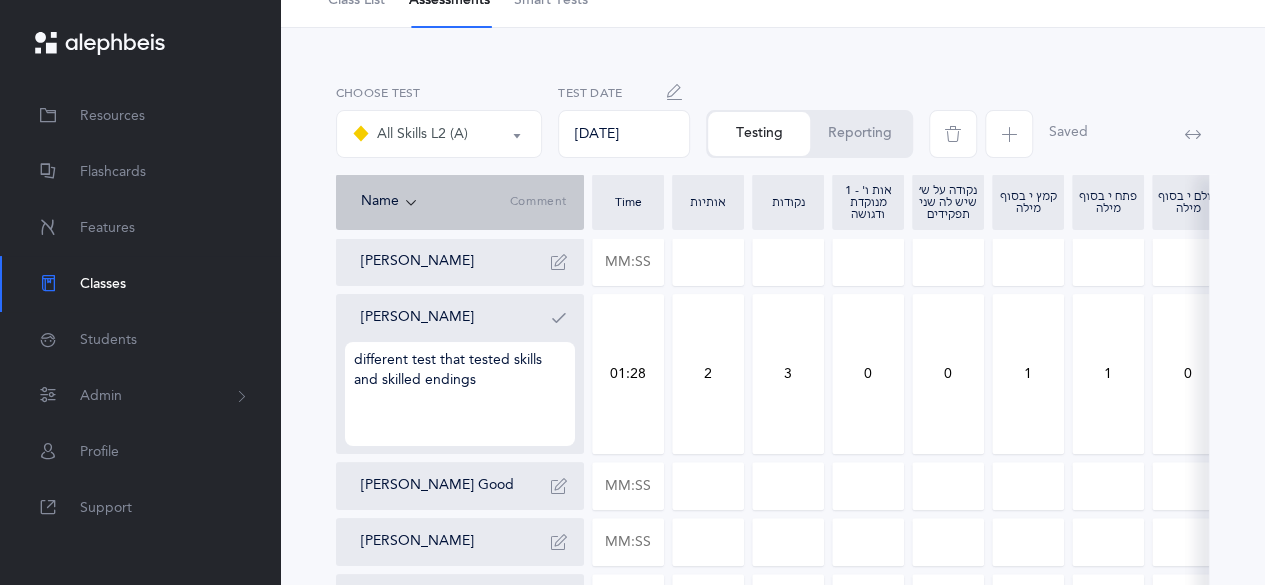 drag, startPoint x: 527, startPoint y: 371, endPoint x: 350, endPoint y: 355, distance: 177.7217 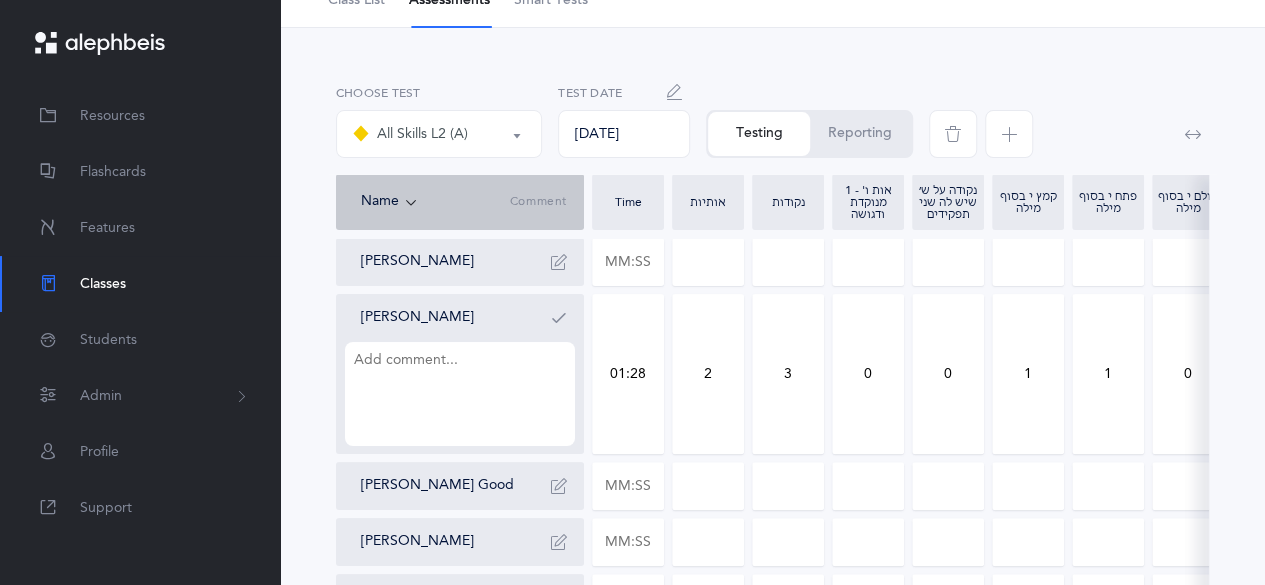 type 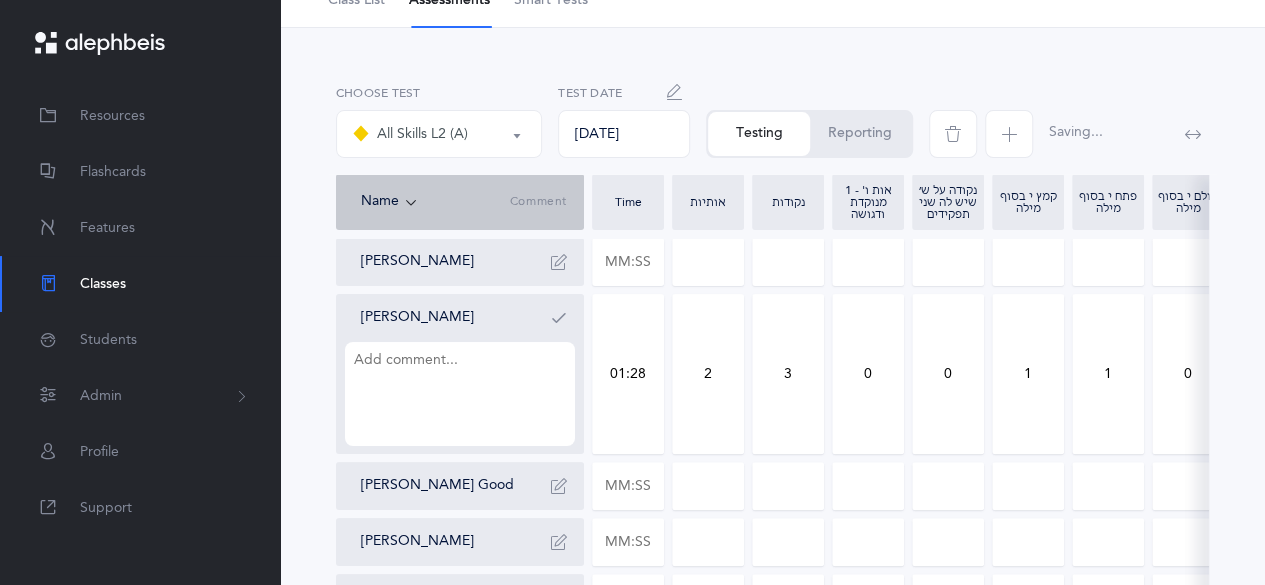 click at bounding box center [559, 318] 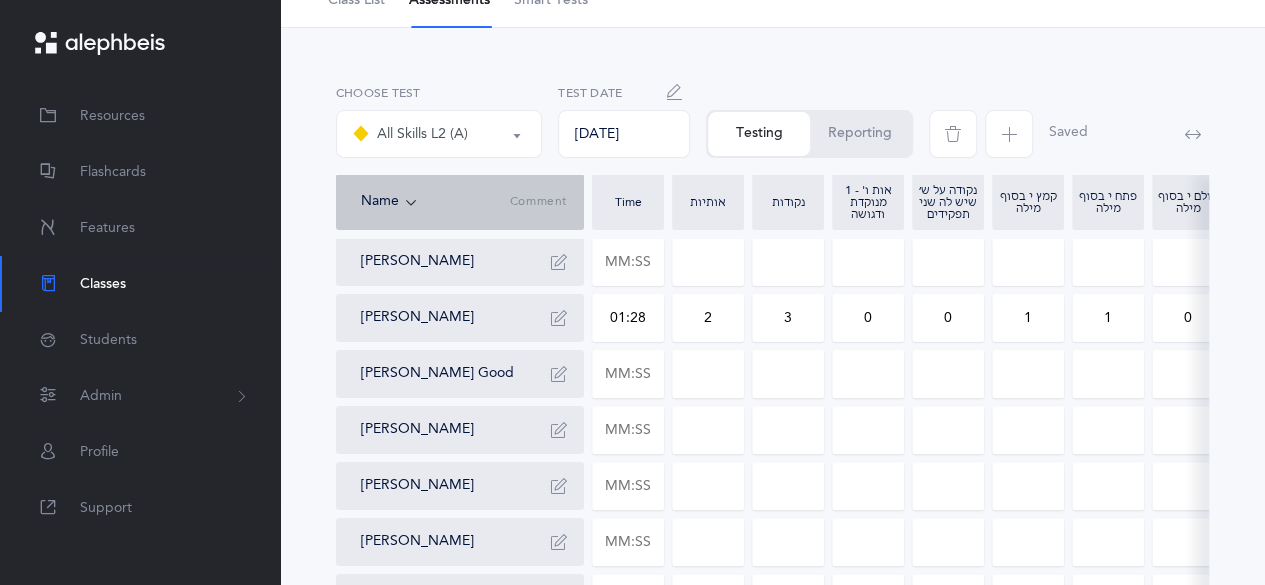 drag, startPoint x: 646, startPoint y: 327, endPoint x: 585, endPoint y: 321, distance: 61.294373 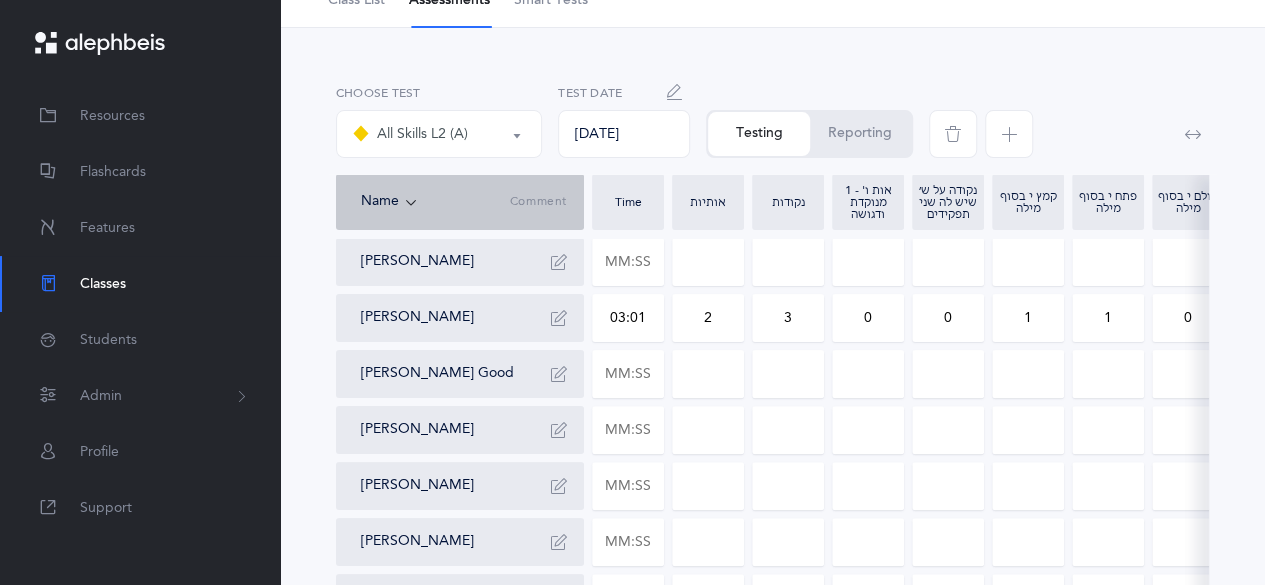 type on "03:01" 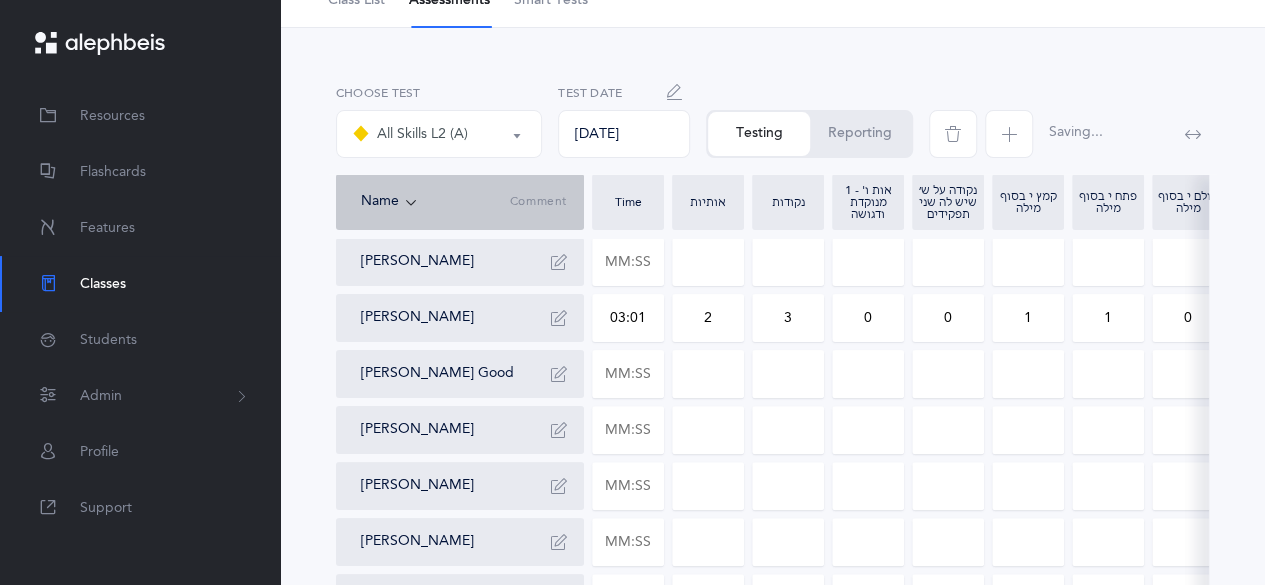 drag, startPoint x: 720, startPoint y: 334, endPoint x: 700, endPoint y: 331, distance: 20.22375 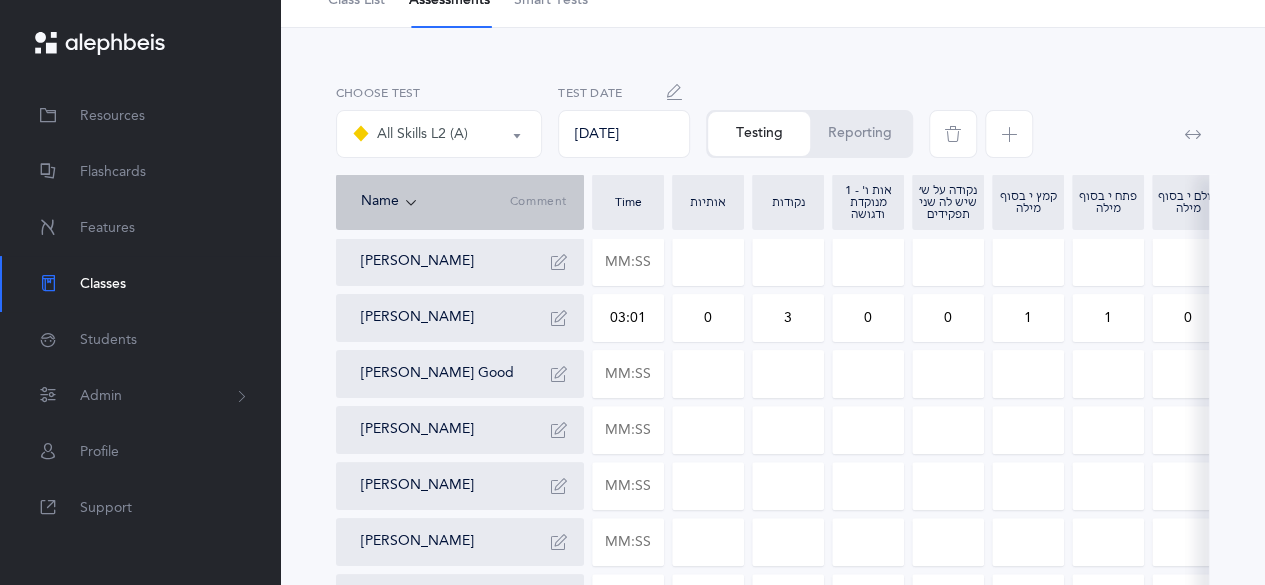 type on "0" 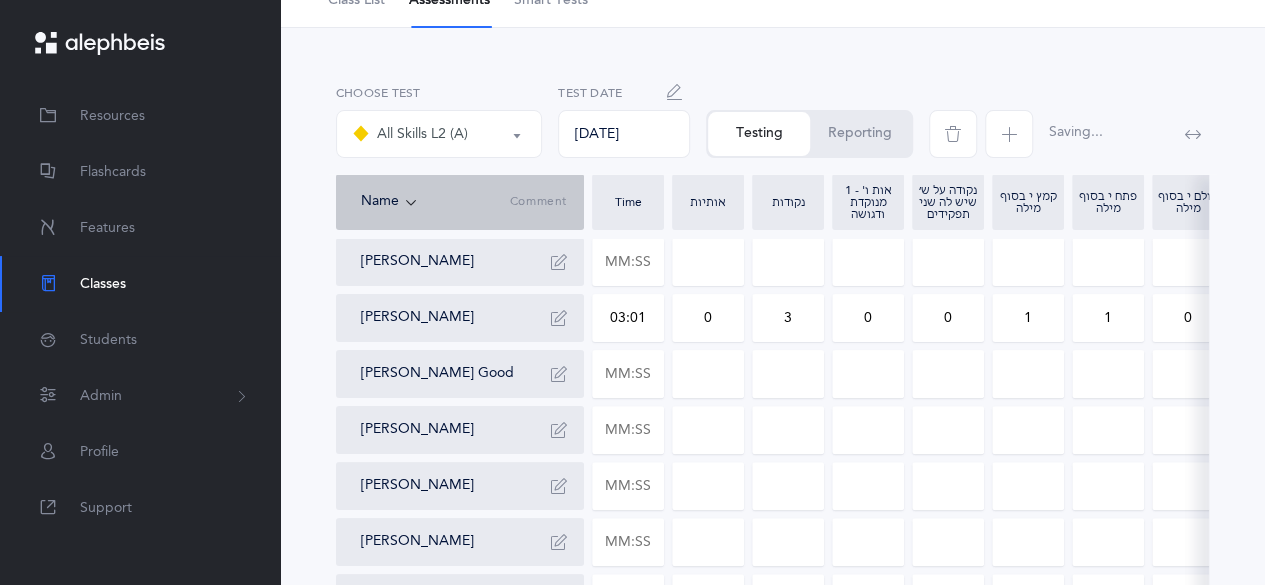 drag, startPoint x: 932, startPoint y: 320, endPoint x: 974, endPoint y: 318, distance: 42.047592 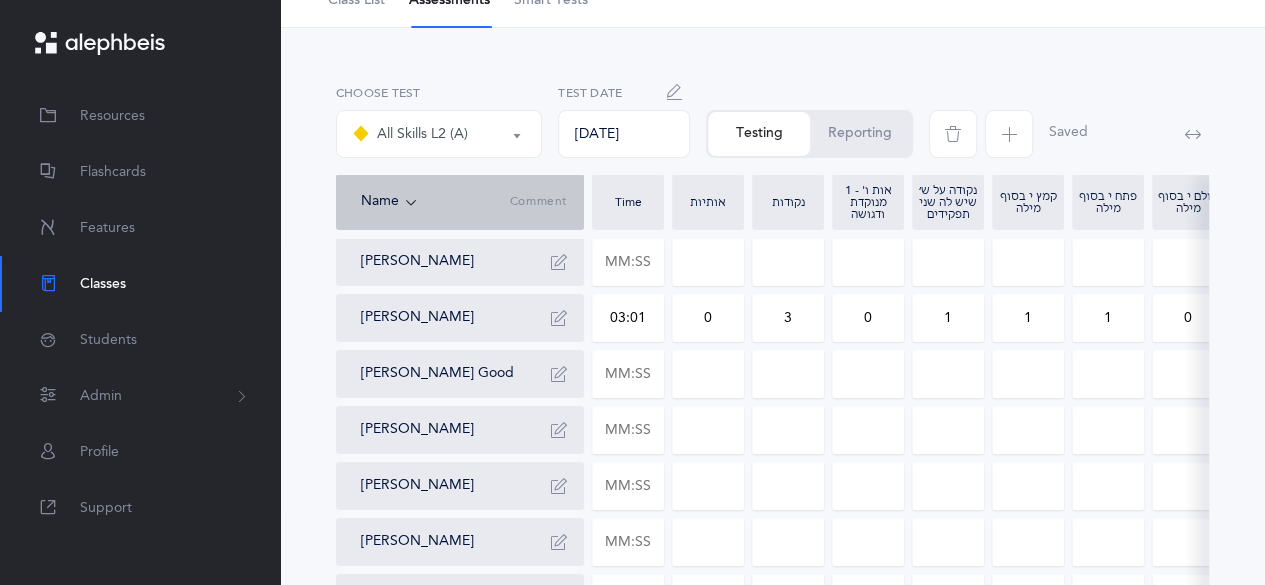 type on "1" 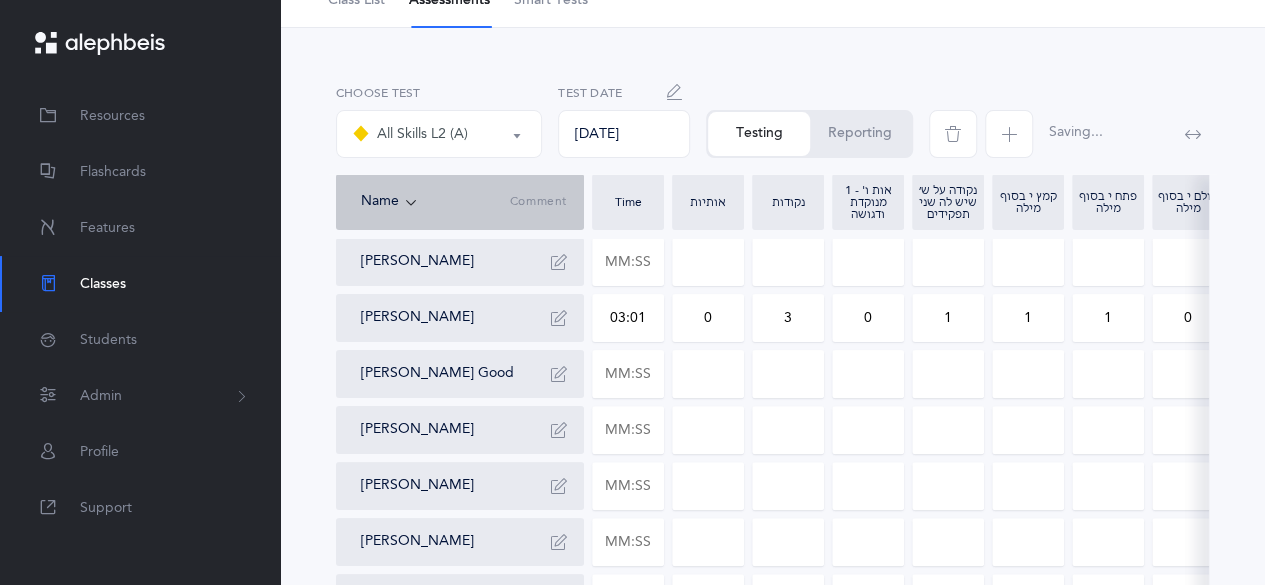 drag, startPoint x: 1018, startPoint y: 324, endPoint x: 1031, endPoint y: 314, distance: 16.40122 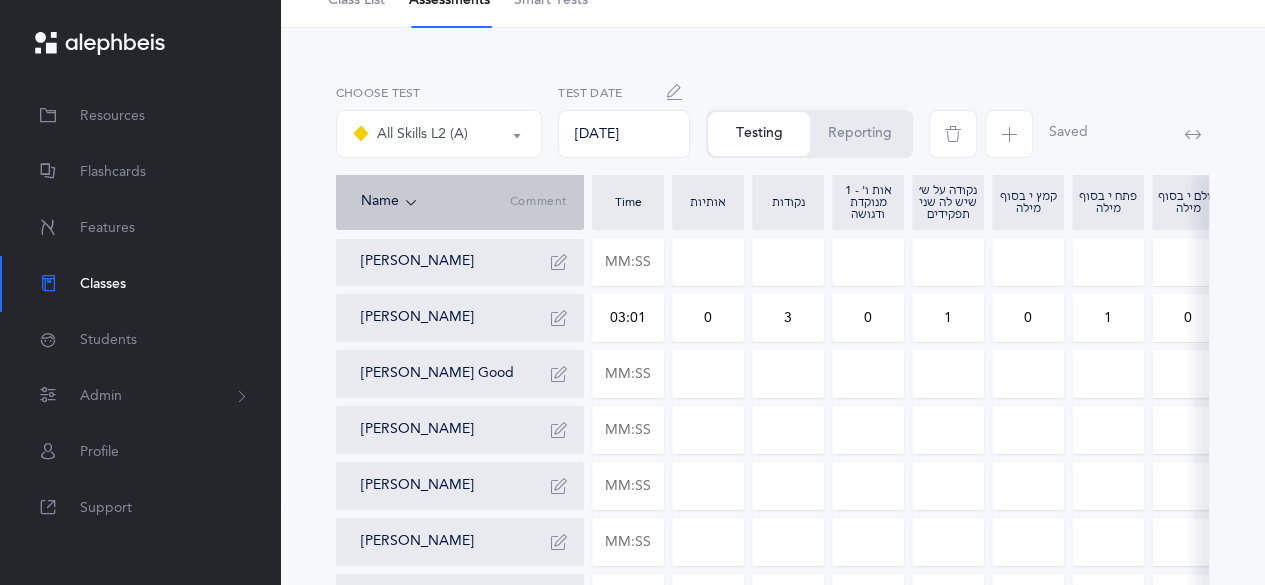type on "0" 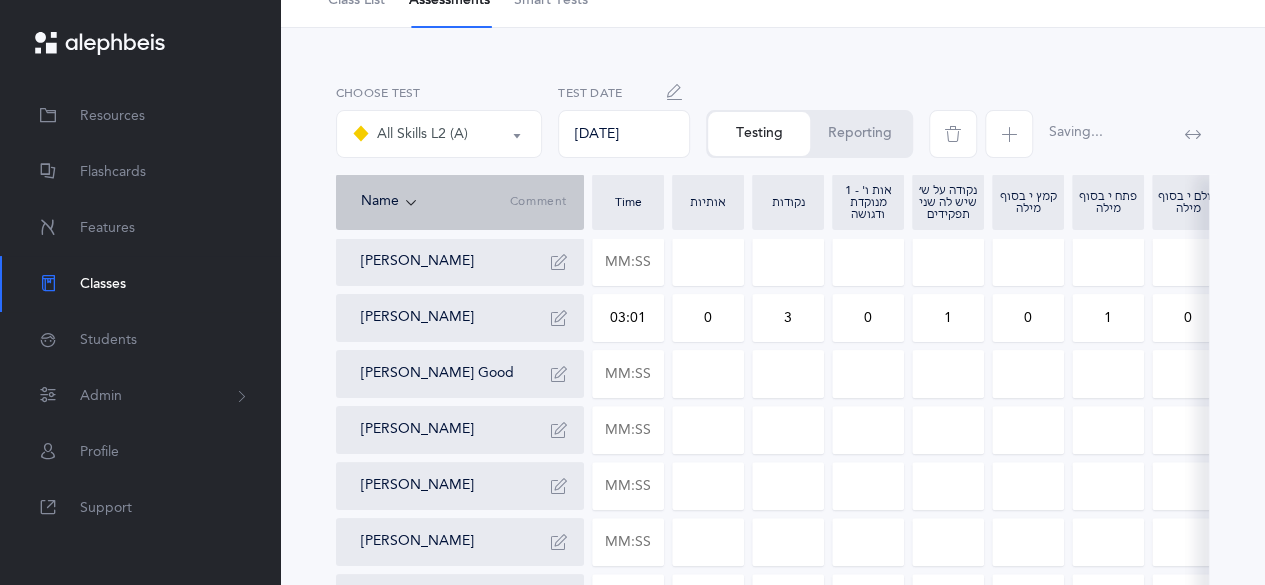 drag, startPoint x: 1096, startPoint y: 316, endPoint x: 1112, endPoint y: 316, distance: 16 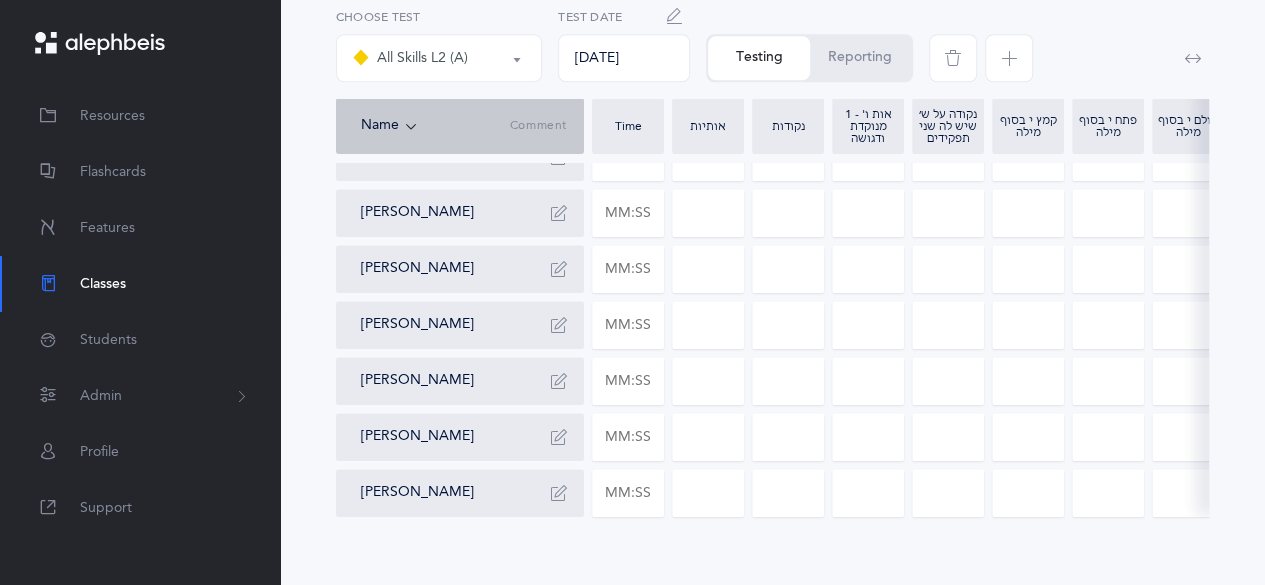 scroll, scrollTop: 895, scrollLeft: 0, axis: vertical 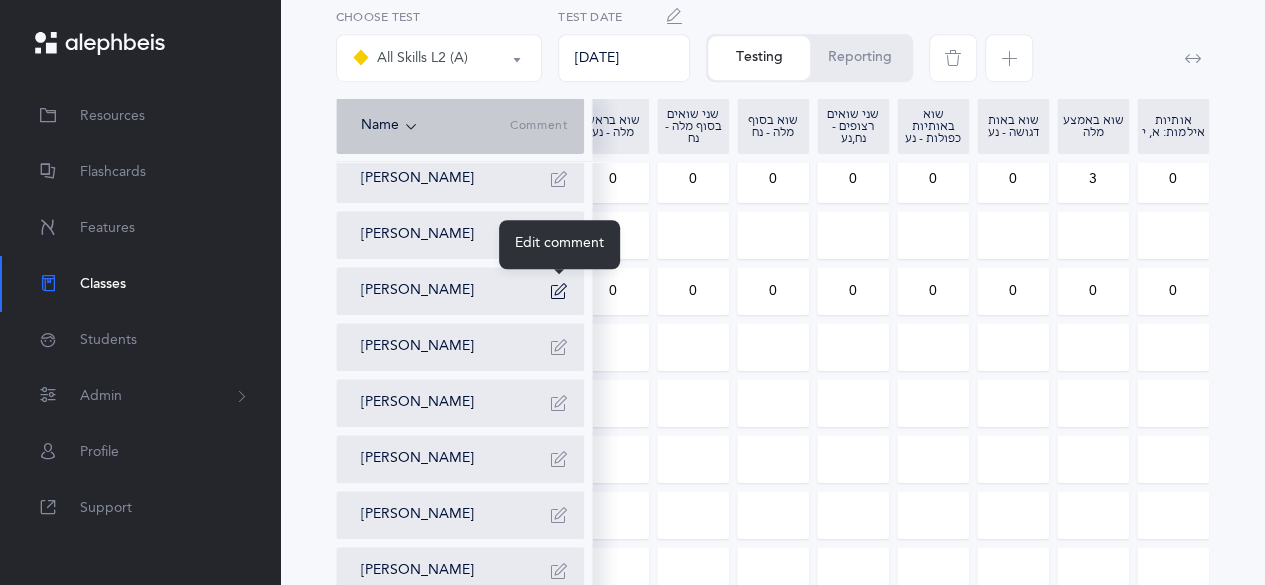 type on "0" 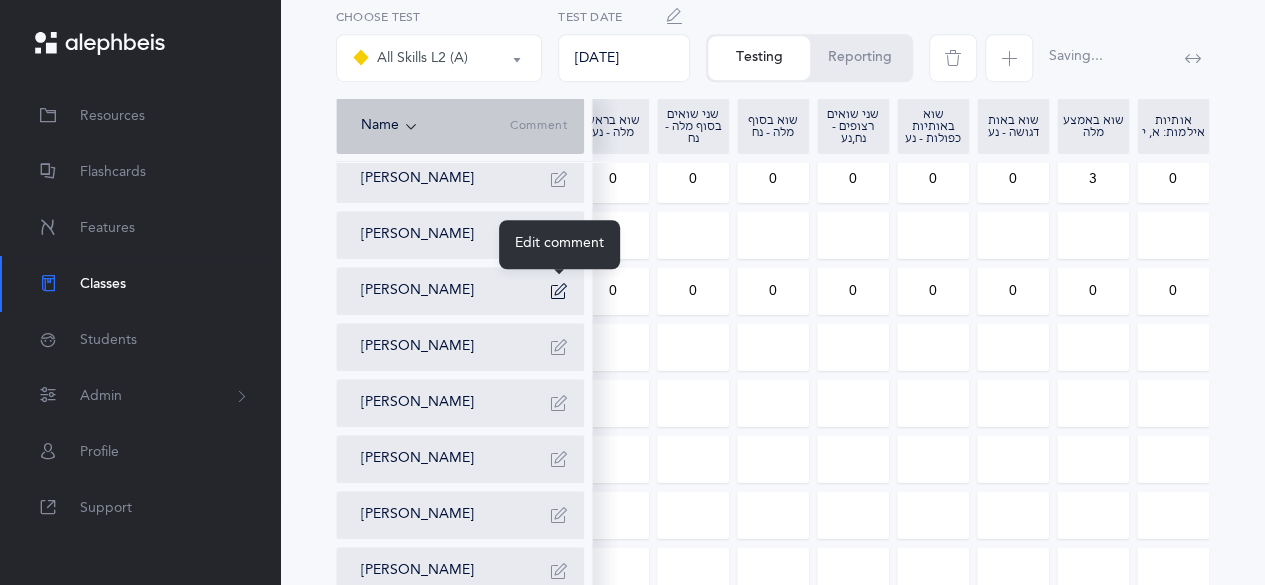 click at bounding box center (559, 291) 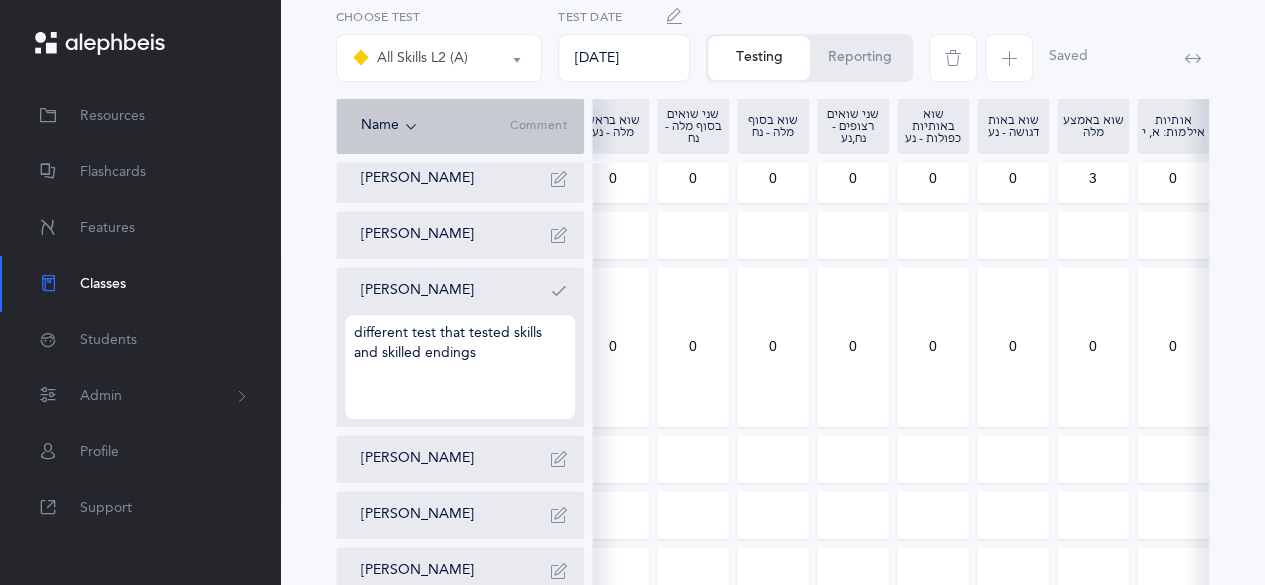 scroll, scrollTop: 0, scrollLeft: 1013, axis: horizontal 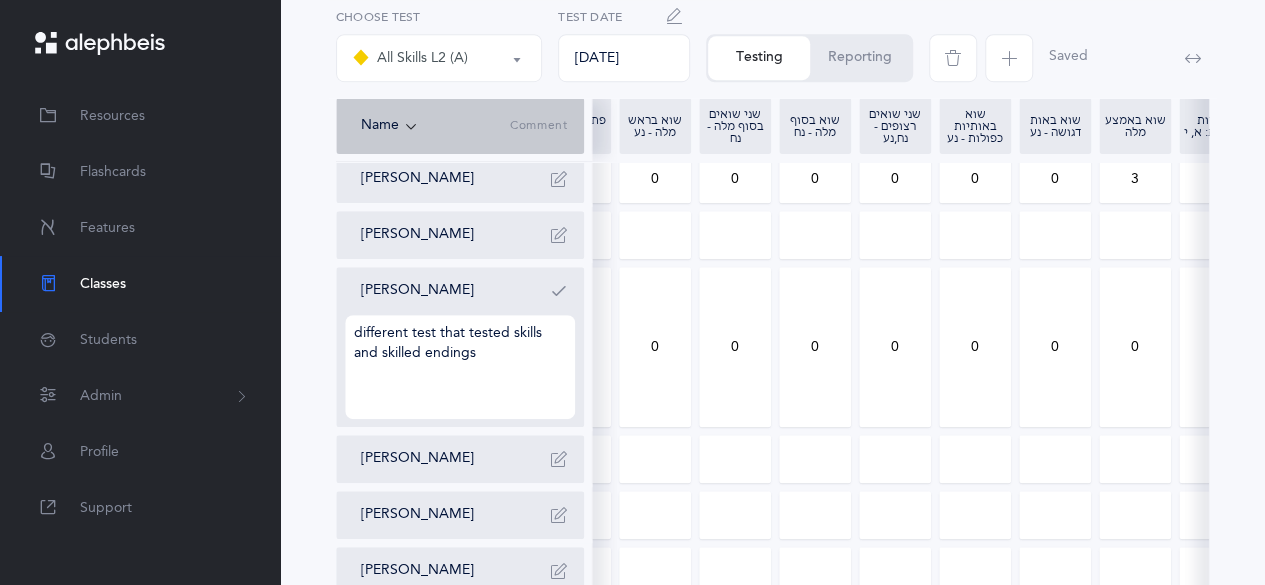 drag, startPoint x: 524, startPoint y: 356, endPoint x: 343, endPoint y: 310, distance: 186.75385 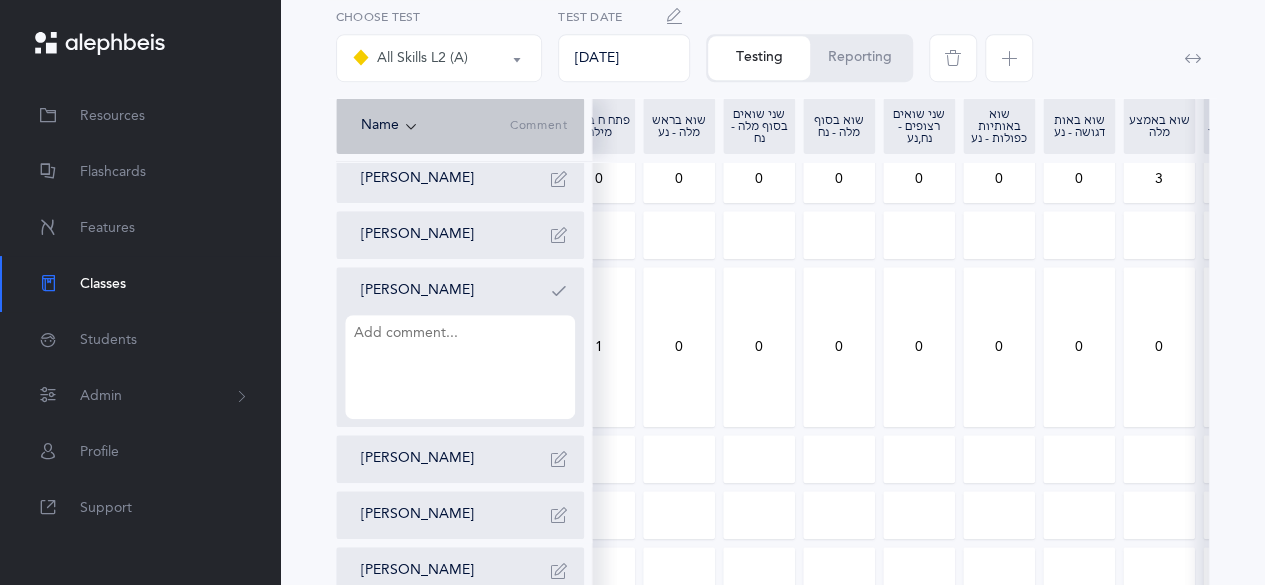 type 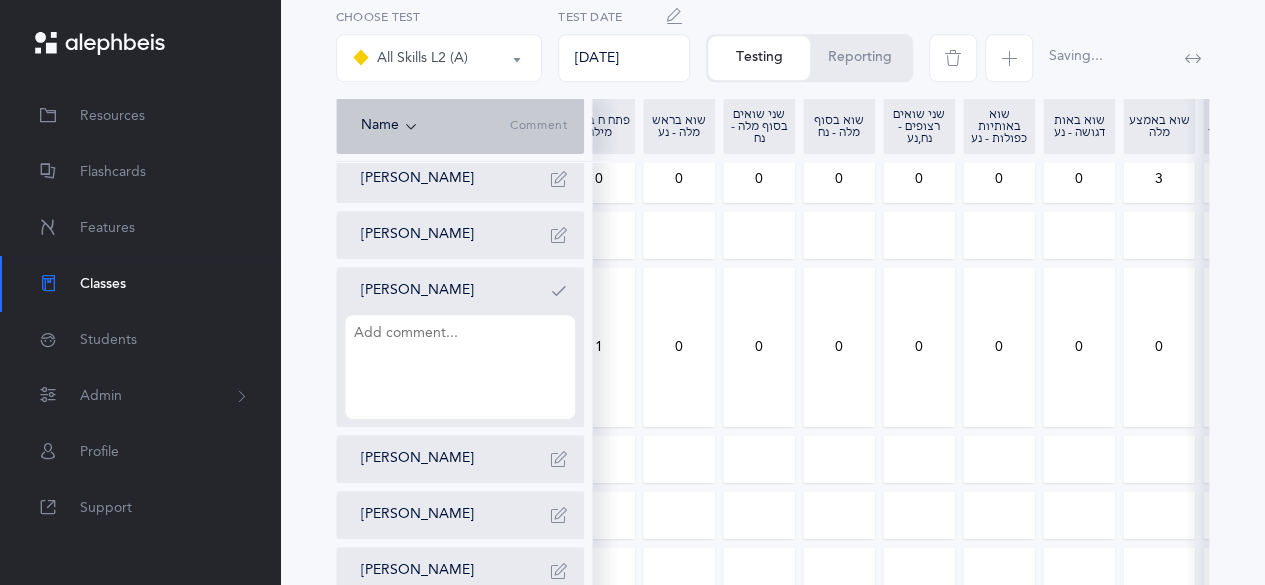 click at bounding box center [559, 291] 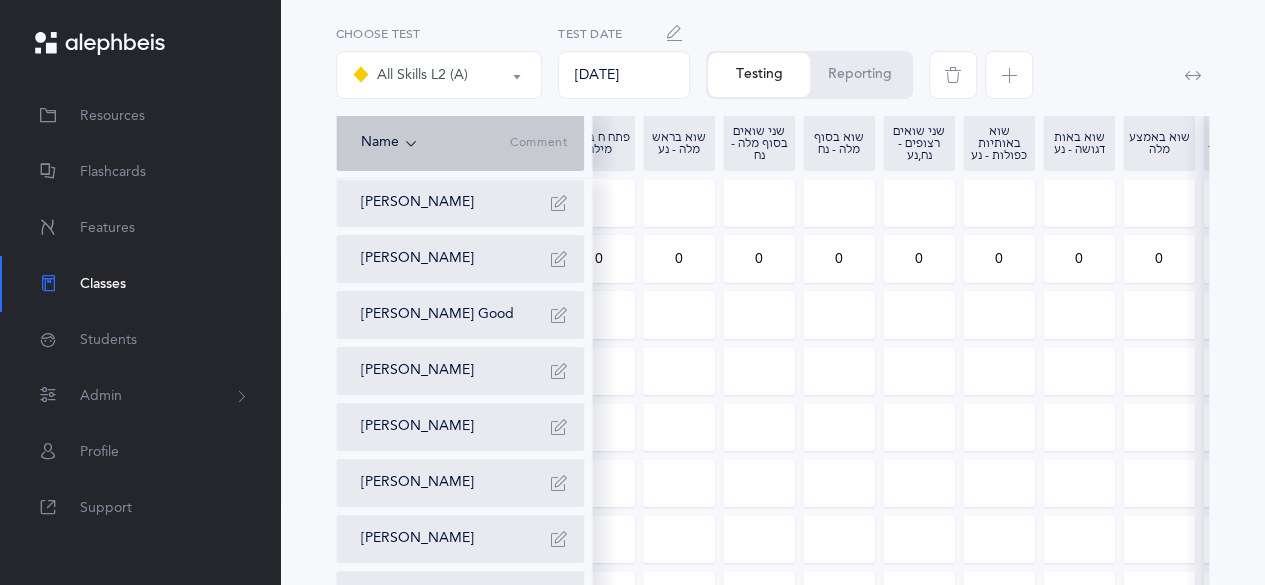 scroll, scrollTop: 161, scrollLeft: 0, axis: vertical 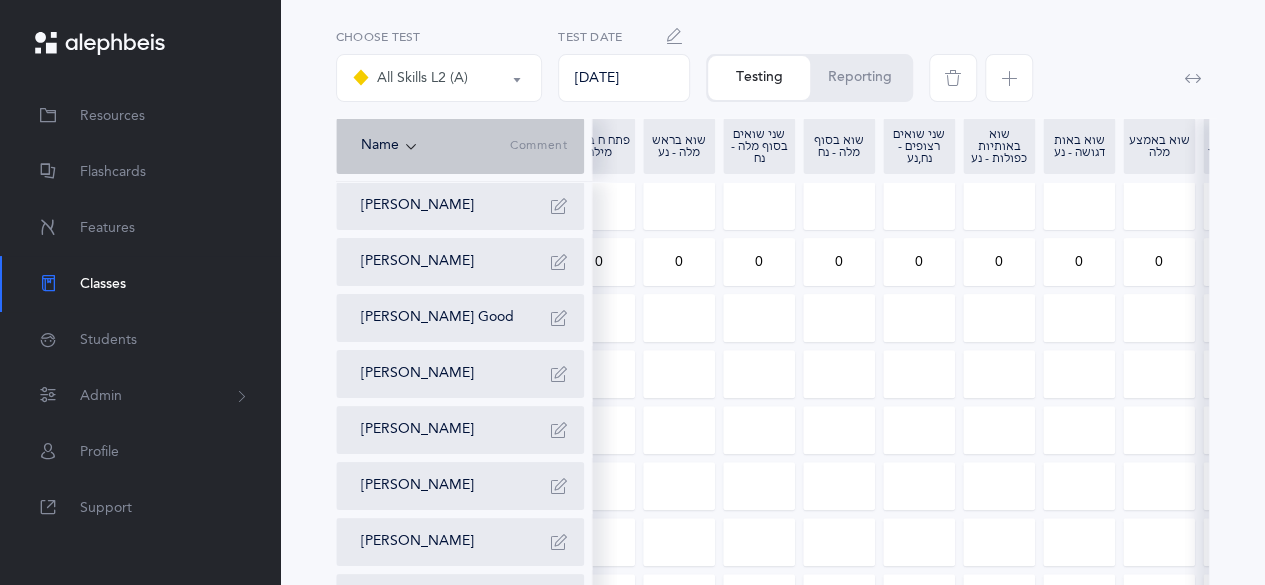 drag, startPoint x: 1126, startPoint y: 281, endPoint x: 1170, endPoint y: 281, distance: 44 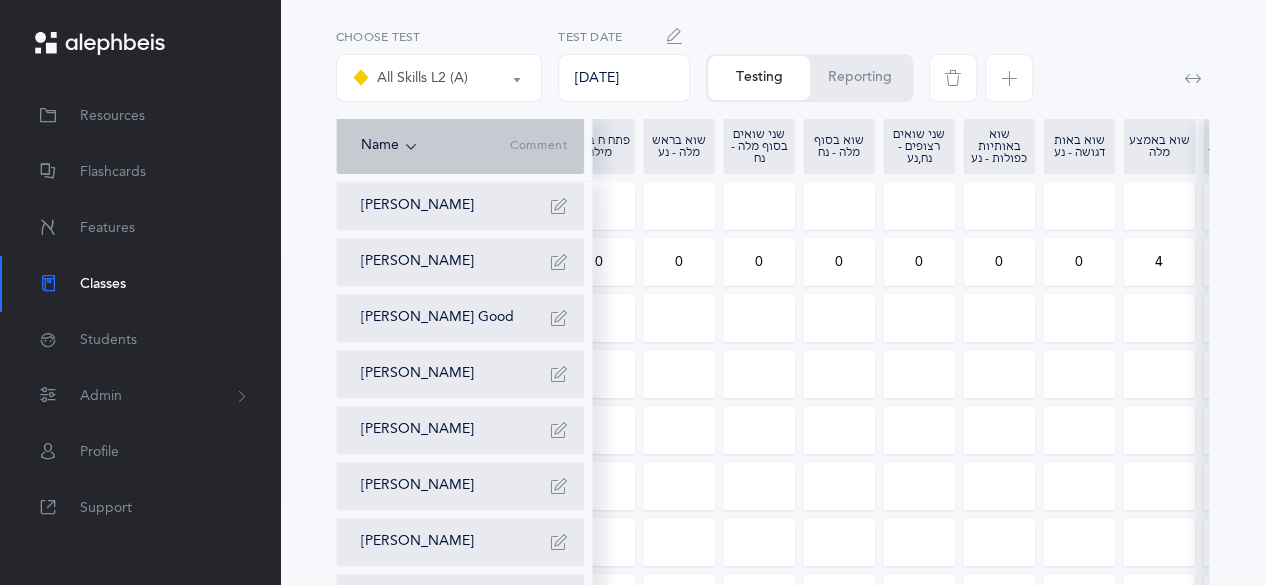 type on "4" 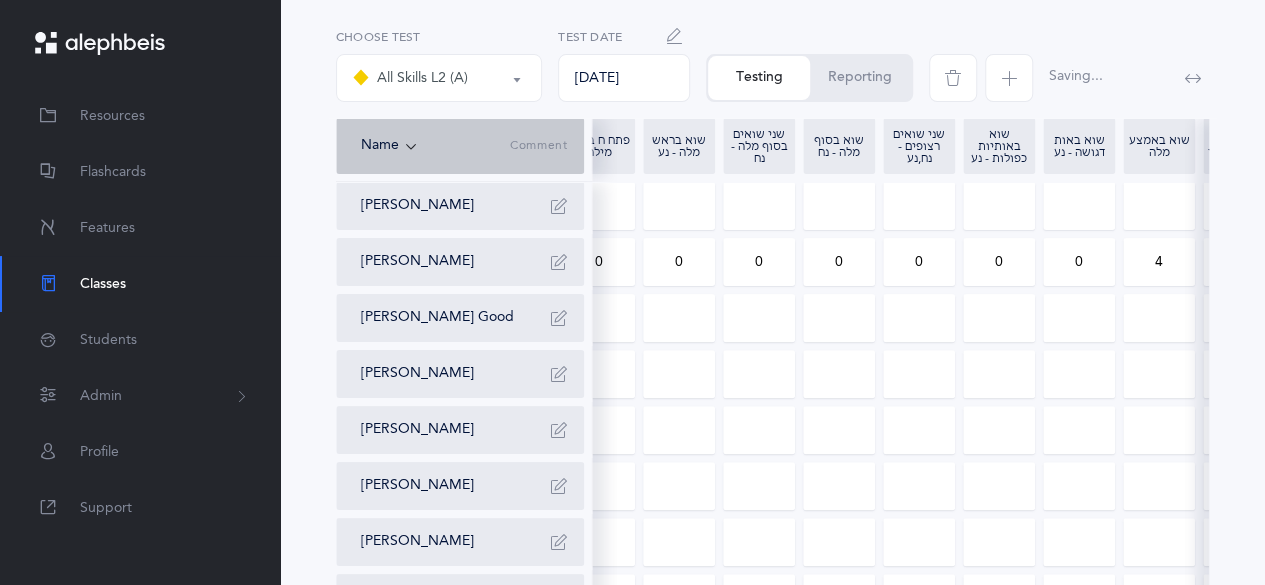 drag, startPoint x: 930, startPoint y: 264, endPoint x: 908, endPoint y: 267, distance: 22.203604 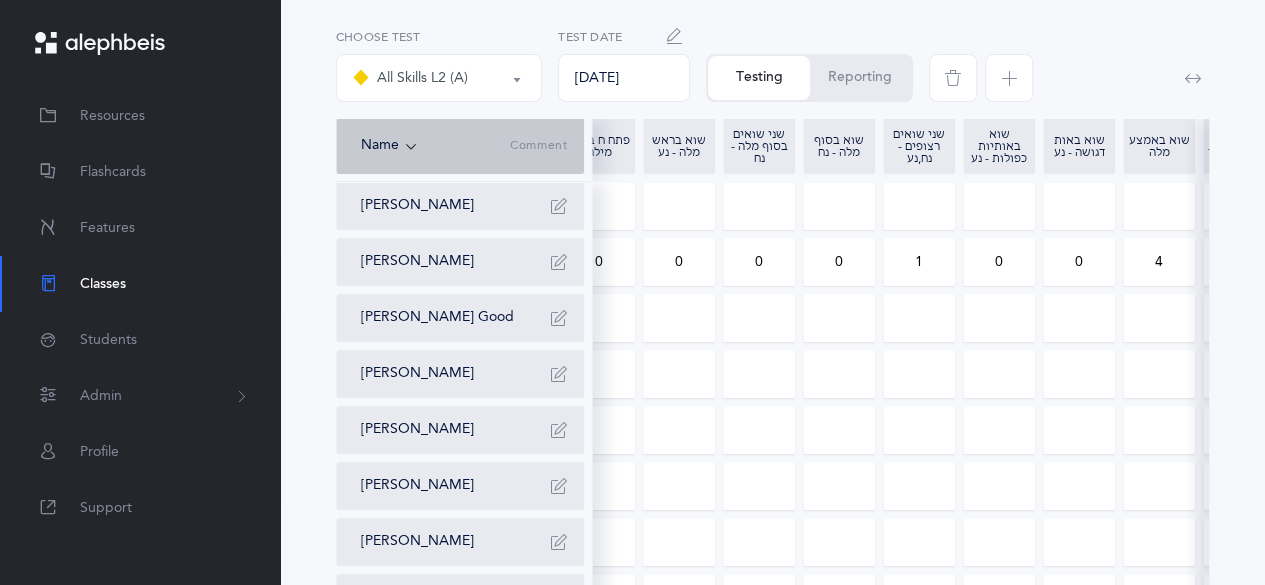 type on "1" 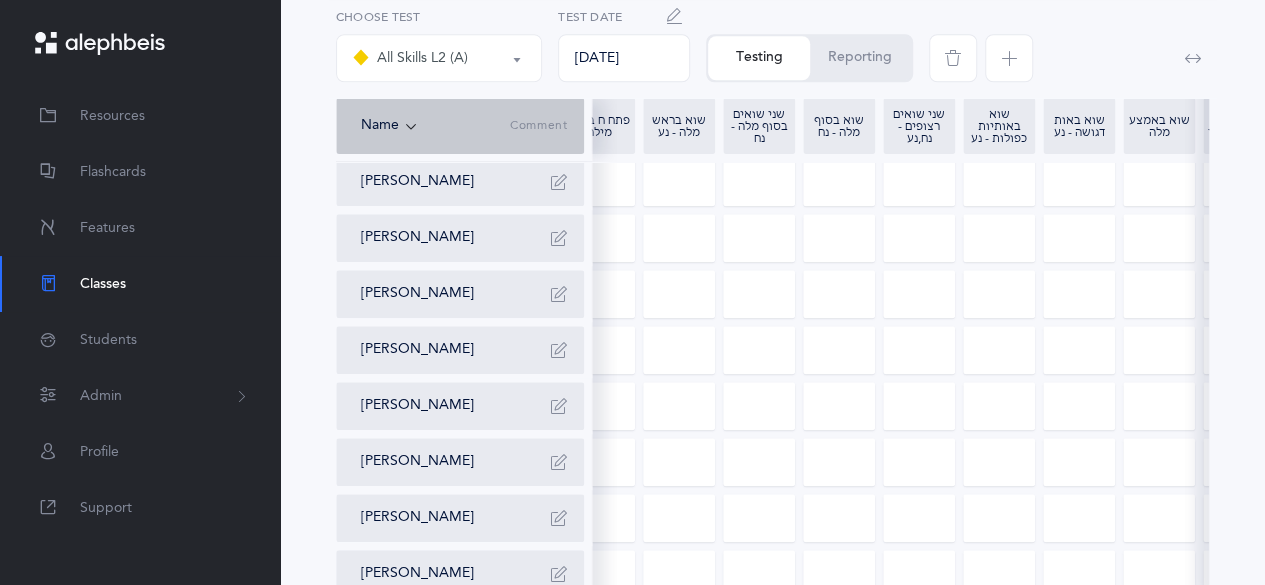scroll, scrollTop: 924, scrollLeft: 0, axis: vertical 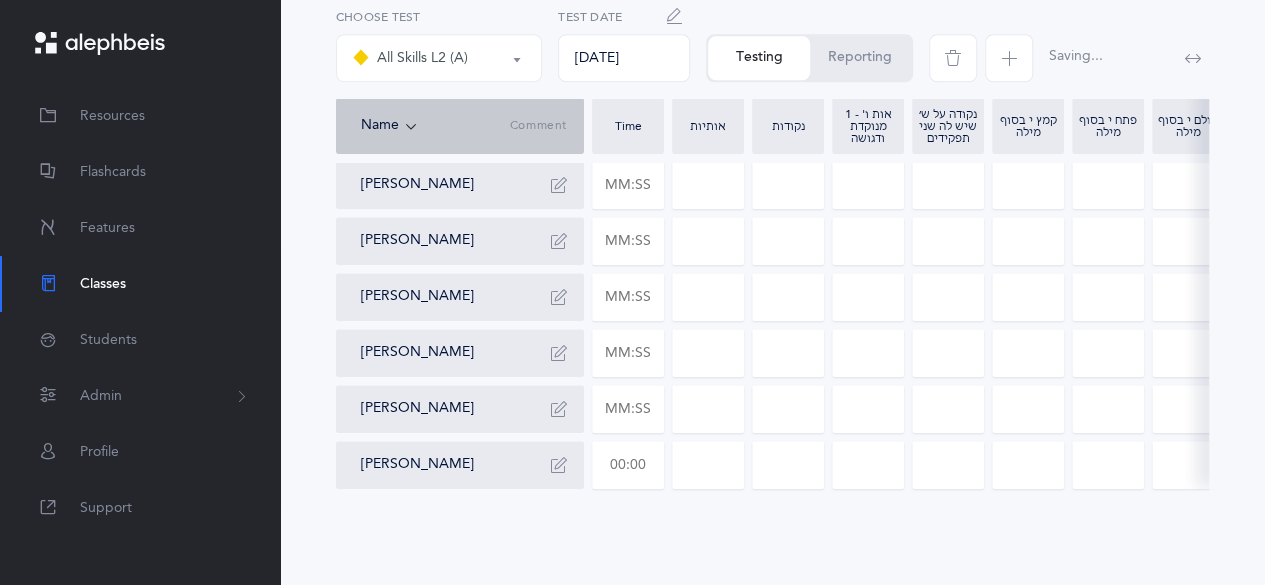 click at bounding box center [628, 465] 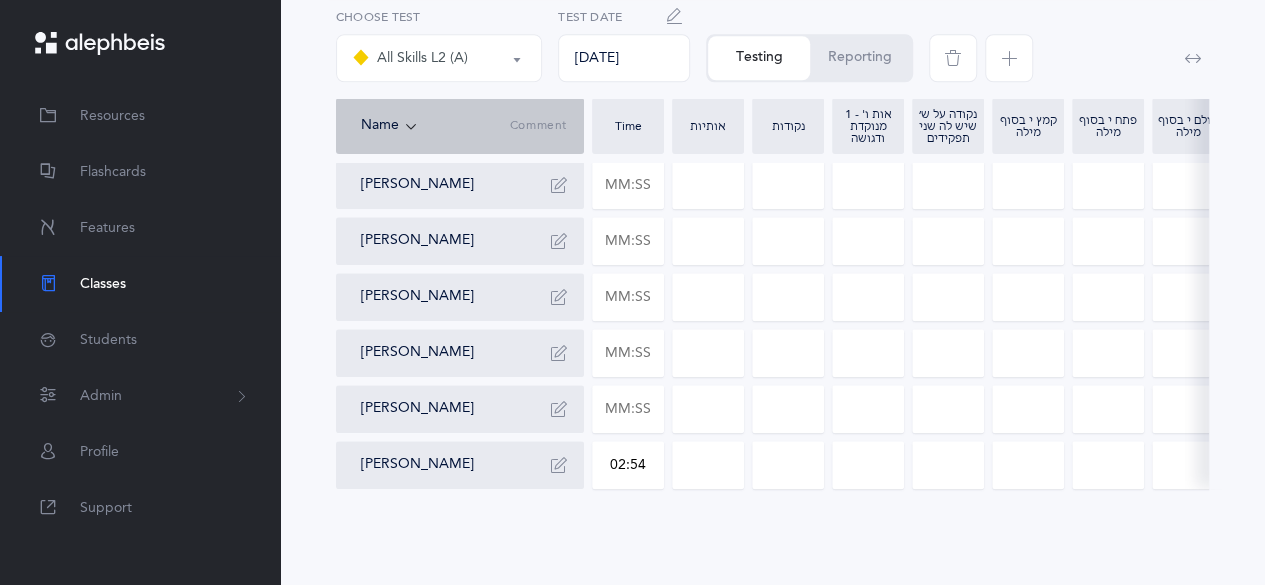 type on "02:54" 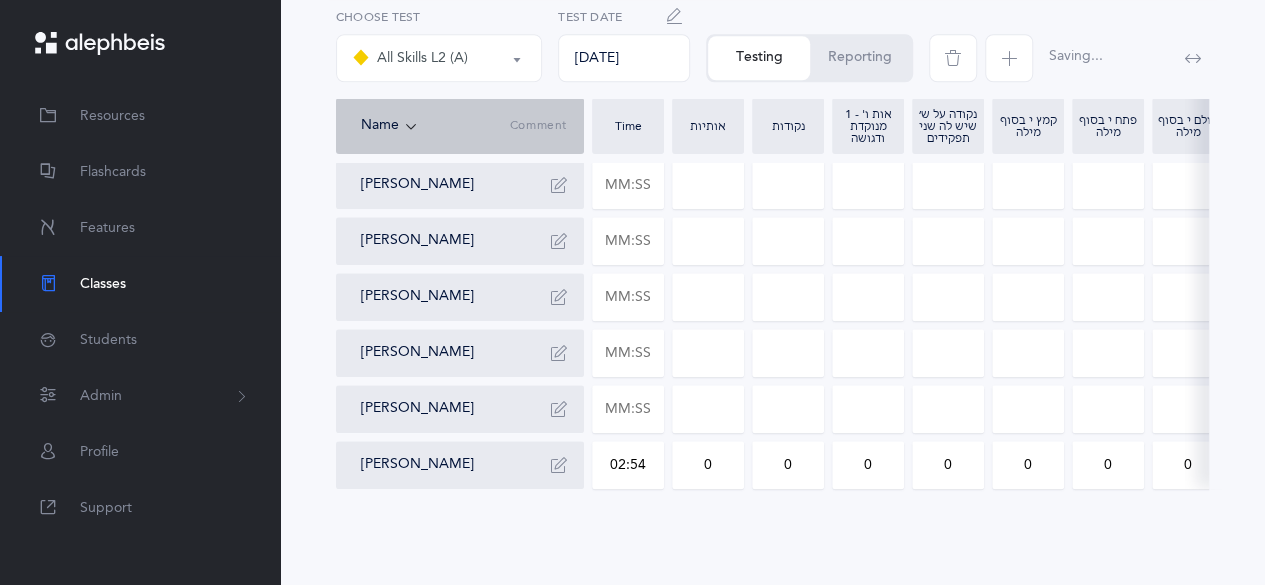 drag, startPoint x: 677, startPoint y: 453, endPoint x: 733, endPoint y: 453, distance: 56 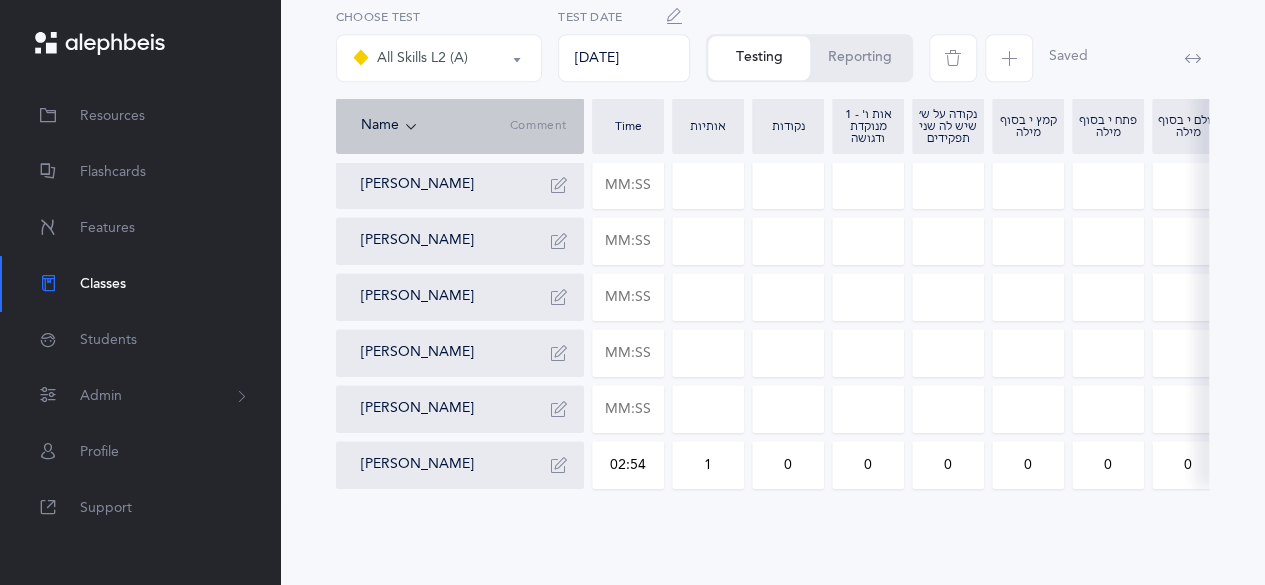 type on "1" 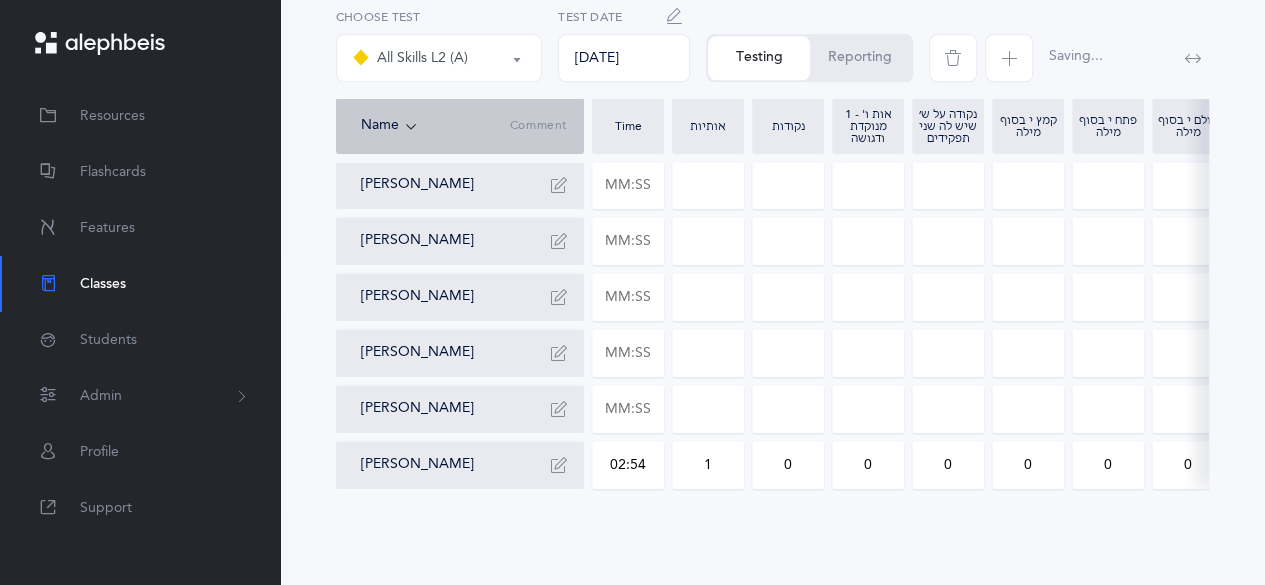 drag, startPoint x: 794, startPoint y: 447, endPoint x: 777, endPoint y: 448, distance: 17.029387 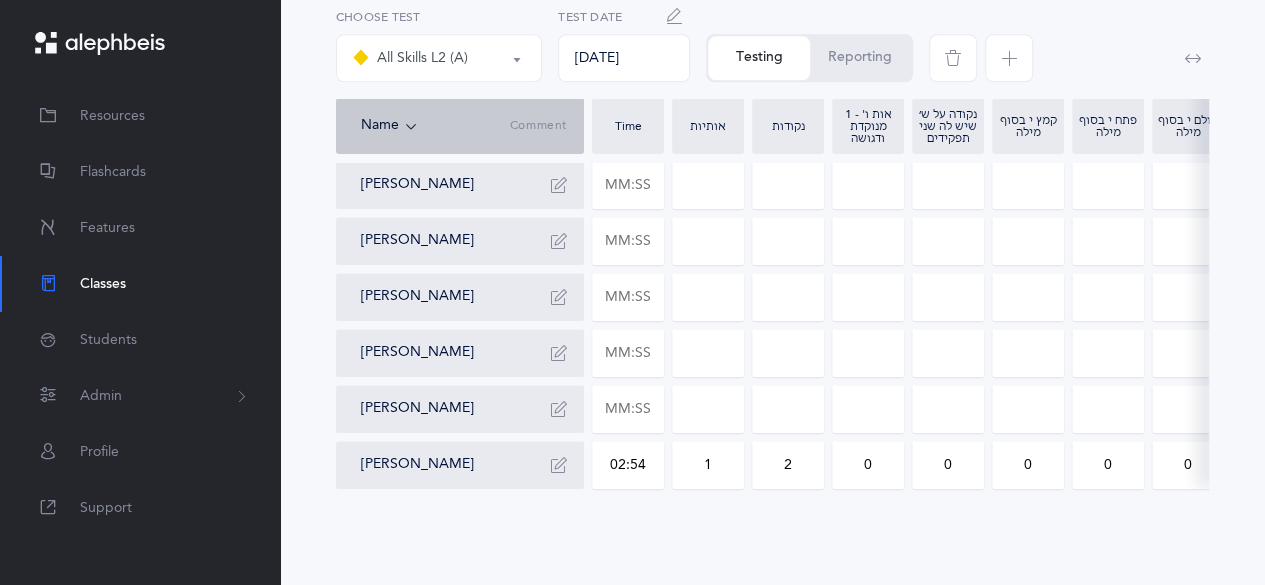type on "2" 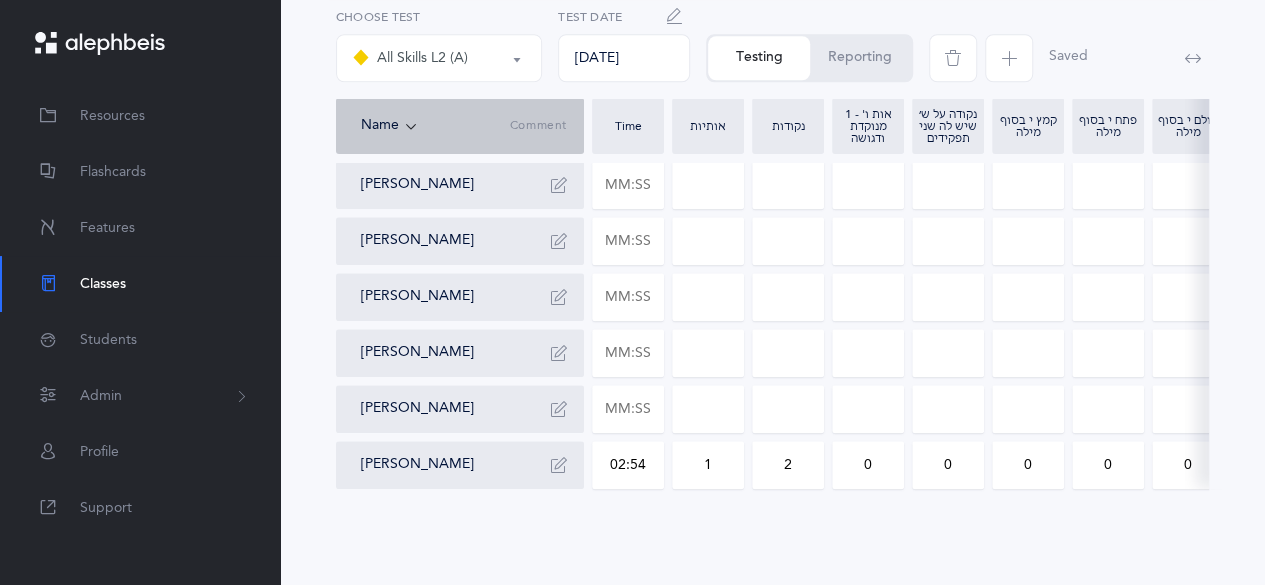 drag, startPoint x: 931, startPoint y: 435, endPoint x: 956, endPoint y: 458, distance: 33.970577 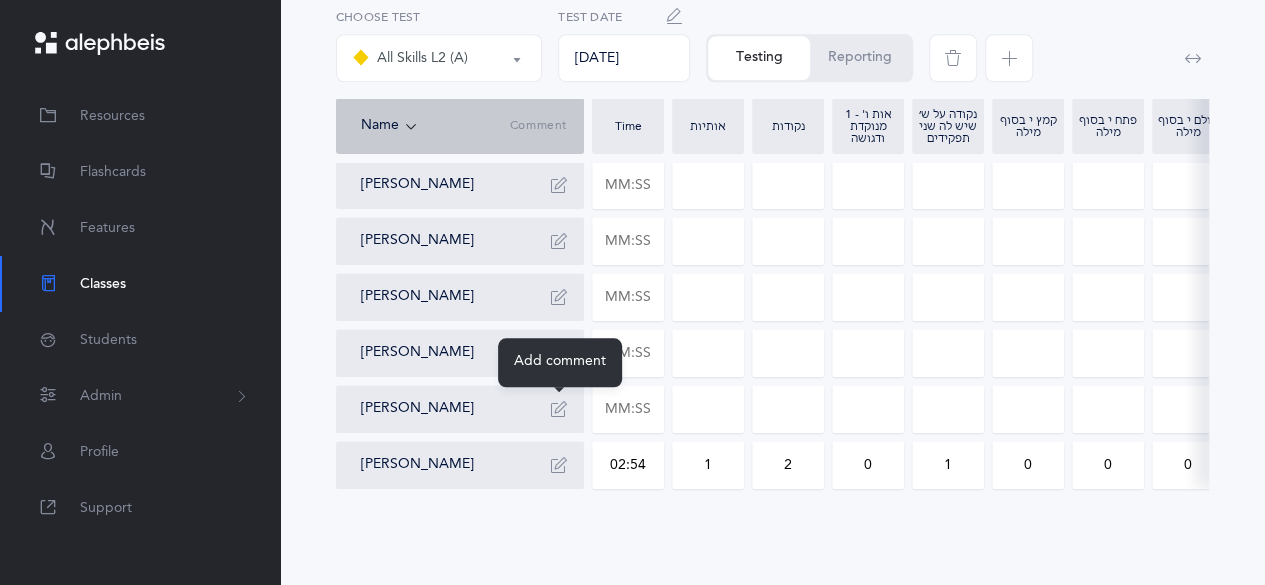 type on "1" 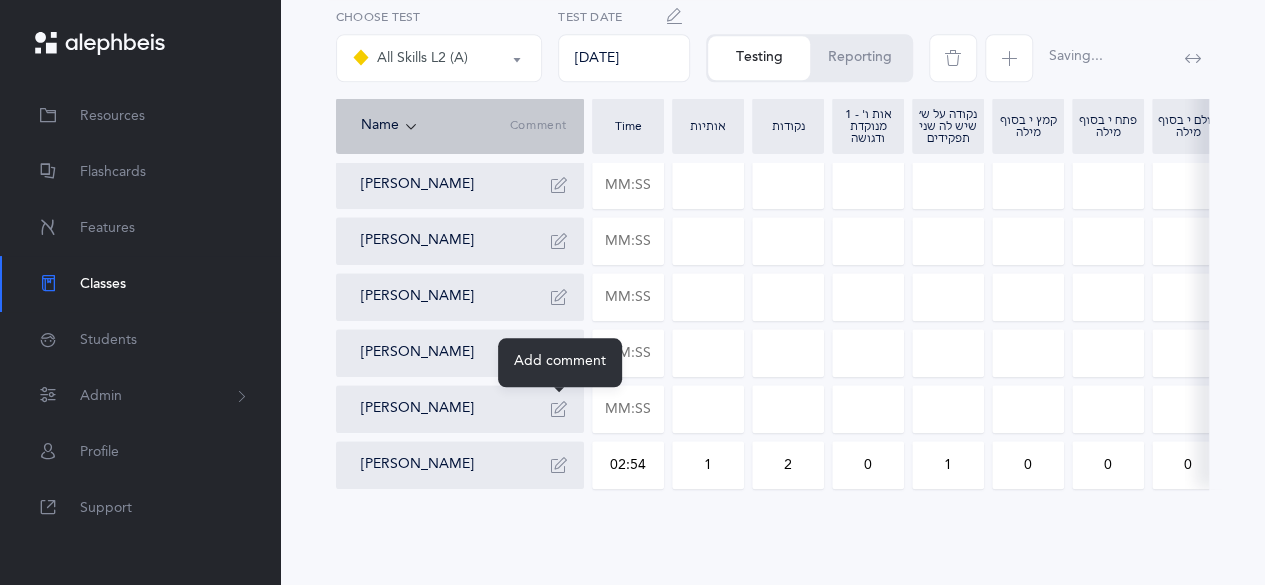 click at bounding box center (559, 409) 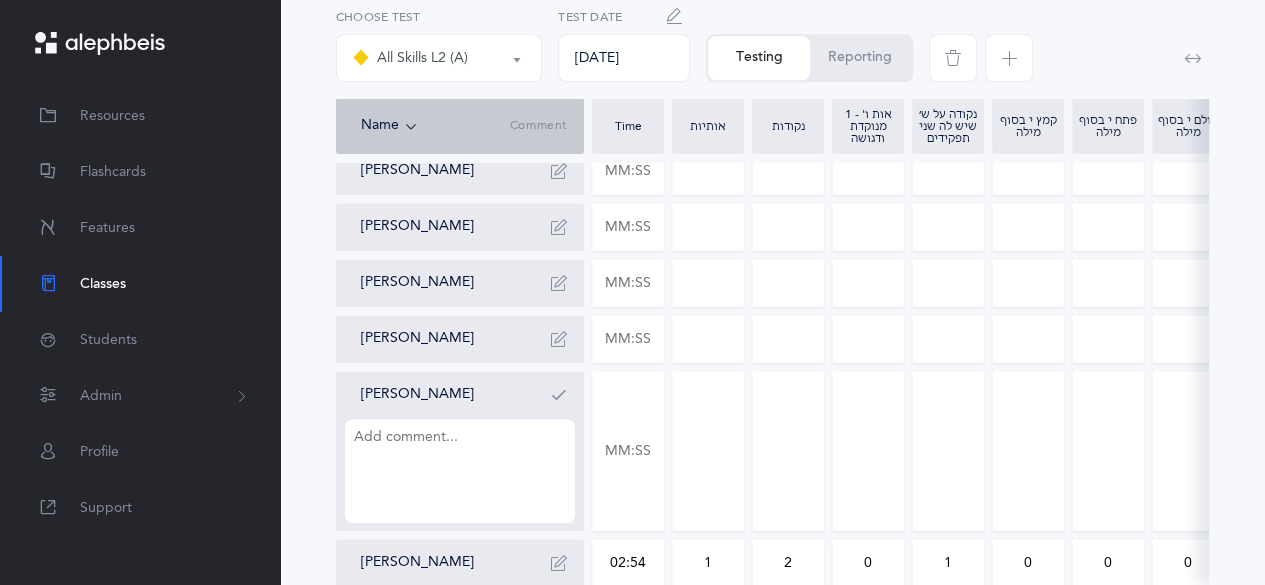 click at bounding box center [559, 395] 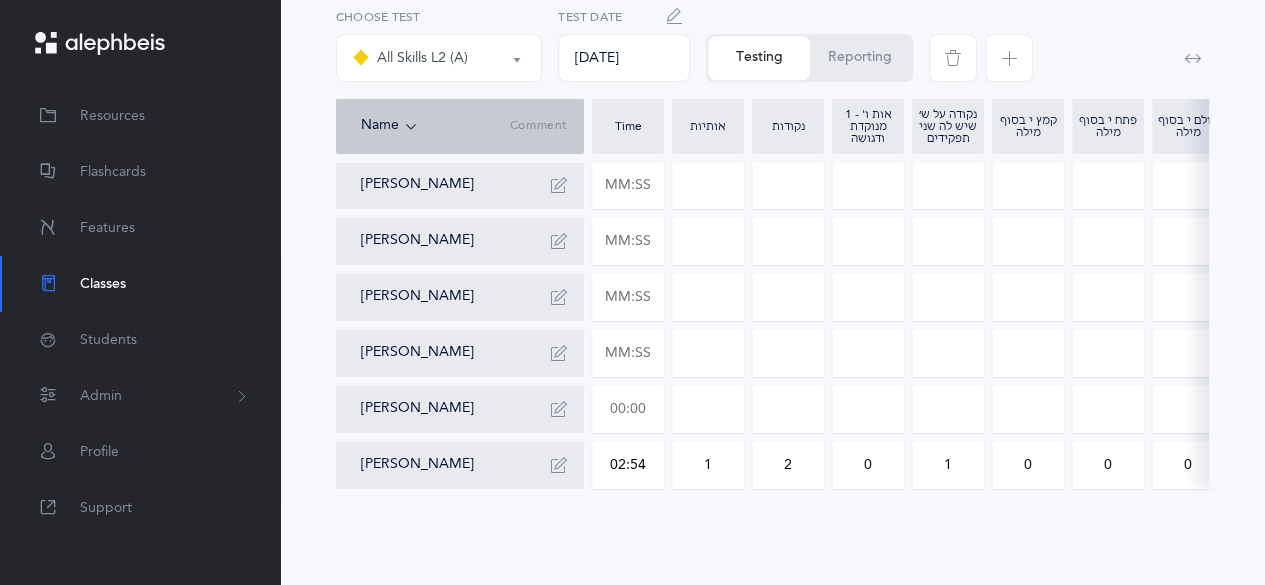 click at bounding box center [628, 409] 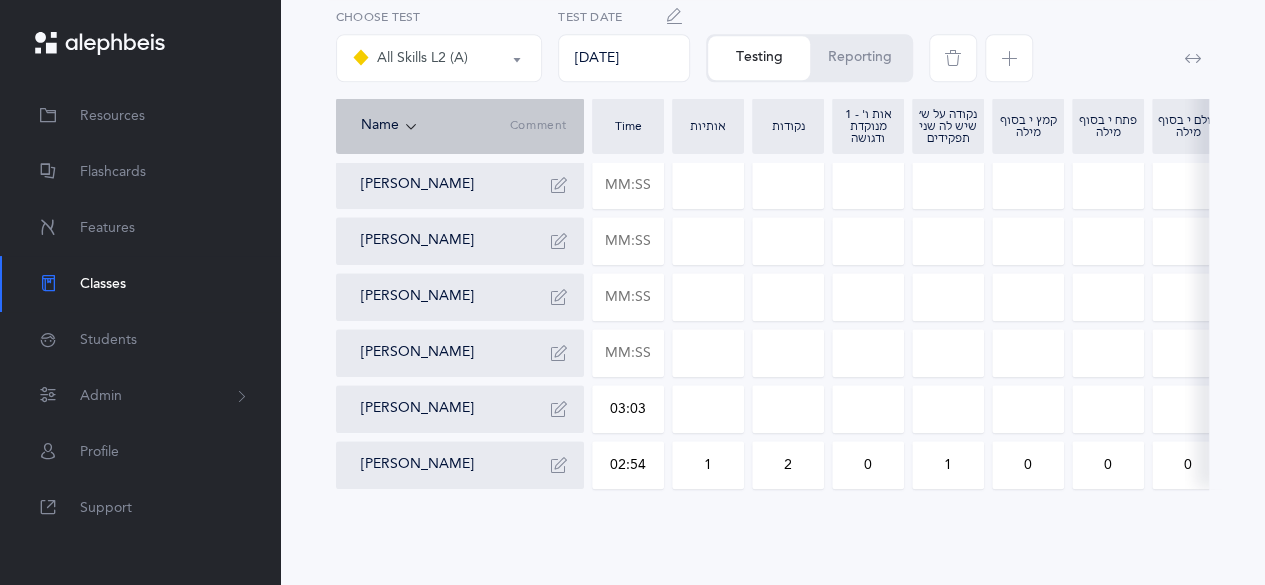 type on "03:03" 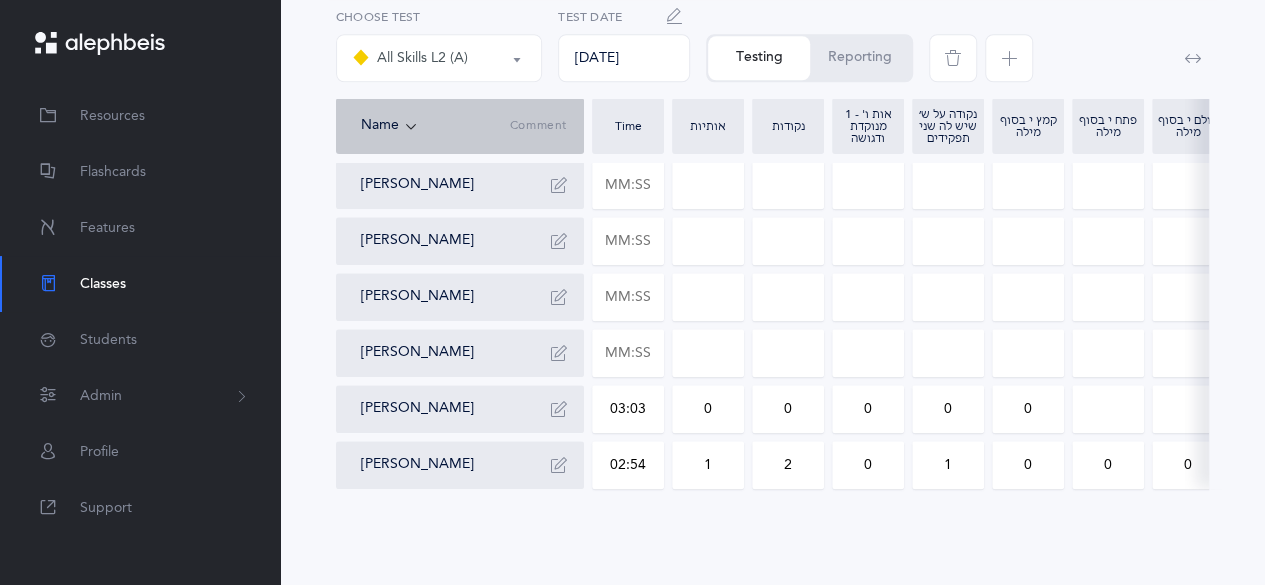 type on "0" 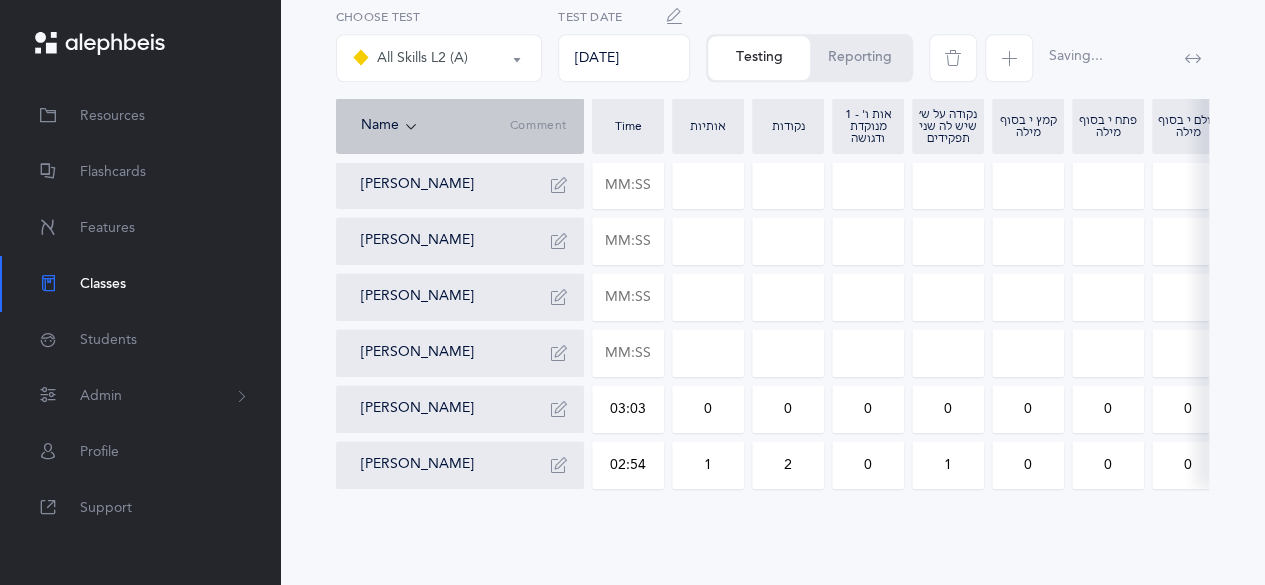 click on "0" at bounding box center [708, 409] 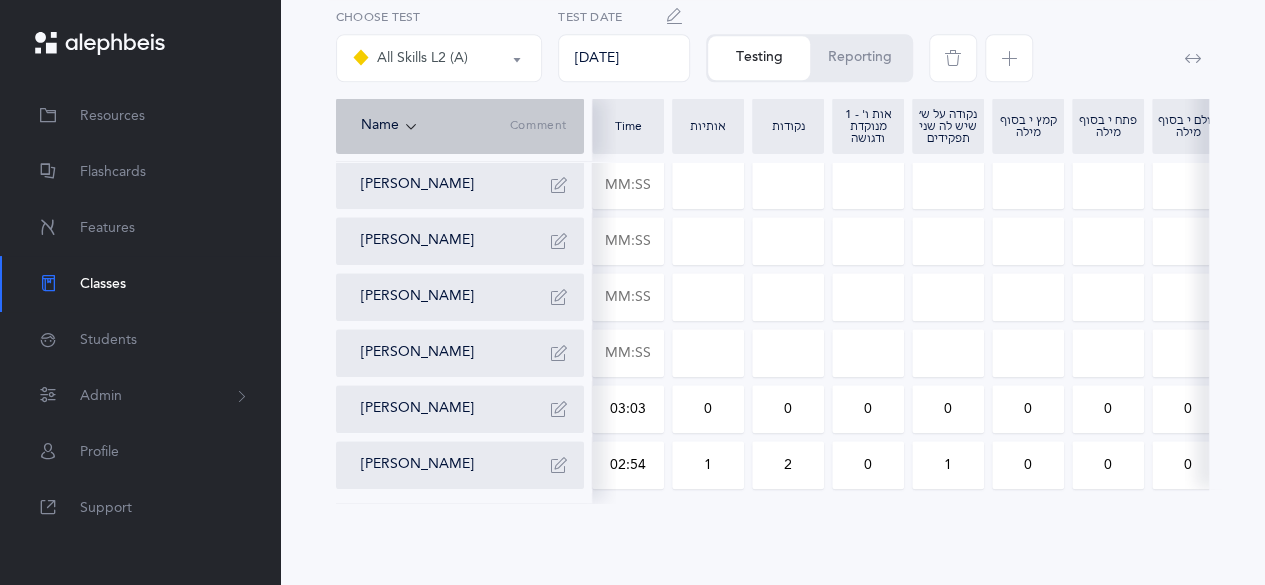 scroll, scrollTop: 0, scrollLeft: 576, axis: horizontal 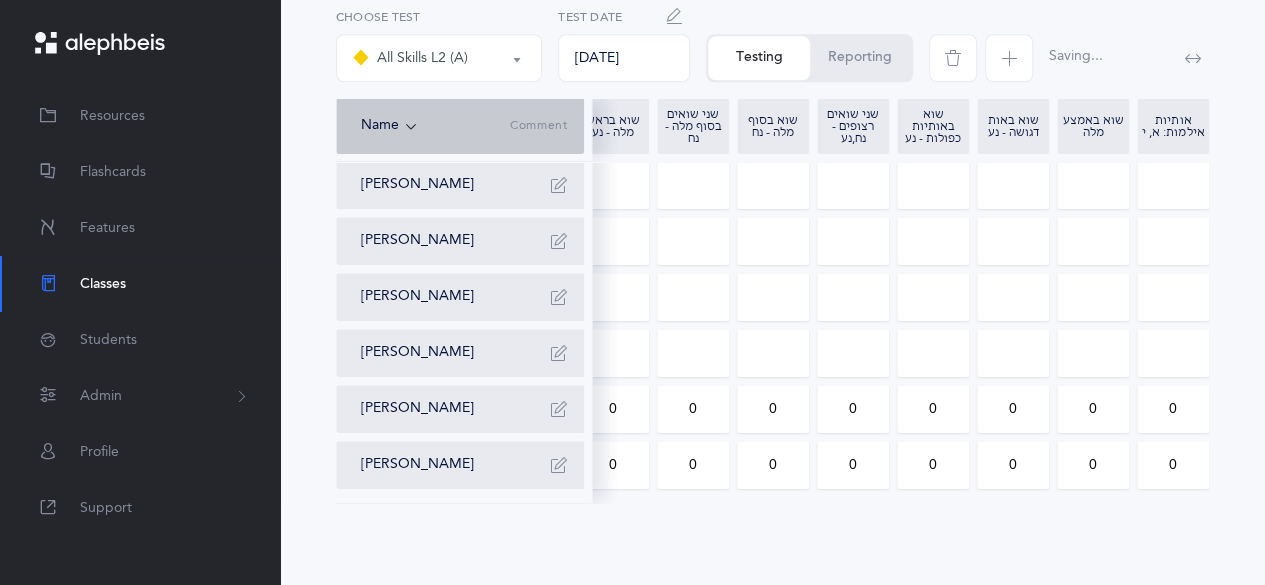 drag, startPoint x: 1016, startPoint y: 404, endPoint x: 998, endPoint y: 399, distance: 18.681541 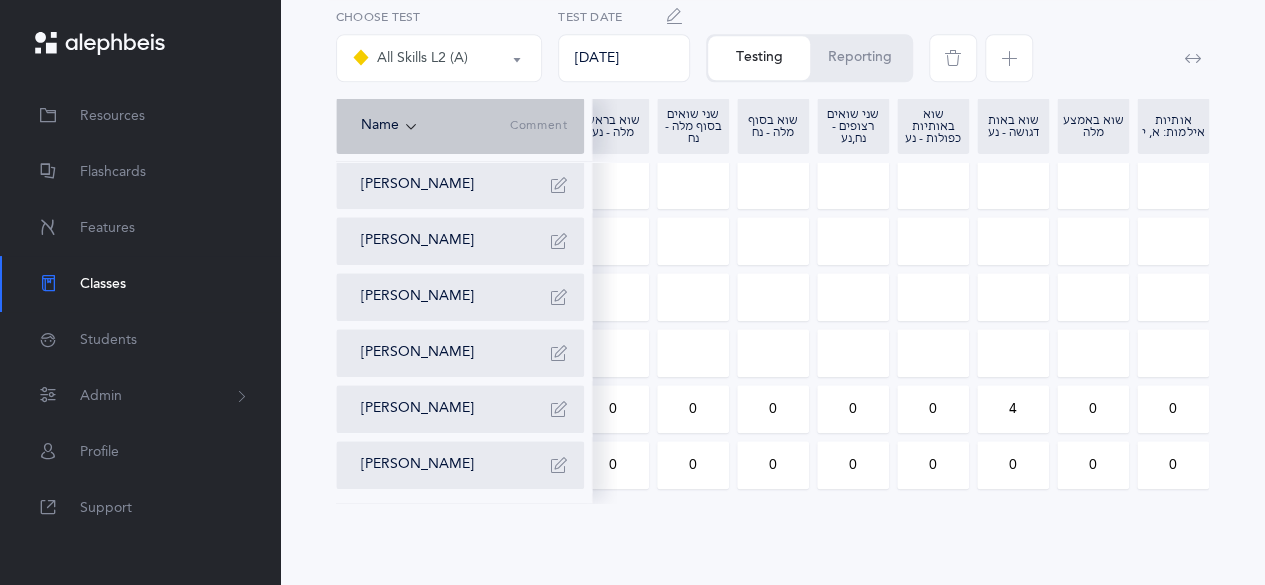 type on "4" 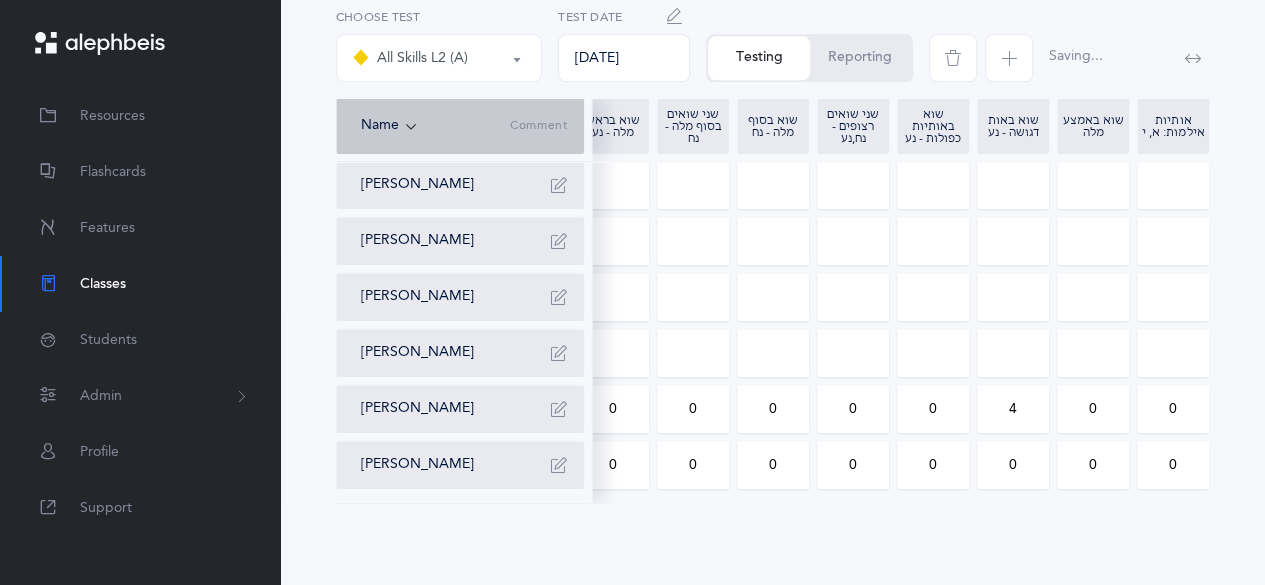 drag, startPoint x: 872, startPoint y: 389, endPoint x: 834, endPoint y: 388, distance: 38.013157 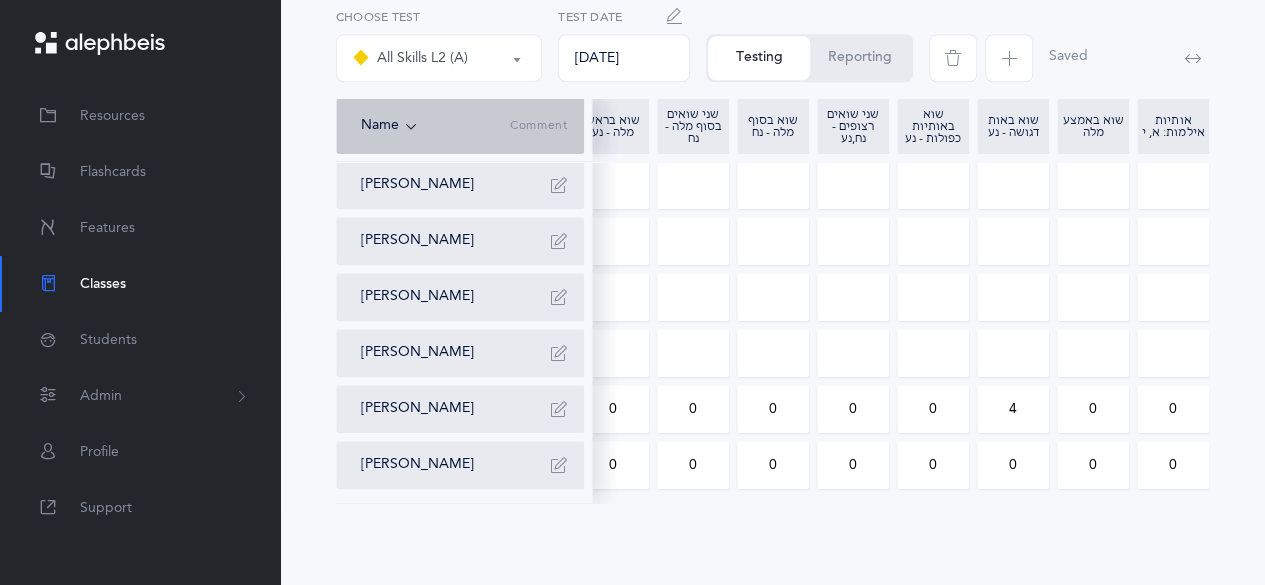 drag, startPoint x: 834, startPoint y: 388, endPoint x: 837, endPoint y: 400, distance: 12.369317 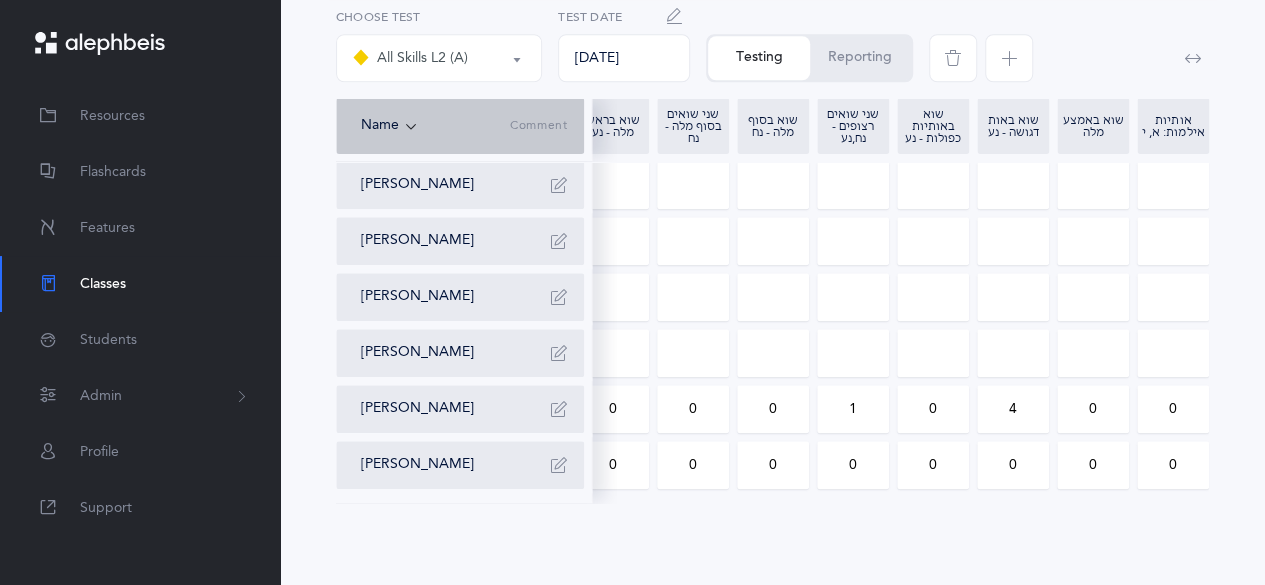 type on "1" 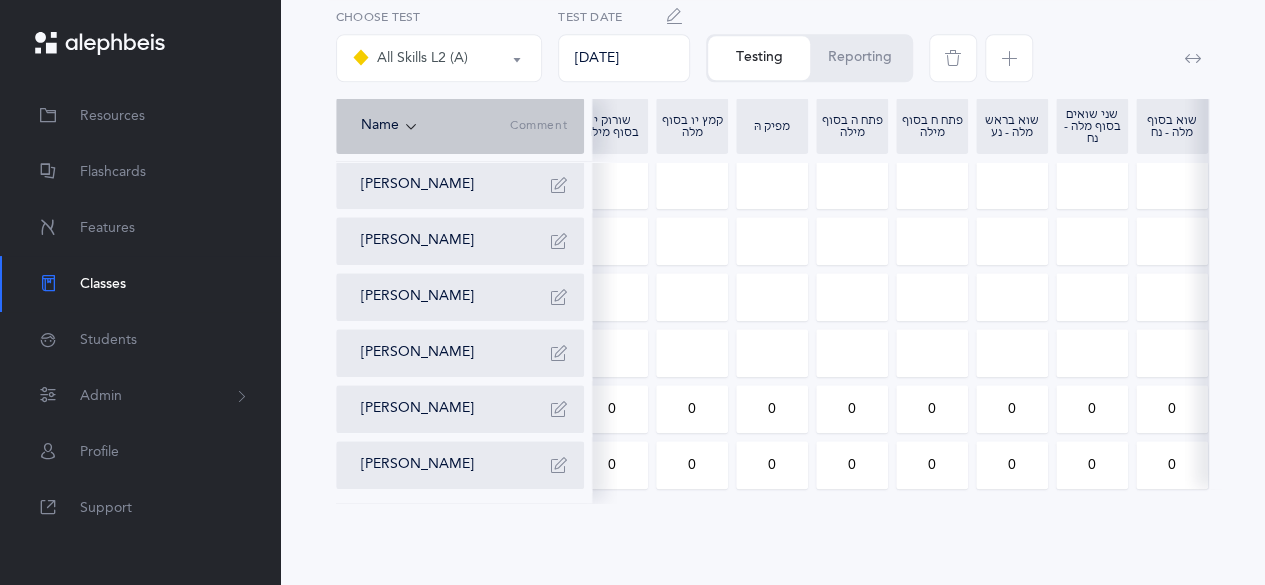 scroll, scrollTop: 0, scrollLeft: 466, axis: horizontal 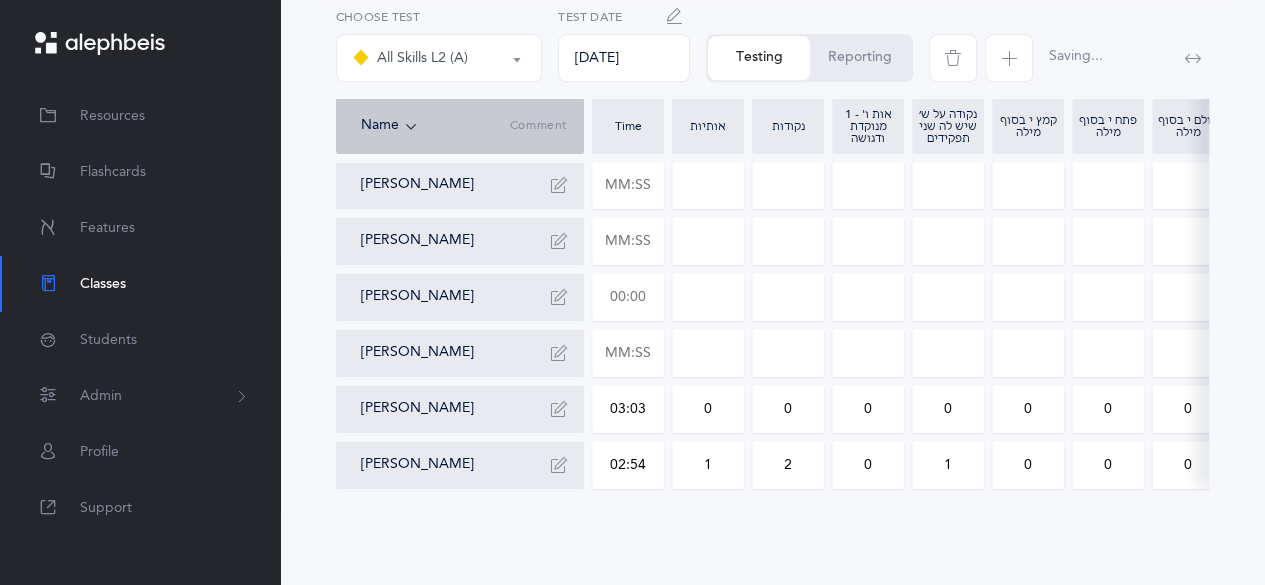 click at bounding box center (628, 297) 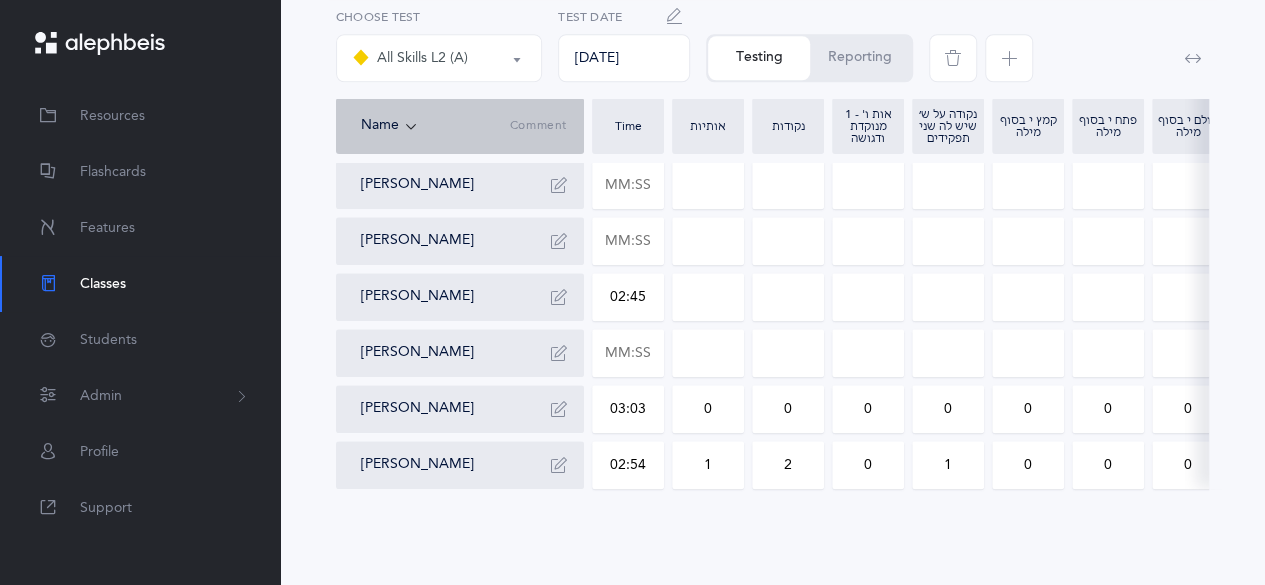 type on "02:45" 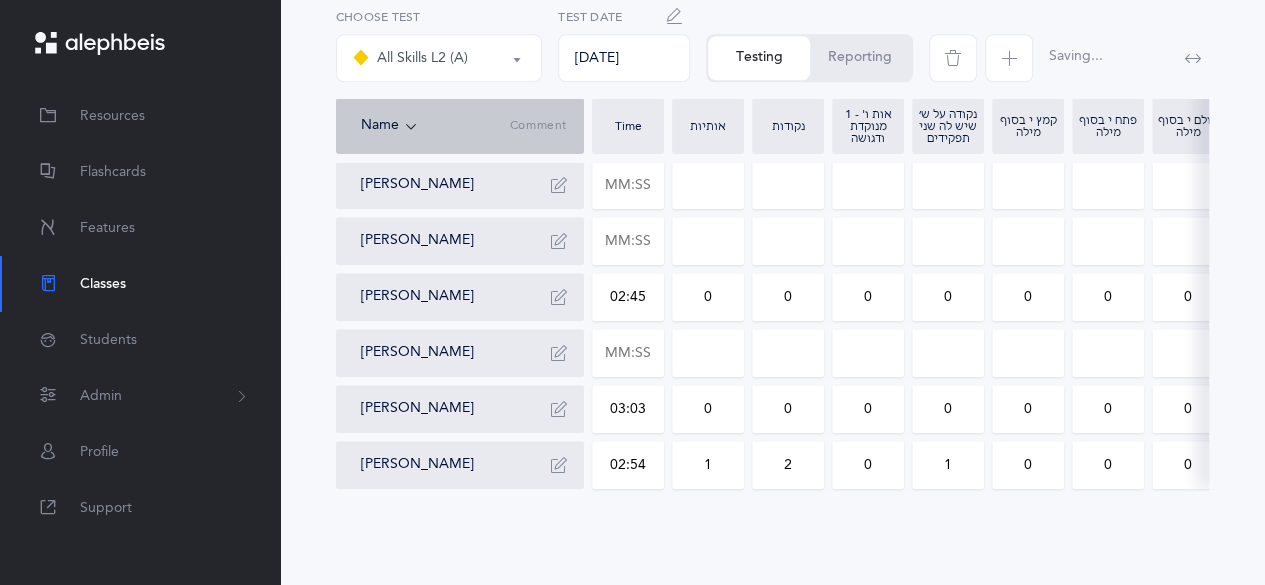click on "0" at bounding box center (708, 297) 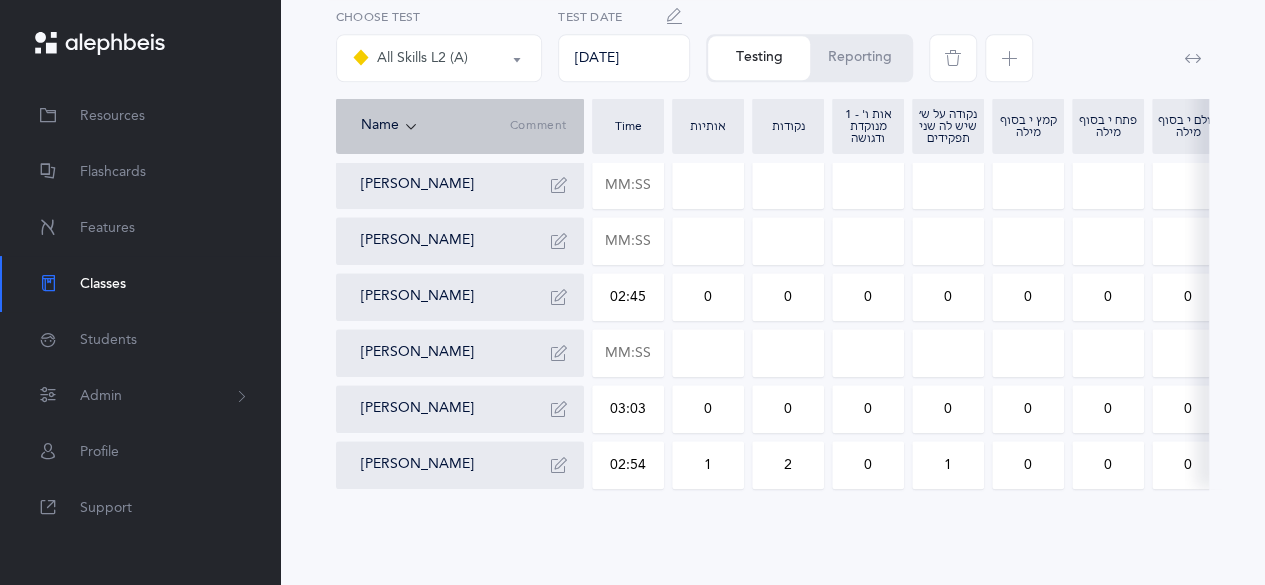 drag, startPoint x: 728, startPoint y: 279, endPoint x: 693, endPoint y: 281, distance: 35.057095 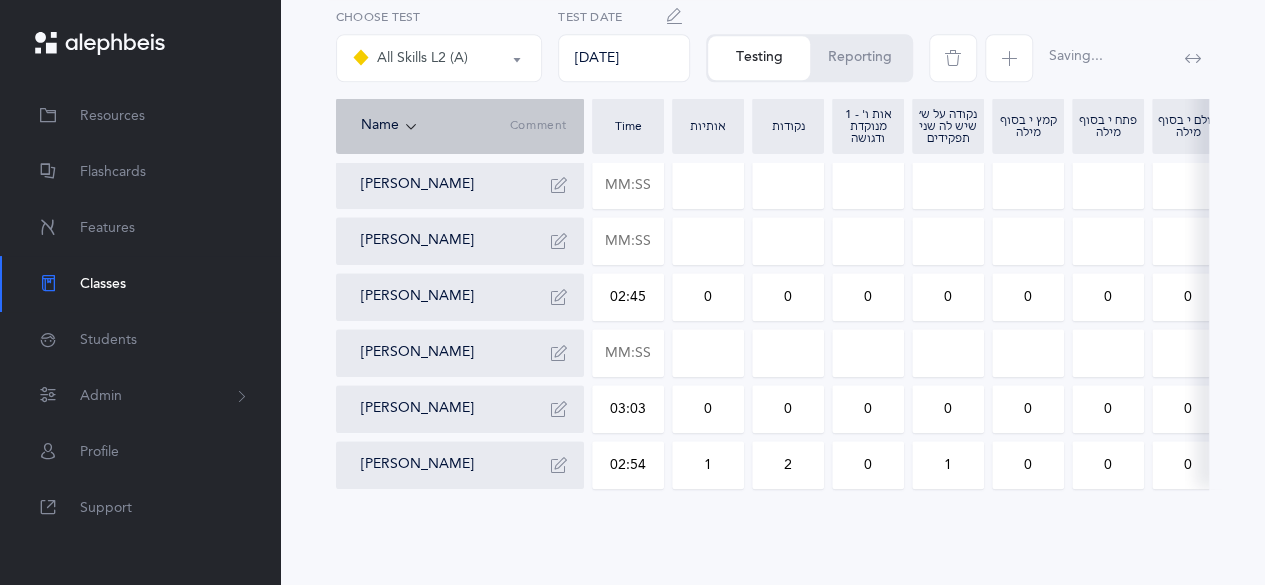 drag, startPoint x: 789, startPoint y: 291, endPoint x: 772, endPoint y: 283, distance: 18.788294 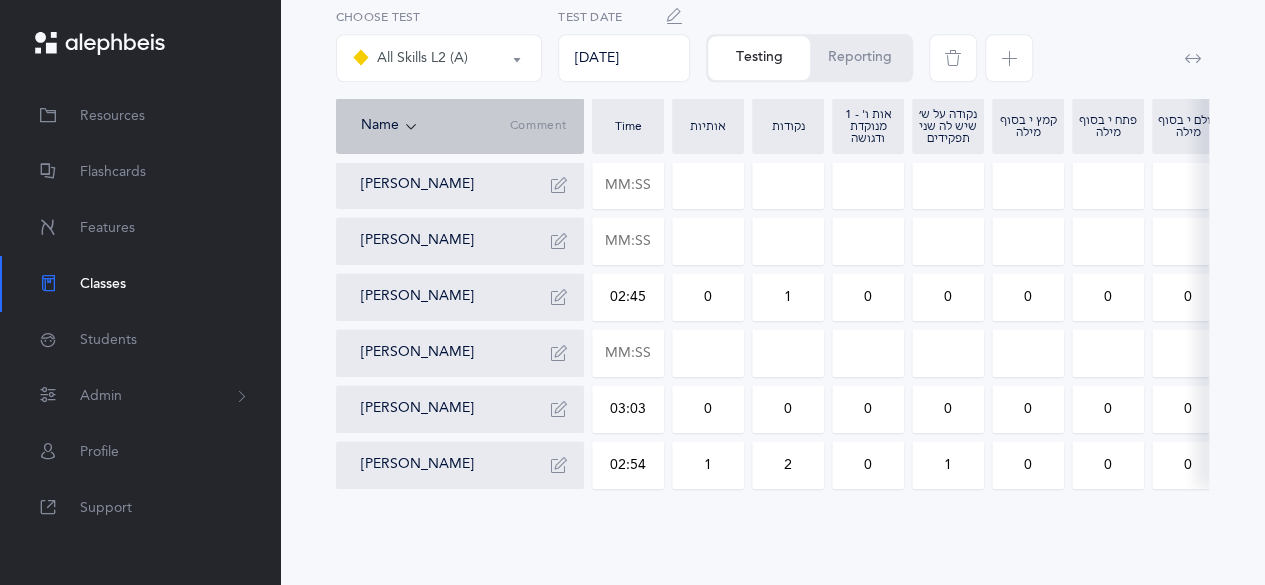 type on "1" 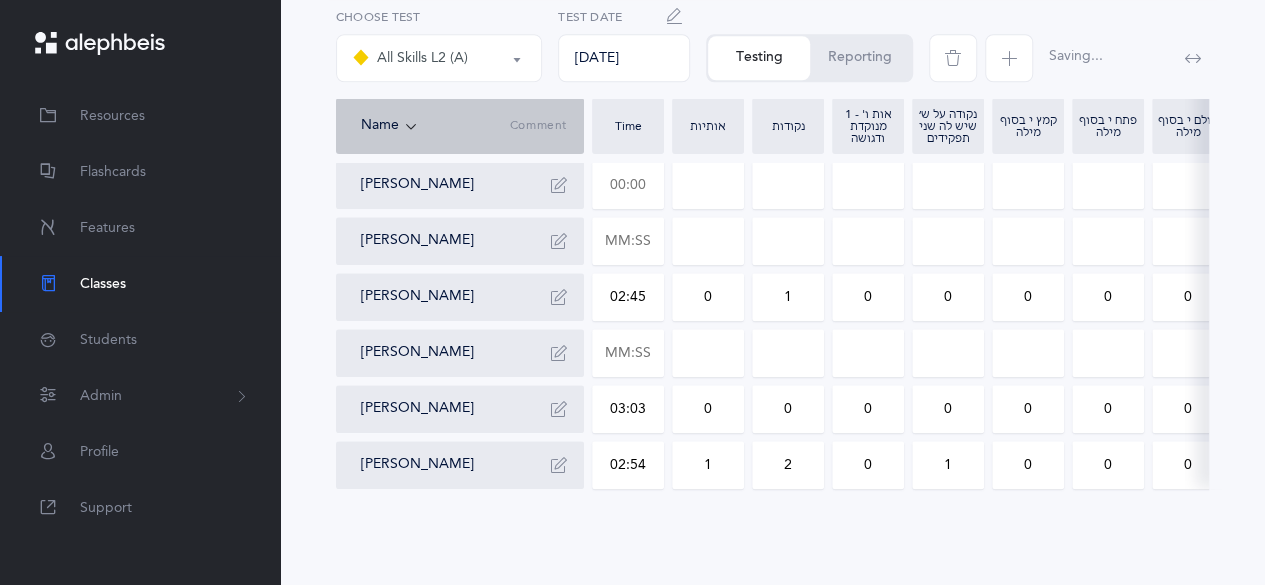 click at bounding box center (628, 185) 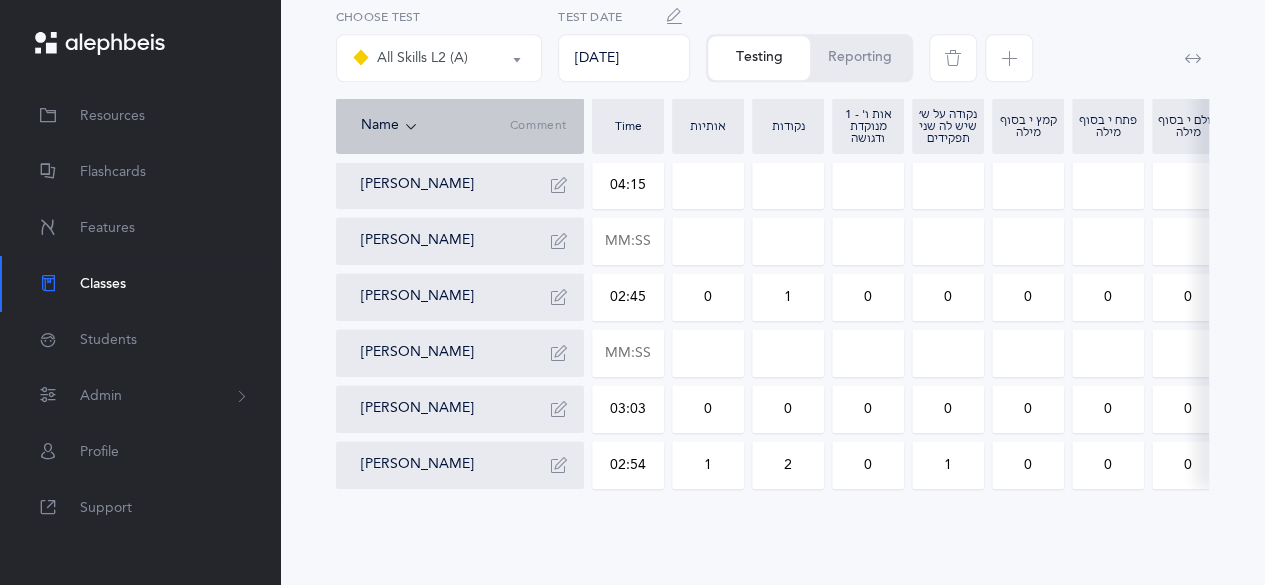 type on "04:15" 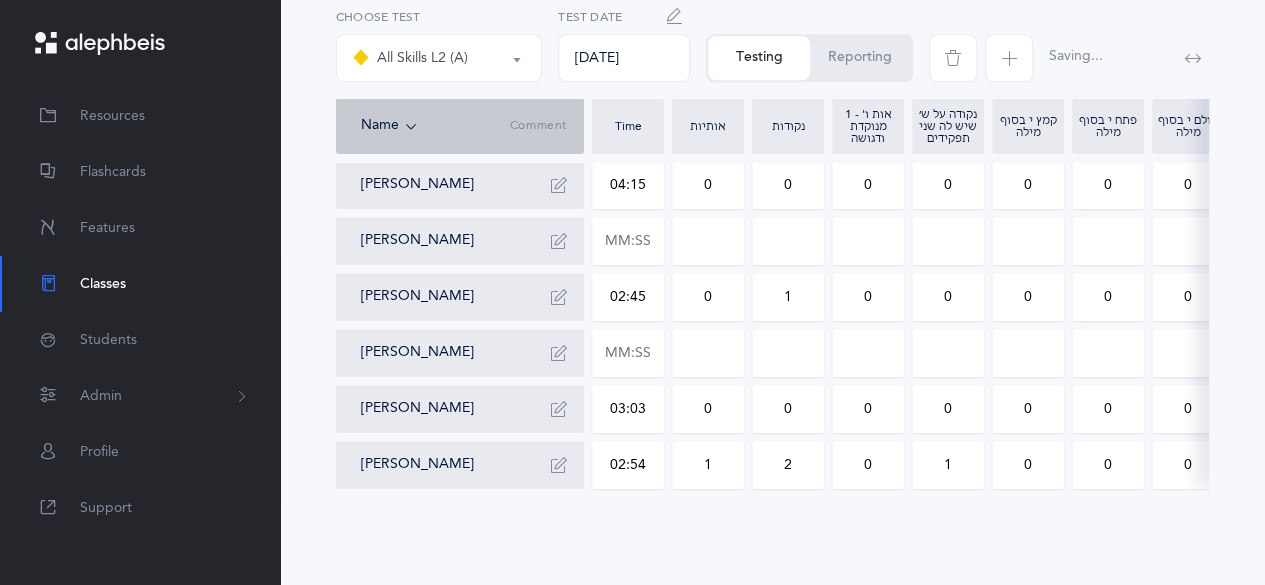 drag, startPoint x: 694, startPoint y: 173, endPoint x: 724, endPoint y: 176, distance: 30.149628 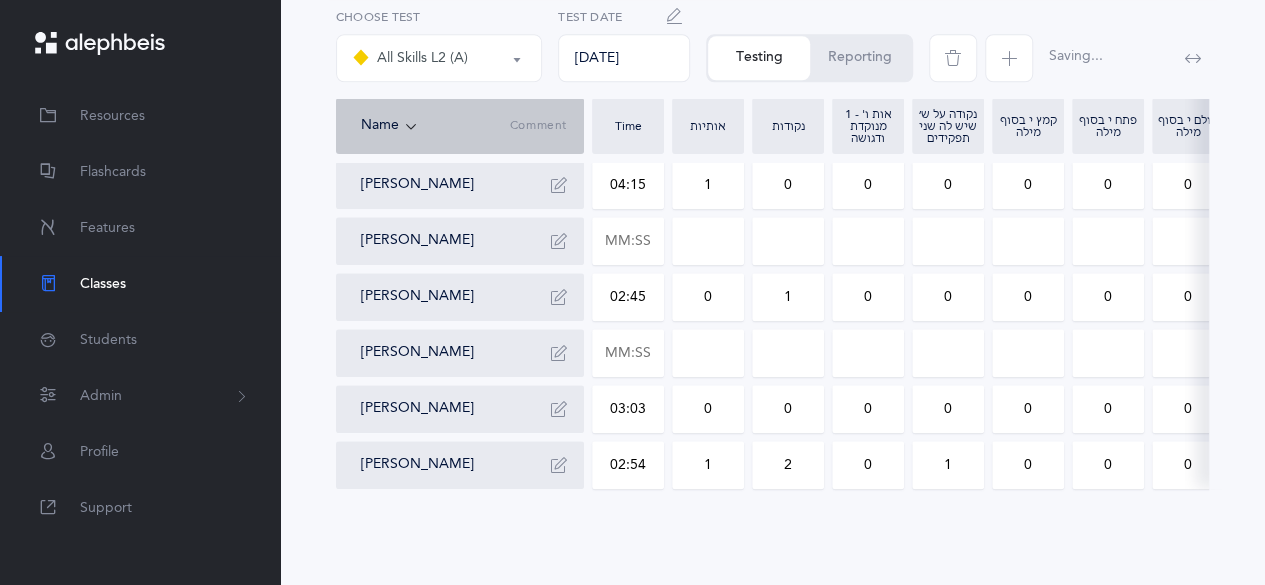 drag, startPoint x: 800, startPoint y: 166, endPoint x: 782, endPoint y: 169, distance: 18.248287 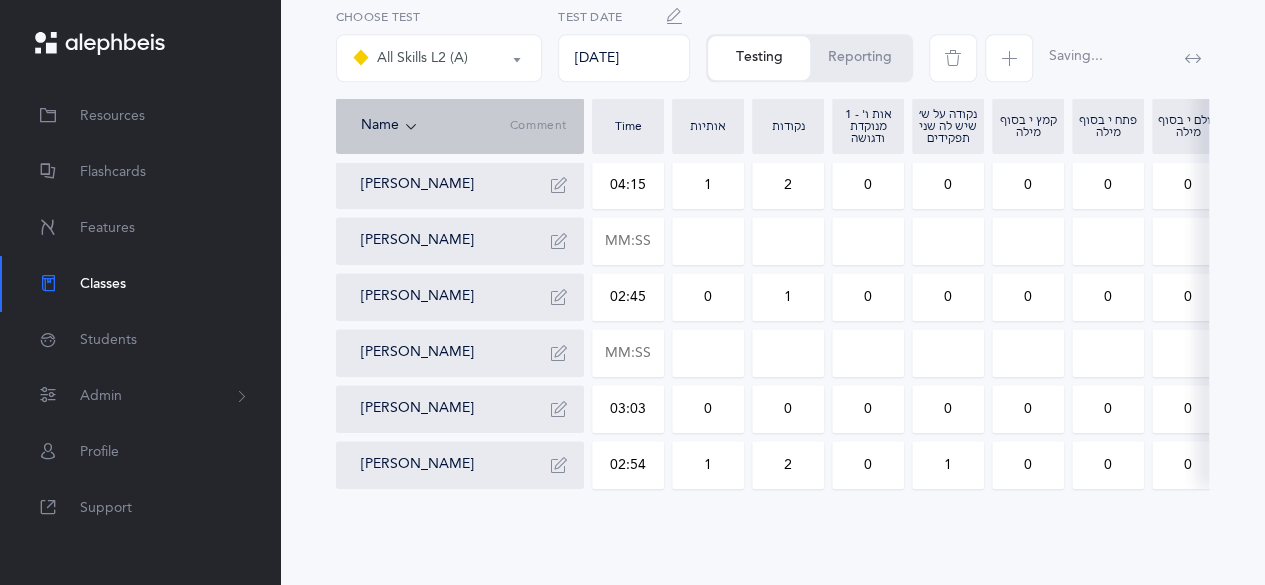 drag, startPoint x: 947, startPoint y: 170, endPoint x: 962, endPoint y: 179, distance: 17.492855 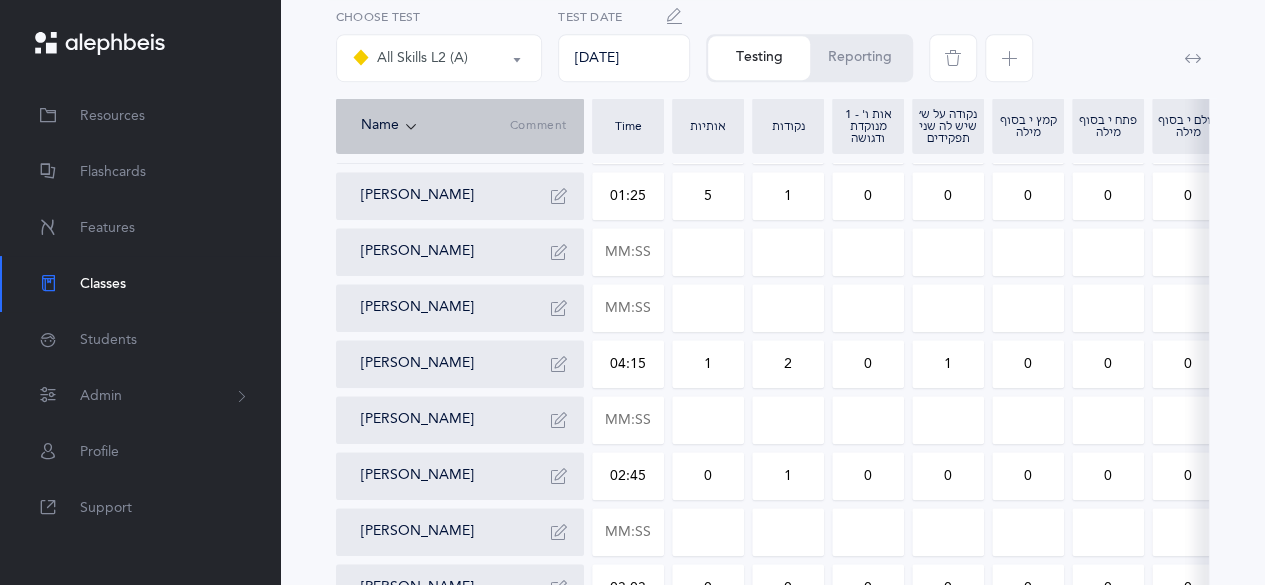 scroll, scrollTop: 715, scrollLeft: 0, axis: vertical 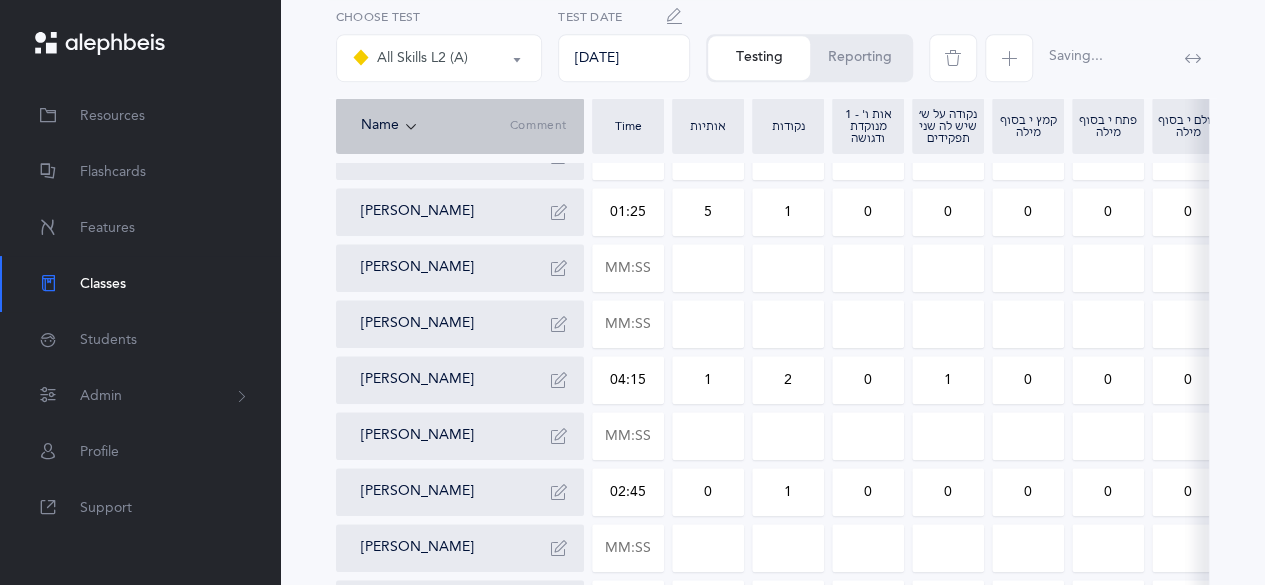 drag, startPoint x: 659, startPoint y: 210, endPoint x: 590, endPoint y: 217, distance: 69.354164 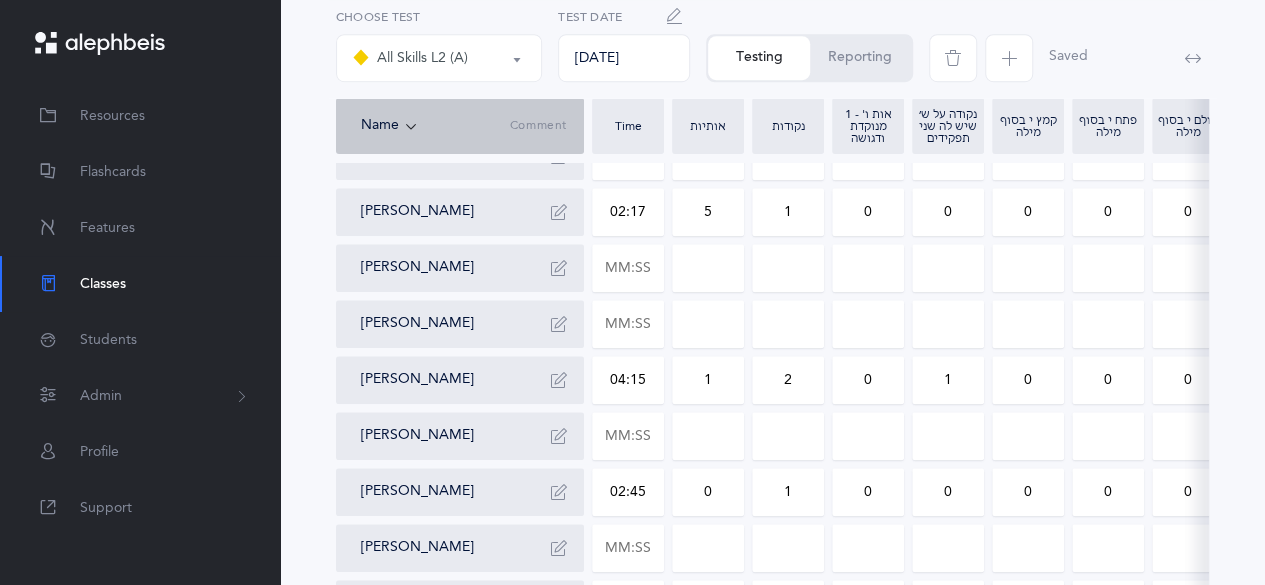 drag, startPoint x: 781, startPoint y: 220, endPoint x: 800, endPoint y: 220, distance: 19 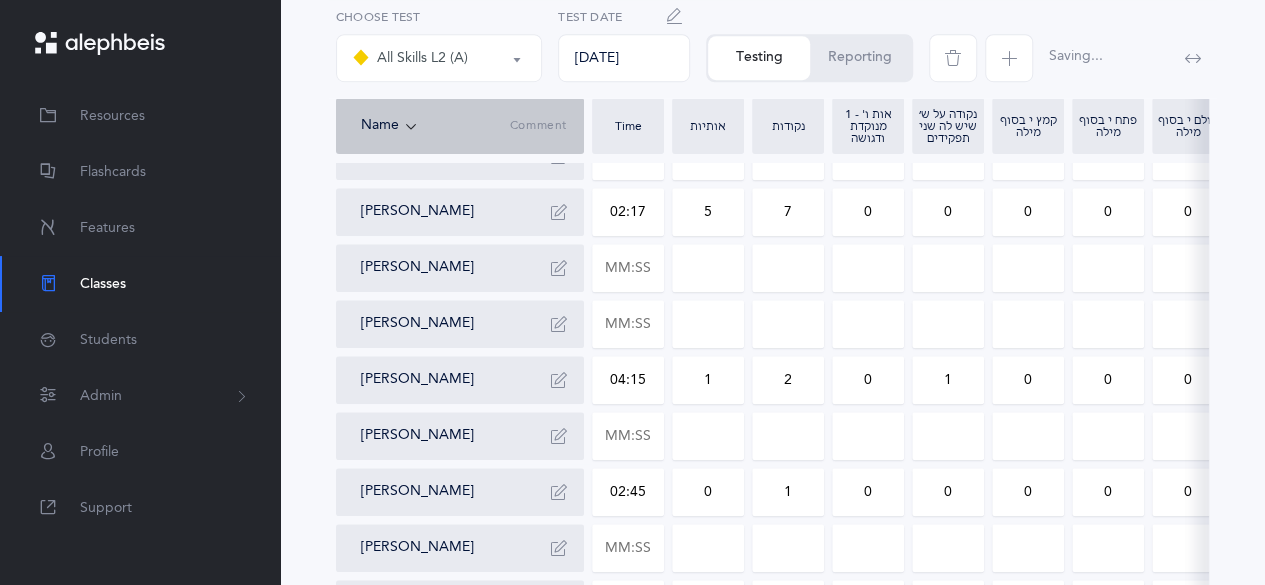 drag, startPoint x: 940, startPoint y: 217, endPoint x: 979, endPoint y: 201, distance: 42.154476 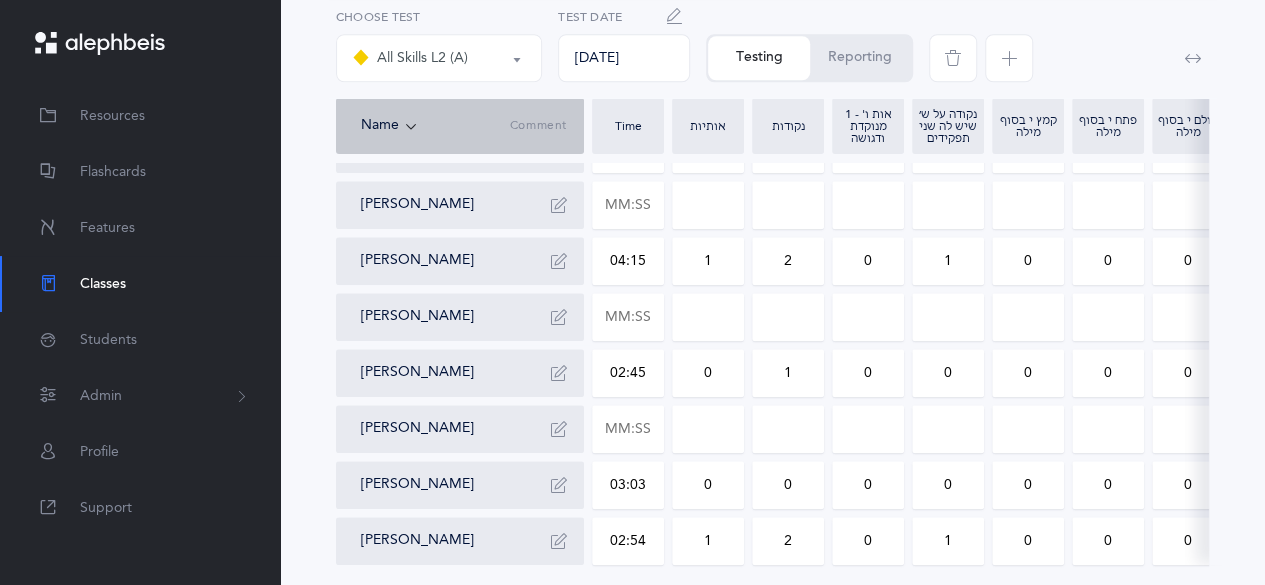 scroll, scrollTop: 924, scrollLeft: 0, axis: vertical 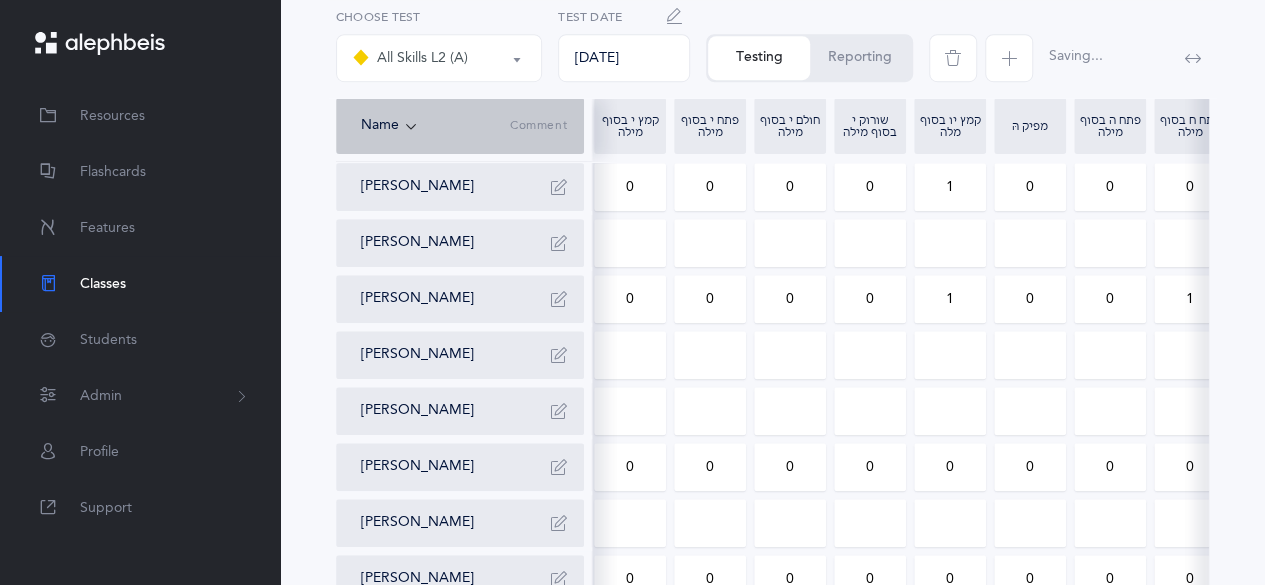 drag, startPoint x: 958, startPoint y: 305, endPoint x: 933, endPoint y: 305, distance: 25 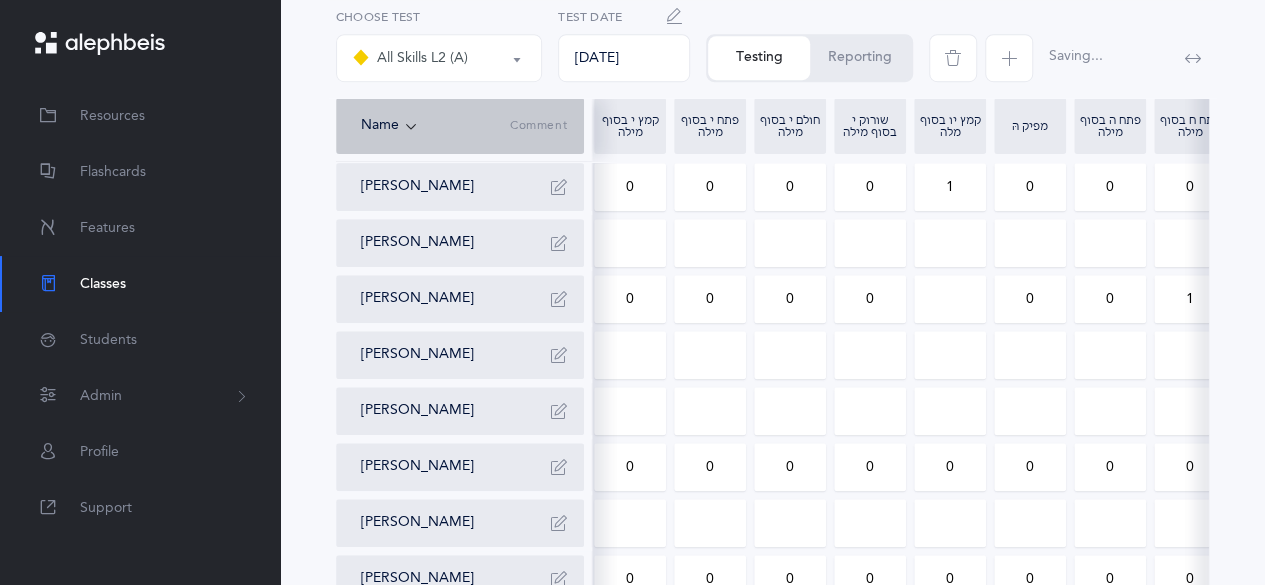 drag, startPoint x: 874, startPoint y: 305, endPoint x: 861, endPoint y: 306, distance: 13.038404 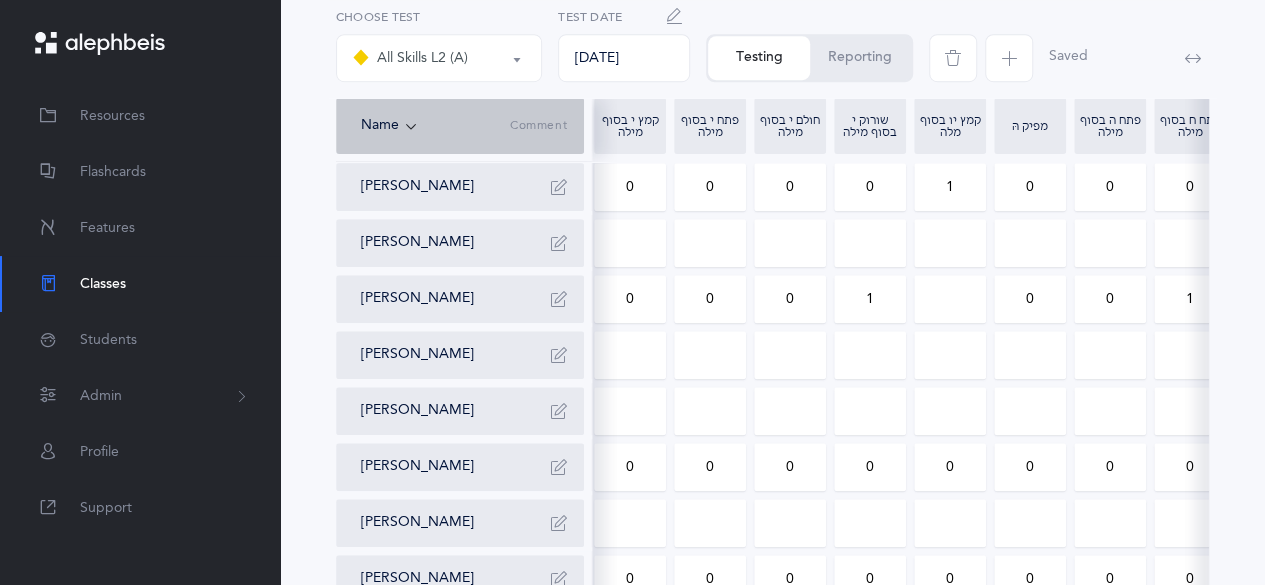 click on "1" at bounding box center [1190, 299] 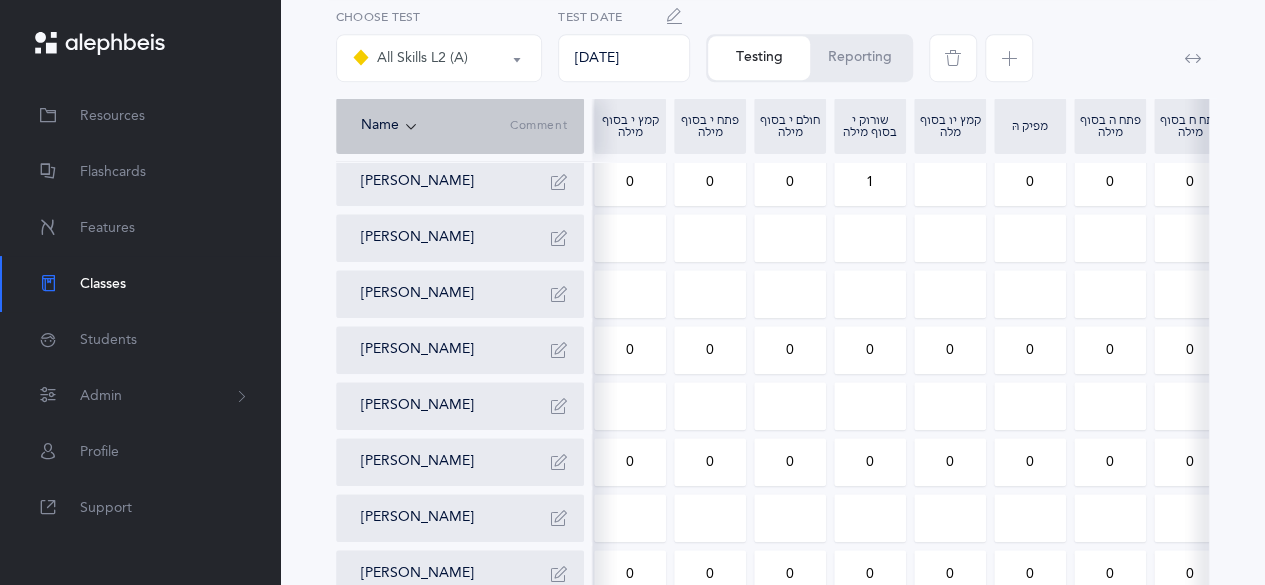 scroll, scrollTop: 924, scrollLeft: 0, axis: vertical 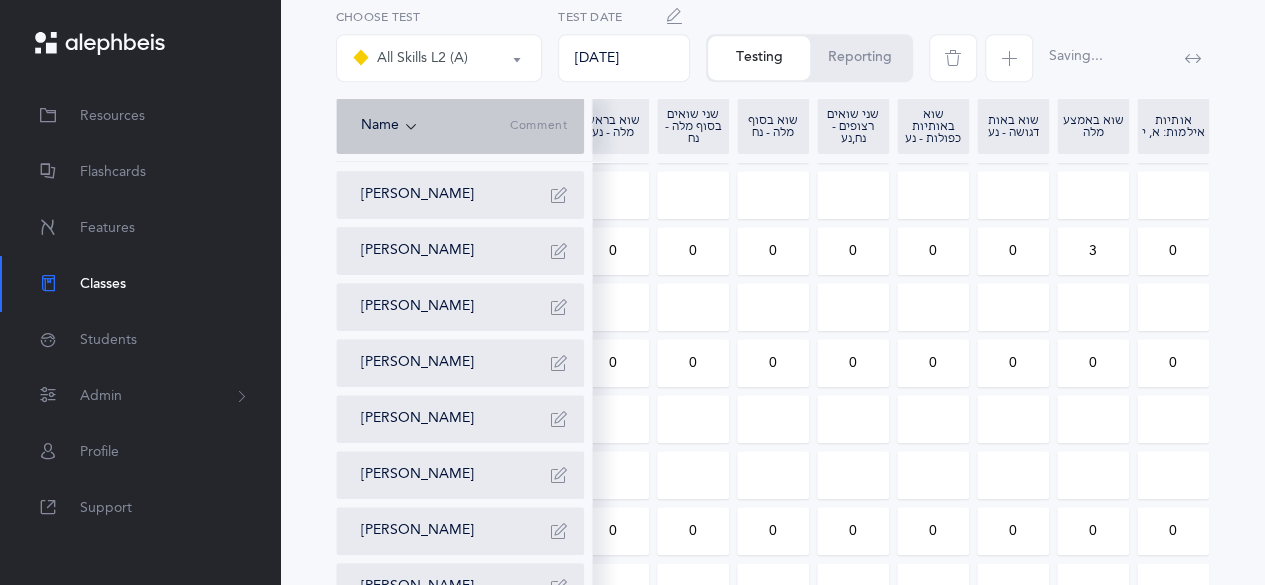 drag, startPoint x: 1100, startPoint y: 371, endPoint x: 1086, endPoint y: 370, distance: 14.035668 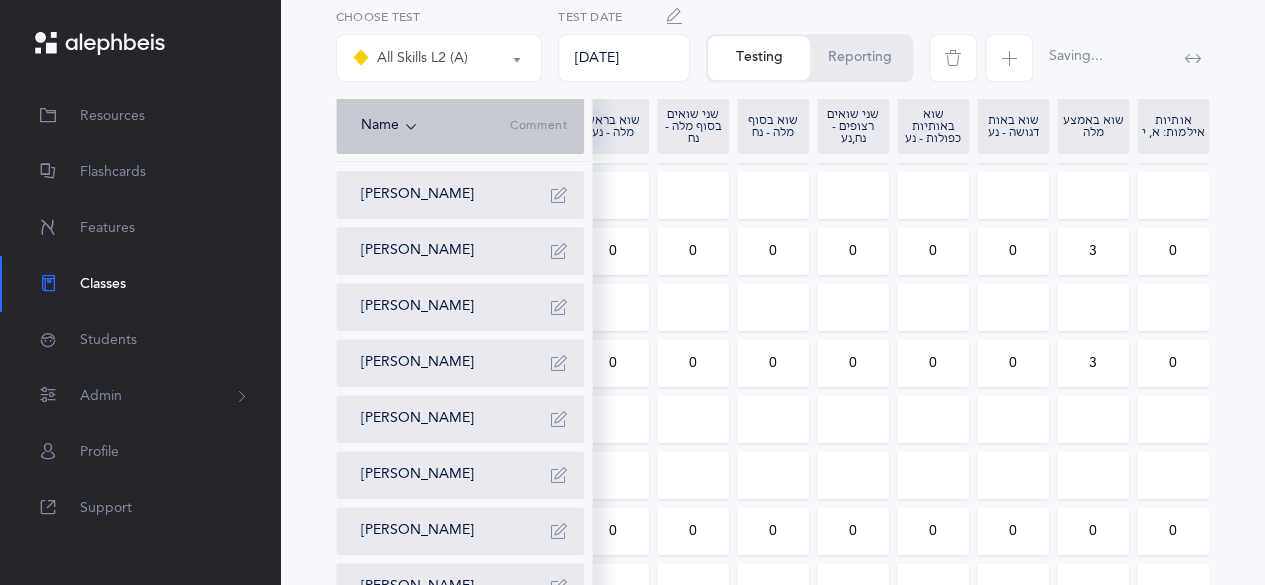 drag, startPoint x: 1012, startPoint y: 371, endPoint x: 998, endPoint y: 369, distance: 14.142136 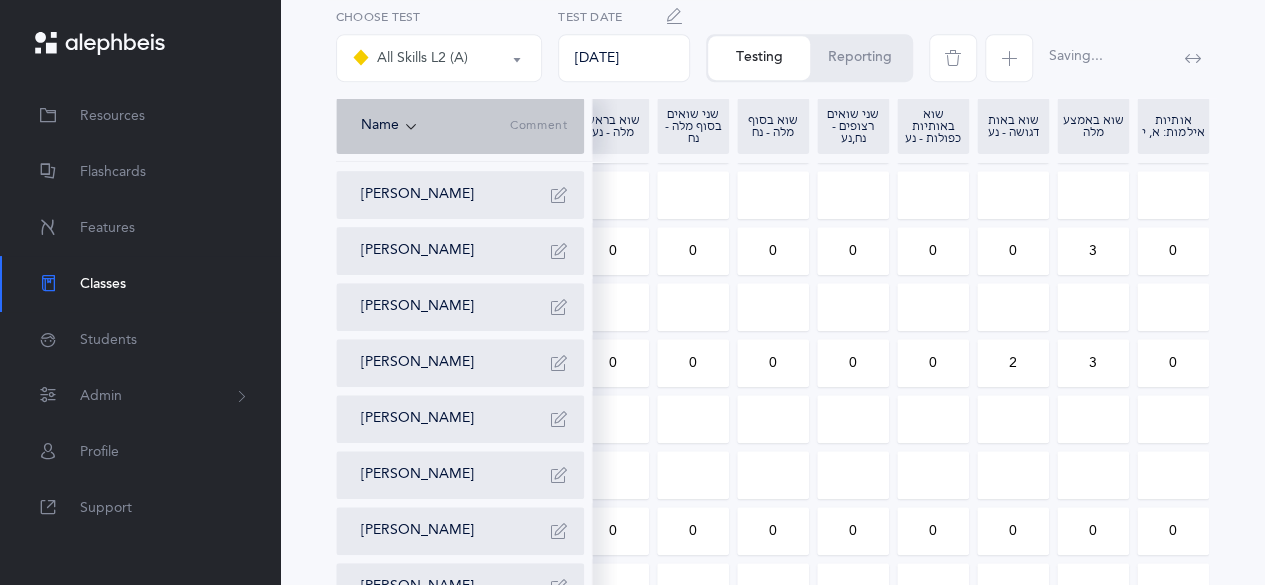 drag, startPoint x: 708, startPoint y: 371, endPoint x: 689, endPoint y: 362, distance: 21.023796 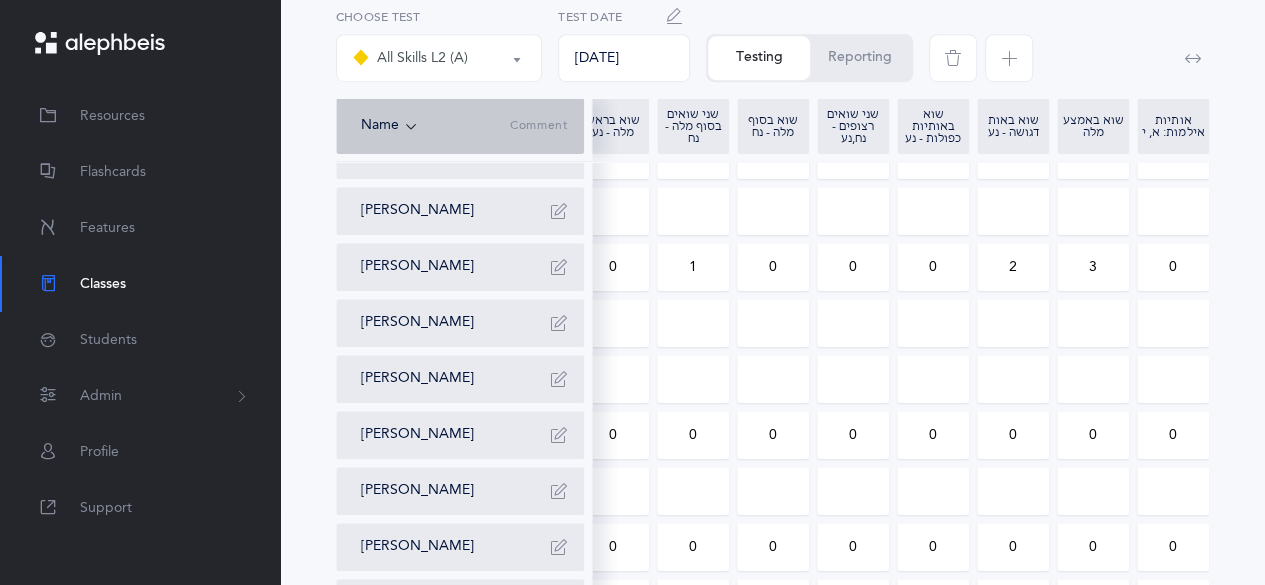 scroll, scrollTop: 664, scrollLeft: 0, axis: vertical 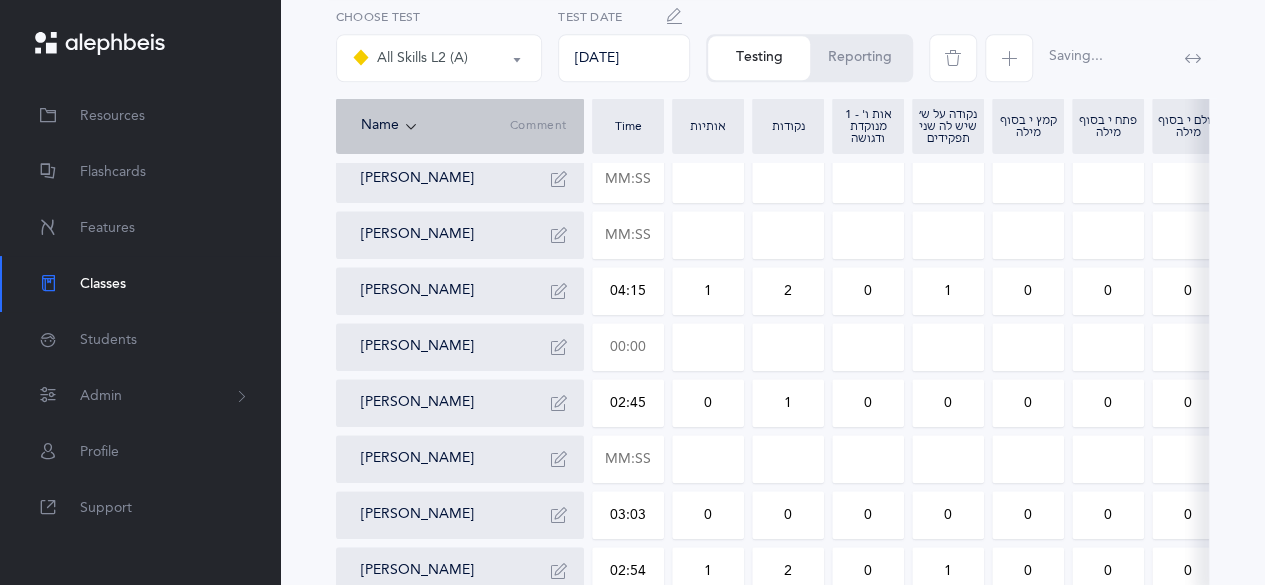 click at bounding box center [628, 347] 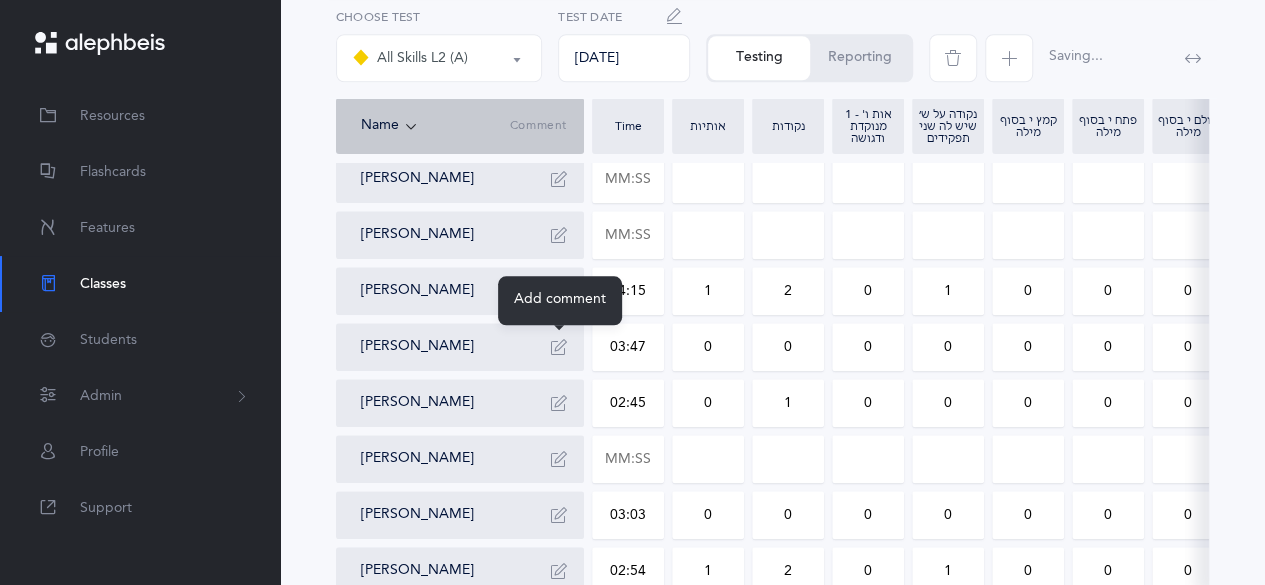click at bounding box center [559, 347] 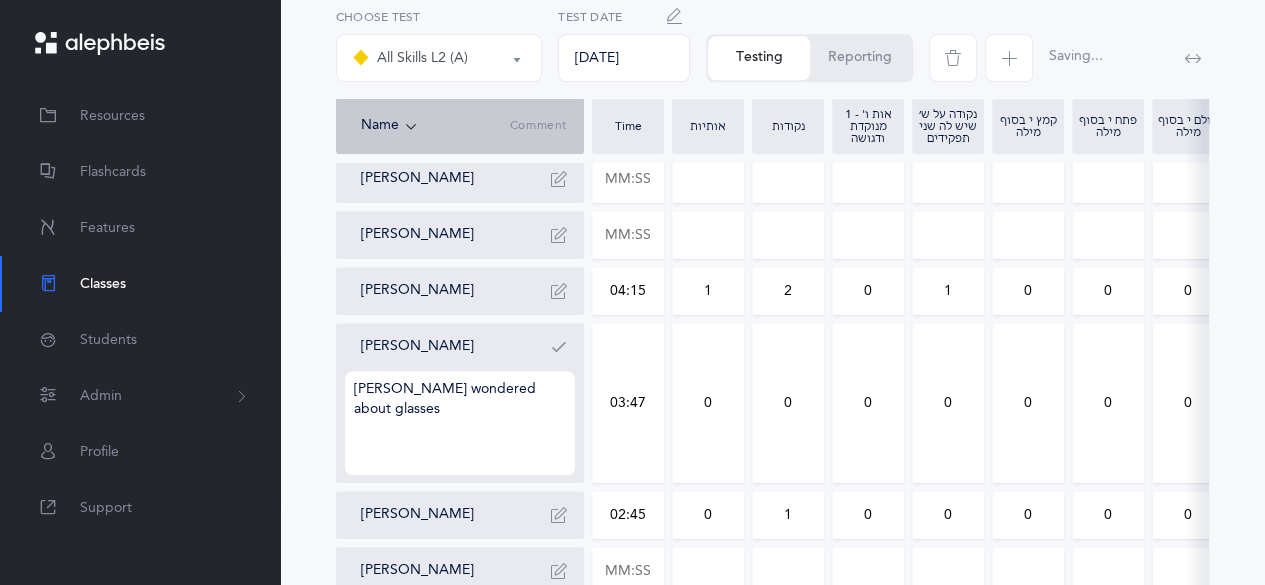 click on "0" at bounding box center [708, 403] 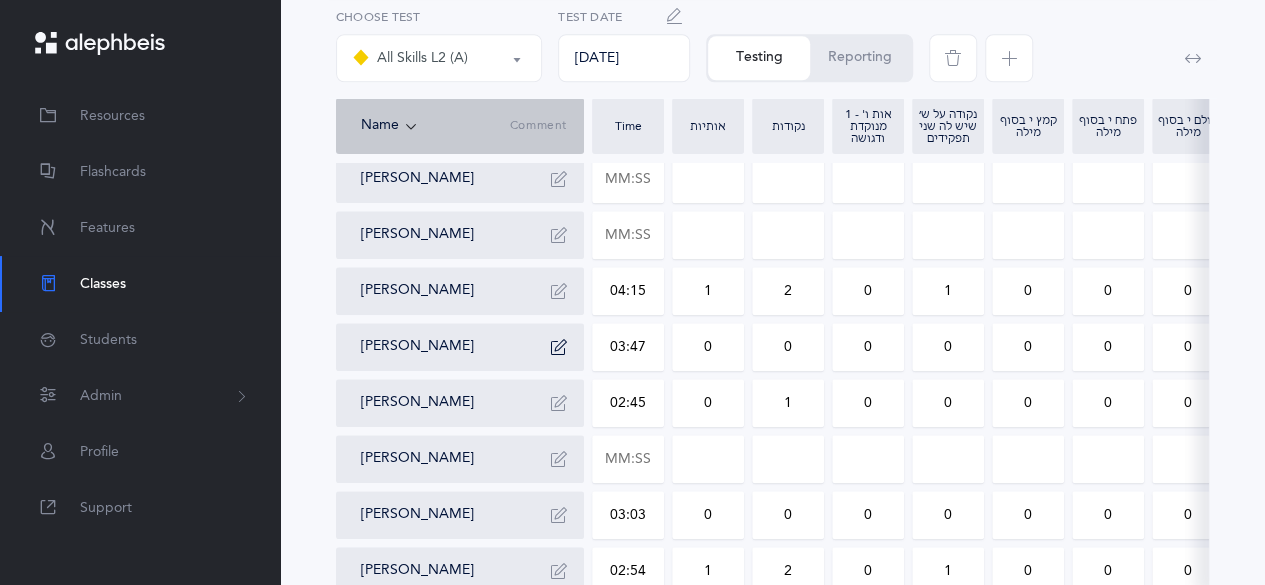 drag, startPoint x: 968, startPoint y: 404, endPoint x: 932, endPoint y: 403, distance: 36.013885 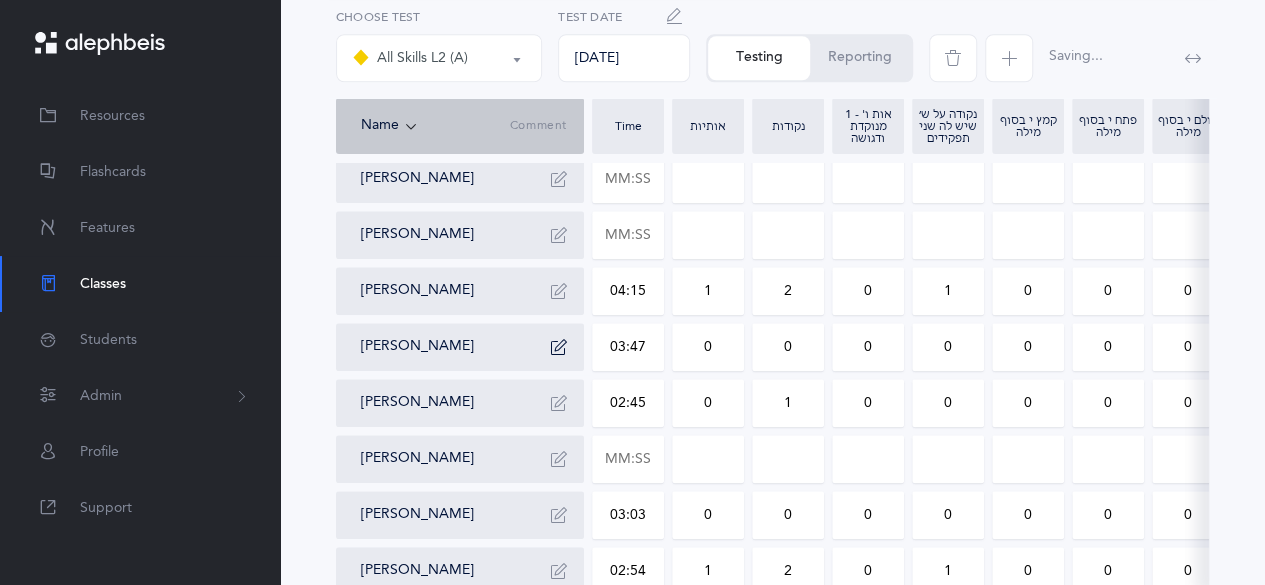 drag, startPoint x: 970, startPoint y: 325, endPoint x: 928, endPoint y: 339, distance: 44.27189 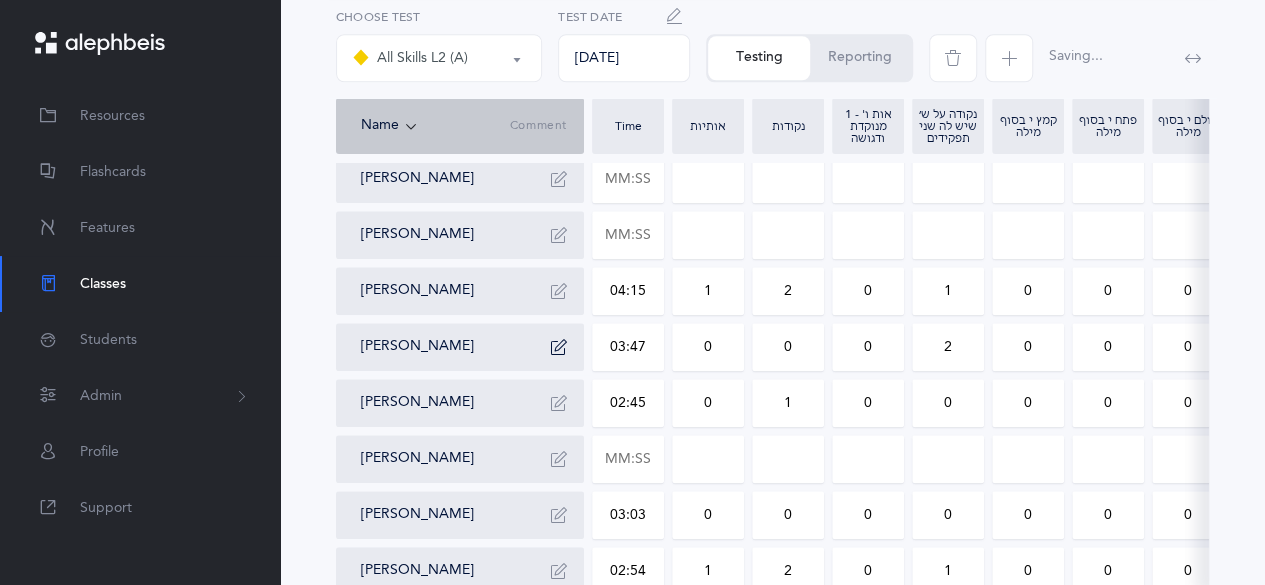 drag, startPoint x: 714, startPoint y: 351, endPoint x: 676, endPoint y: 363, distance: 39.849716 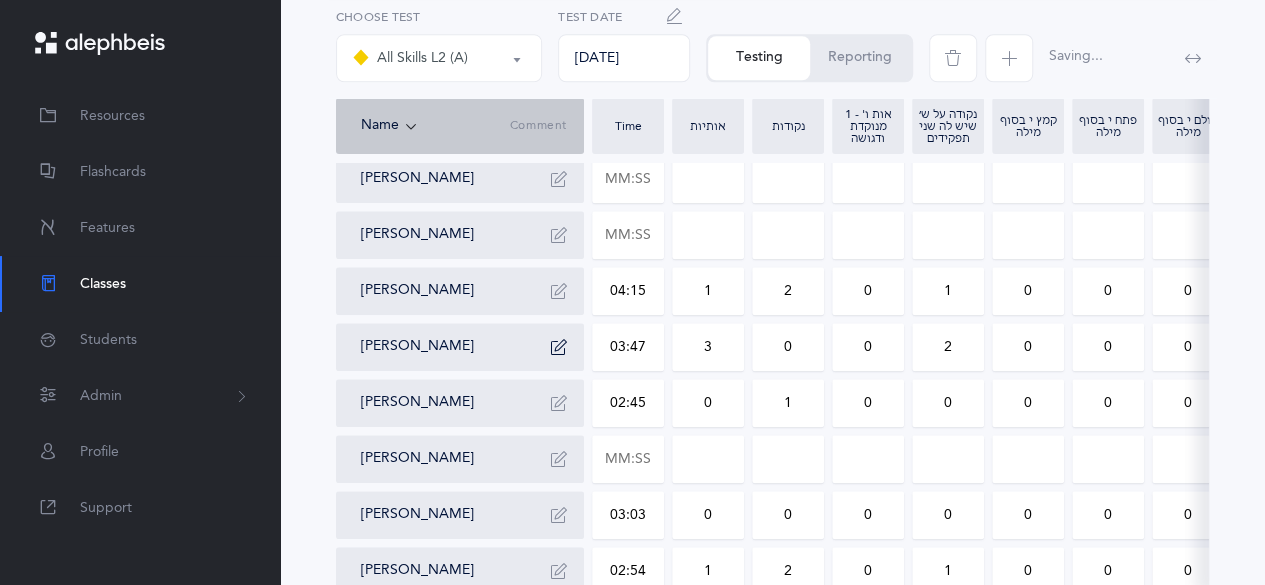 drag, startPoint x: 778, startPoint y: 357, endPoint x: 822, endPoint y: 351, distance: 44.407207 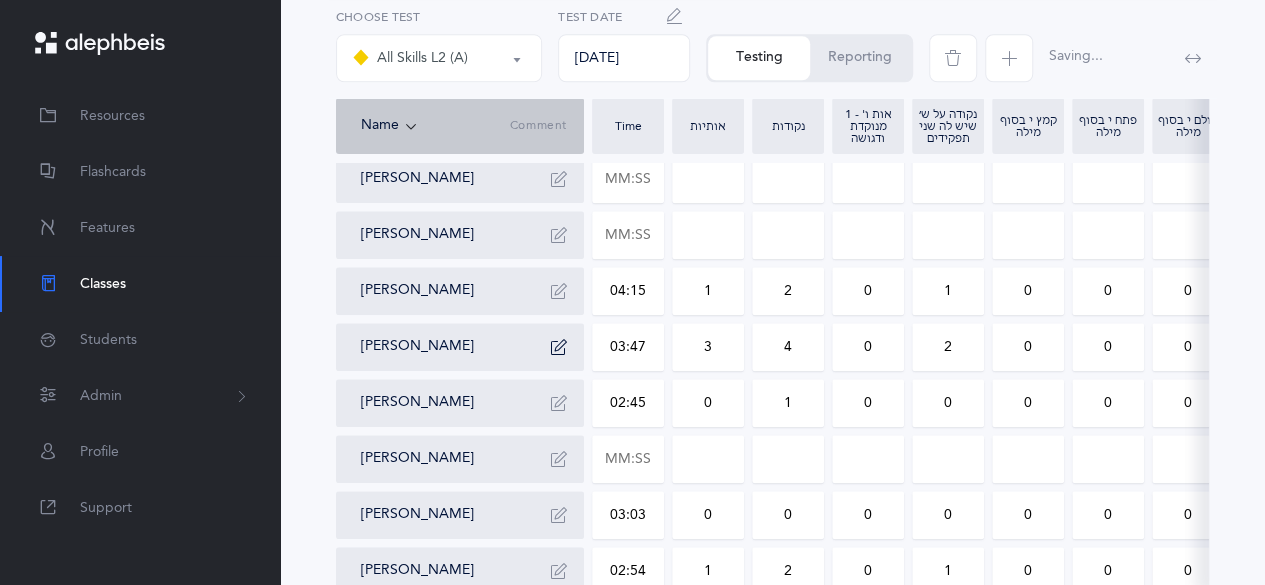 drag, startPoint x: 1091, startPoint y: 352, endPoint x: 1116, endPoint y: 354, distance: 25.079872 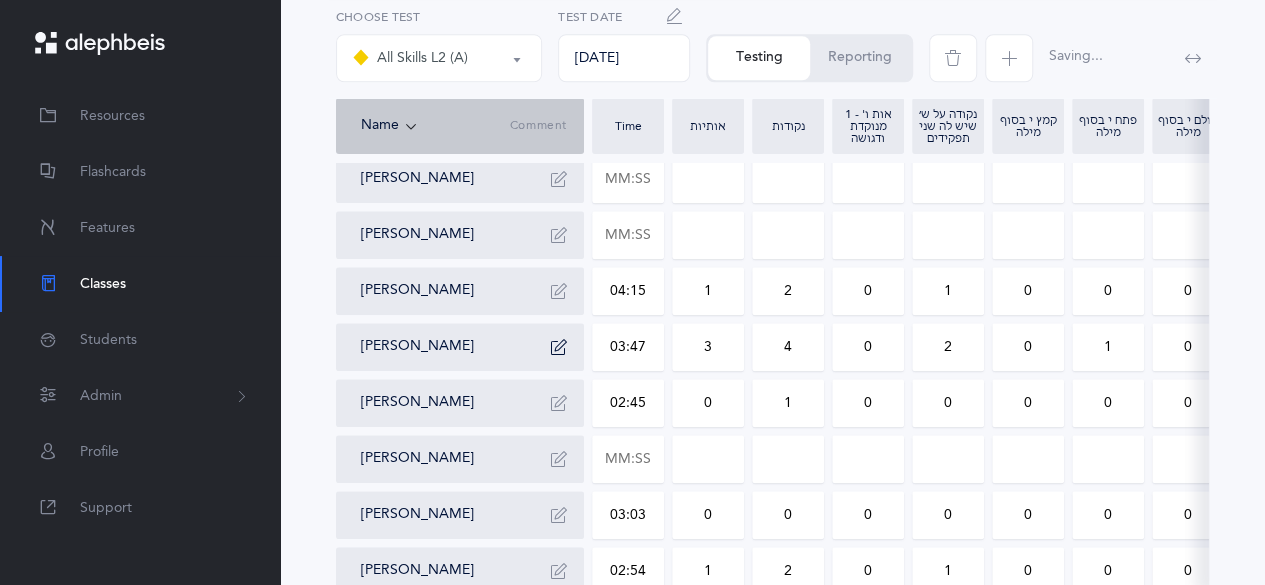 drag, startPoint x: 1192, startPoint y: 352, endPoint x: 1178, endPoint y: 356, distance: 14.56022 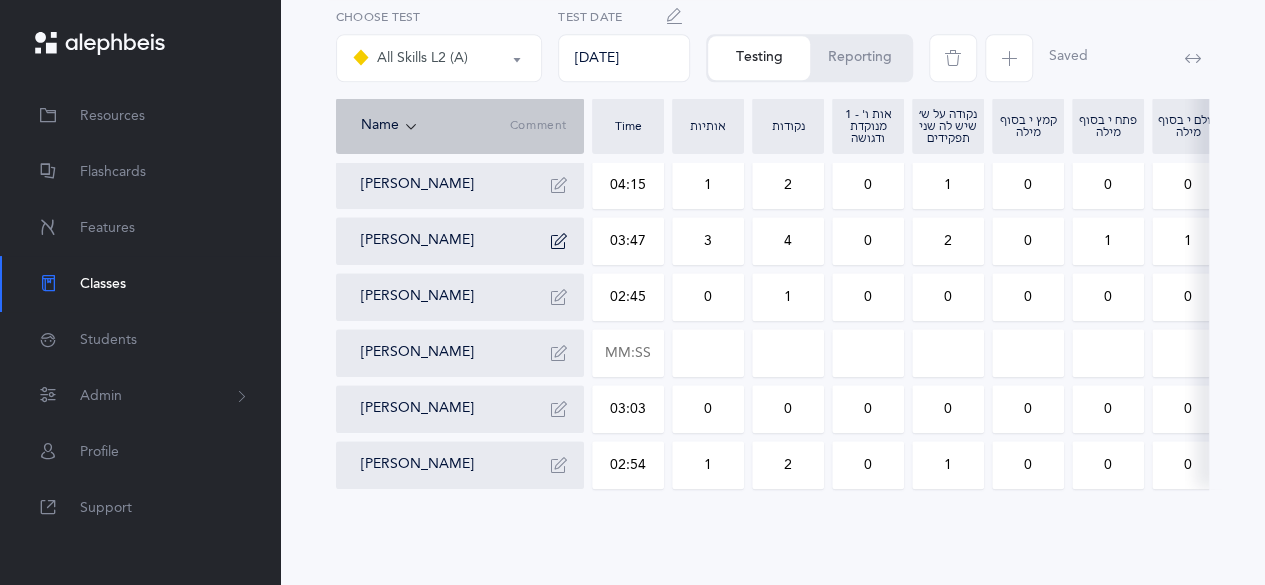 scroll, scrollTop: 924, scrollLeft: 0, axis: vertical 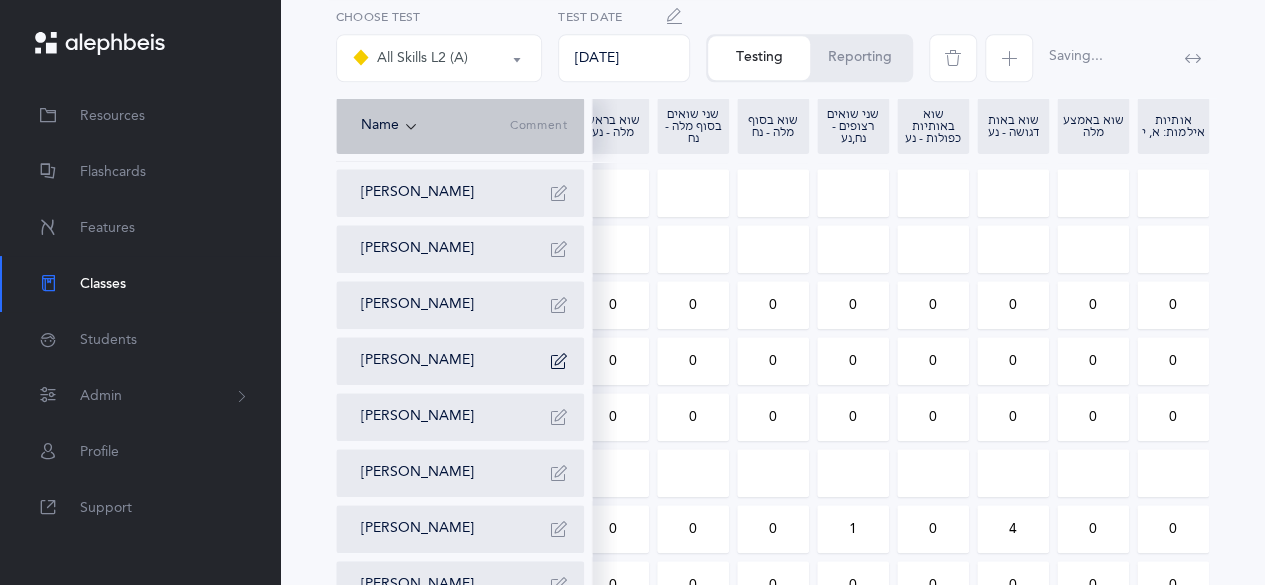 drag, startPoint x: 1105, startPoint y: 369, endPoint x: 1080, endPoint y: 365, distance: 25.317978 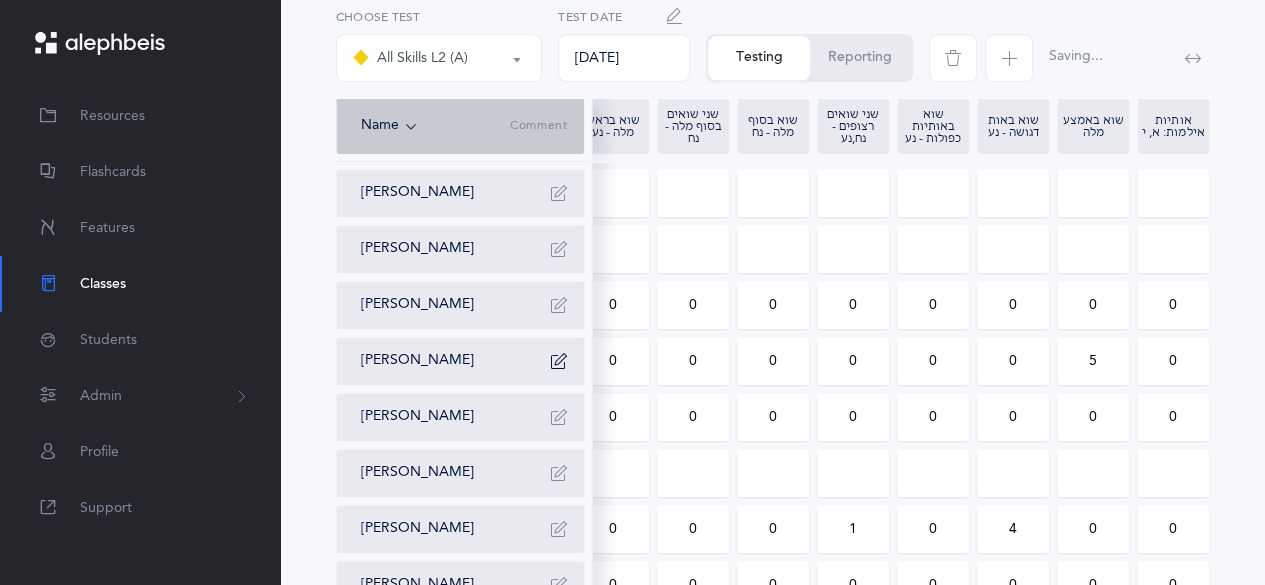 drag, startPoint x: 1020, startPoint y: 361, endPoint x: 996, endPoint y: 365, distance: 24.33105 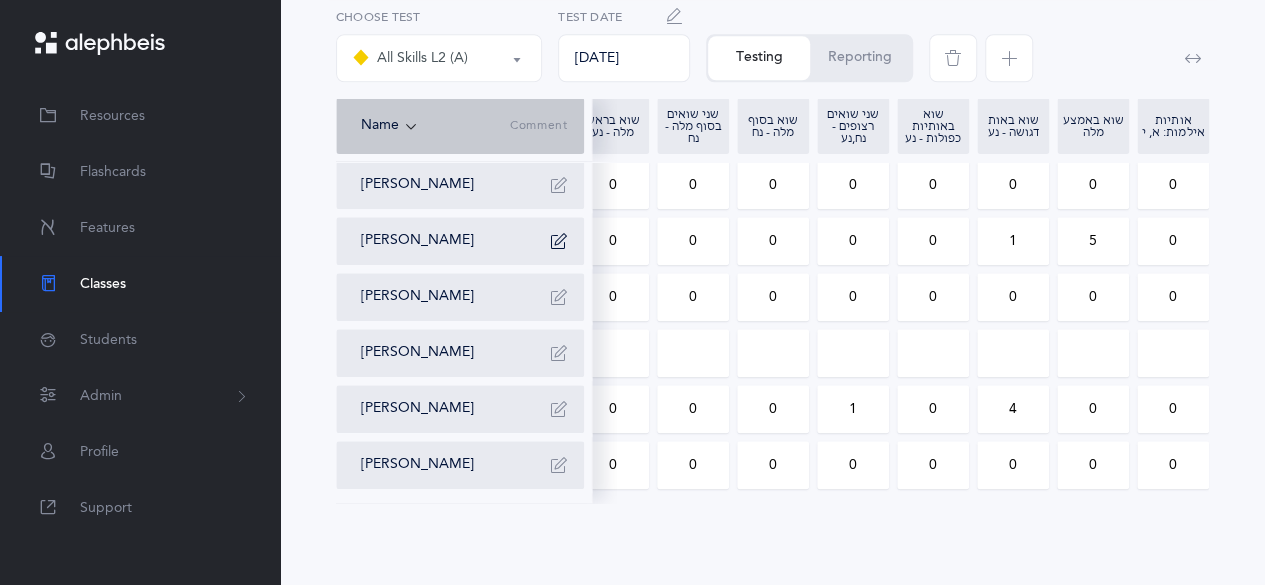 scroll, scrollTop: 924, scrollLeft: 0, axis: vertical 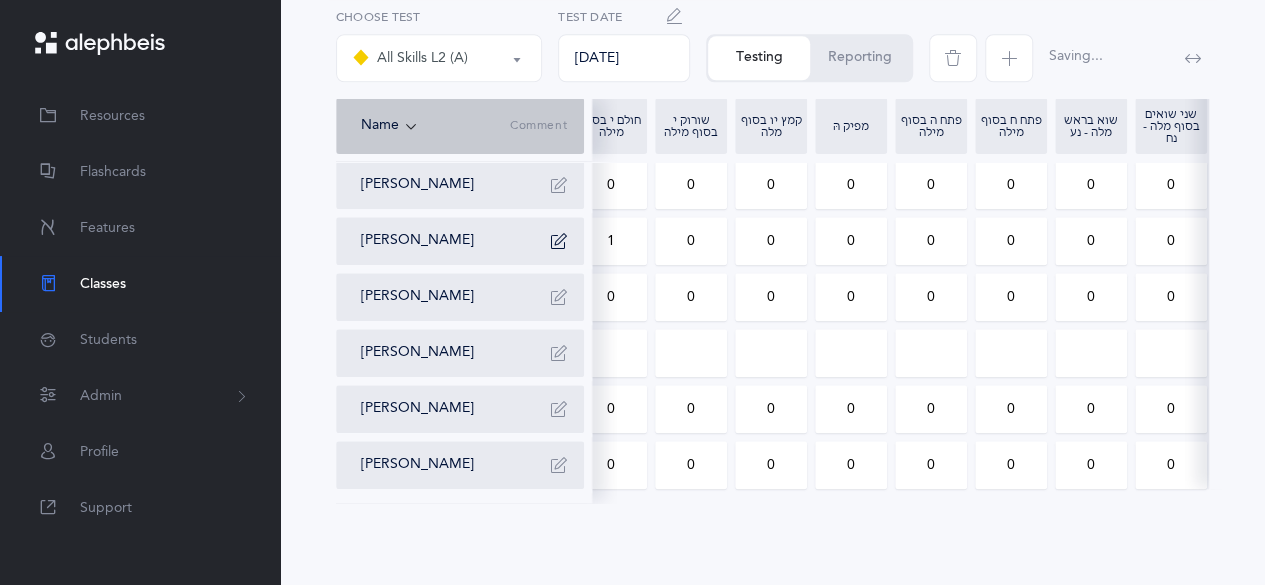 drag, startPoint x: 699, startPoint y: 231, endPoint x: 679, endPoint y: 235, distance: 20.396078 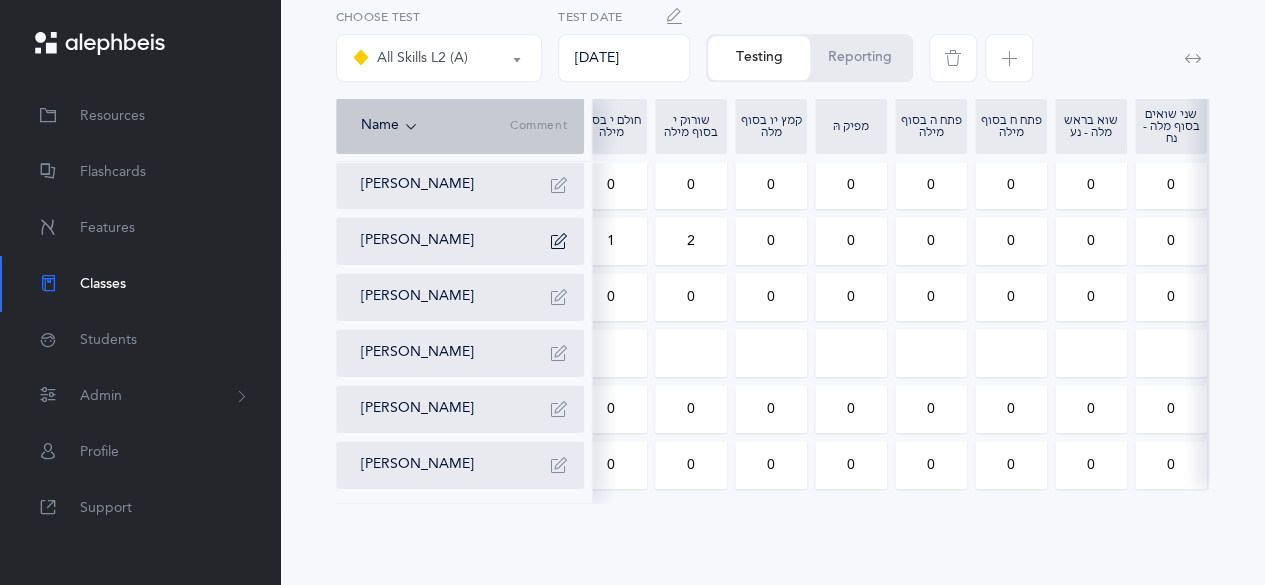 scroll, scrollTop: 0, scrollLeft: 122, axis: horizontal 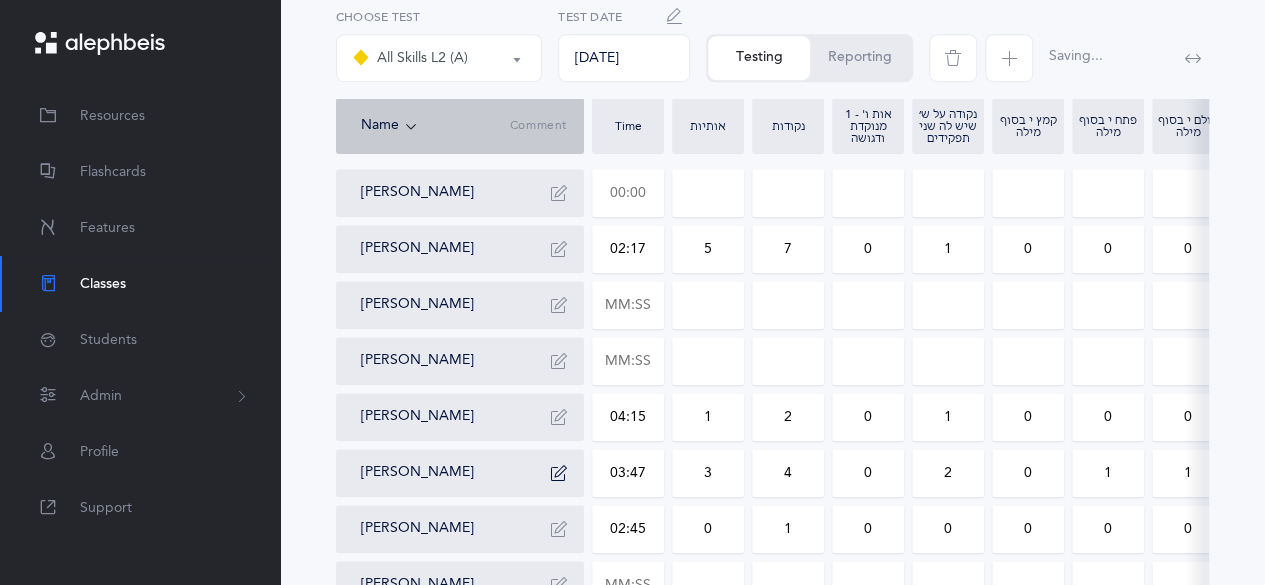 click at bounding box center (628, 193) 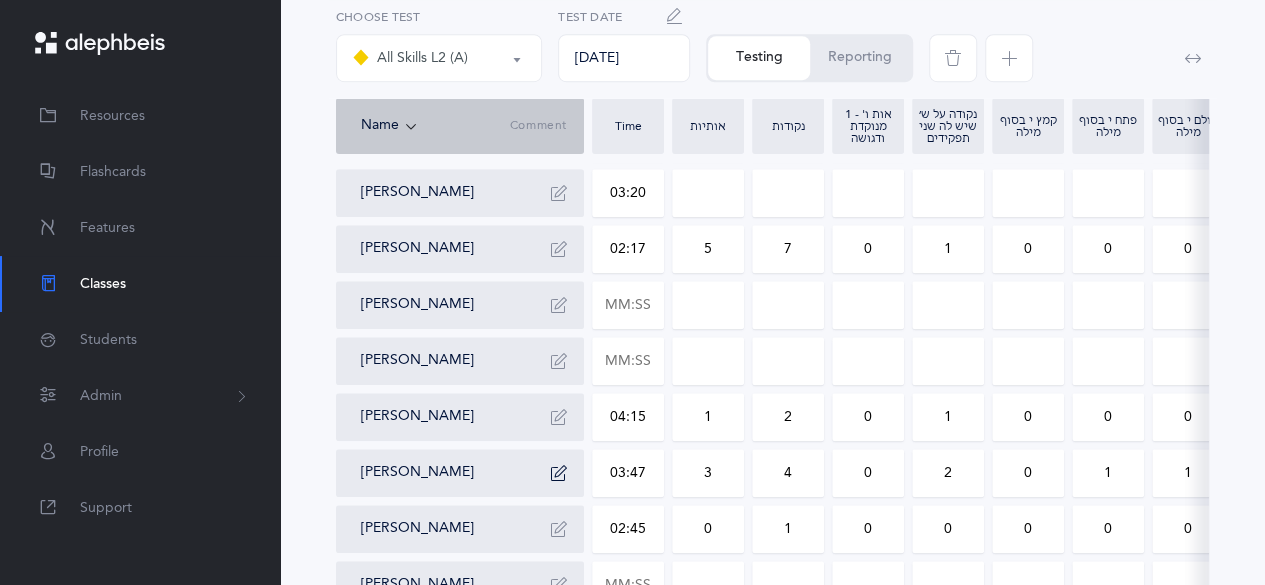 click on "03:20" at bounding box center (628, 193) 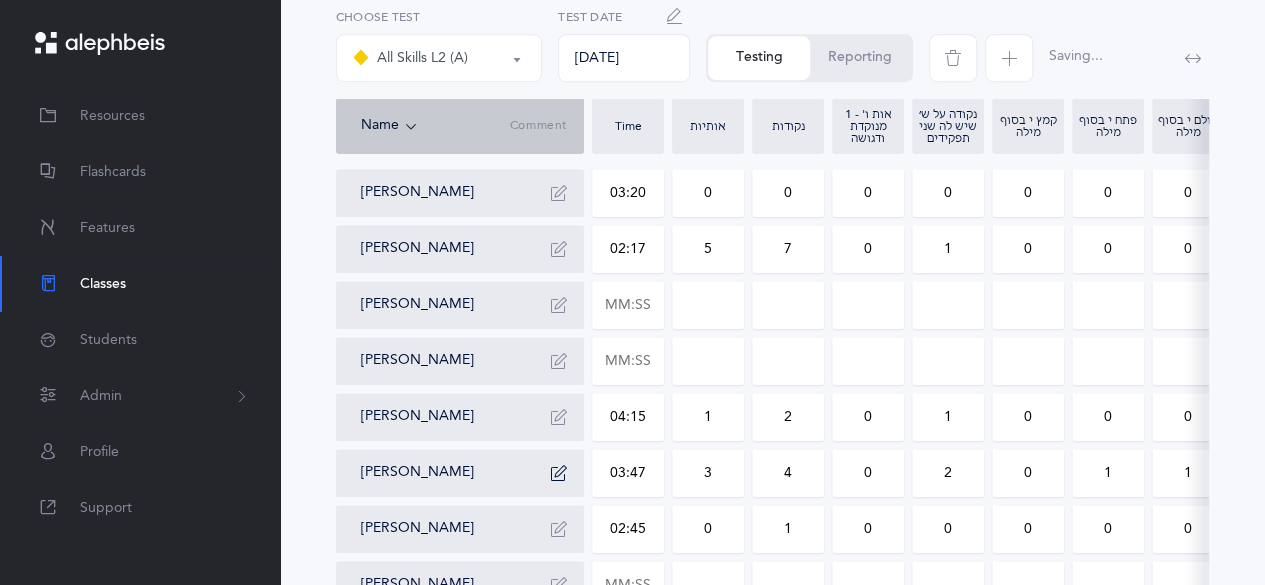 drag, startPoint x: 684, startPoint y: 205, endPoint x: 716, endPoint y: 200, distance: 32.38827 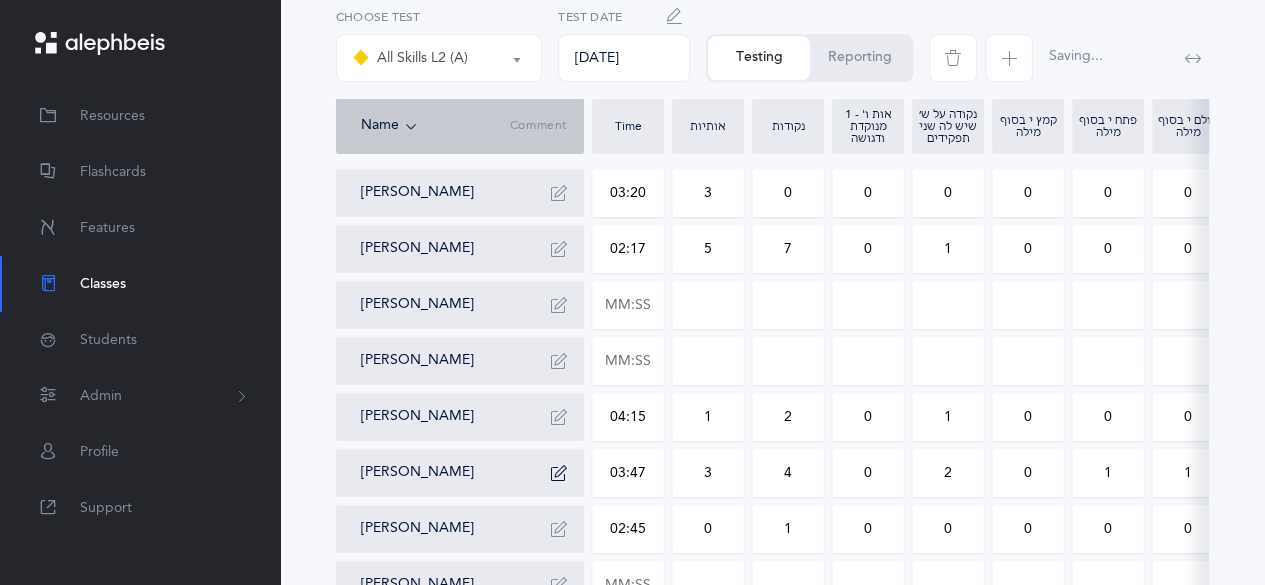 drag, startPoint x: 774, startPoint y: 207, endPoint x: 814, endPoint y: 202, distance: 40.311287 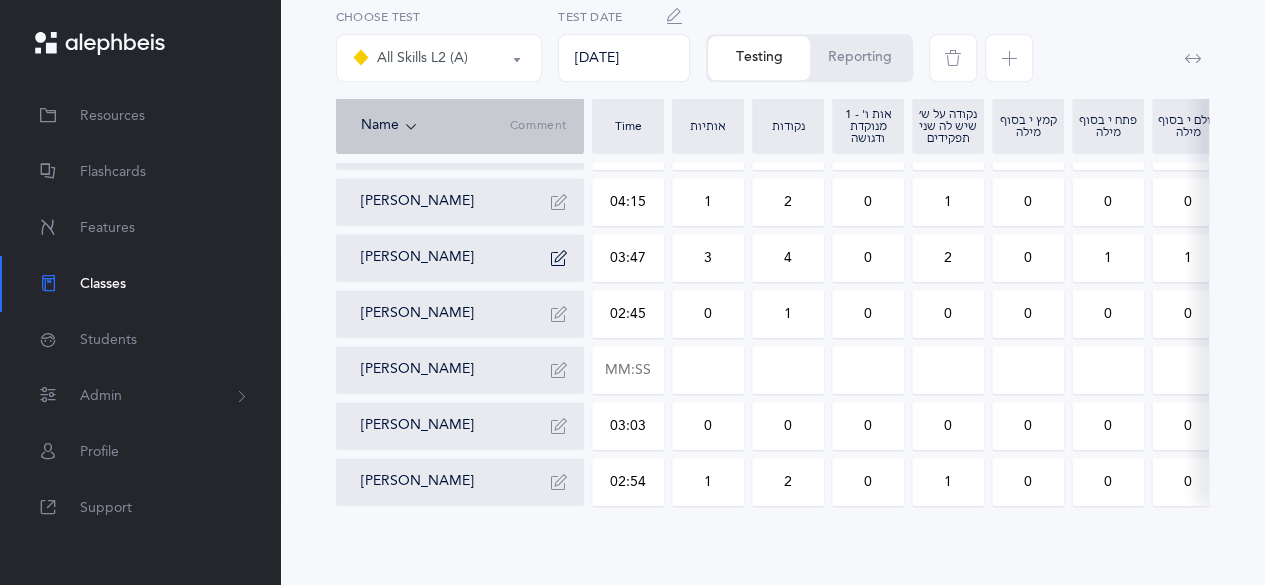 scroll, scrollTop: 924, scrollLeft: 0, axis: vertical 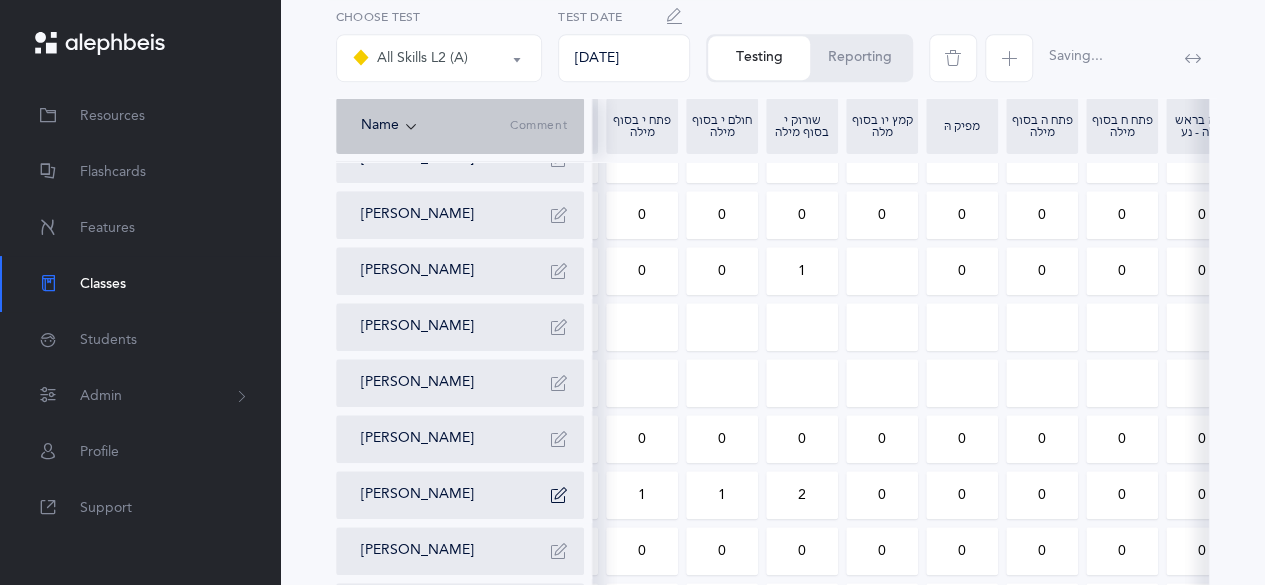 drag, startPoint x: 812, startPoint y: 221, endPoint x: 790, endPoint y: 221, distance: 22 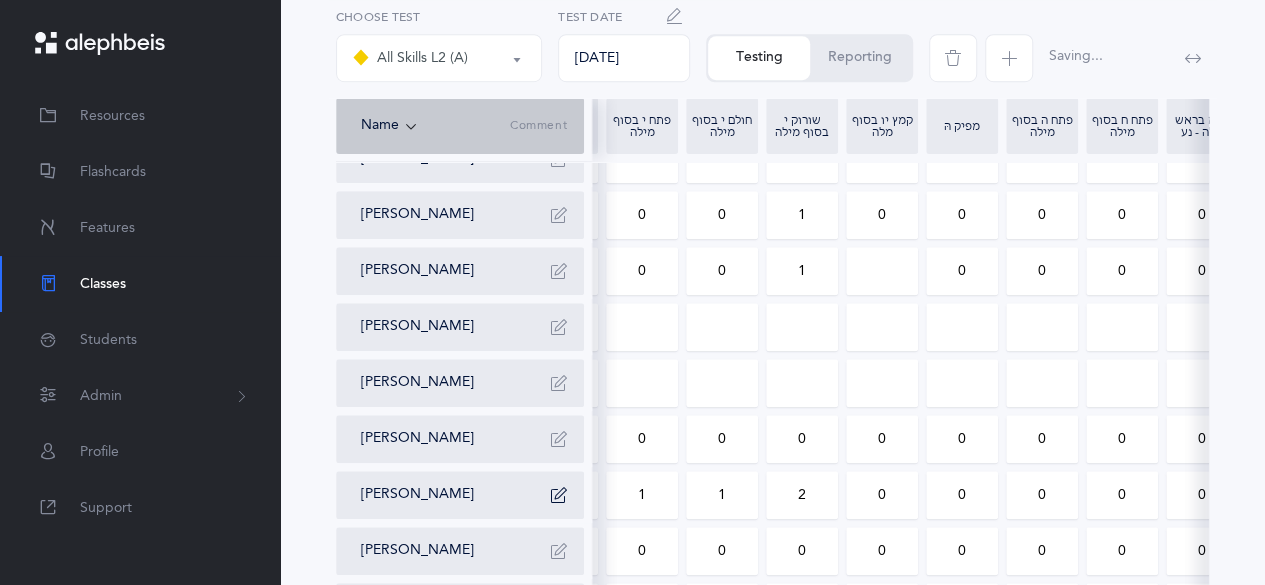 drag, startPoint x: 871, startPoint y: 217, endPoint x: 888, endPoint y: 218, distance: 17.029387 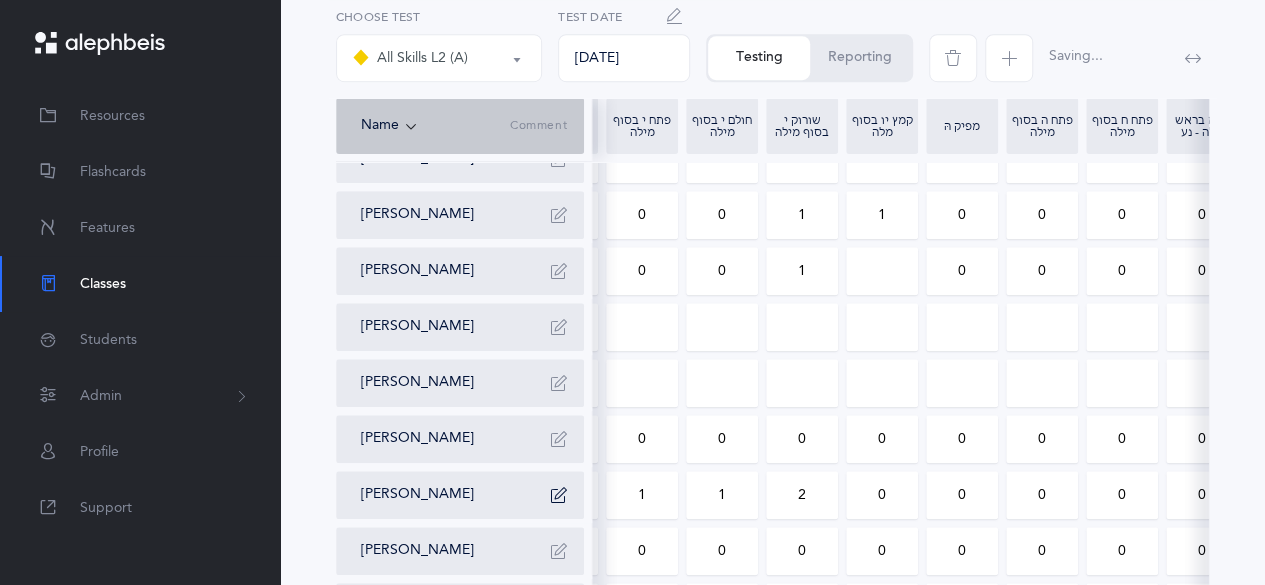 drag, startPoint x: 1026, startPoint y: 234, endPoint x: 1046, endPoint y: 225, distance: 21.931713 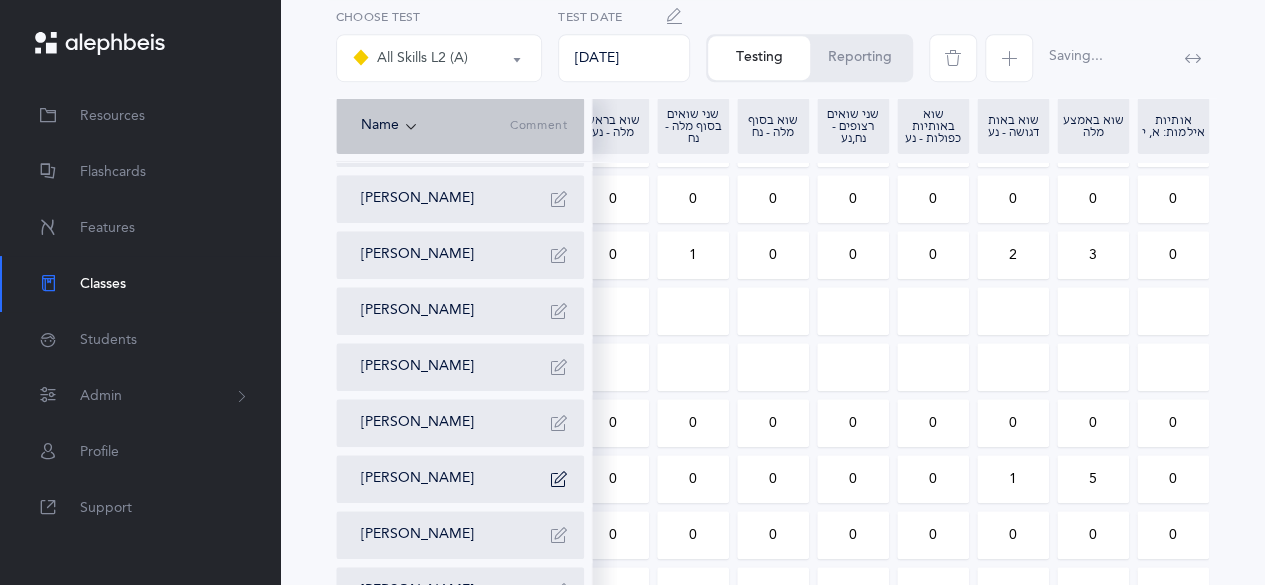 drag, startPoint x: 1164, startPoint y: 214, endPoint x: 1186, endPoint y: 205, distance: 23.769728 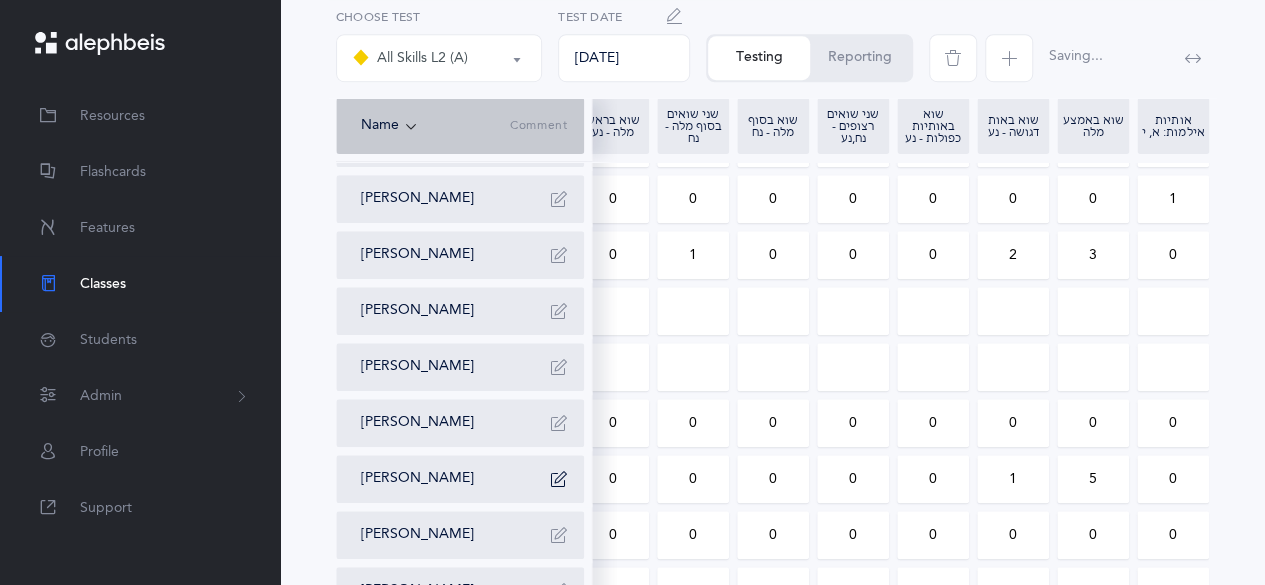 drag, startPoint x: 1088, startPoint y: 203, endPoint x: 1101, endPoint y: 203, distance: 13 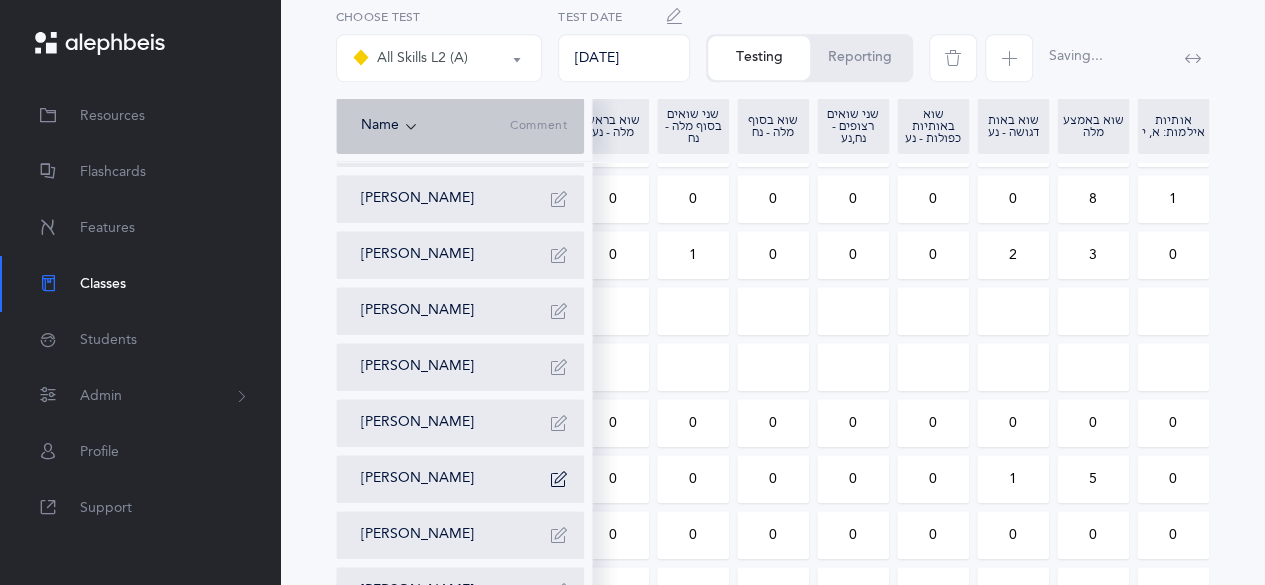 drag, startPoint x: 1014, startPoint y: 196, endPoint x: 1000, endPoint y: 201, distance: 14.866069 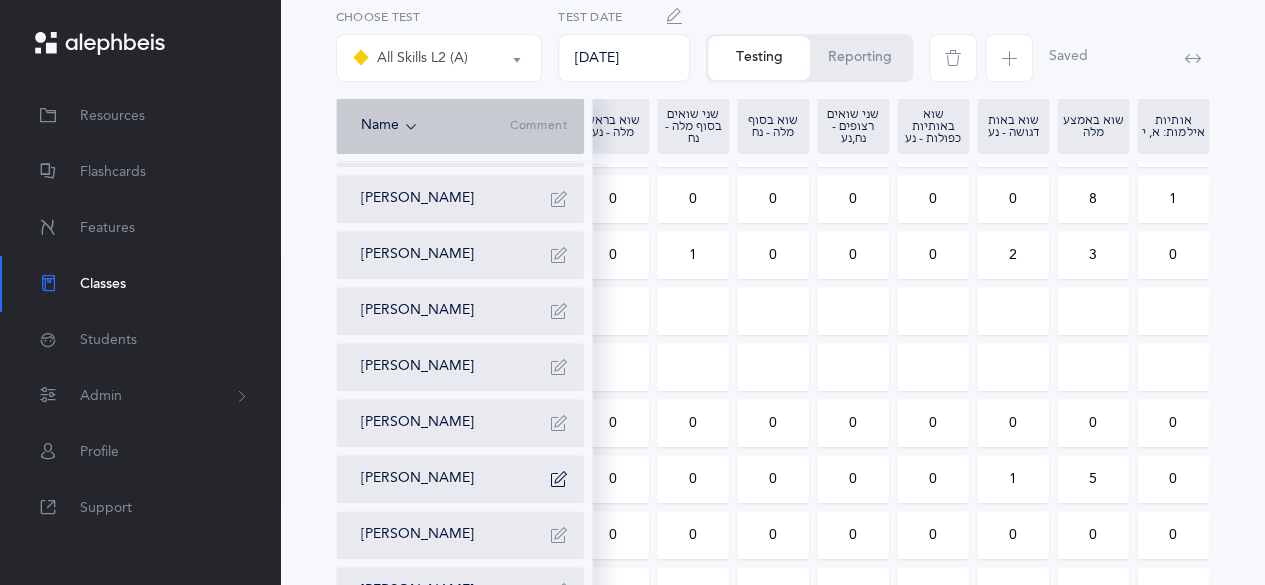 drag, startPoint x: 1006, startPoint y: 205, endPoint x: 1022, endPoint y: 205, distance: 16 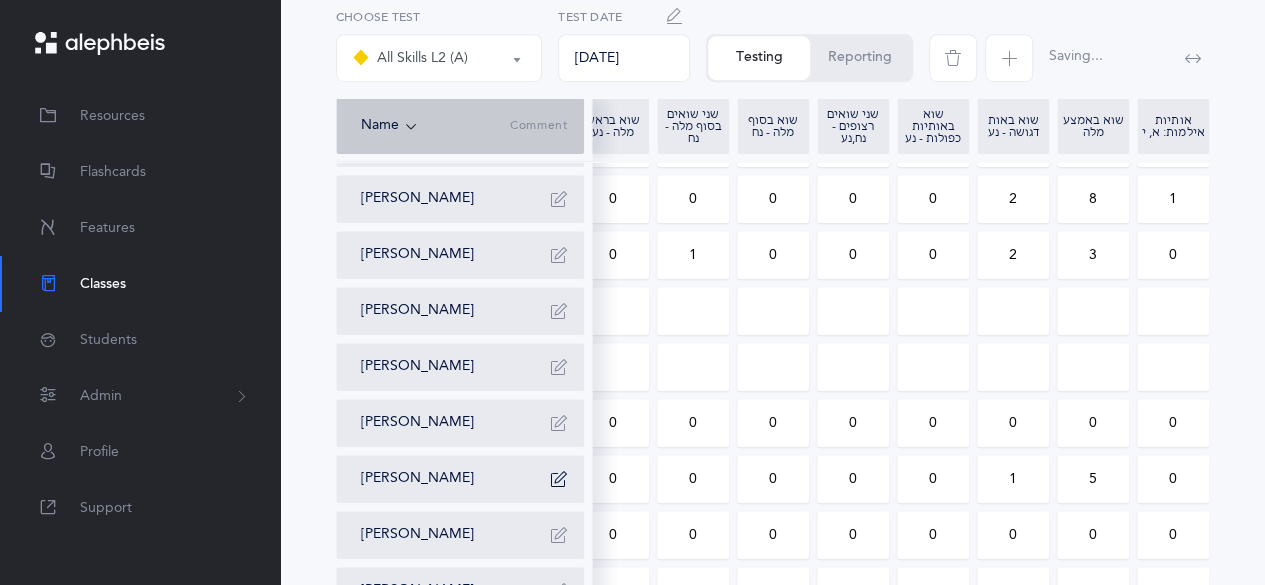 drag, startPoint x: 864, startPoint y: 193, endPoint x: 836, endPoint y: 195, distance: 28.071337 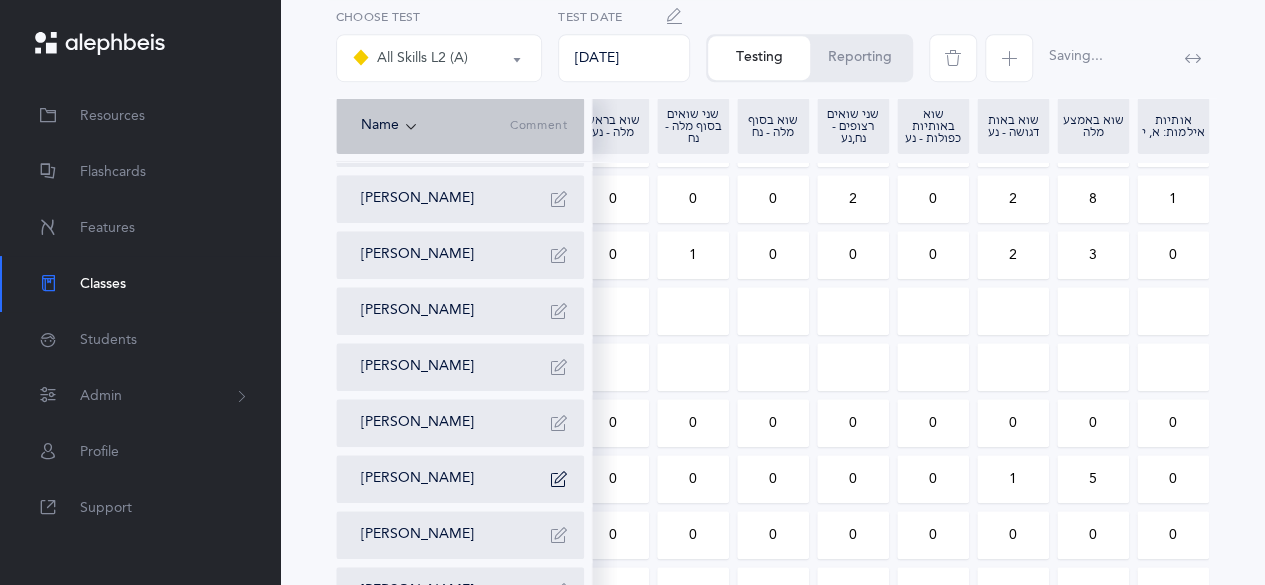 drag, startPoint x: 781, startPoint y: 202, endPoint x: 768, endPoint y: 205, distance: 13.341664 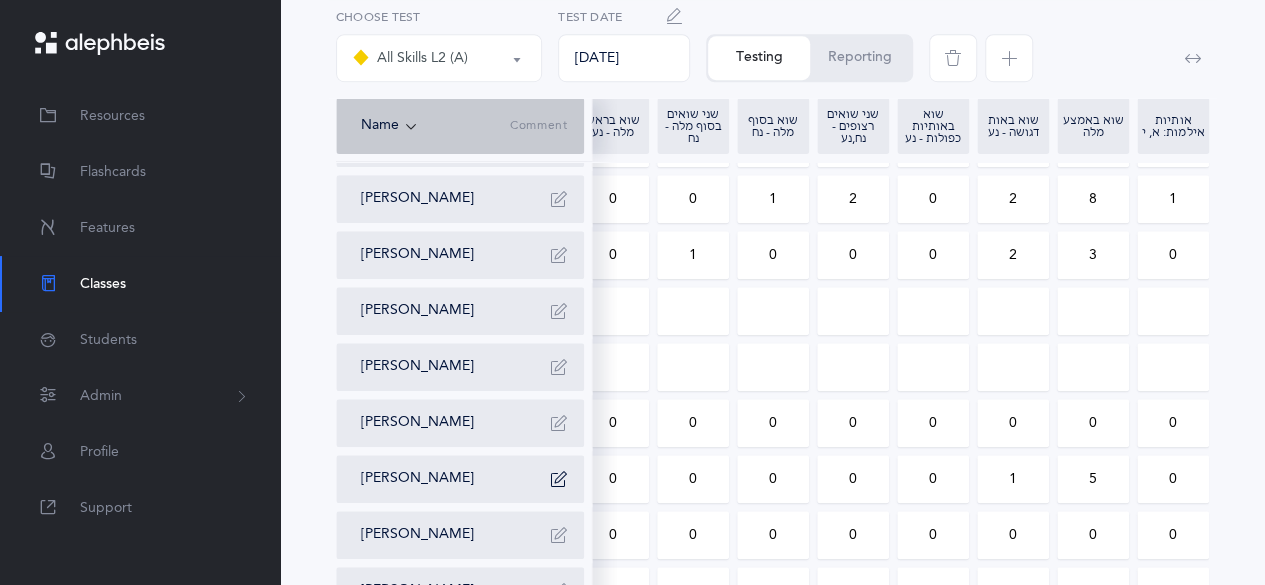 drag, startPoint x: 768, startPoint y: 205, endPoint x: 756, endPoint y: 199, distance: 13.416408 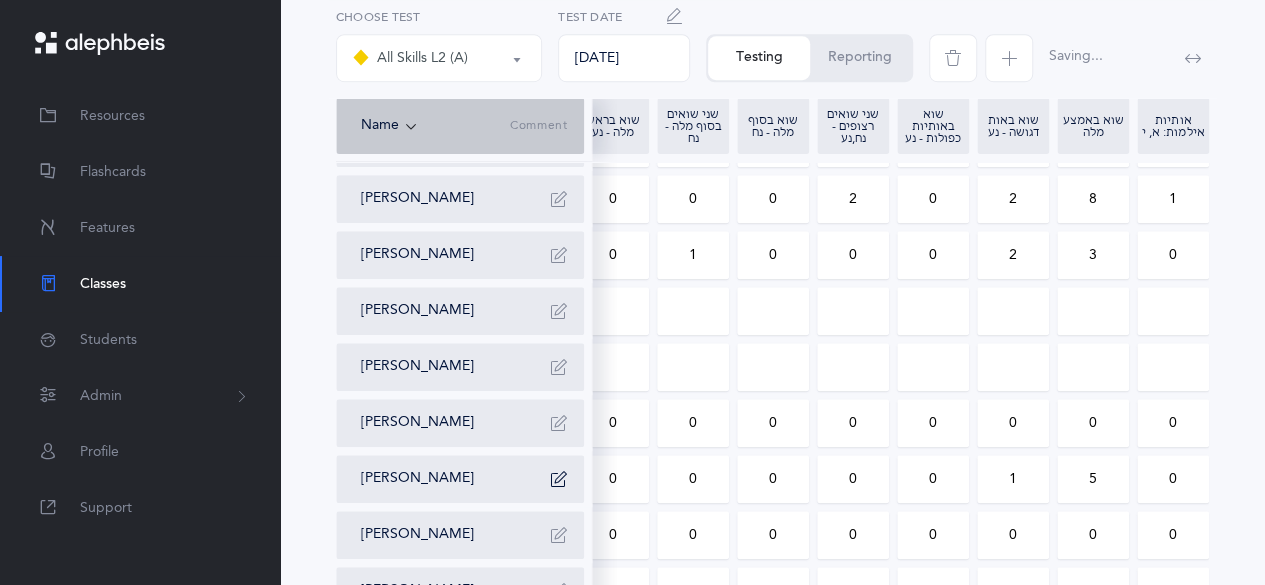drag, startPoint x: 695, startPoint y: 210, endPoint x: 675, endPoint y: 221, distance: 22.825424 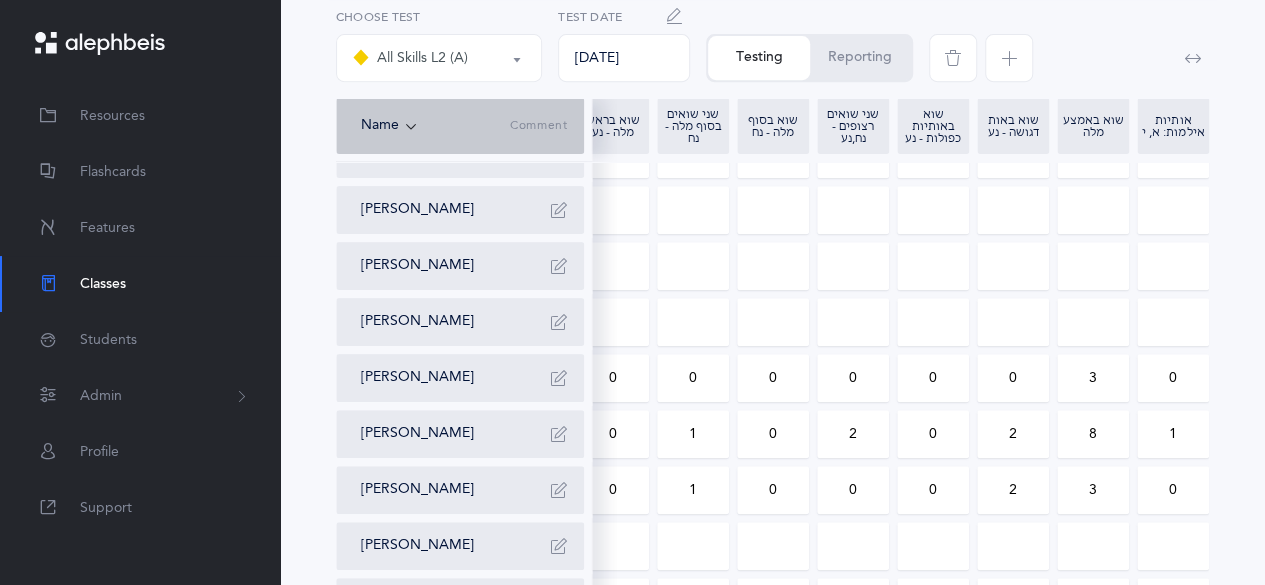 scroll, scrollTop: 434, scrollLeft: 0, axis: vertical 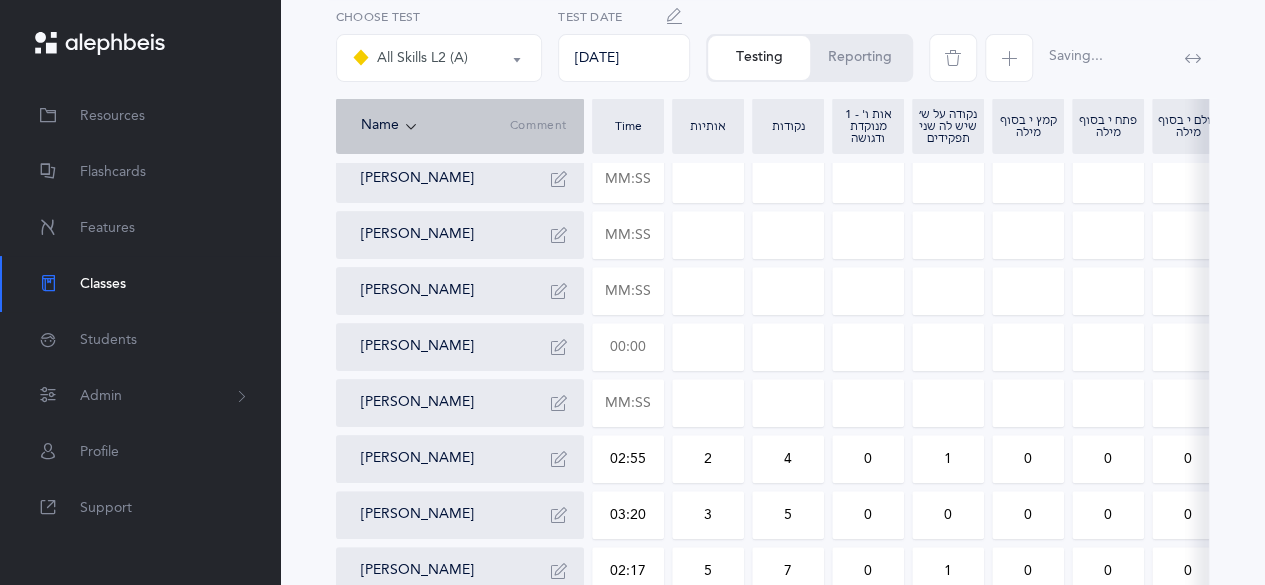 click at bounding box center (628, 347) 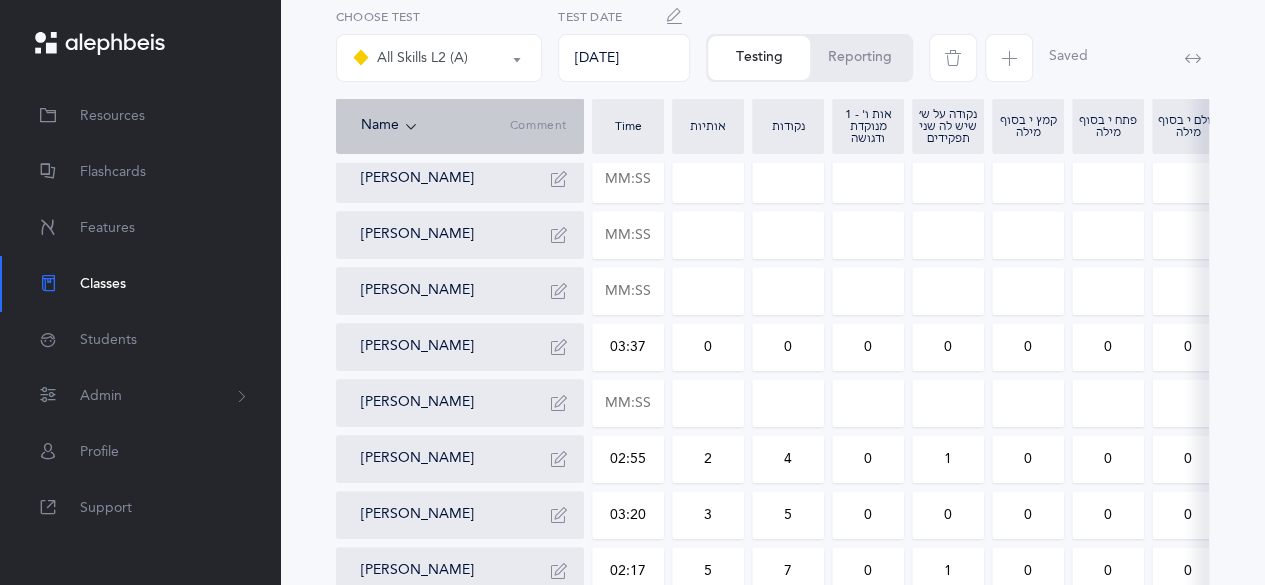drag, startPoint x: 706, startPoint y: 356, endPoint x: 718, endPoint y: 351, distance: 13 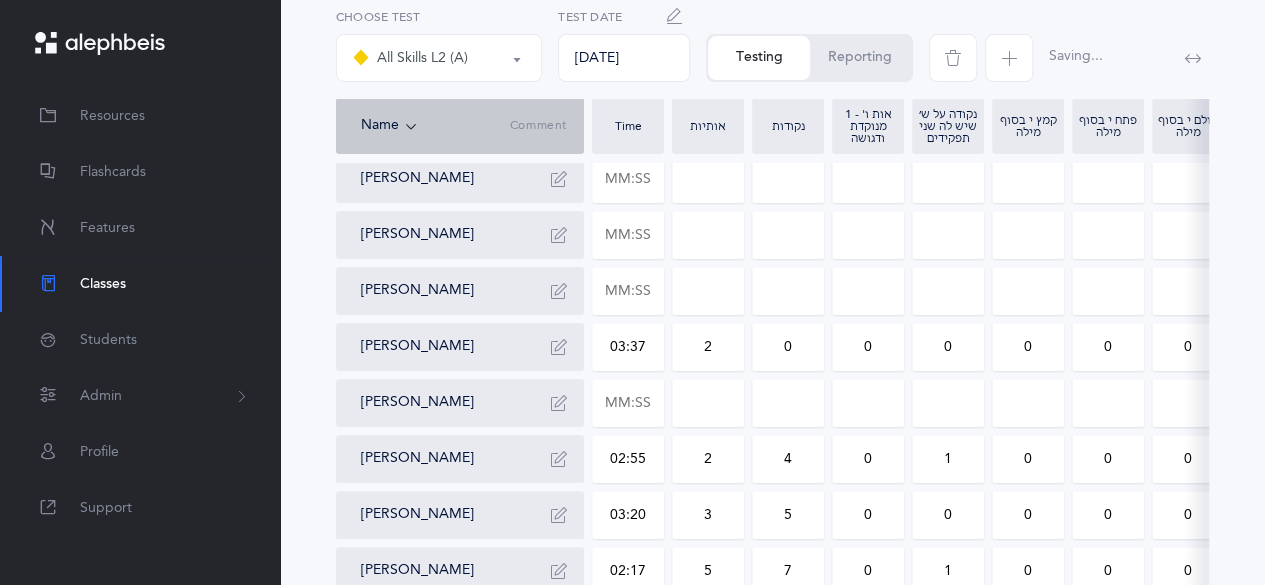 drag, startPoint x: 779, startPoint y: 345, endPoint x: 798, endPoint y: 345, distance: 19 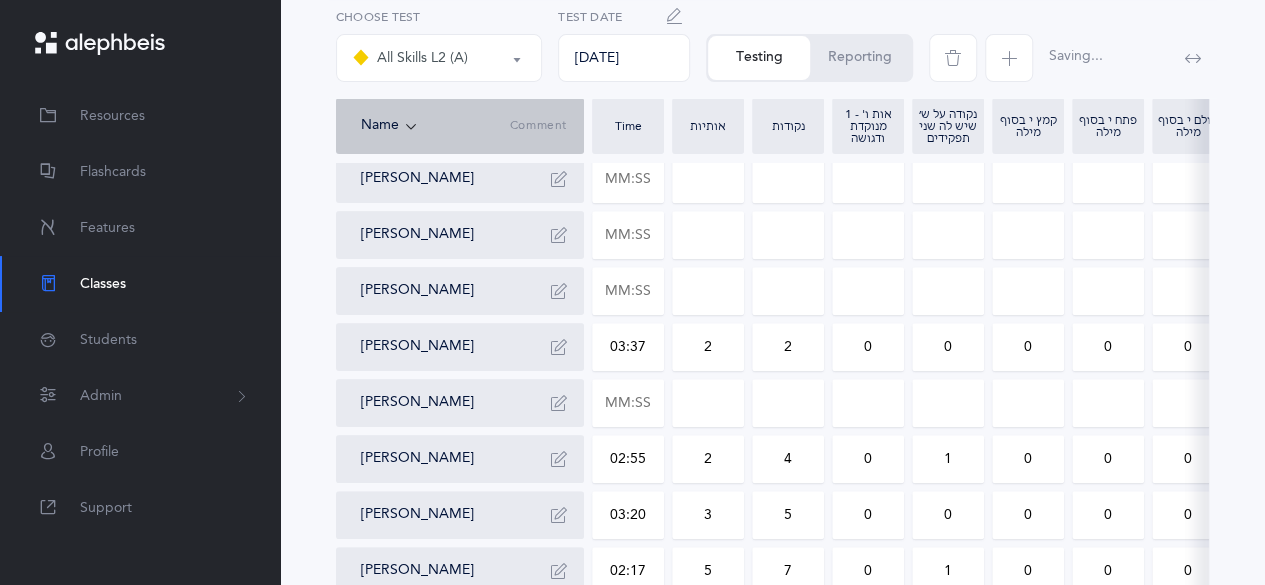 drag, startPoint x: 944, startPoint y: 356, endPoint x: 960, endPoint y: 352, distance: 16.492422 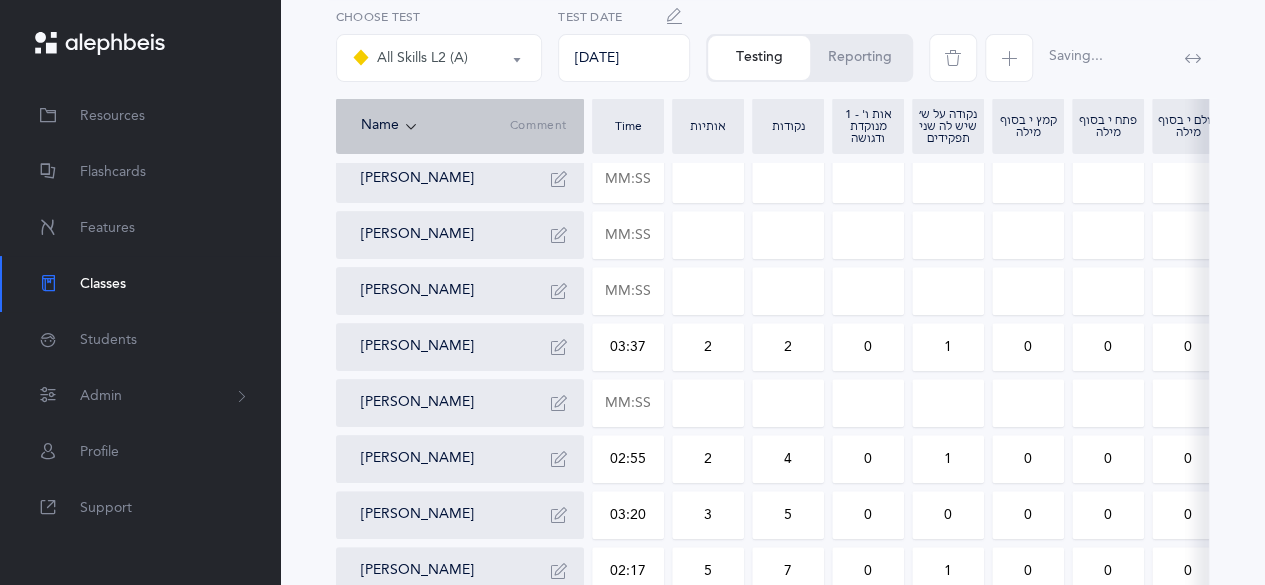 drag, startPoint x: 1038, startPoint y: 339, endPoint x: 994, endPoint y: 348, distance: 44.911022 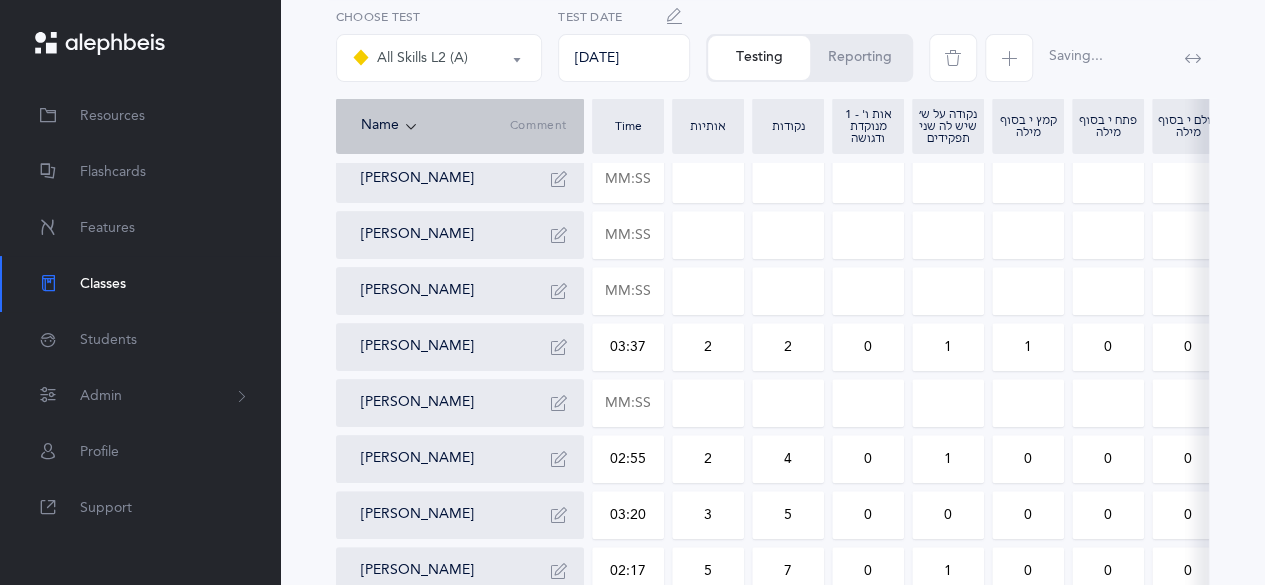 drag, startPoint x: 1118, startPoint y: 349, endPoint x: 1085, endPoint y: 352, distance: 33.13608 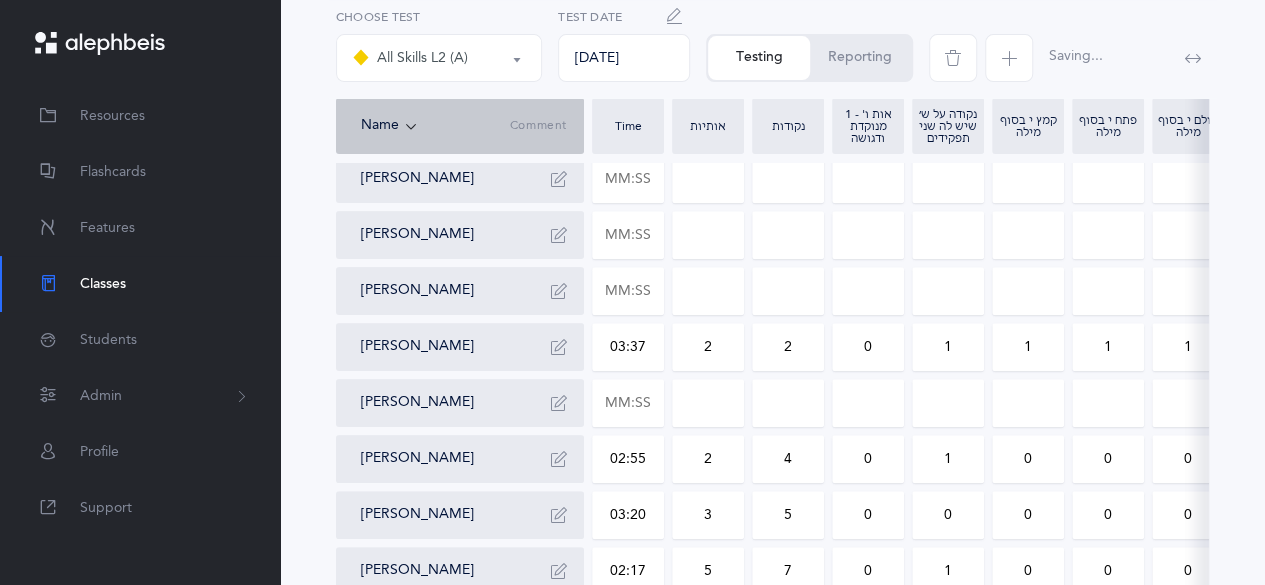 drag, startPoint x: 1168, startPoint y: 352, endPoint x: 1190, endPoint y: 352, distance: 22 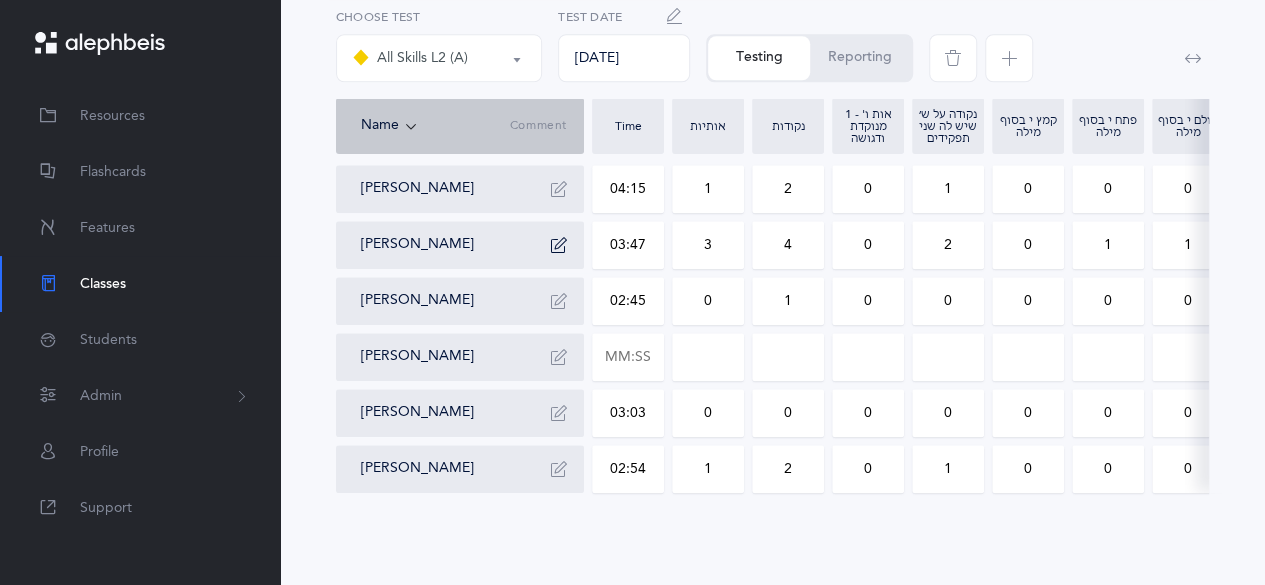 scroll, scrollTop: 924, scrollLeft: 0, axis: vertical 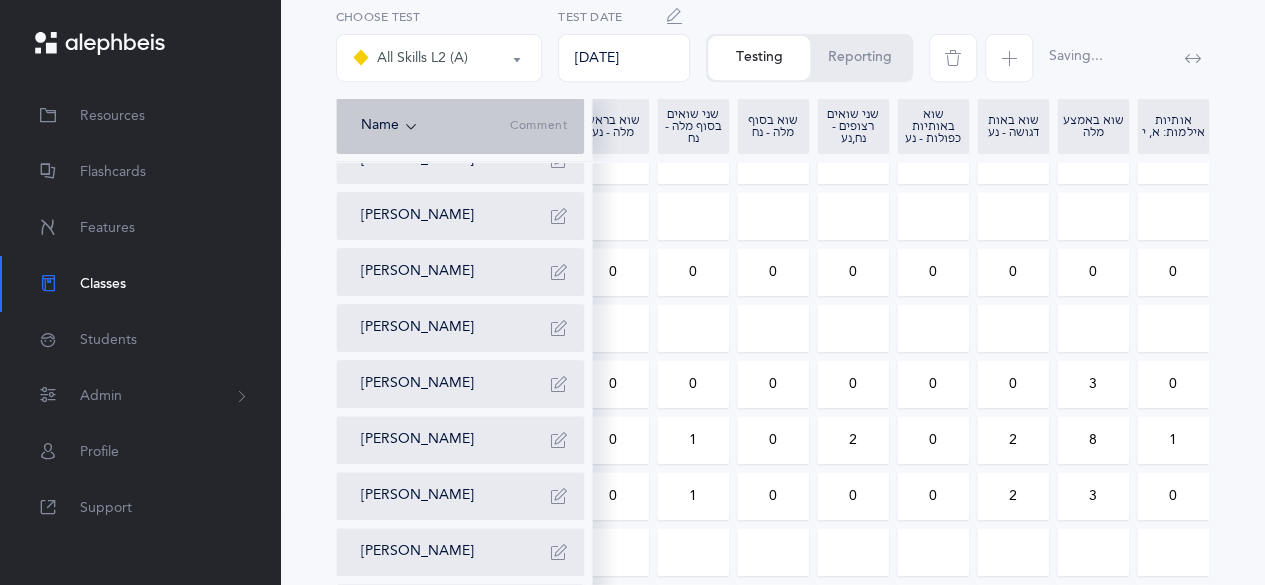 drag, startPoint x: 1138, startPoint y: 279, endPoint x: 1180, endPoint y: 279, distance: 42 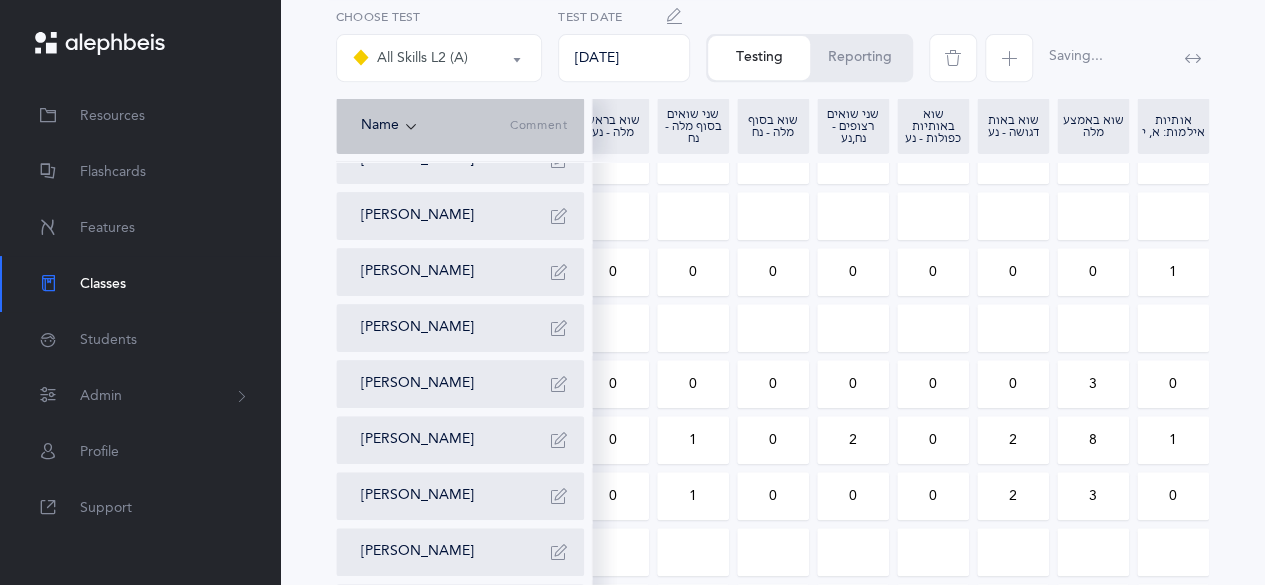 click on "0" at bounding box center [1093, 272] 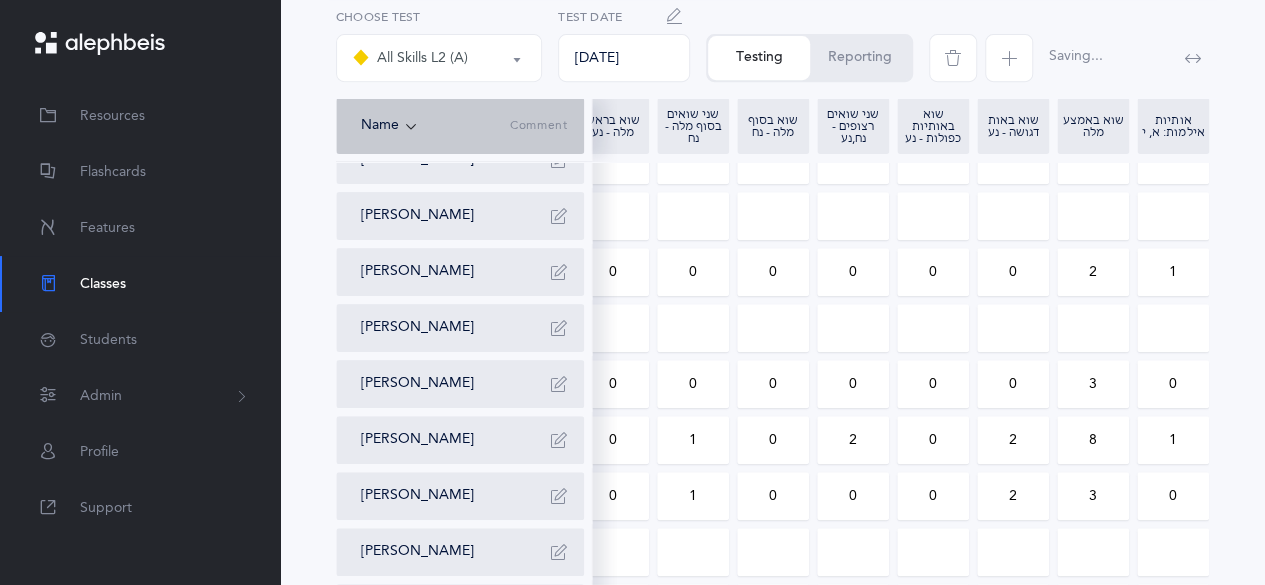 click on "0" at bounding box center (693, 272) 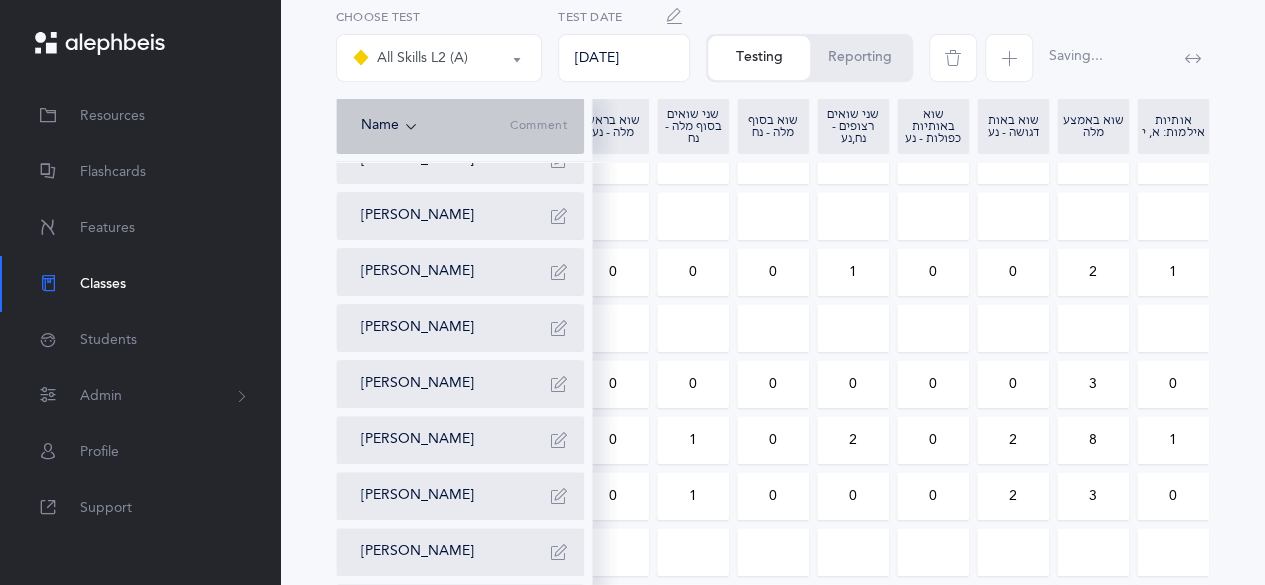 drag, startPoint x: 711, startPoint y: 273, endPoint x: 676, endPoint y: 269, distance: 35.22783 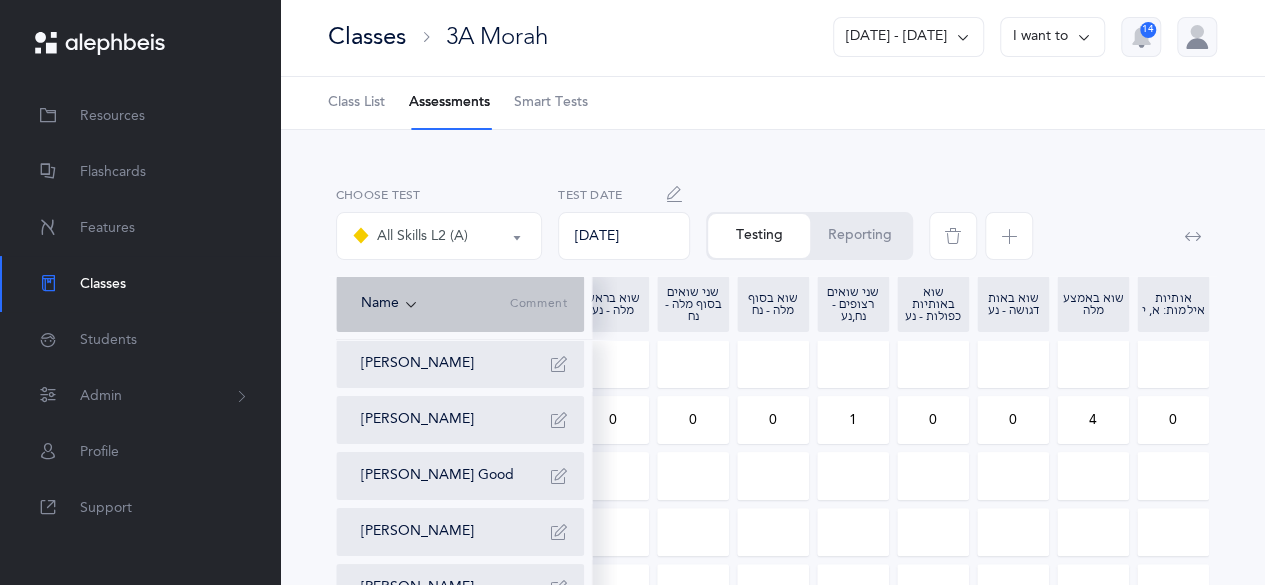 scroll, scrollTop: 0, scrollLeft: 0, axis: both 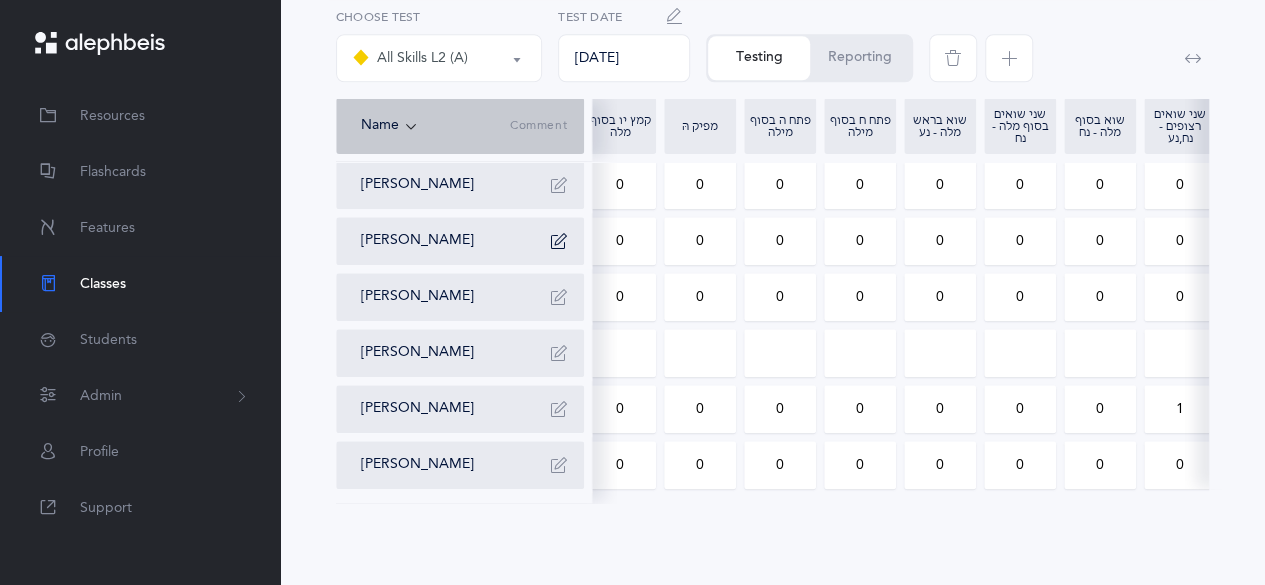 click on "Blended Endings & Silent Letters
כללי שוא L2 (A)
Skilled Endings L2 (A) Short
All Skills L2 (A)
Fluency 1-4
Script: Blending & Silent Letters
Rashi: אותיות
All Skills L2 (A)
Choose test
[DATE]   Test Date
Testing
Reporting
Name
Comment
Time
אותיות
נקודות
1 - אות ו' מנוקדת ודגושה
נקודה על ש׳ שיש לה שני תפקידים
קמץ י בסוף מילה
פתח י בסוף מילה
חולם י בסוף מילה
שורוק י בסוף מילה
קמץ יו בסוף מלה
מפיק הּ
פתח ה בסוף מילה" at bounding box center [772, -96] 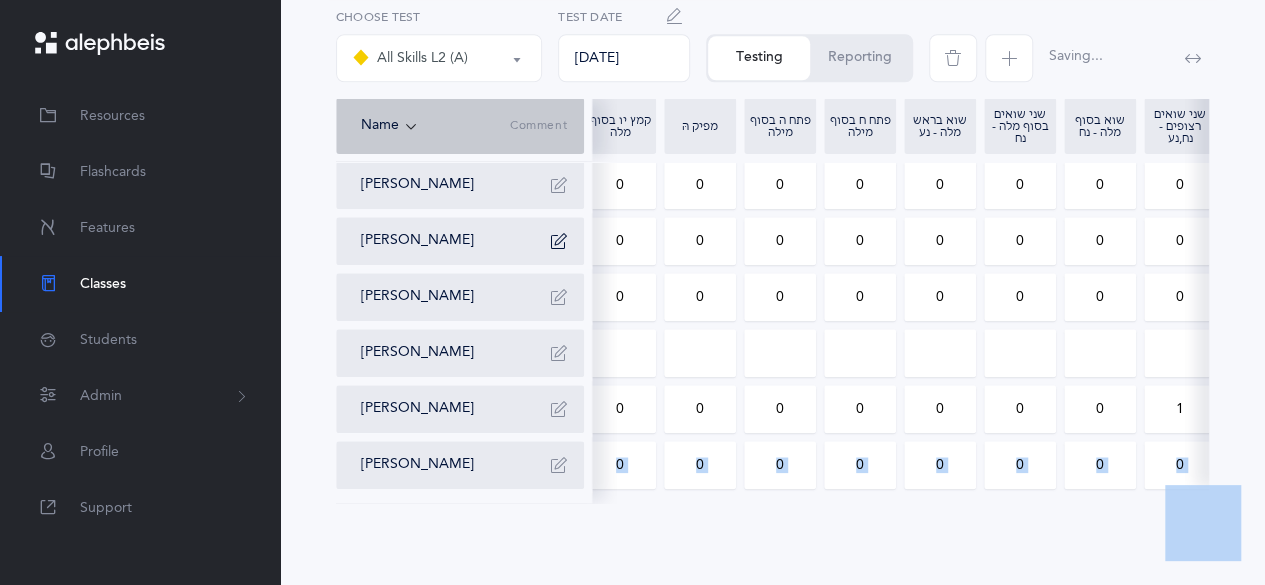 click on "Blended Endings & Silent Letters
כללי שוא L2 (A)
Skilled Endings L2 (A) Short
All Skills L2 (A)
Fluency 1-4
Script: Blending & Silent Letters
Rashi: אותיות
All Skills L2 (A)
Choose test
[DATE]   Test Date
Testing
Reporting
Saving...
Name
Comment
Time
אותיות
נקודות
1 - אות ו' מנוקדת ודגושה
נקודה על ש׳ שיש לה שני תפקידים
קמץ י בסוף מילה
פתח י בסוף מילה
חולם י בסוף מילה
שורוק י בסוף מילה
קמץ יו בסוף מלה
מפיק הּ
פתח ה בסוף מילה" at bounding box center [772, -96] 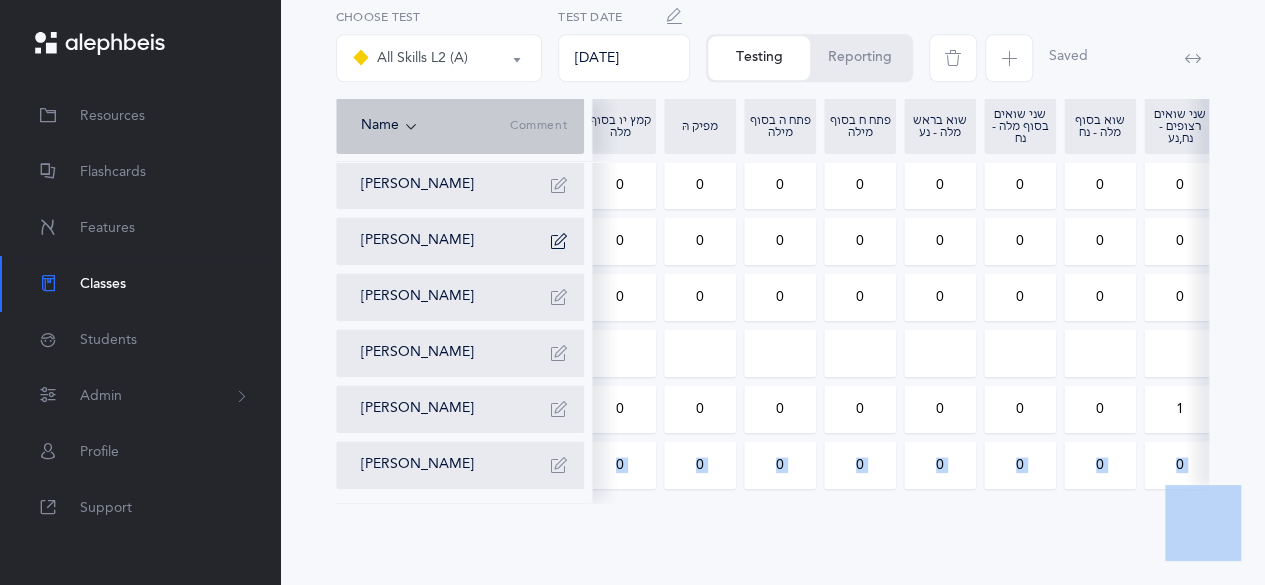 scroll, scrollTop: 0, scrollLeft: 557, axis: horizontal 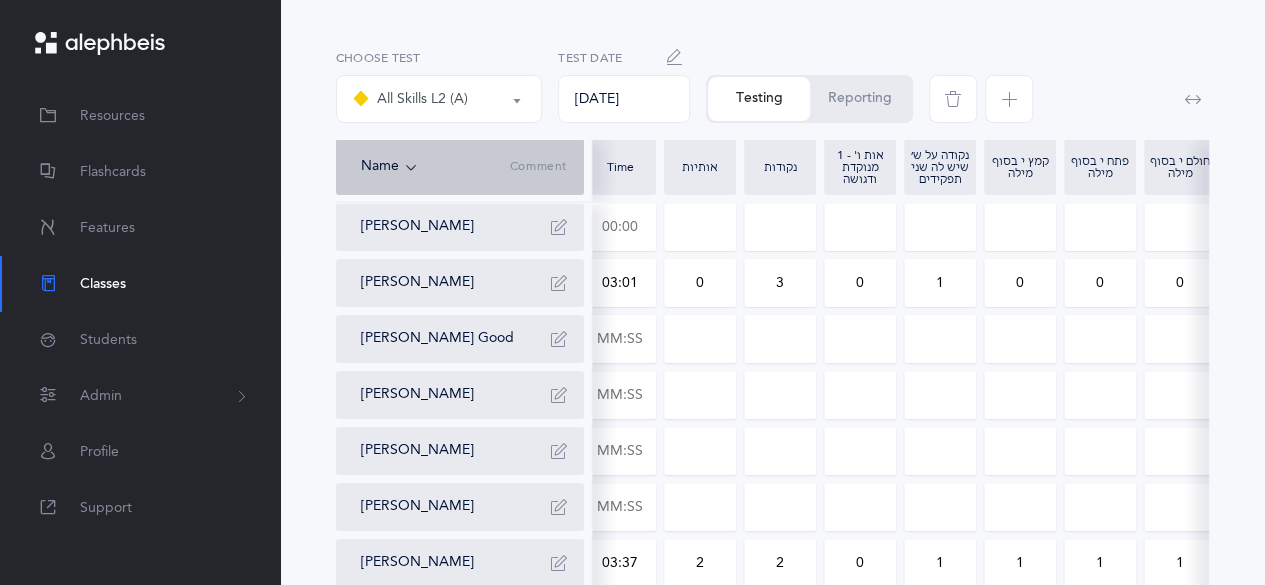 click at bounding box center [620, 227] 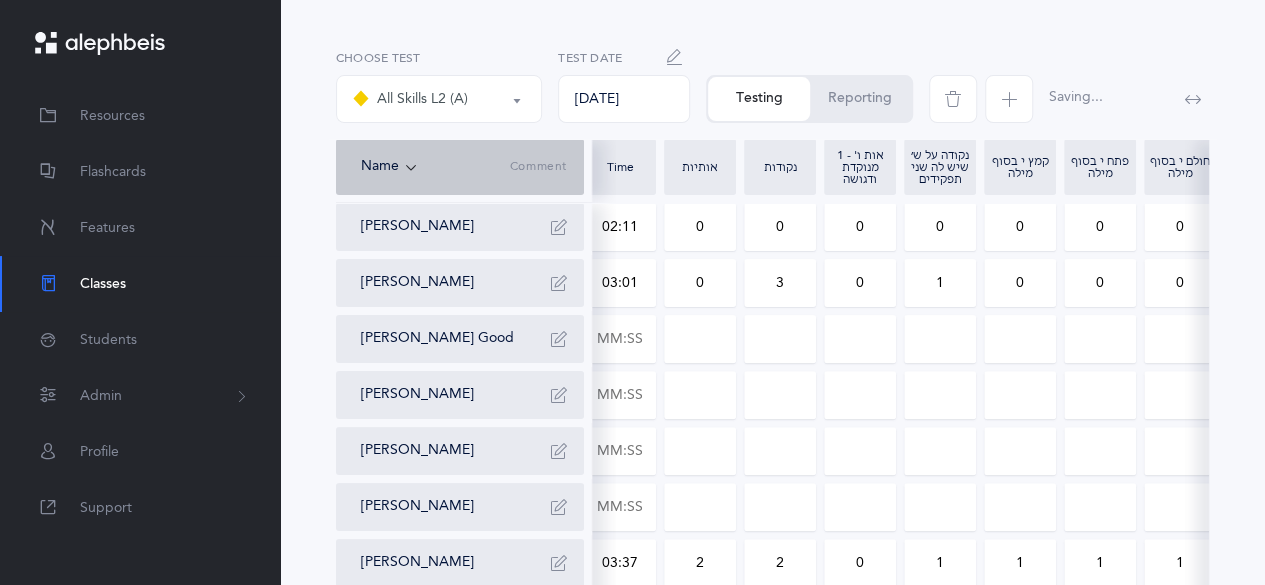drag, startPoint x: 691, startPoint y: 225, endPoint x: 732, endPoint y: 223, distance: 41.04875 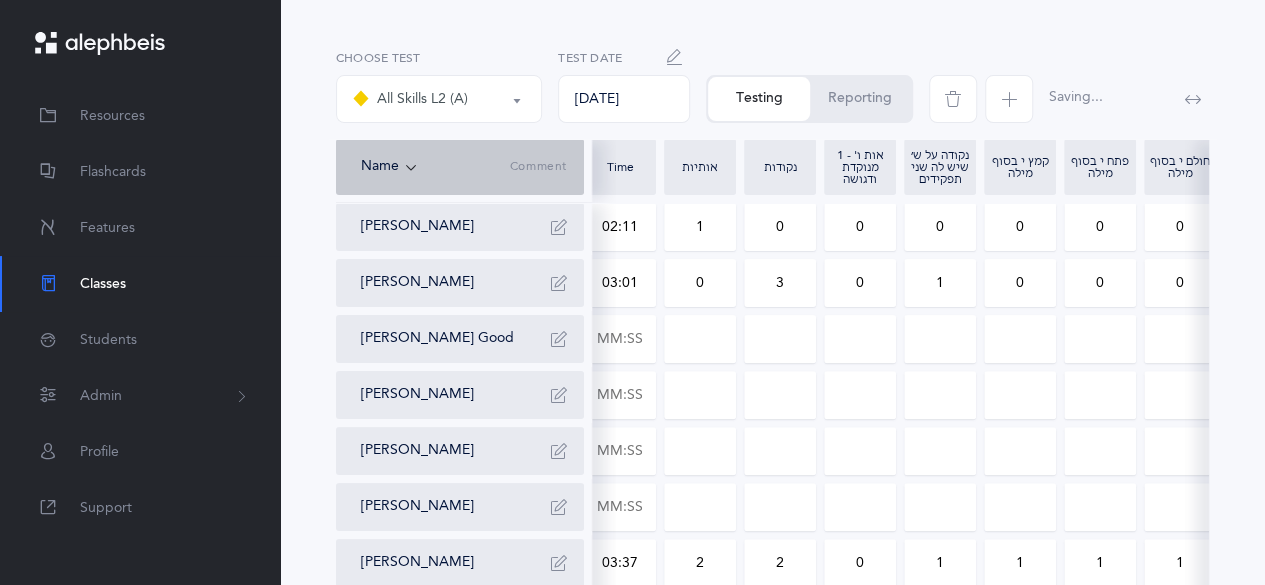 drag, startPoint x: 786, startPoint y: 232, endPoint x: 766, endPoint y: 227, distance: 20.615528 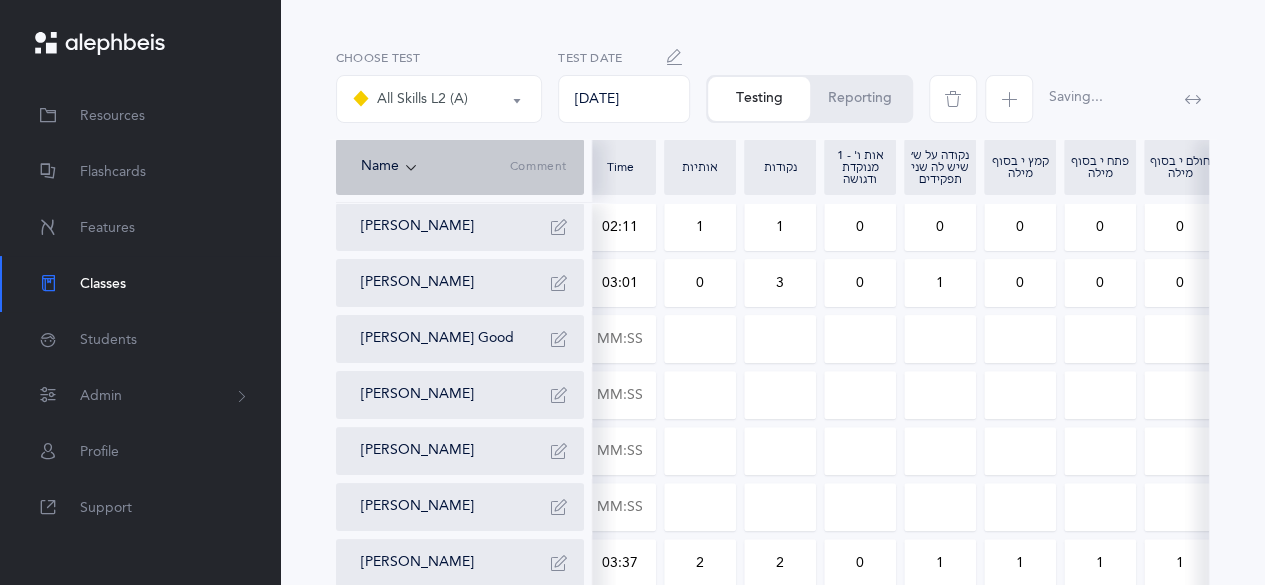 click on "0" at bounding box center (860, 227) 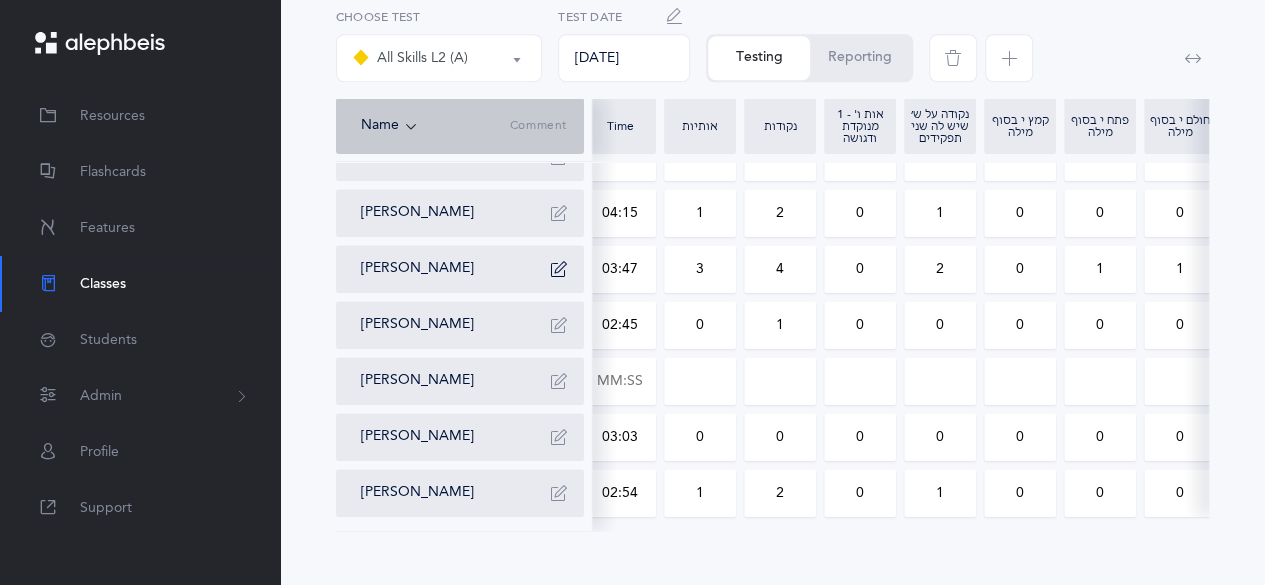 scroll, scrollTop: 886, scrollLeft: 0, axis: vertical 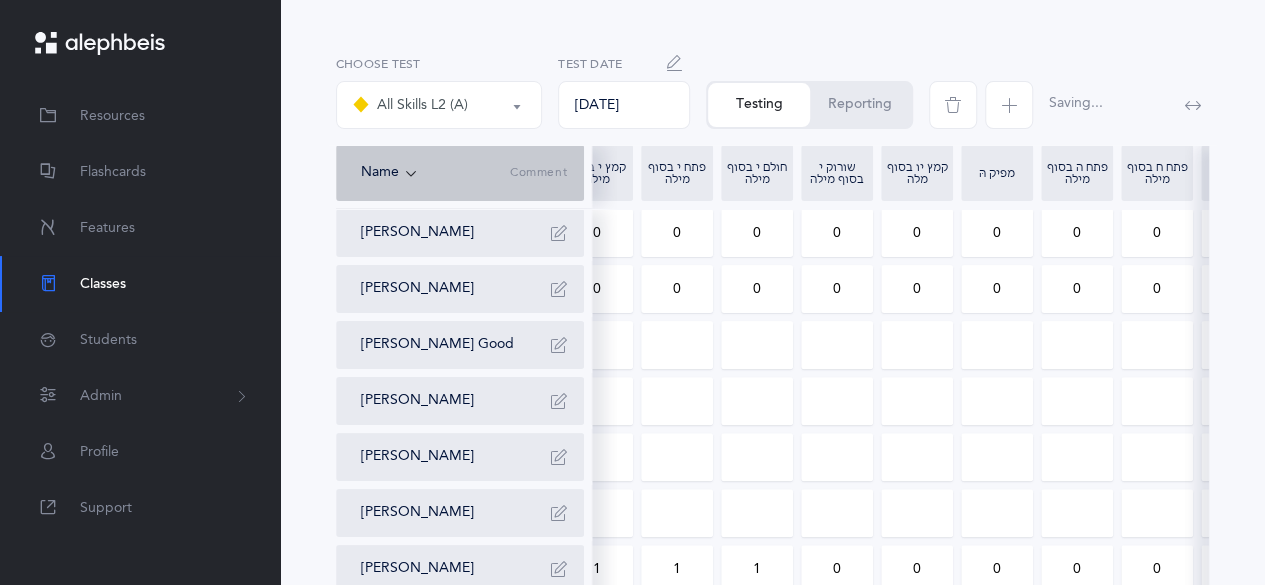 drag, startPoint x: 921, startPoint y: 243, endPoint x: 906, endPoint y: 239, distance: 15.524175 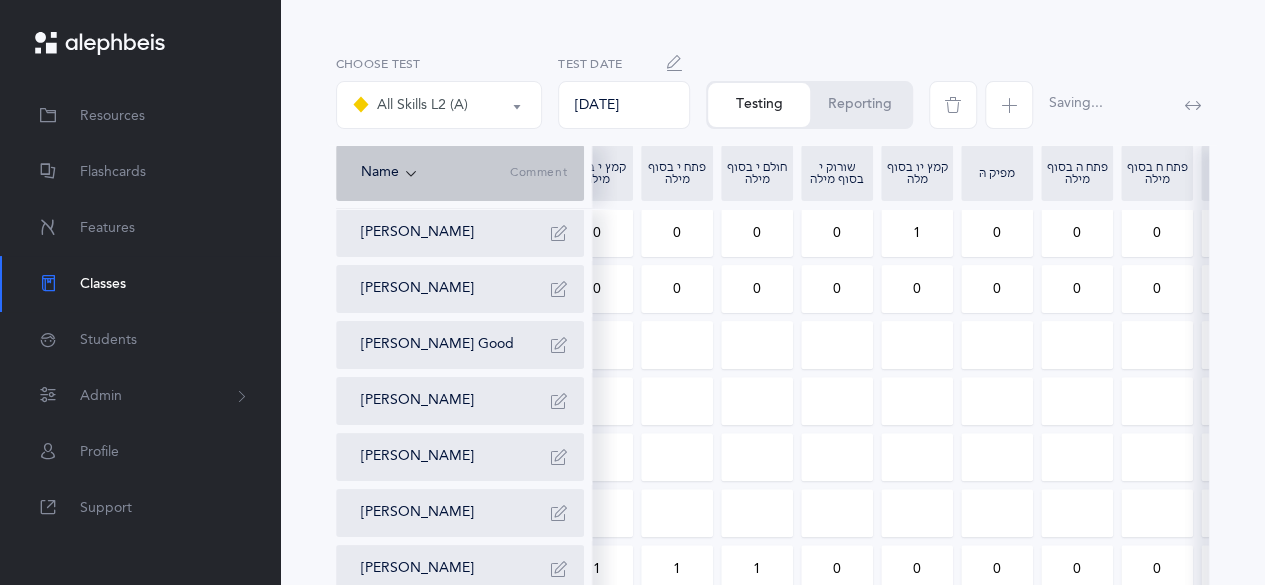 drag, startPoint x: 1000, startPoint y: 235, endPoint x: 988, endPoint y: 234, distance: 12.0415945 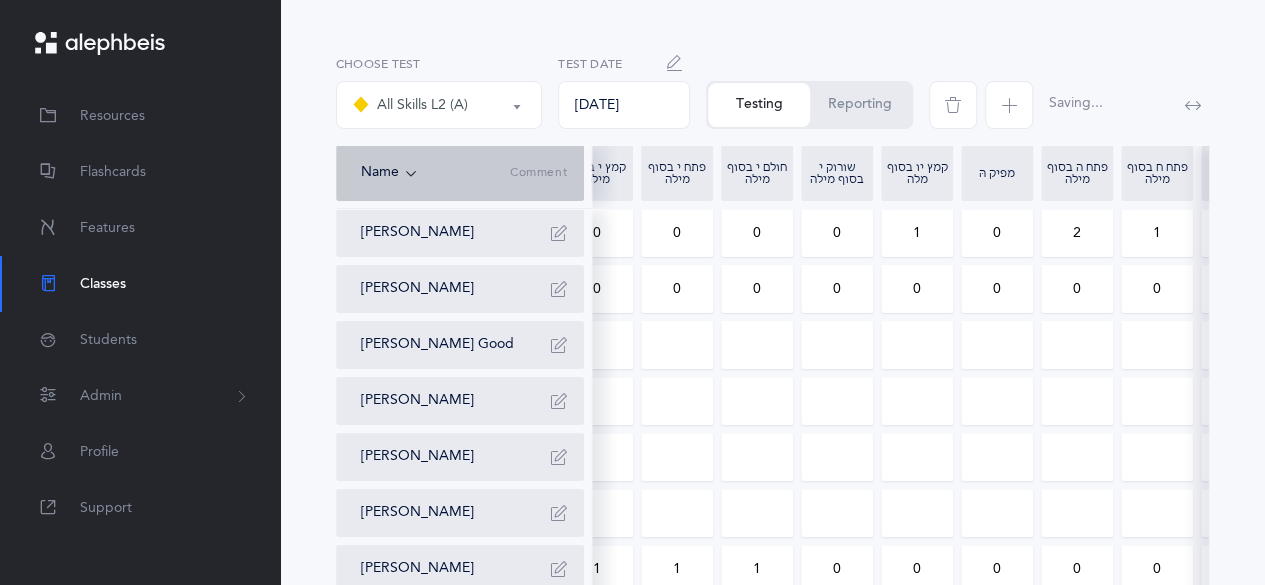 drag, startPoint x: 1155, startPoint y: 241, endPoint x: 1173, endPoint y: 241, distance: 18 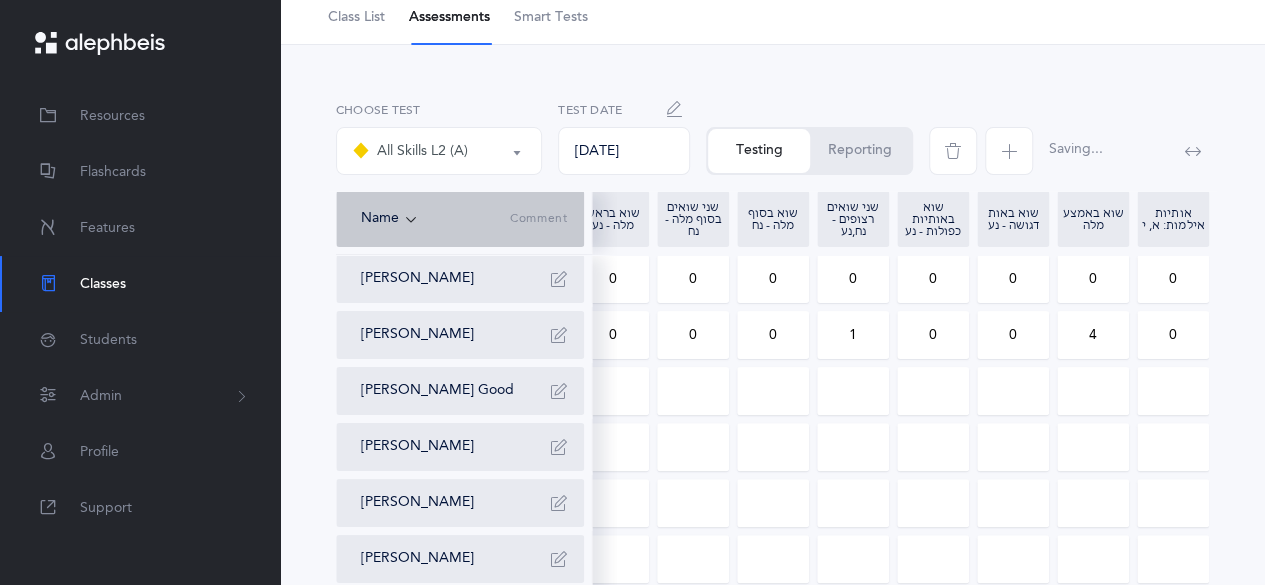 drag, startPoint x: 1102, startPoint y: 289, endPoint x: 1108, endPoint y: 268, distance: 21.84033 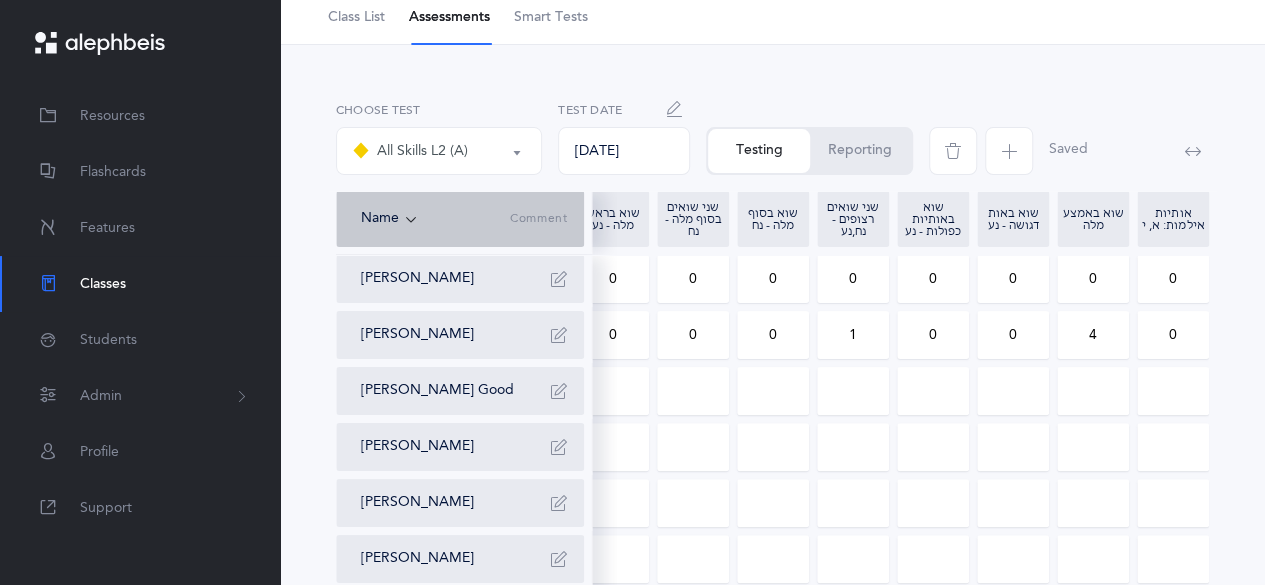 click on "0" at bounding box center [1093, 279] 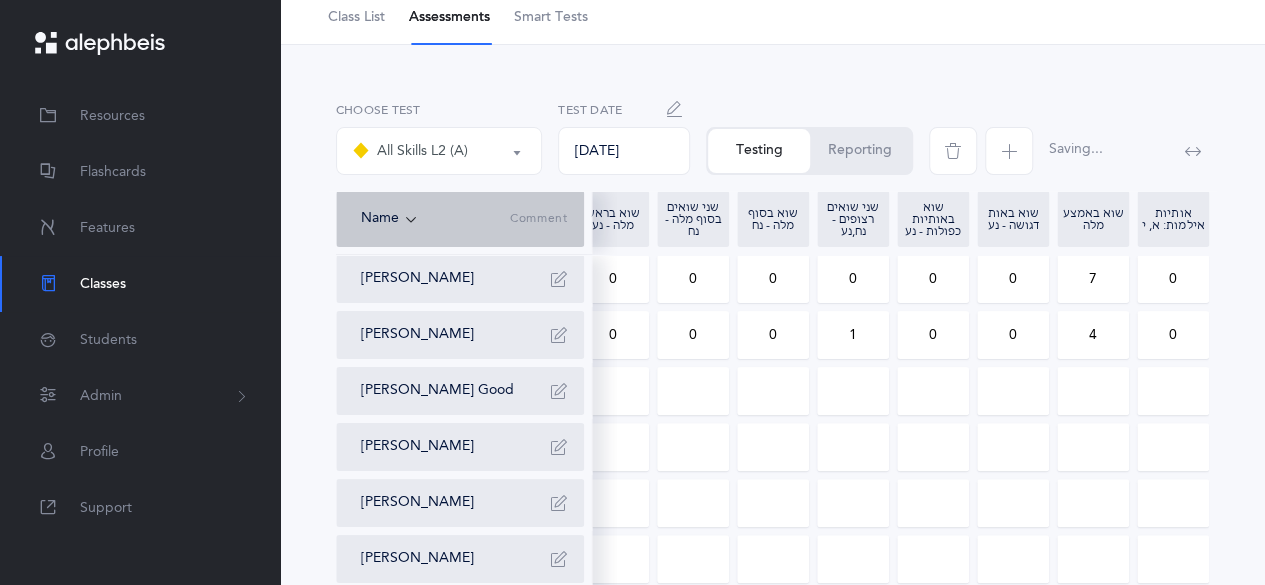 drag, startPoint x: 1021, startPoint y: 273, endPoint x: 984, endPoint y: 273, distance: 37 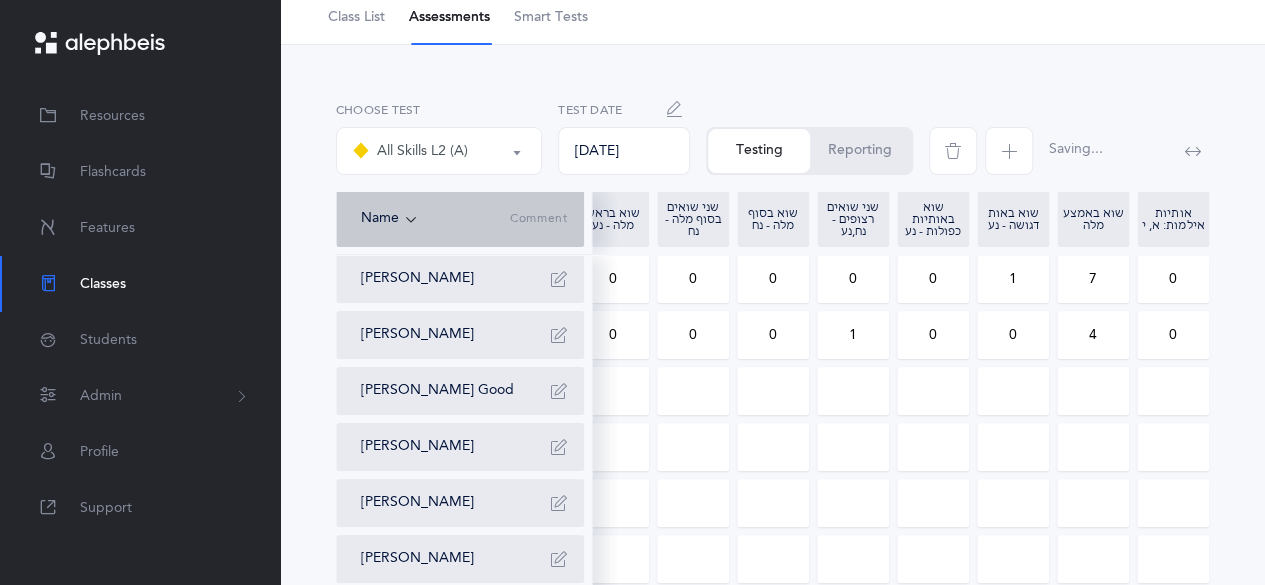 drag, startPoint x: 700, startPoint y: 278, endPoint x: 673, endPoint y: 279, distance: 27.018513 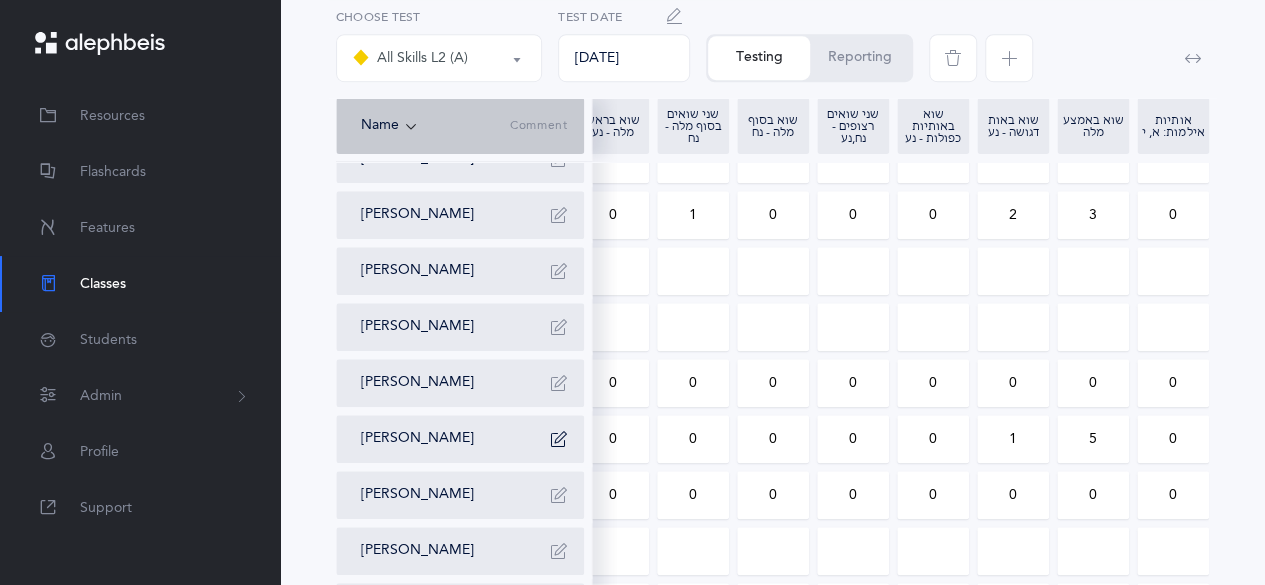 scroll, scrollTop: 924, scrollLeft: 0, axis: vertical 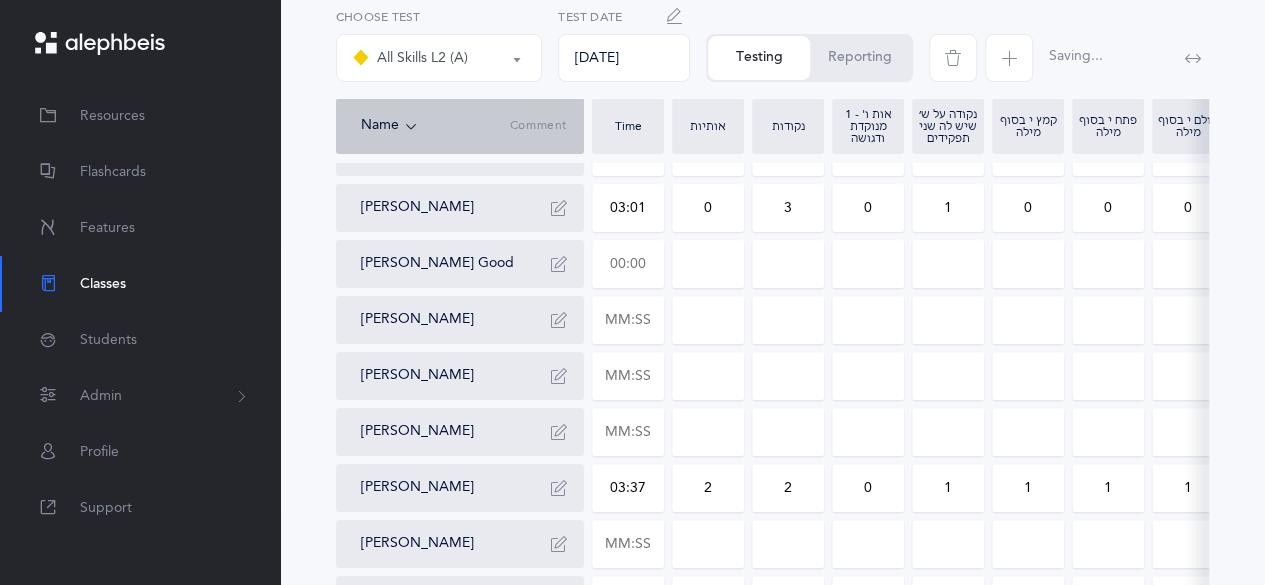 click at bounding box center (628, 264) 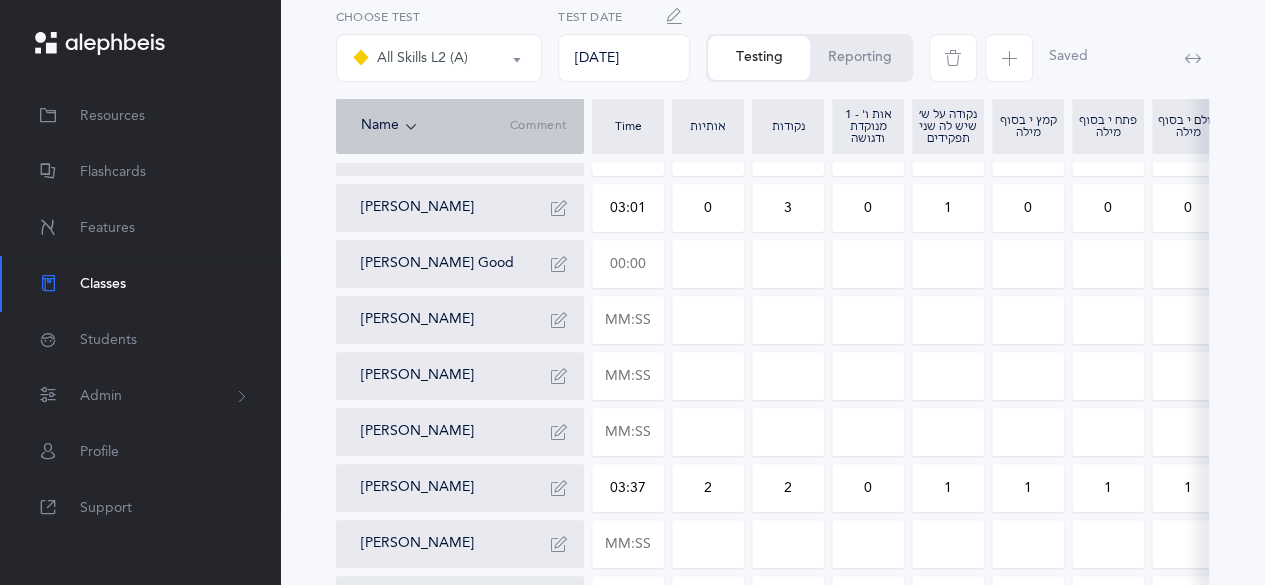 click at bounding box center [628, 264] 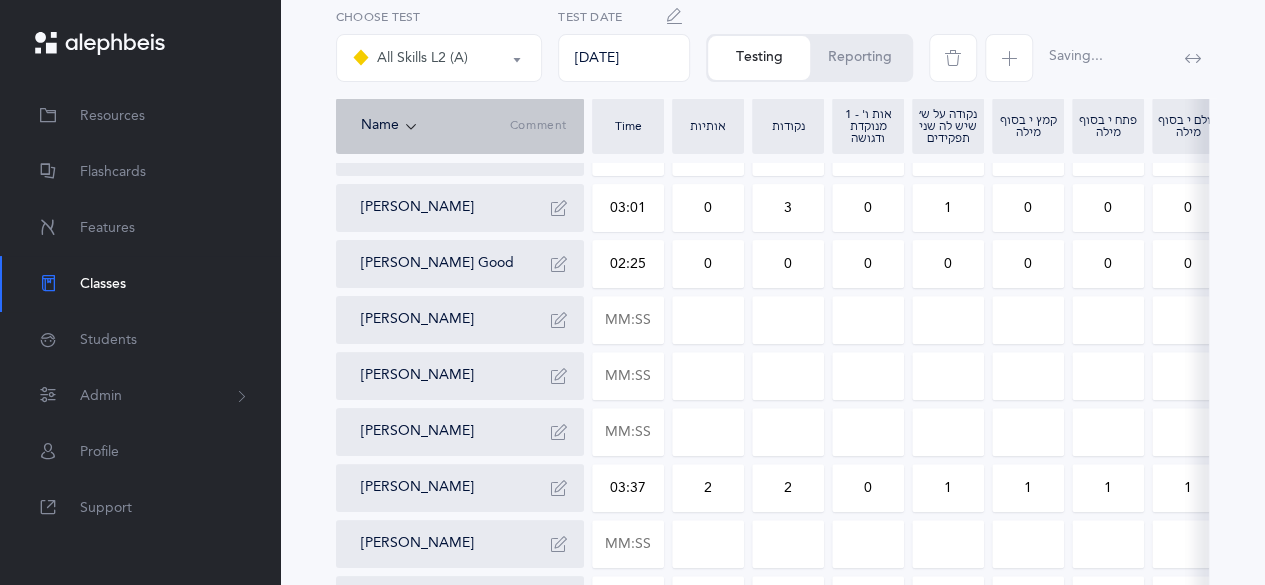 click on "0" at bounding box center [708, 264] 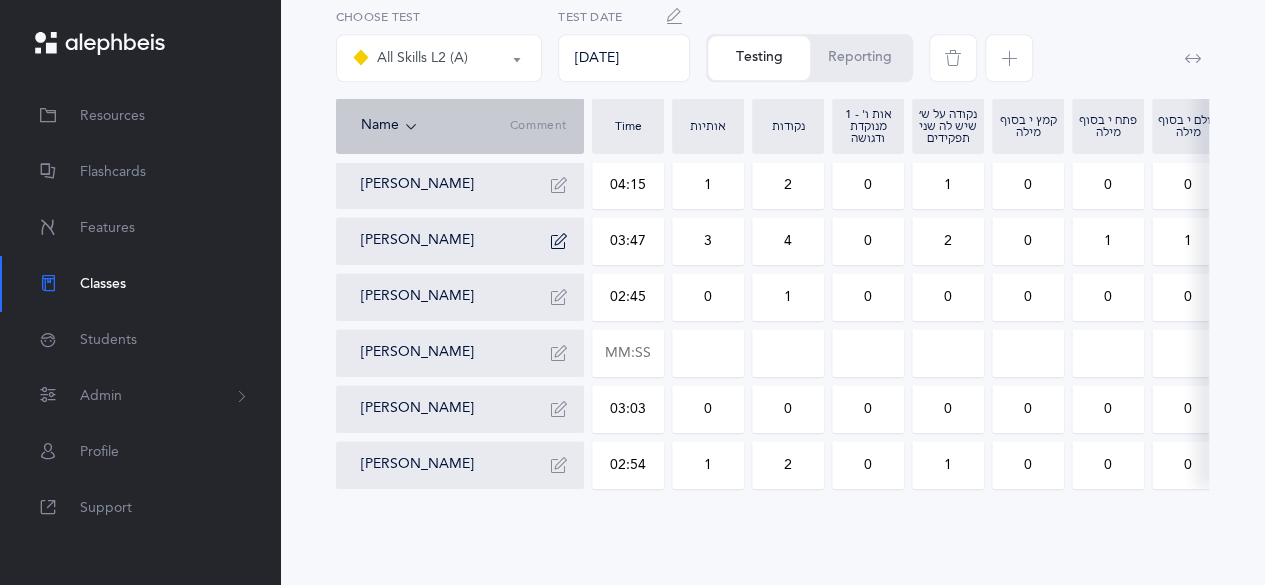 scroll, scrollTop: 924, scrollLeft: 0, axis: vertical 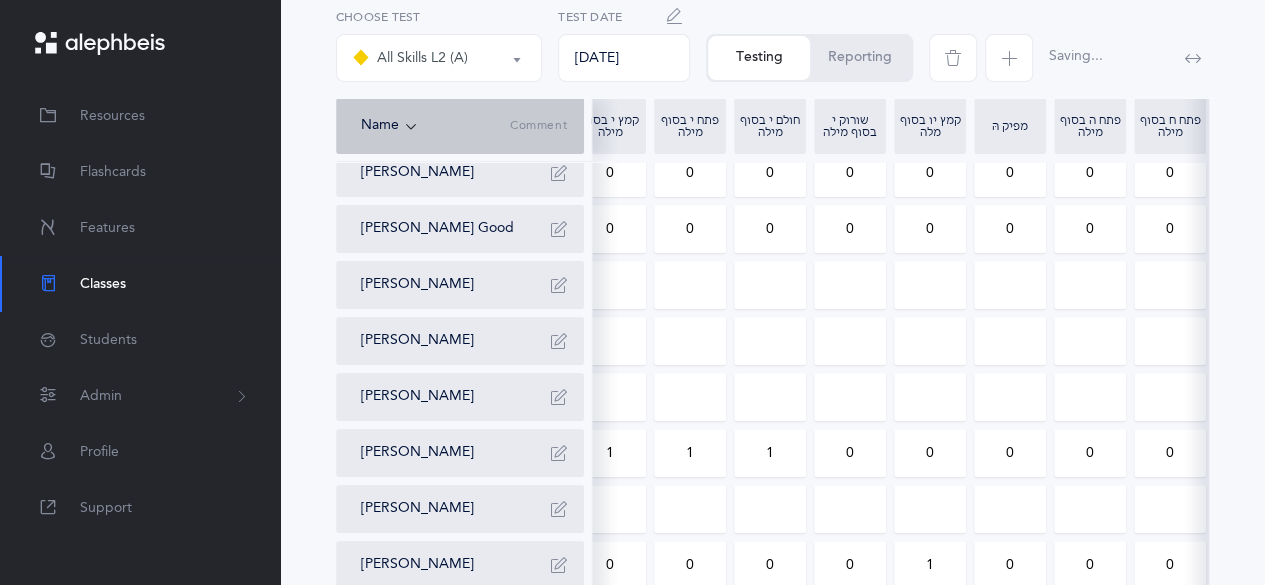 drag, startPoint x: 943, startPoint y: 233, endPoint x: 918, endPoint y: 233, distance: 25 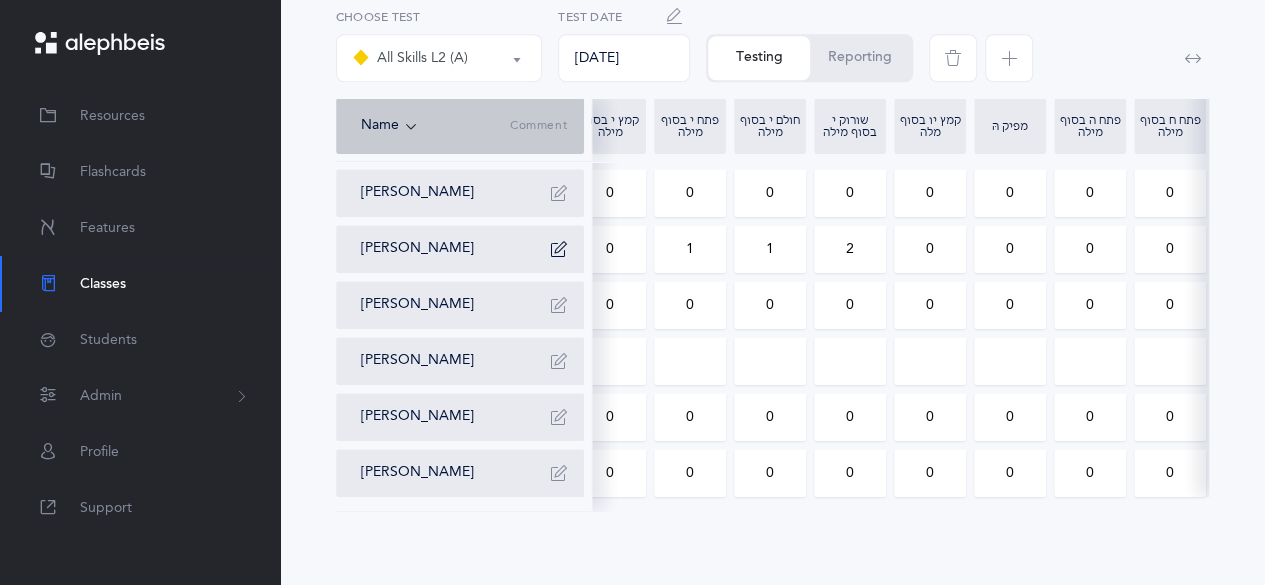 scroll, scrollTop: 910, scrollLeft: 0, axis: vertical 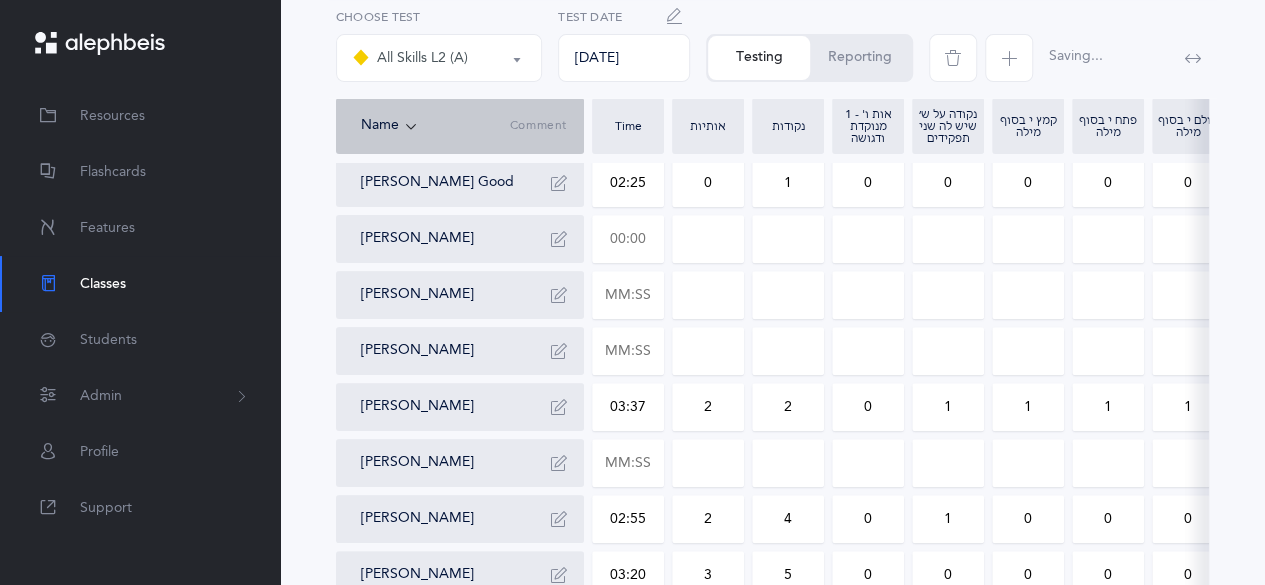 click at bounding box center (628, 239) 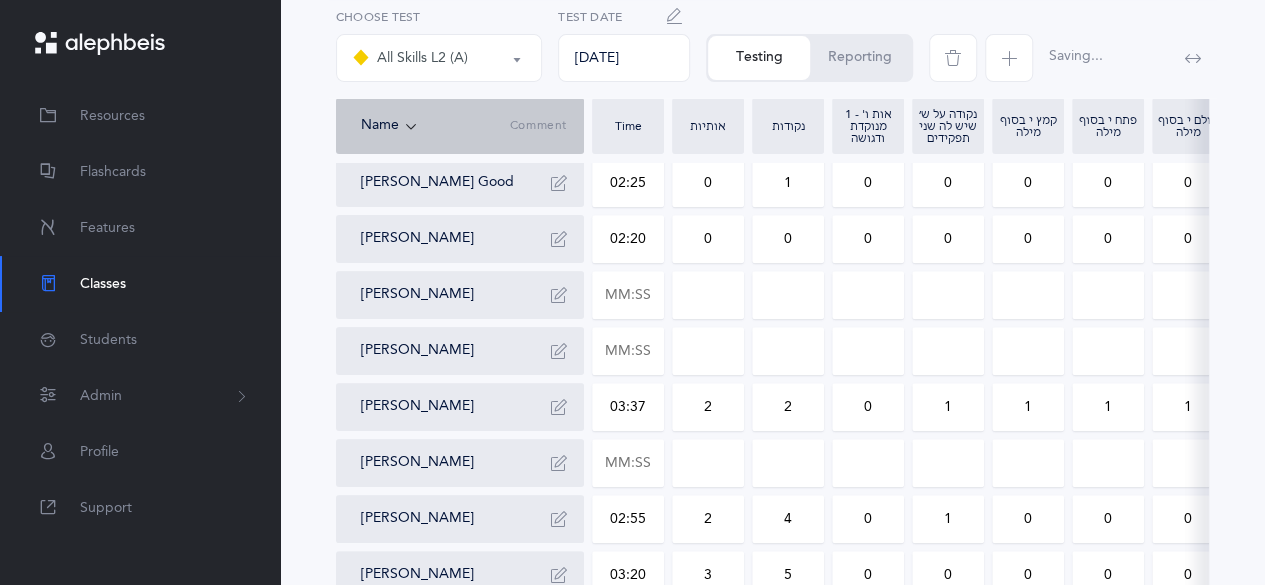 click on "0" at bounding box center [708, 239] 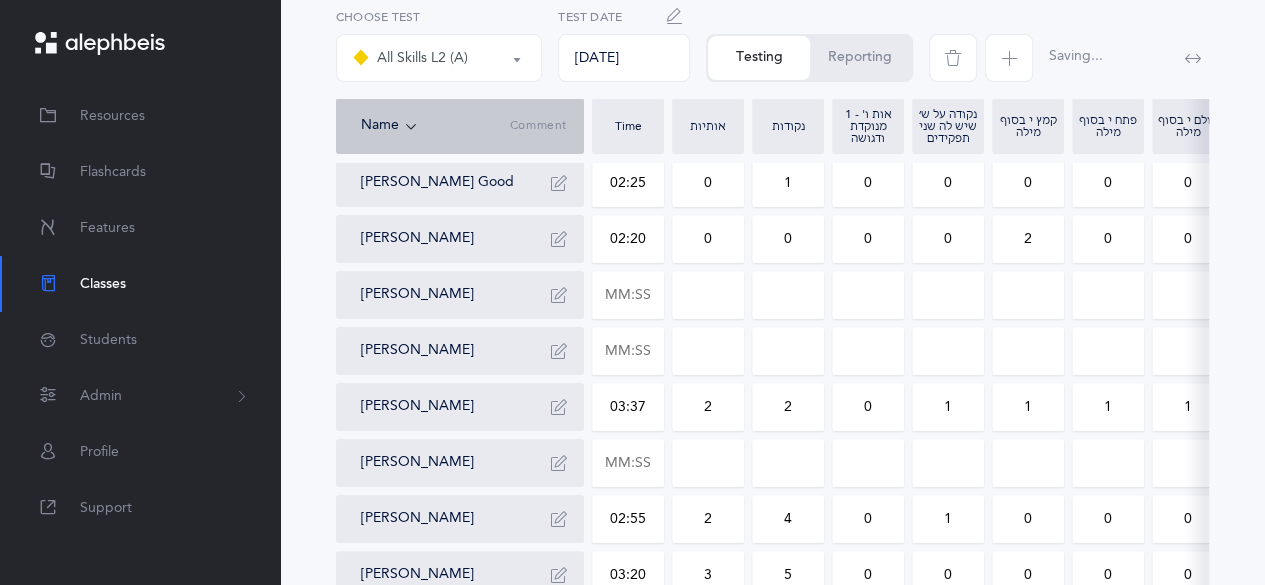 drag, startPoint x: 1103, startPoint y: 239, endPoint x: 1122, endPoint y: 243, distance: 19.416489 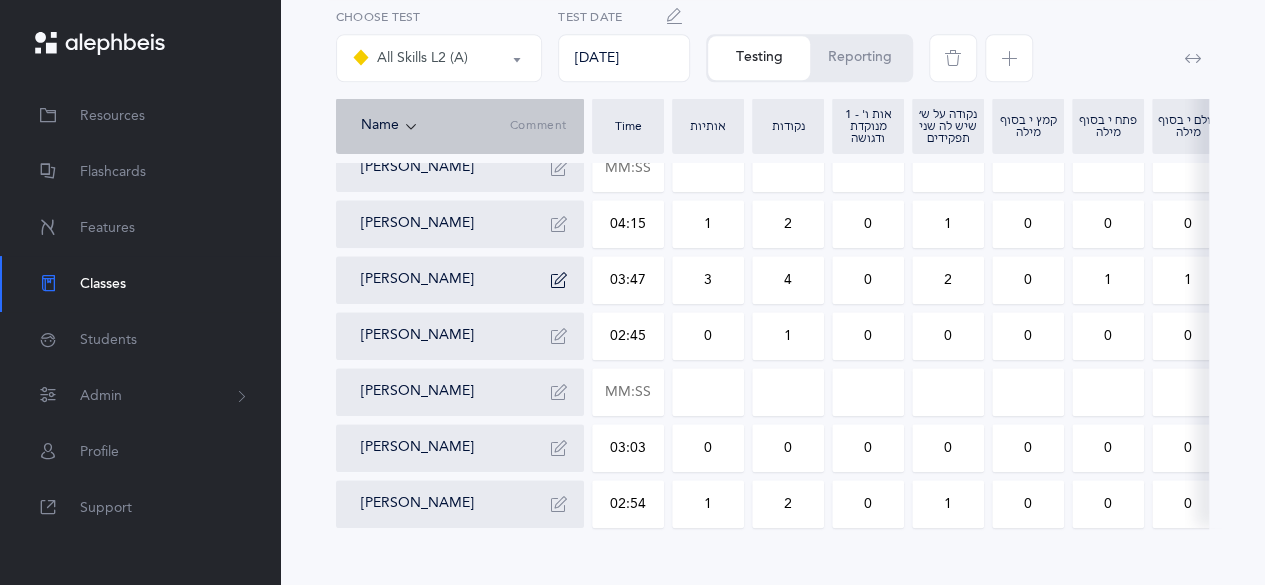 scroll, scrollTop: 924, scrollLeft: 0, axis: vertical 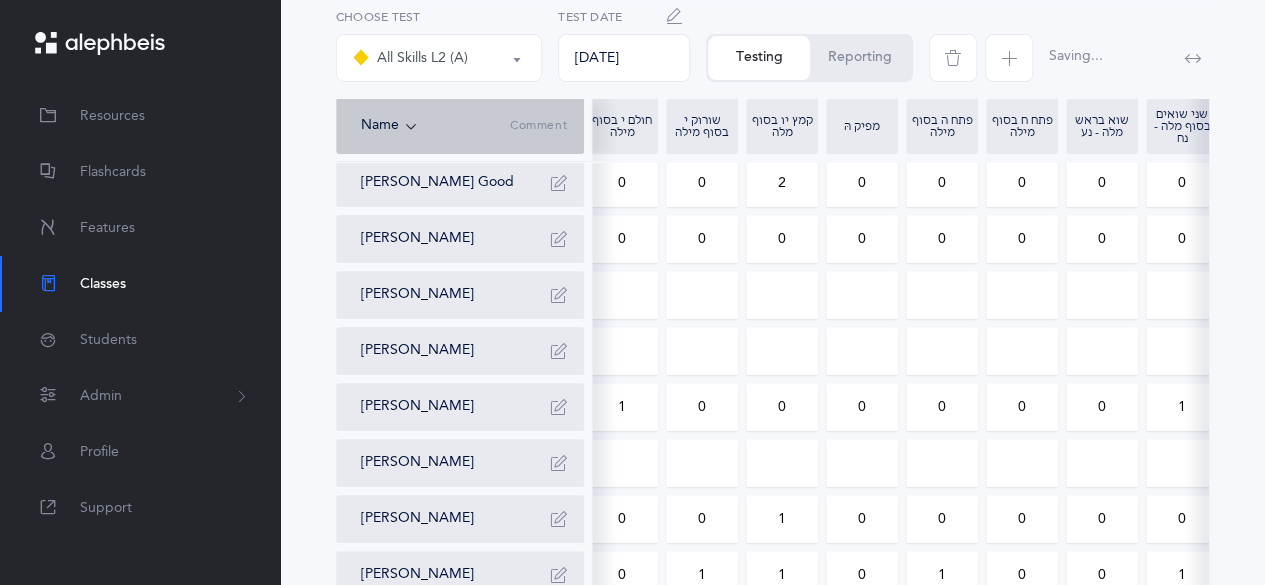 click on "[PERSON_NAME]
02:11   1 1 0 0 0 0 0 0 1 0 2 1 0 1 0 0 0 1 7 0
[PERSON_NAME]
03:01   0 3 0 1 0 0 0 0 0 0 0 0 0 0 0 1 0 0 4 0
[PERSON_NAME] Good
02:25   0 1 0 0 0 0 0 0 2 0 0 0 0 0 0 0 0 0 0 0
[PERSON_NAME]
02:20   0 0 0 0 2 2 0 0 0 0 0 0 0 0 0 0 0 0 0 0
[PERSON_NAME]
[PERSON_NAME]
[PERSON_NAME]
03:37   2 2 0 1 1 1 1 0 0 0 0 0 0 1 0 1 0 0 2 1
[PERSON_NAME]
[PERSON_NAME]
02:55   2 4 0 1 0 0 0 0 1 0 0 0 0 0 0 0 0 0 3 0
[PERSON_NAME]
03:20   3 5 0 0 0 0 0 1 1 0 1 0 0 1 0 2 0 2 8 1
[PERSON_NAME]
02:17   5 7 0 1 0 0 0 1 0 0 0 0 1 0 0 0 2 3 0
[PERSON_NAME]
[PERSON_NAME]
[PERSON_NAME]
04:15   1 2 0 1 0 0 0" at bounding box center (734, 575) 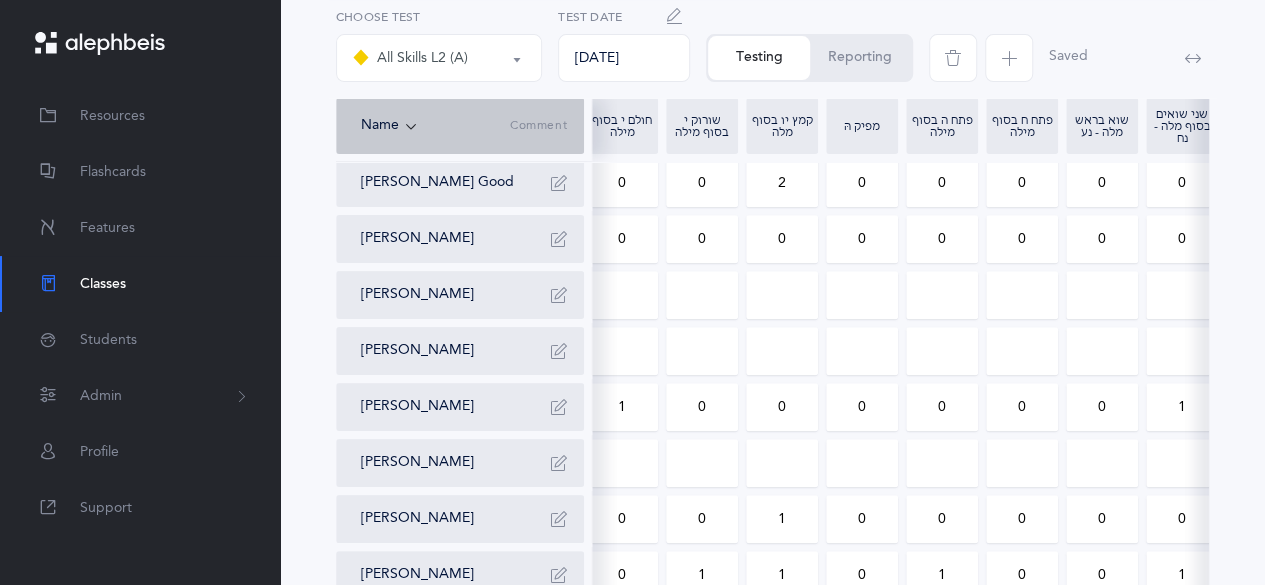 drag, startPoint x: 1015, startPoint y: 235, endPoint x: 1030, endPoint y: 232, distance: 15.297058 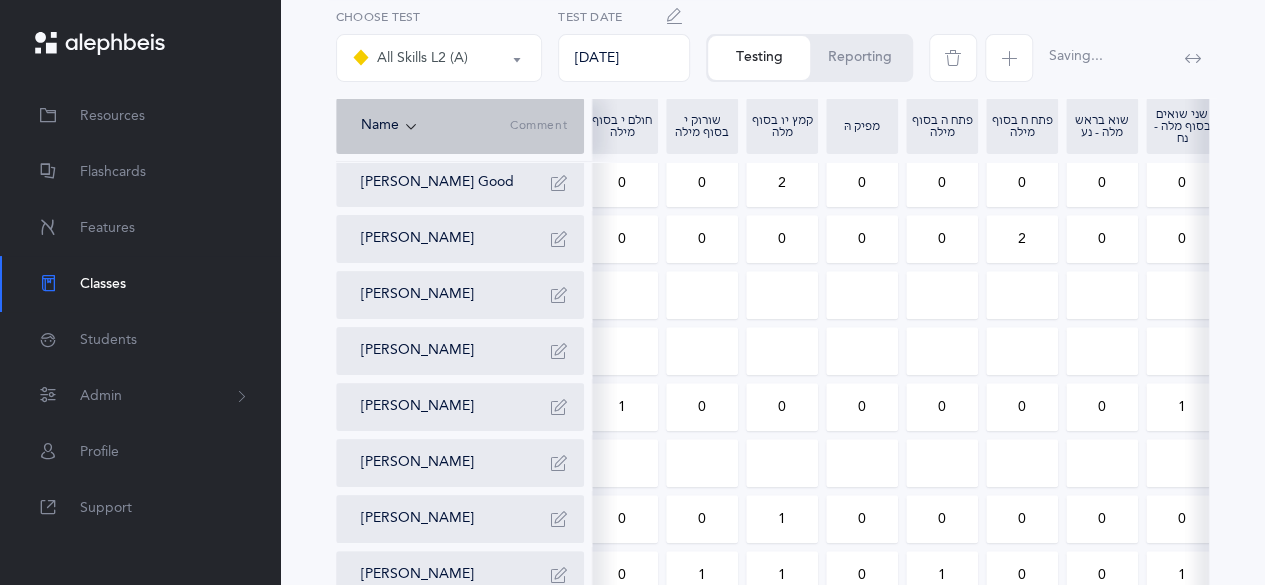 drag, startPoint x: 948, startPoint y: 247, endPoint x: 902, endPoint y: 247, distance: 46 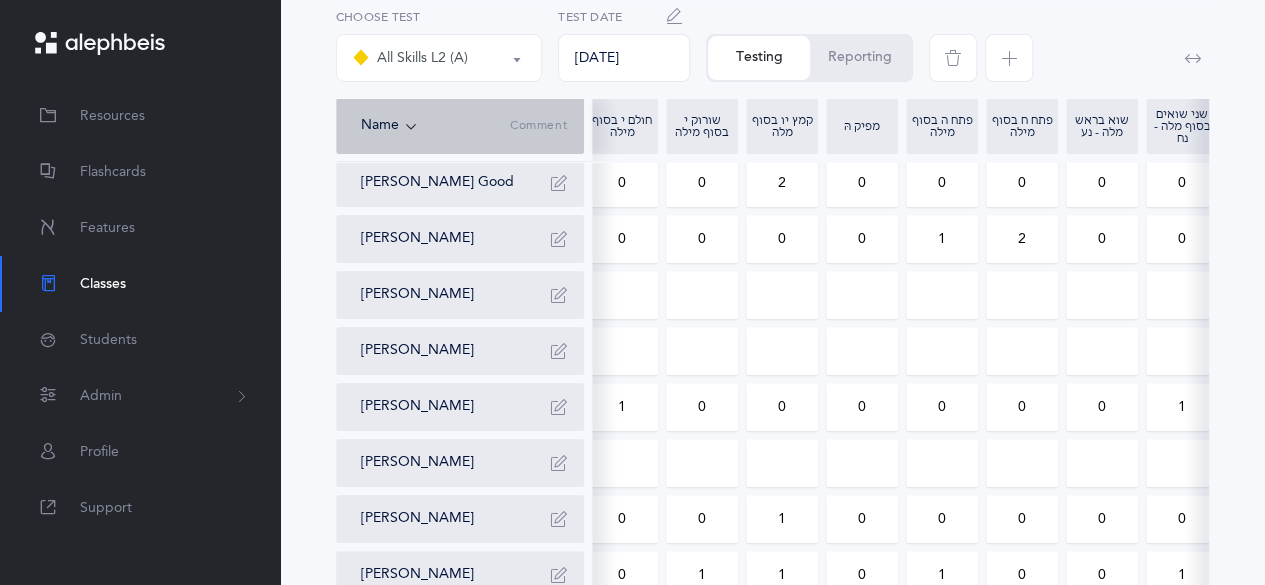 drag, startPoint x: 1271, startPoint y: 291, endPoint x: 895, endPoint y: 16, distance: 465.83365 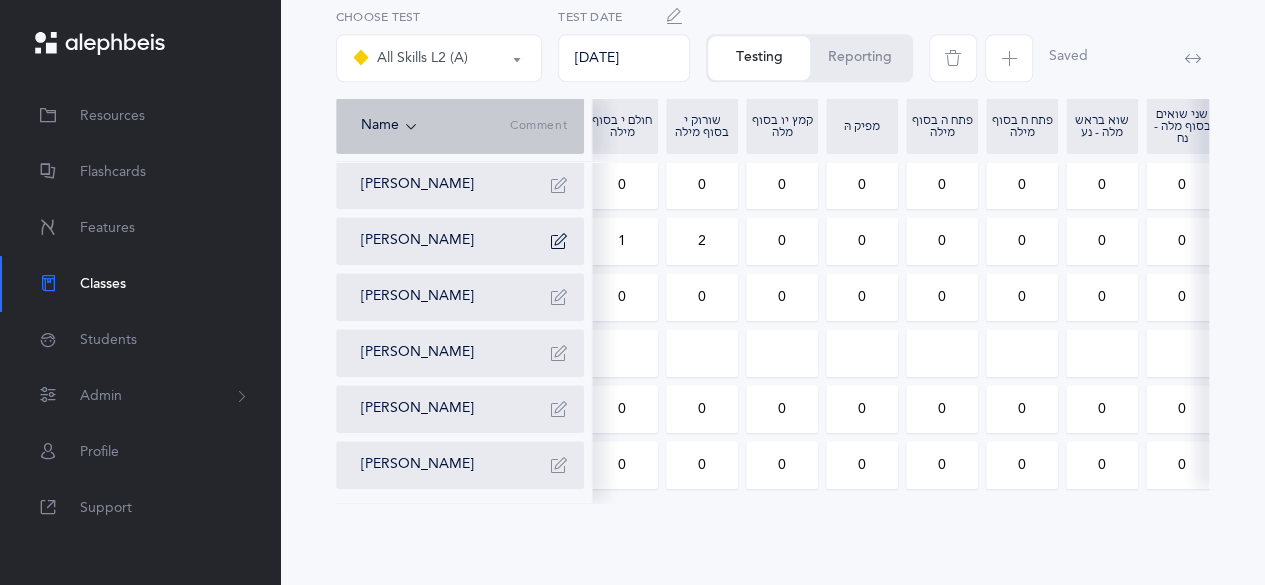 scroll, scrollTop: 921, scrollLeft: 0, axis: vertical 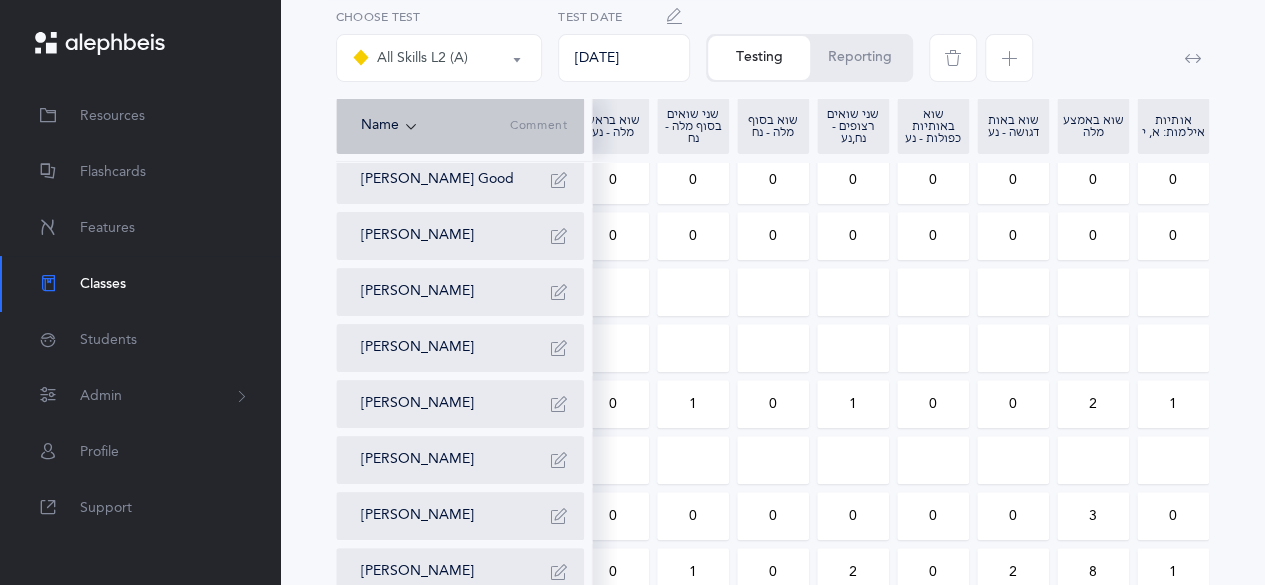 drag, startPoint x: 1025, startPoint y: 234, endPoint x: 990, endPoint y: 234, distance: 35 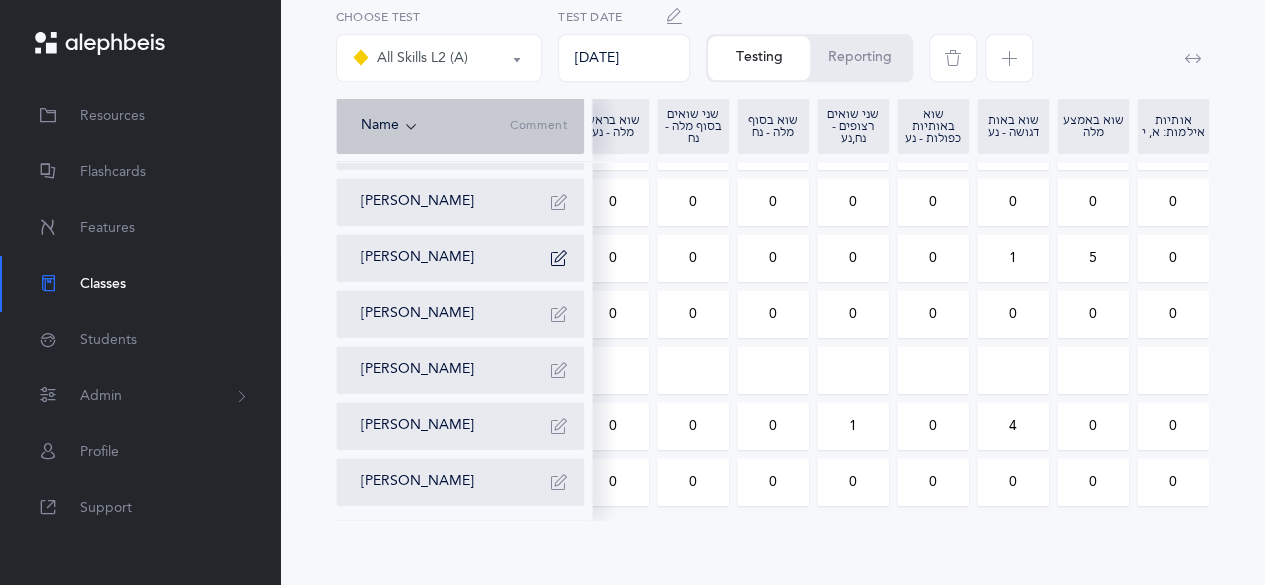 scroll, scrollTop: 924, scrollLeft: 0, axis: vertical 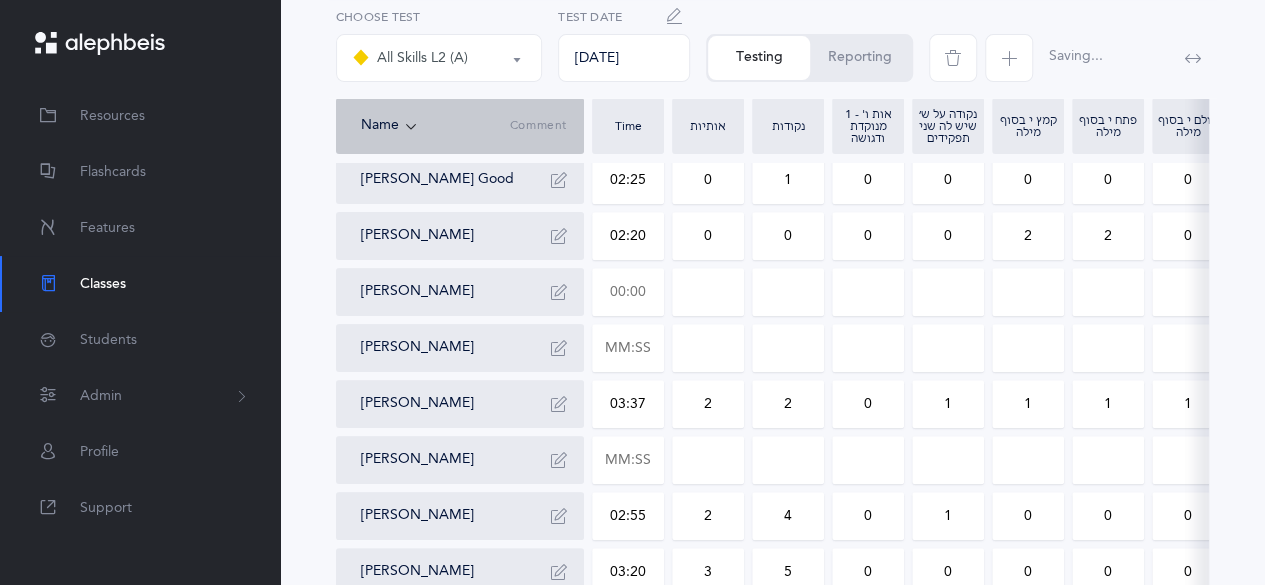 click at bounding box center (628, 292) 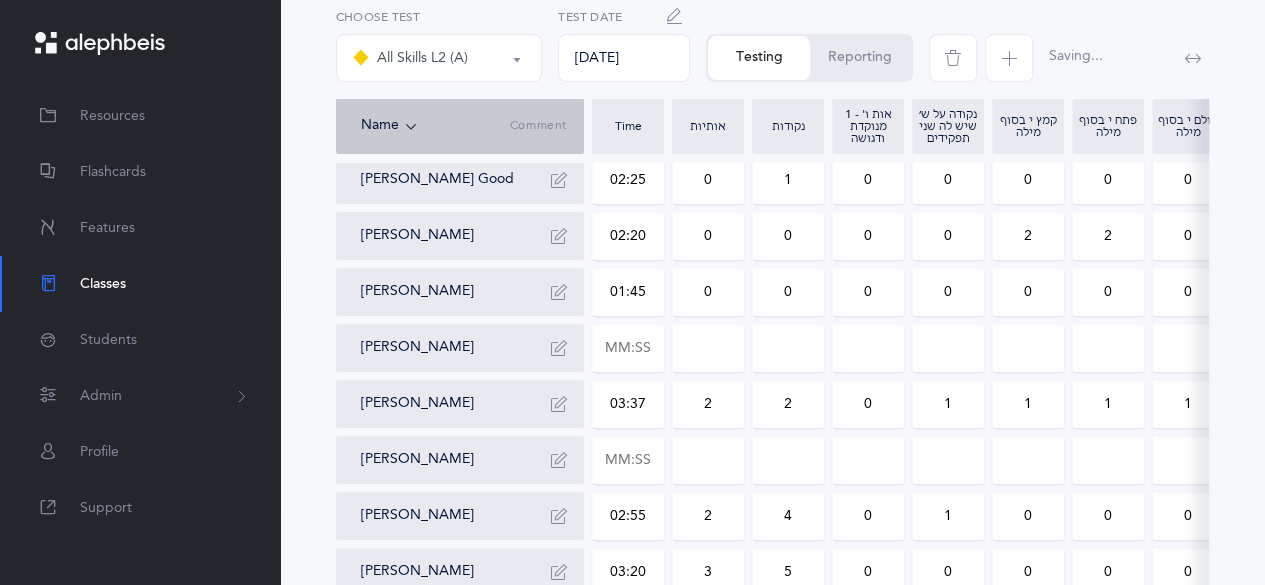 drag, startPoint x: 717, startPoint y: 295, endPoint x: 697, endPoint y: 294, distance: 20.024984 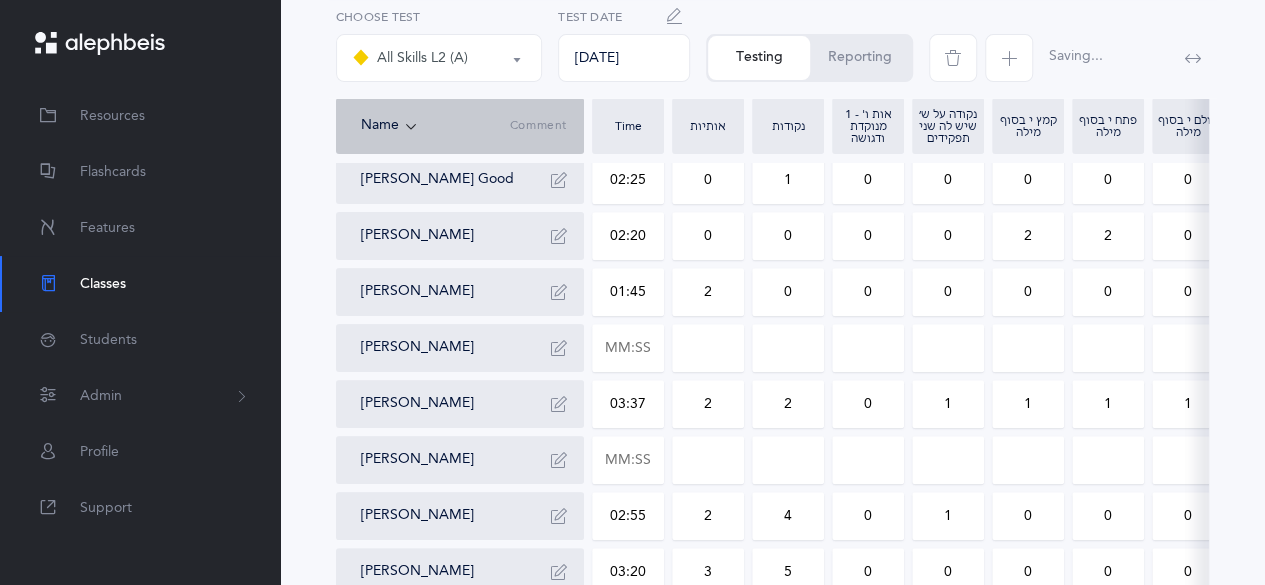 drag, startPoint x: 937, startPoint y: 299, endPoint x: 952, endPoint y: 299, distance: 15 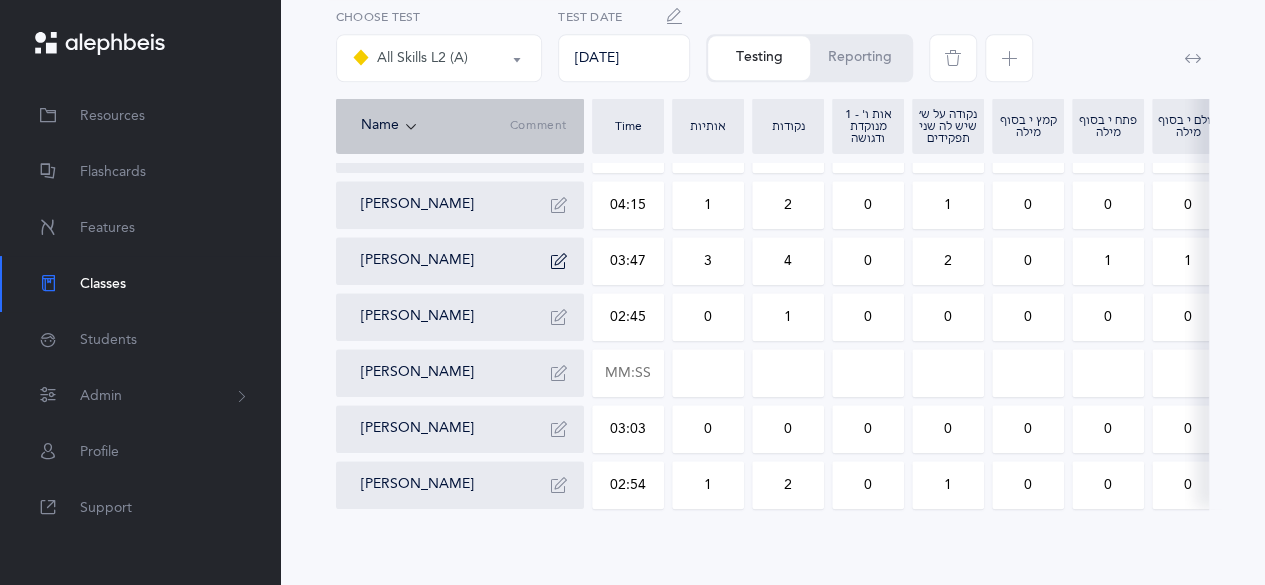 scroll, scrollTop: 924, scrollLeft: 0, axis: vertical 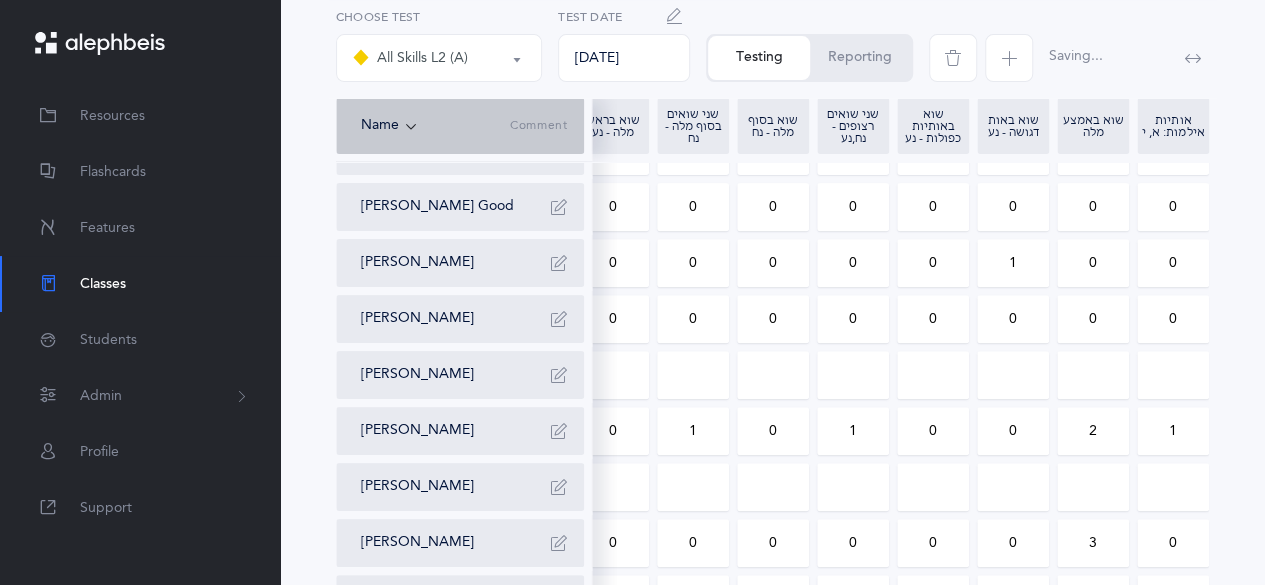 drag, startPoint x: 1084, startPoint y: 323, endPoint x: 1122, endPoint y: 319, distance: 38.209946 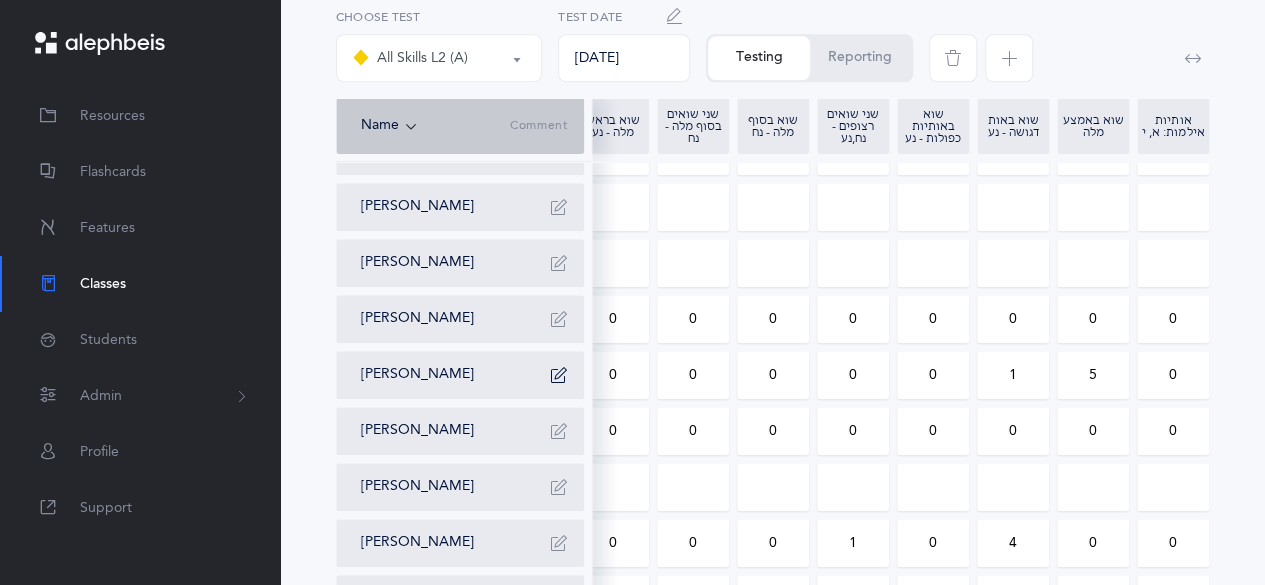 scroll, scrollTop: 924, scrollLeft: 0, axis: vertical 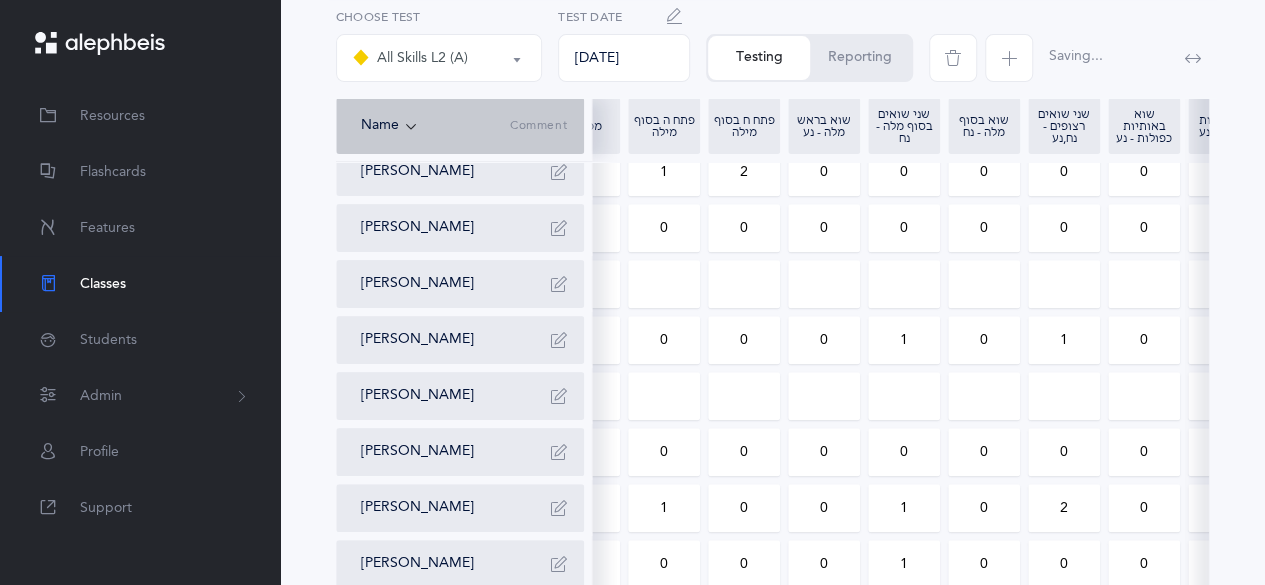 drag, startPoint x: 670, startPoint y: 231, endPoint x: 650, endPoint y: 231, distance: 20 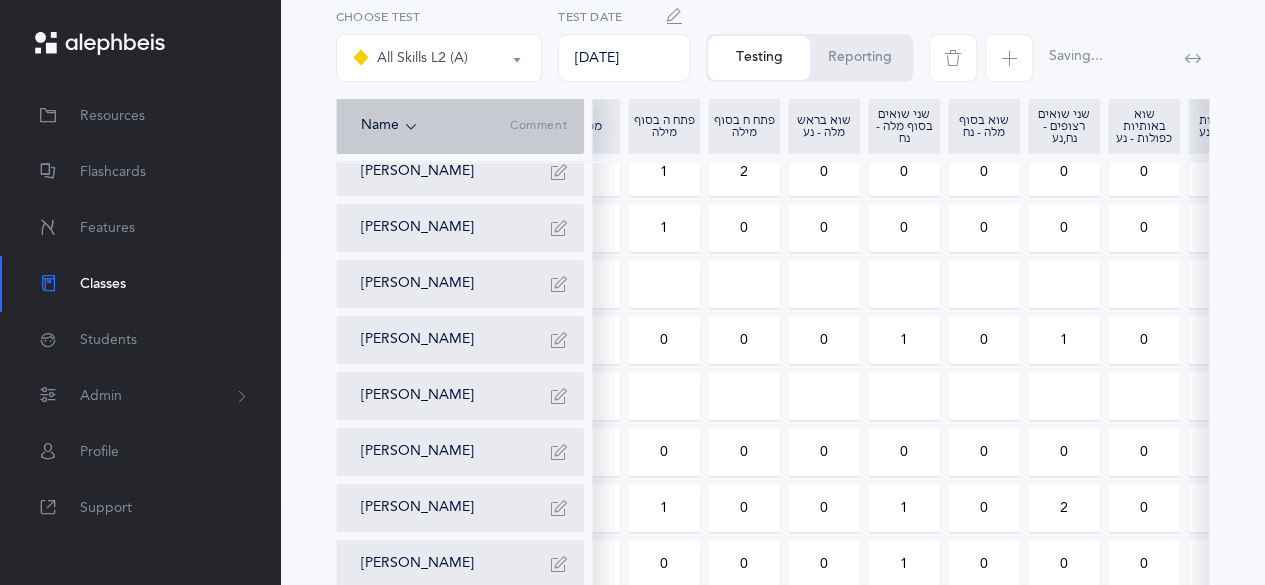 click at bounding box center [664, 284] 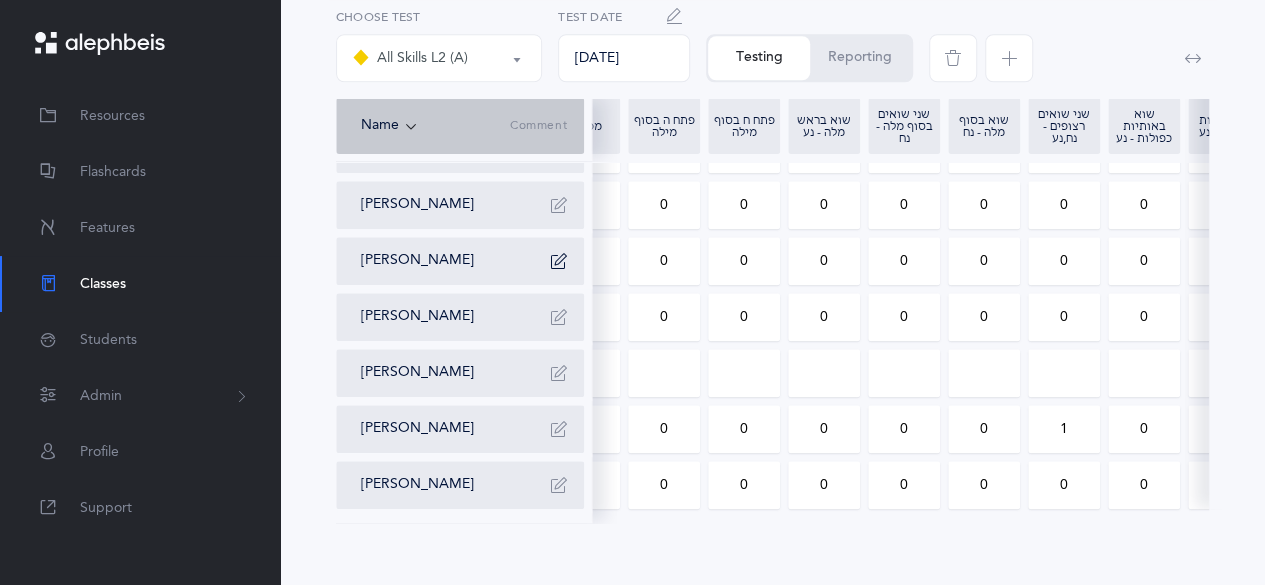 scroll, scrollTop: 908, scrollLeft: 0, axis: vertical 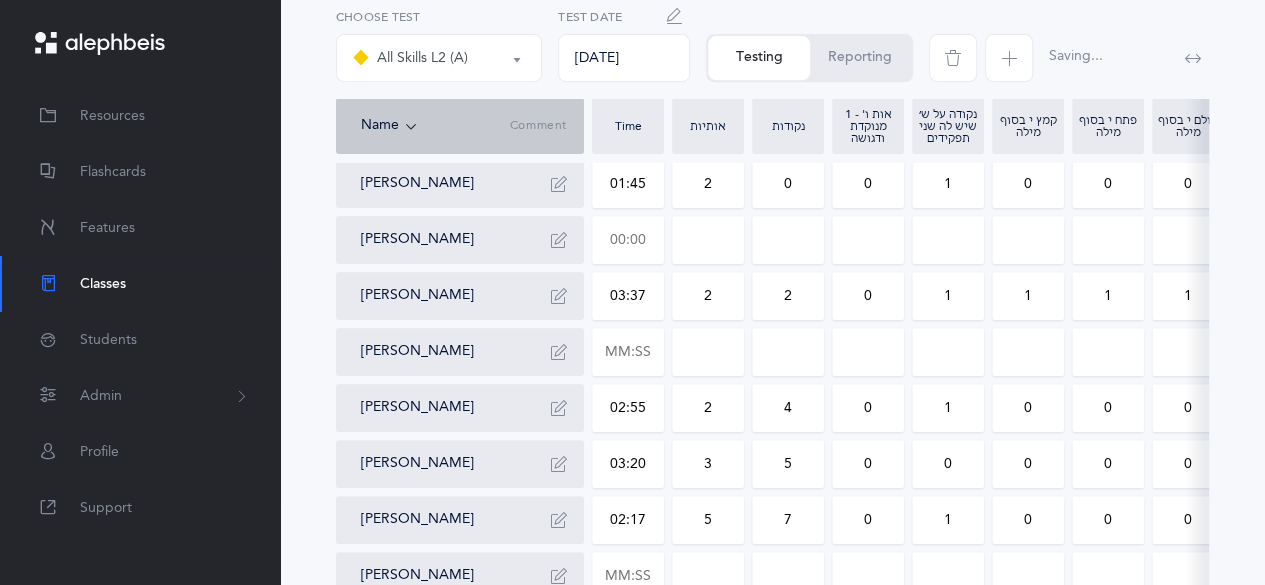 click at bounding box center (628, 240) 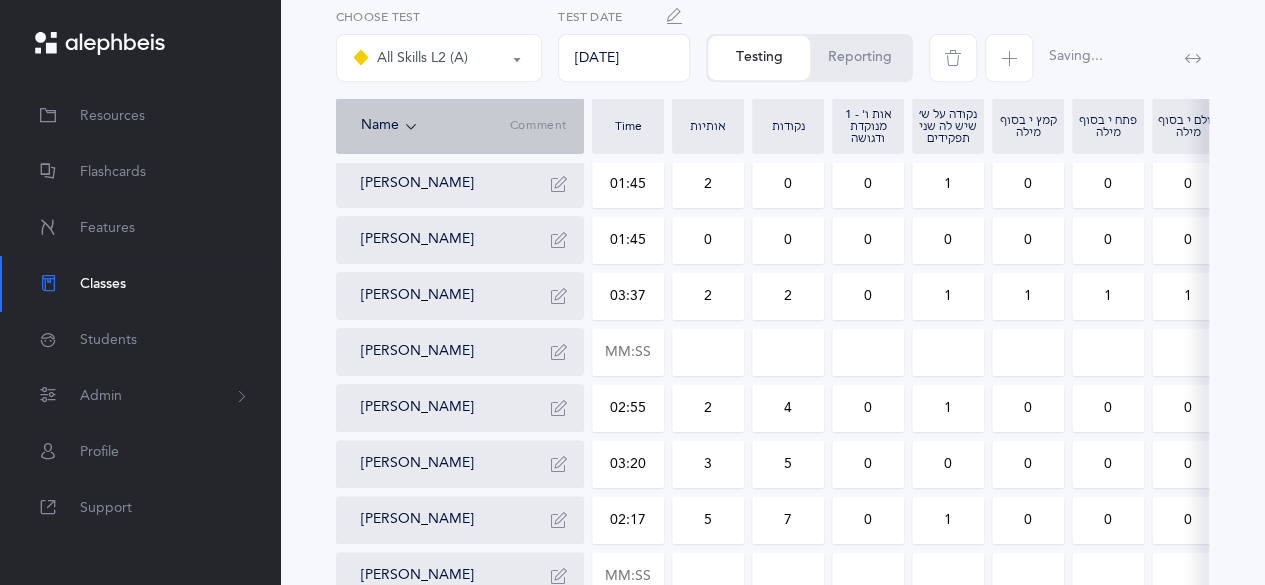 click on "0" at bounding box center [708, 240] 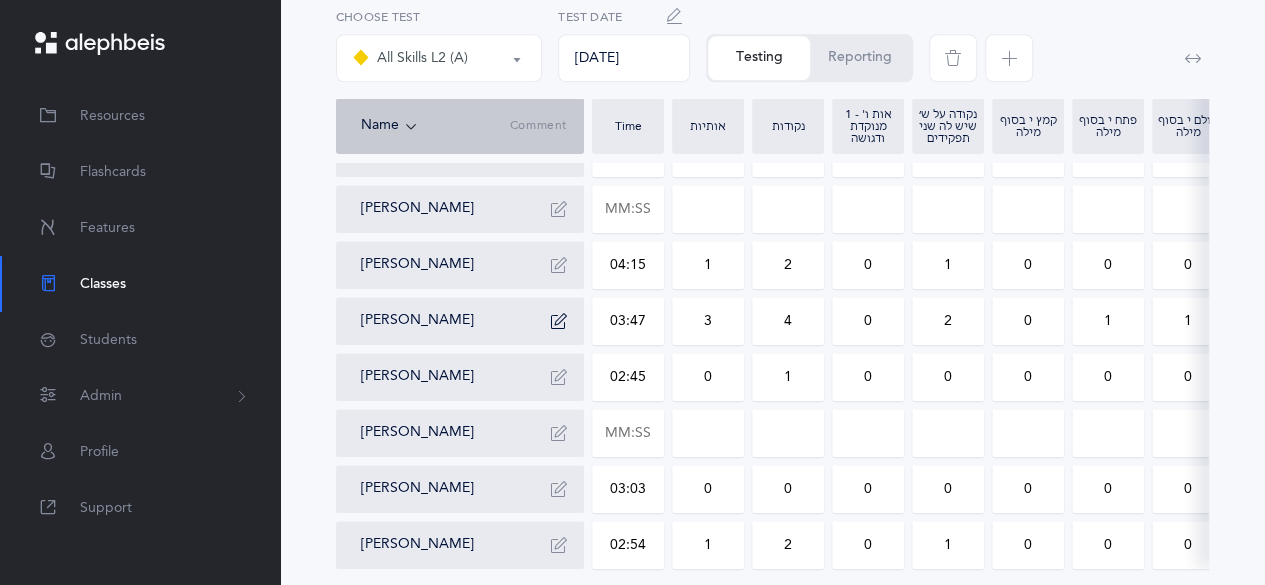 scroll, scrollTop: 848, scrollLeft: 0, axis: vertical 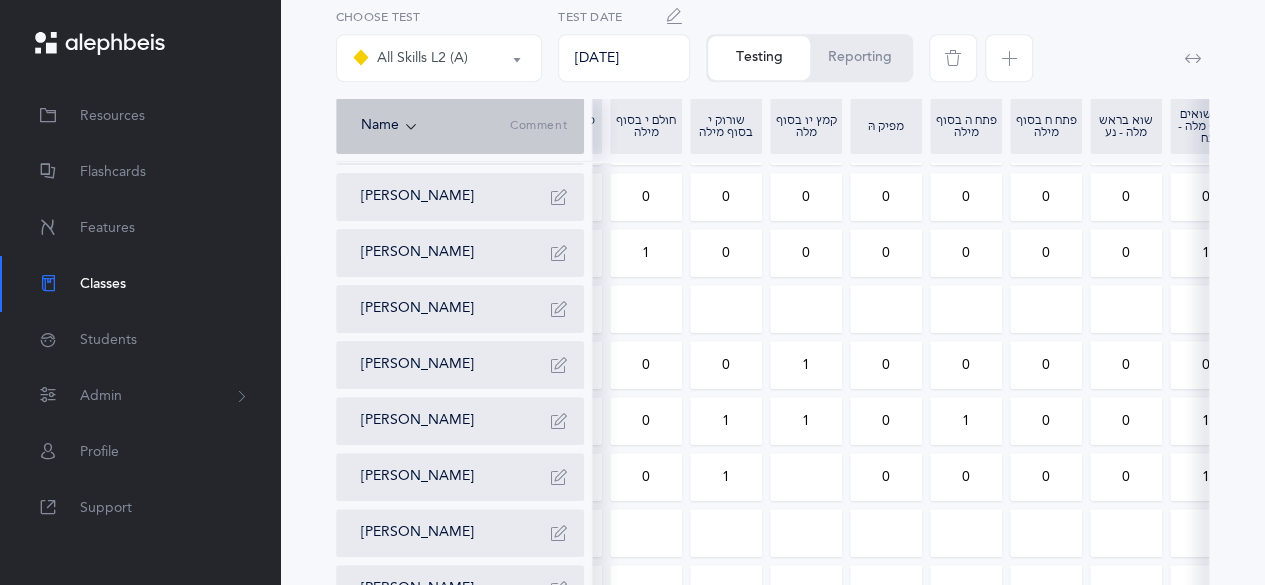 drag, startPoint x: 980, startPoint y: 191, endPoint x: 946, endPoint y: 189, distance: 34.058773 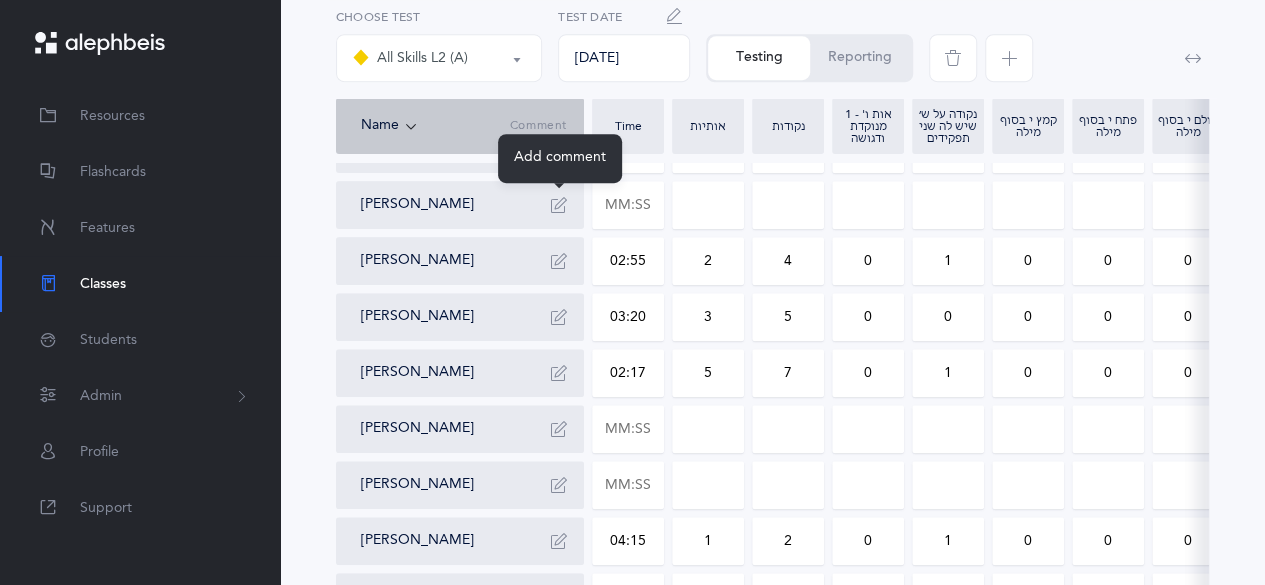 click at bounding box center [559, 205] 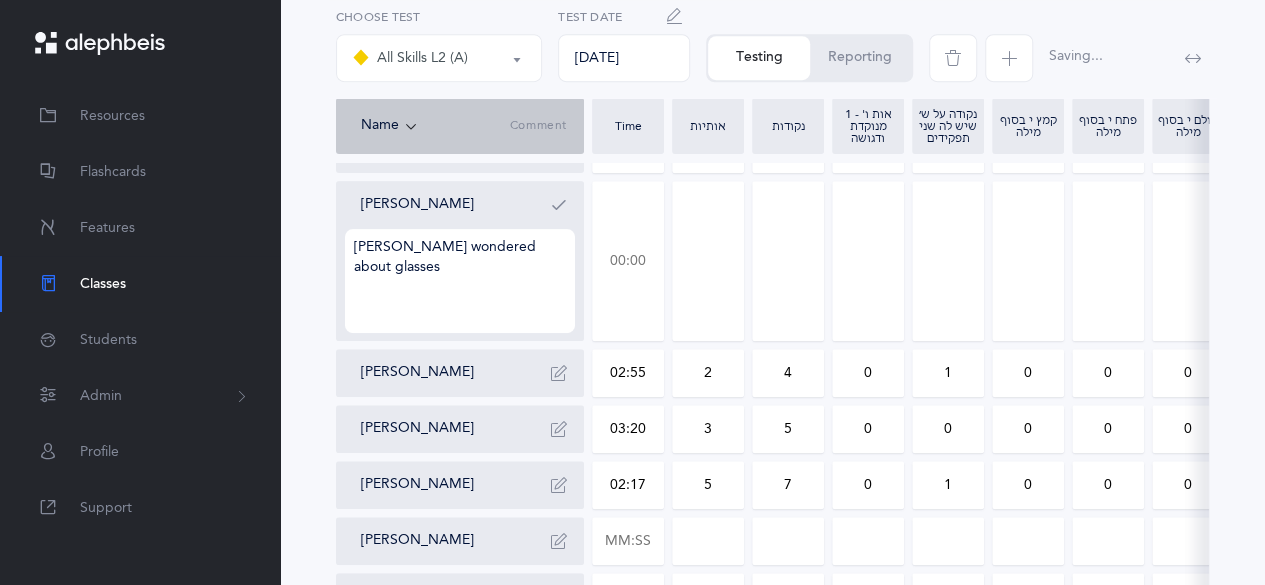 click at bounding box center [628, 261] 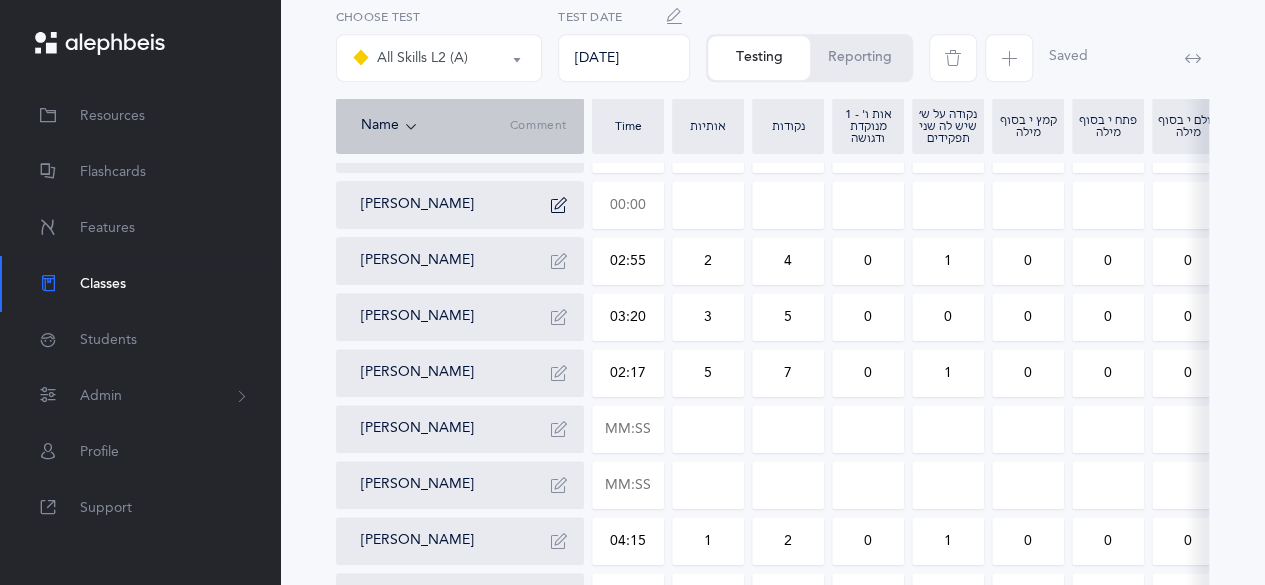 click at bounding box center [628, 205] 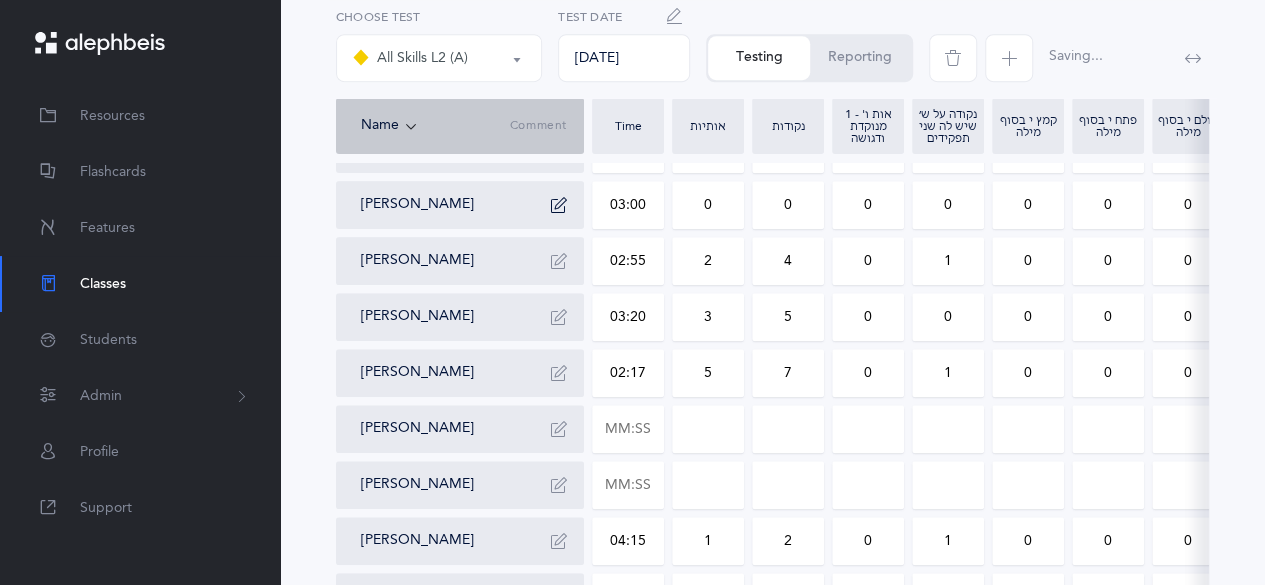 drag, startPoint x: 700, startPoint y: 219, endPoint x: 722, endPoint y: 212, distance: 23.086792 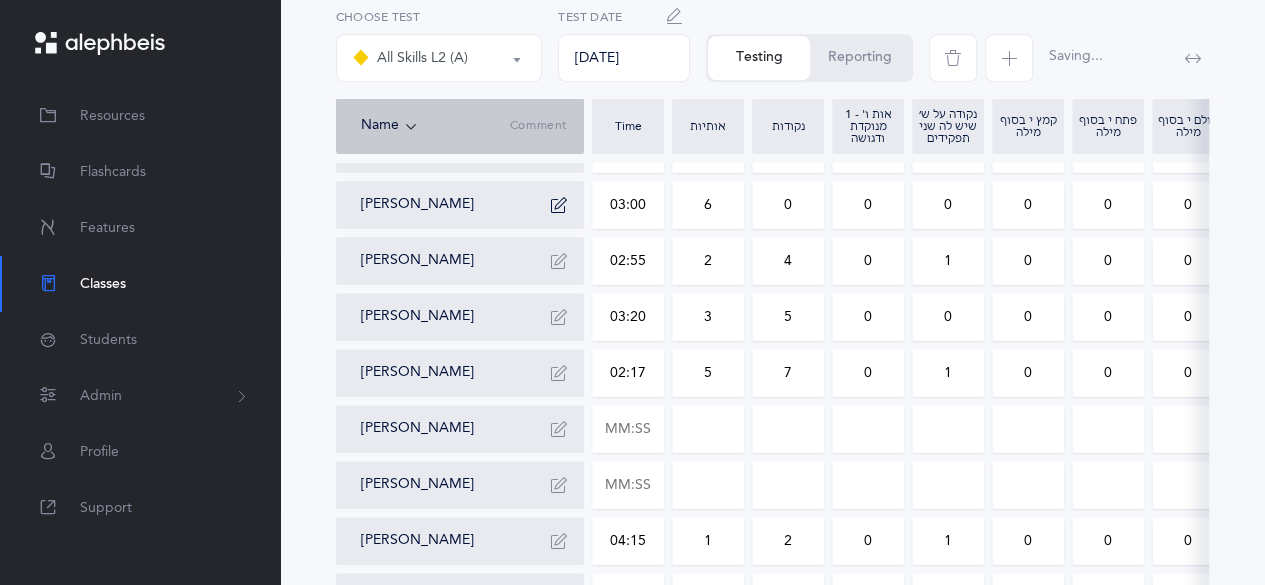 drag, startPoint x: 786, startPoint y: 204, endPoint x: 803, endPoint y: 209, distance: 17.720045 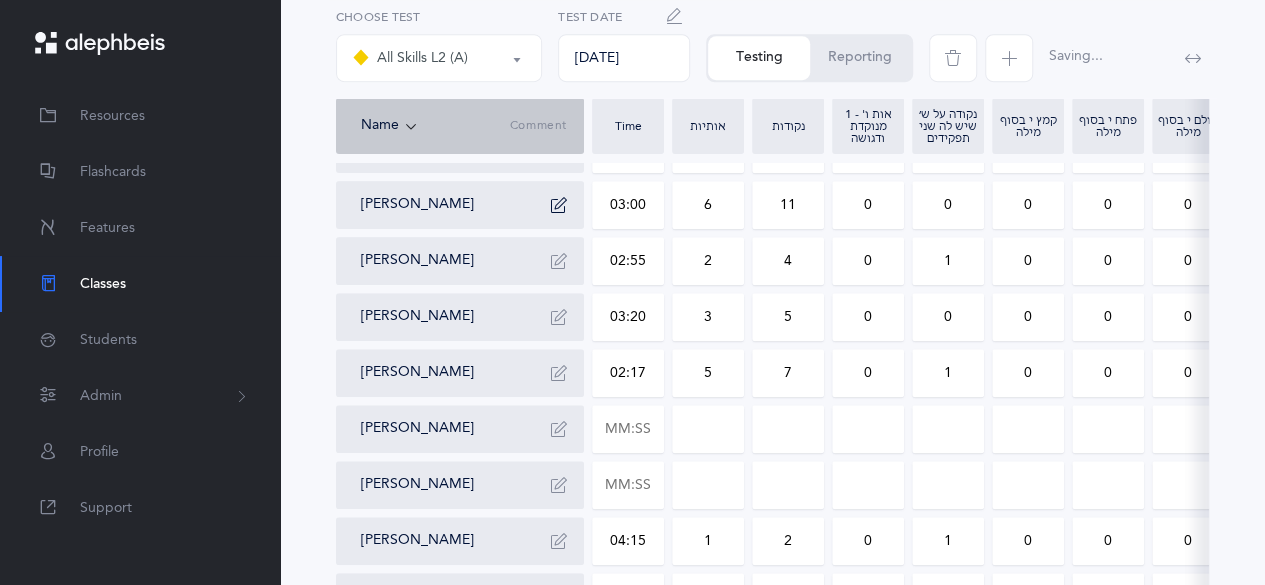drag, startPoint x: 923, startPoint y: 200, endPoint x: 953, endPoint y: 200, distance: 30 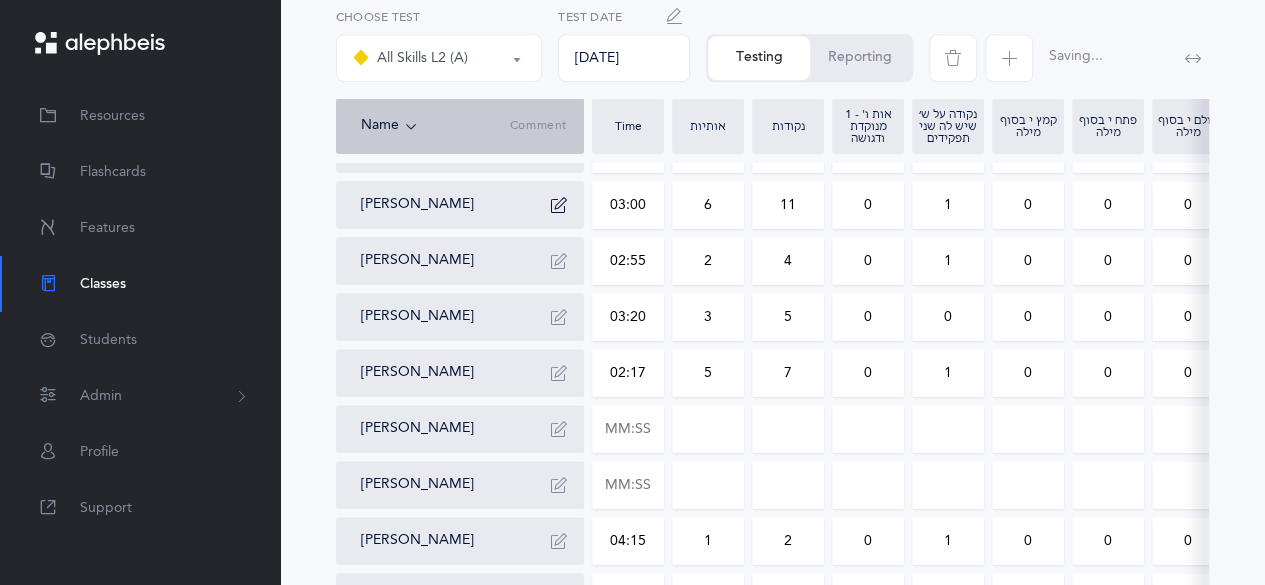 drag, startPoint x: 1178, startPoint y: 203, endPoint x: 1193, endPoint y: 205, distance: 15.132746 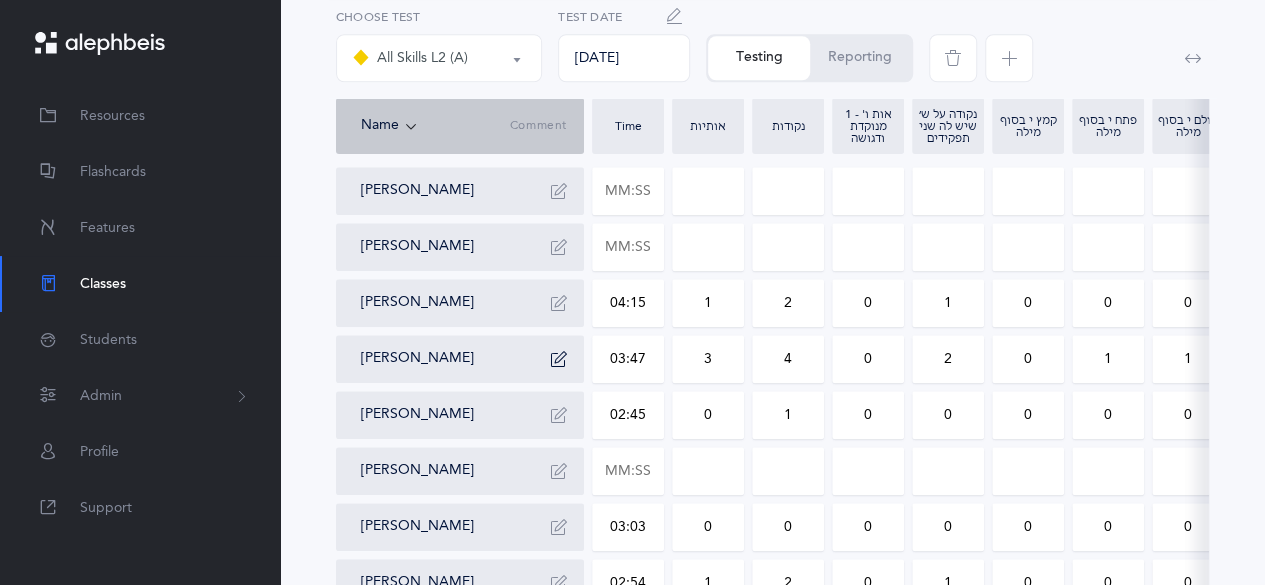 scroll, scrollTop: 924, scrollLeft: 0, axis: vertical 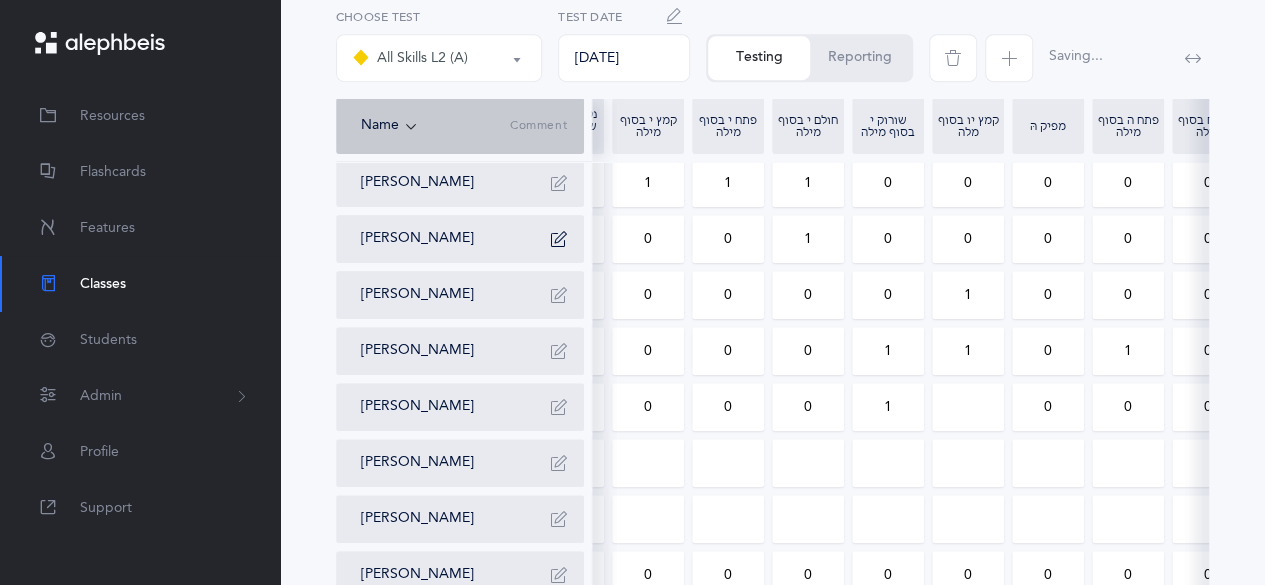 click on "0" at bounding box center (968, 239) 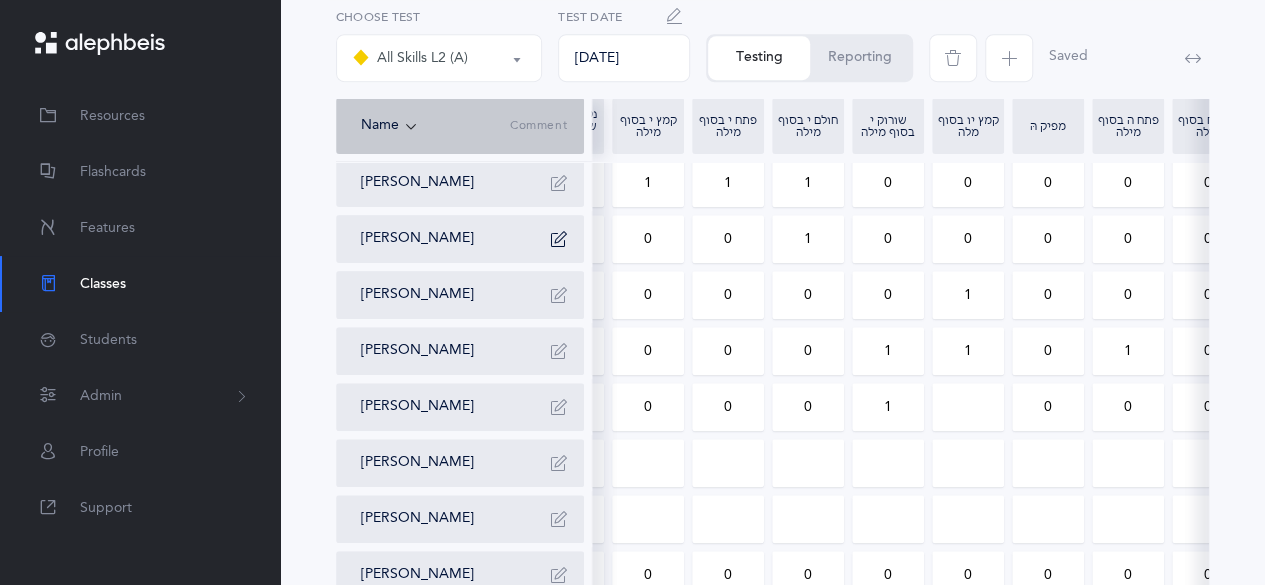 drag, startPoint x: 1034, startPoint y: 247, endPoint x: 1055, endPoint y: 247, distance: 21 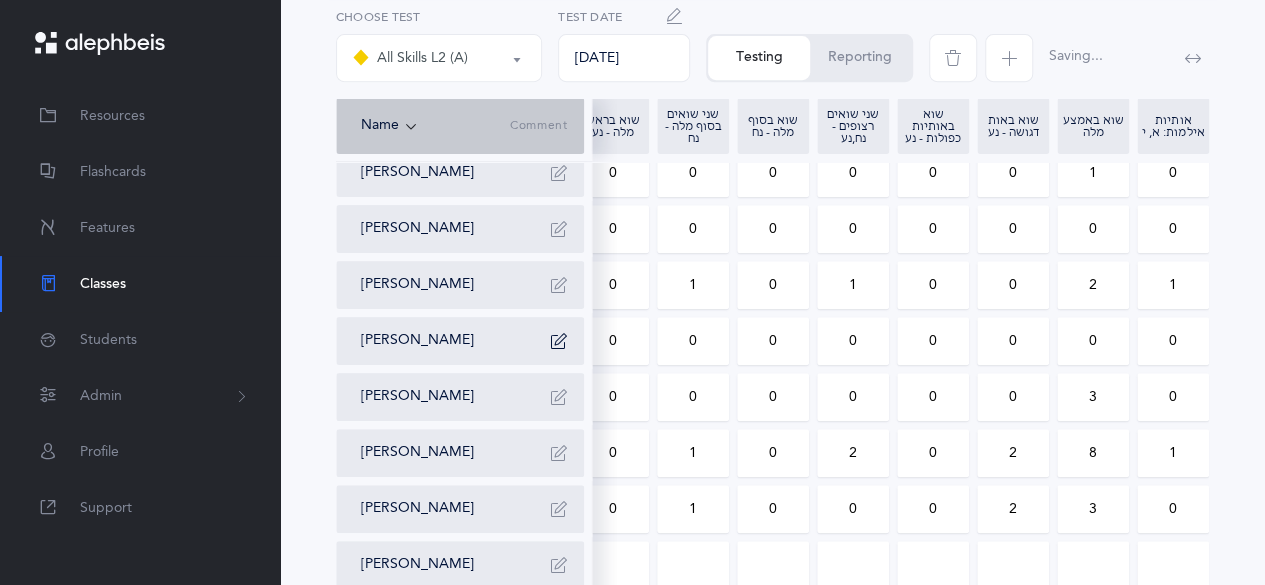 drag, startPoint x: 1098, startPoint y: 344, endPoint x: 1070, endPoint y: 344, distance: 28 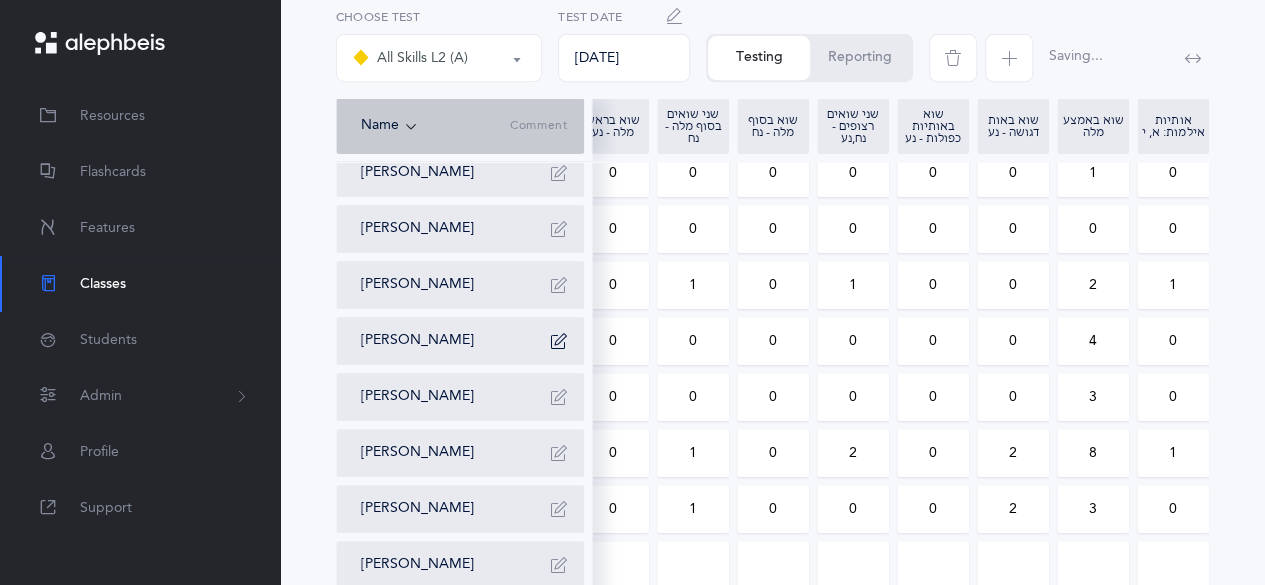 click on "0" at bounding box center (1013, 341) 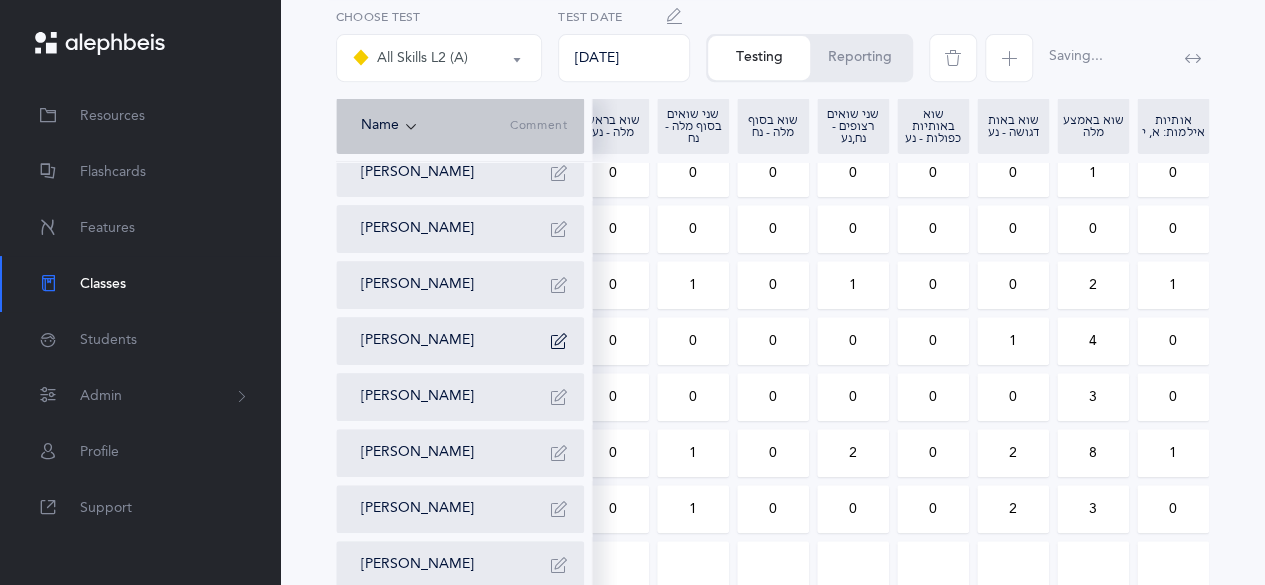 drag, startPoint x: 789, startPoint y: 328, endPoint x: 762, endPoint y: 338, distance: 28.79236 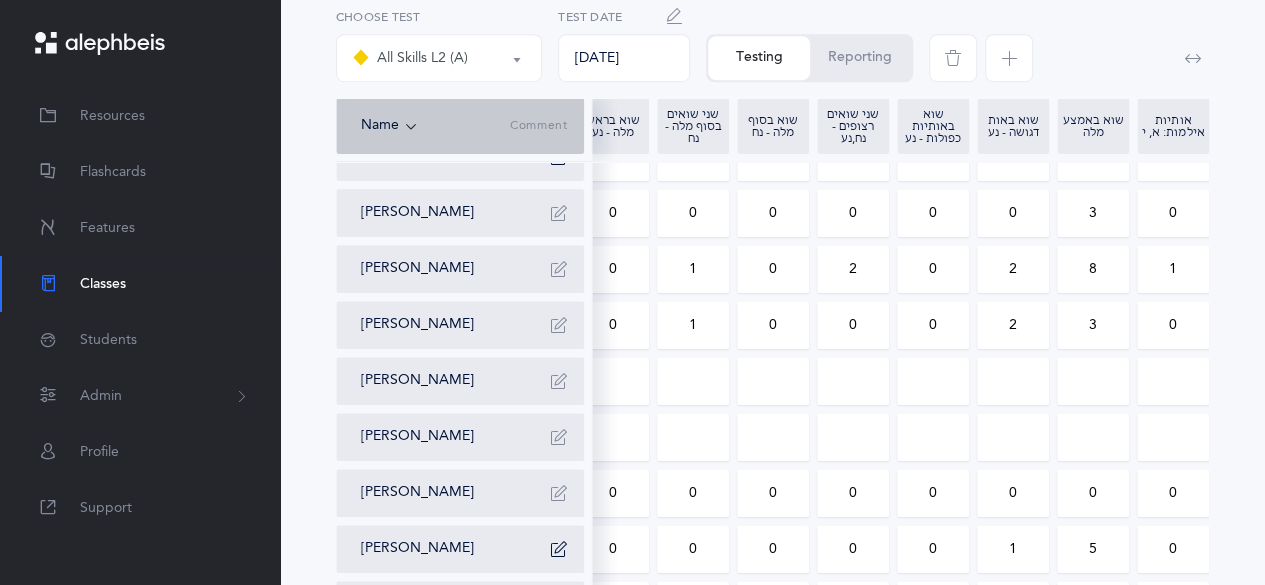 scroll, scrollTop: 618, scrollLeft: 0, axis: vertical 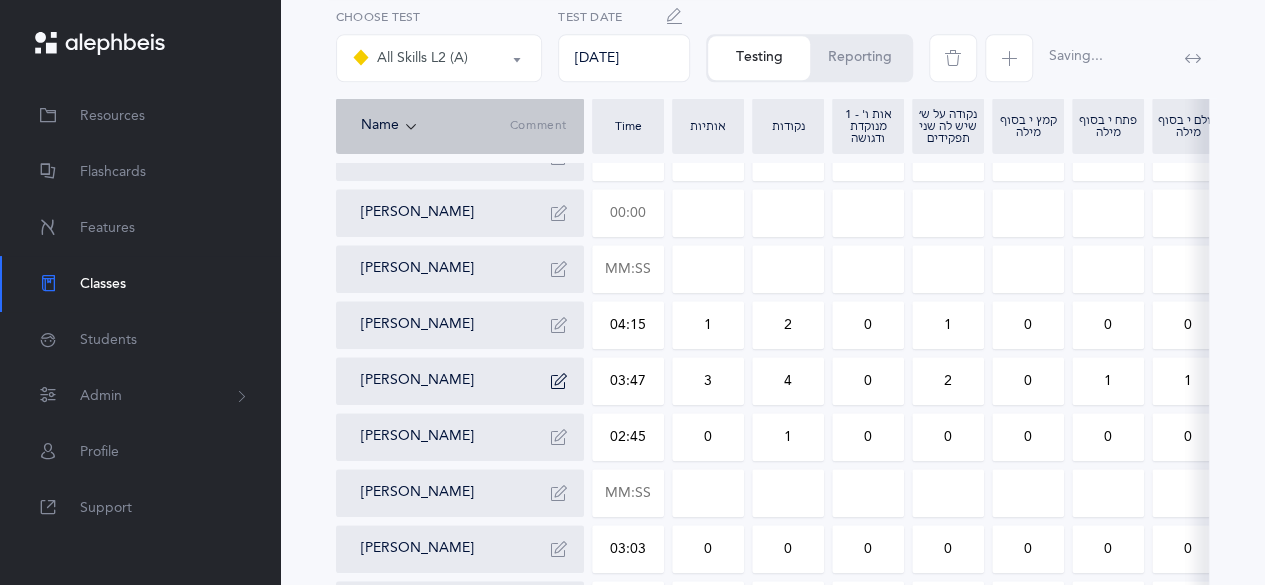 click at bounding box center (628, 213) 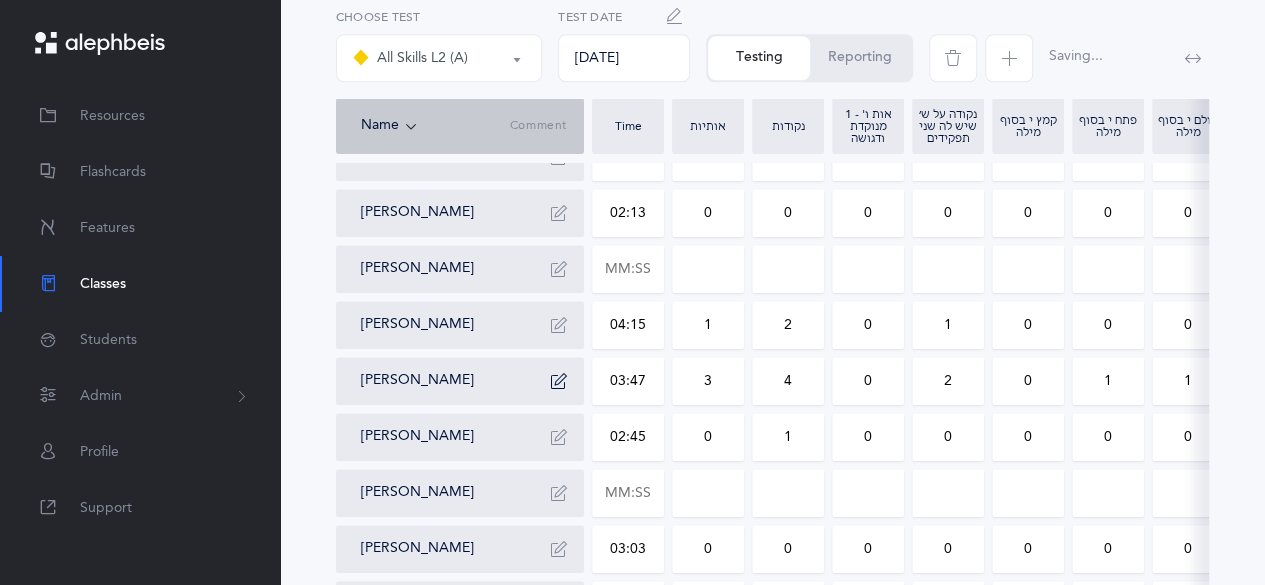 drag, startPoint x: 736, startPoint y: 193, endPoint x: 696, endPoint y: 212, distance: 44.28318 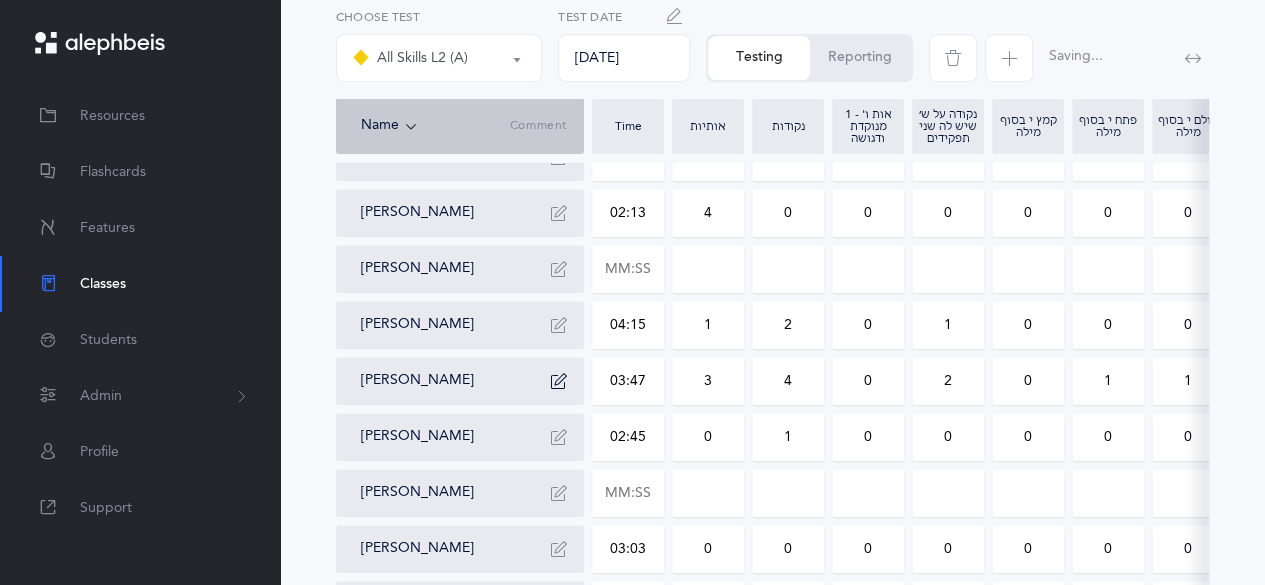drag, startPoint x: 806, startPoint y: 225, endPoint x: 768, endPoint y: 221, distance: 38.209946 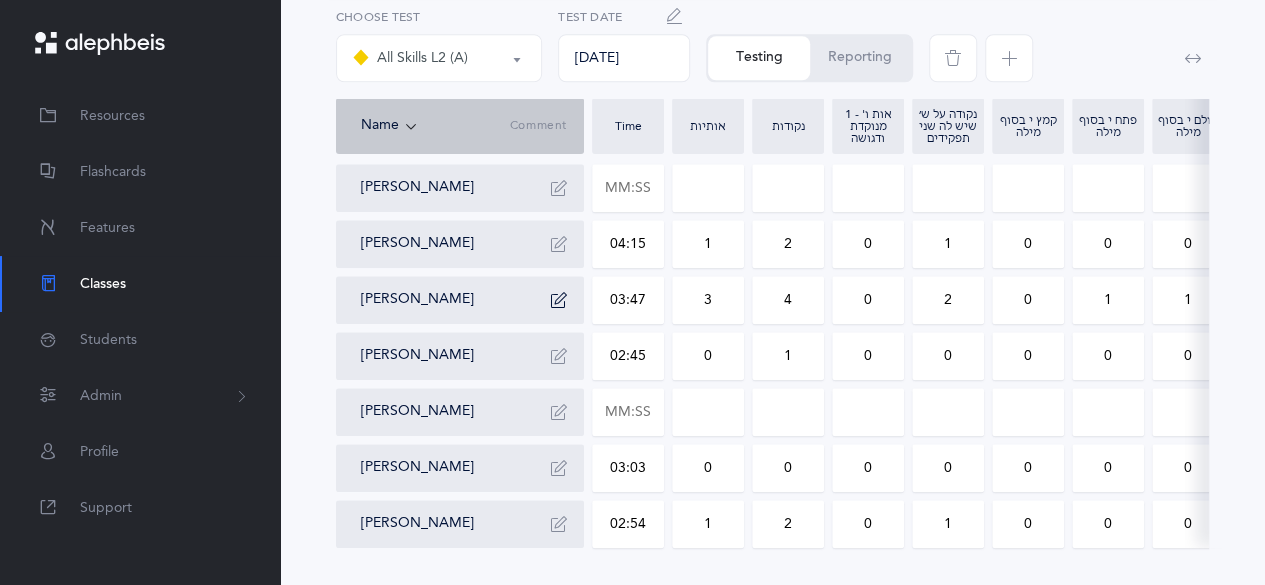 scroll, scrollTop: 924, scrollLeft: 0, axis: vertical 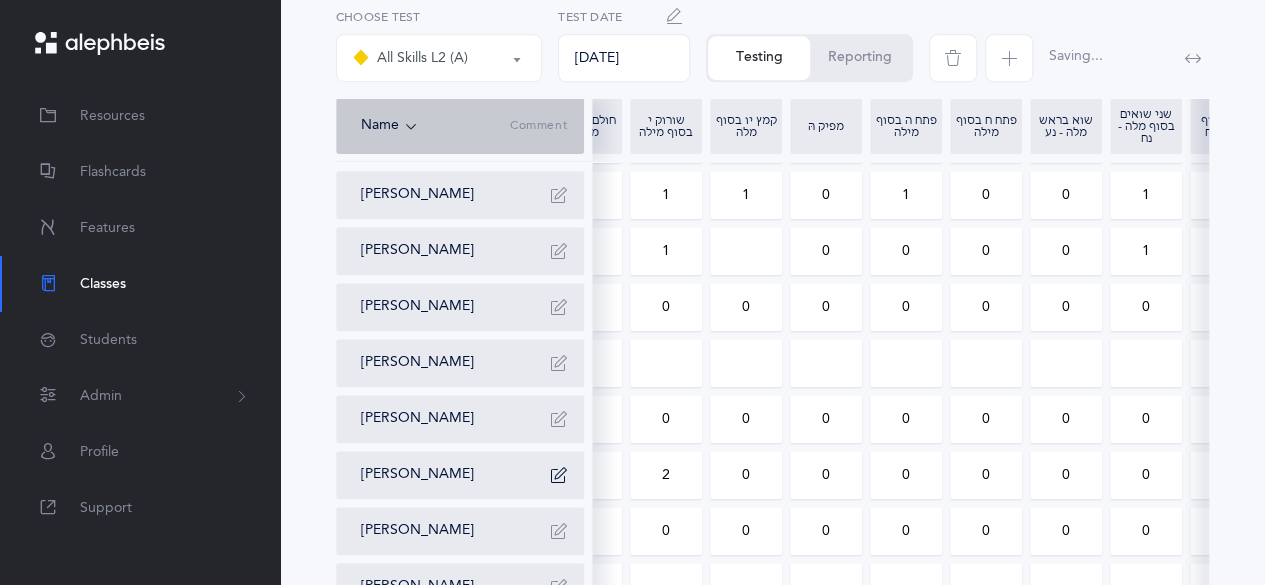 drag, startPoint x: 744, startPoint y: 320, endPoint x: 752, endPoint y: 305, distance: 17 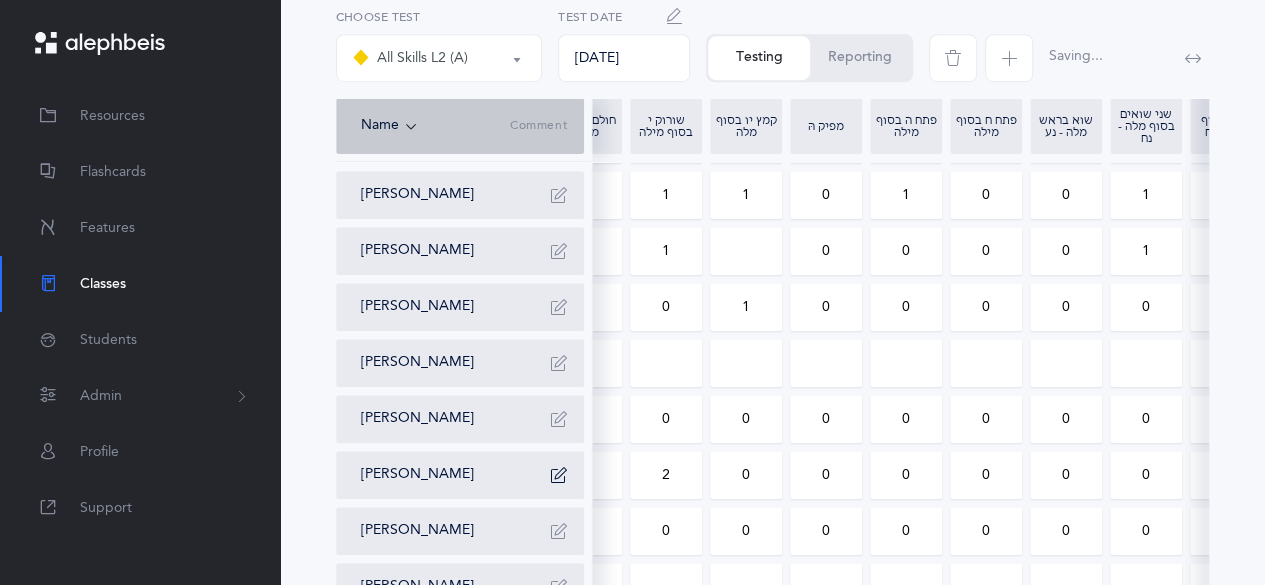 drag, startPoint x: 909, startPoint y: 309, endPoint x: 895, endPoint y: 309, distance: 14 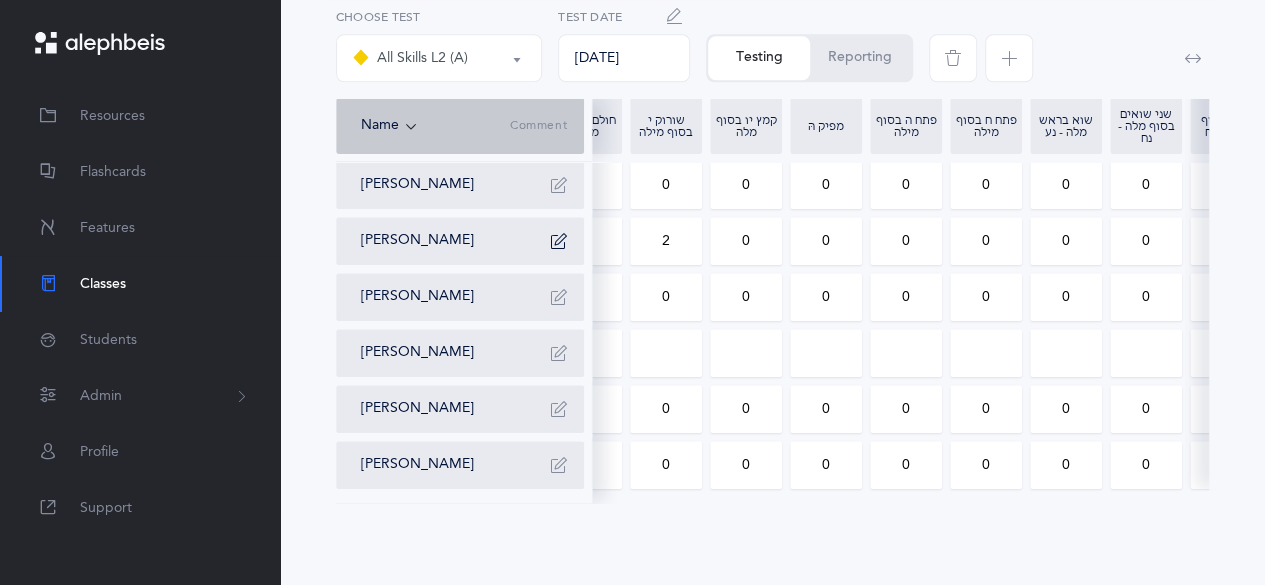 scroll, scrollTop: 924, scrollLeft: 0, axis: vertical 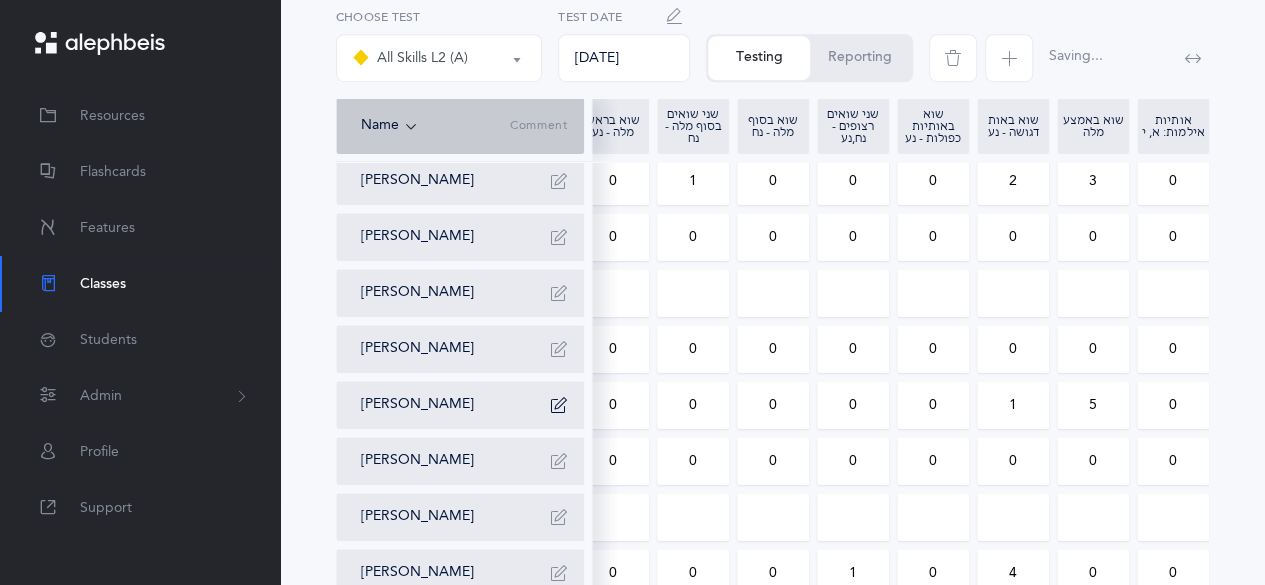 drag, startPoint x: 1113, startPoint y: 239, endPoint x: 1082, endPoint y: 241, distance: 31.06445 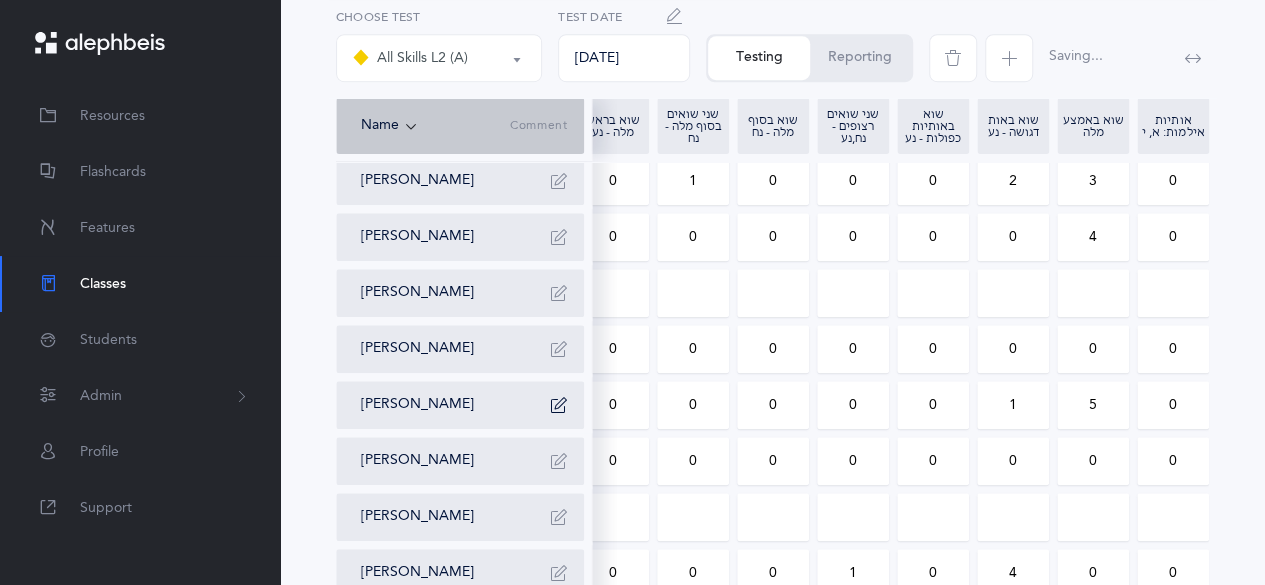 click on "0" at bounding box center [1013, 237] 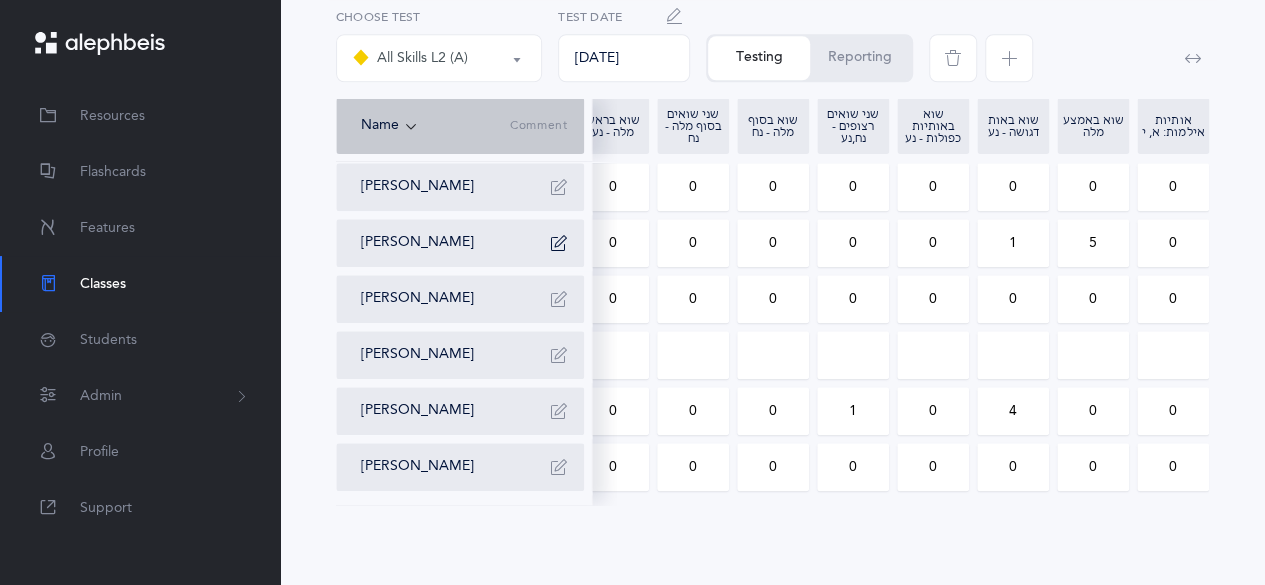 scroll, scrollTop: 924, scrollLeft: 0, axis: vertical 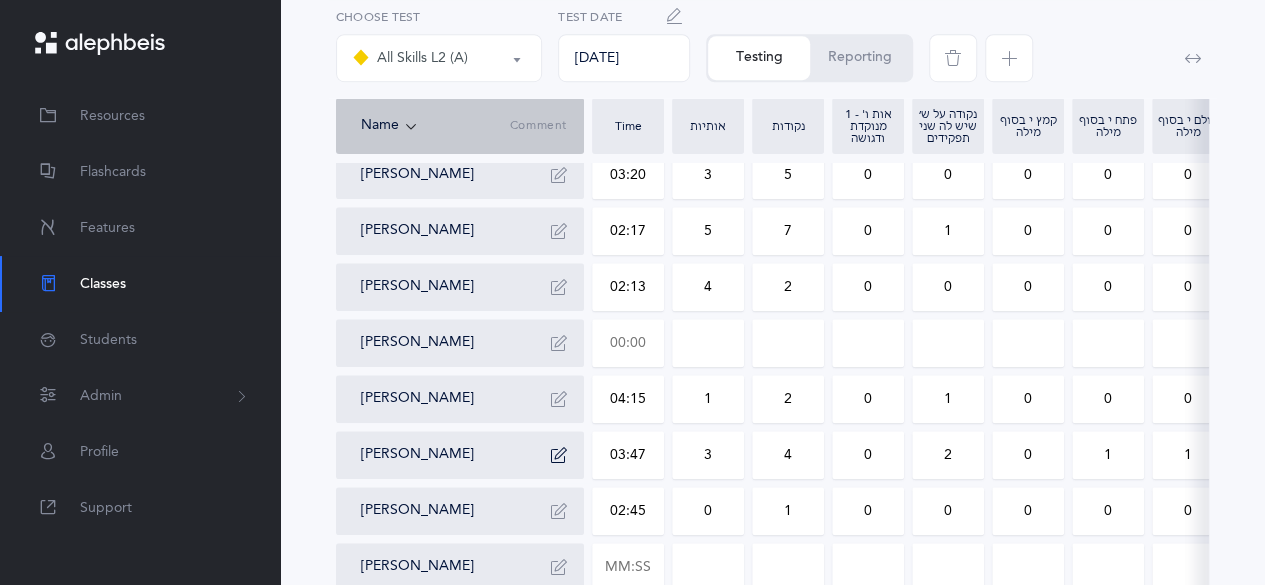 click at bounding box center (628, 343) 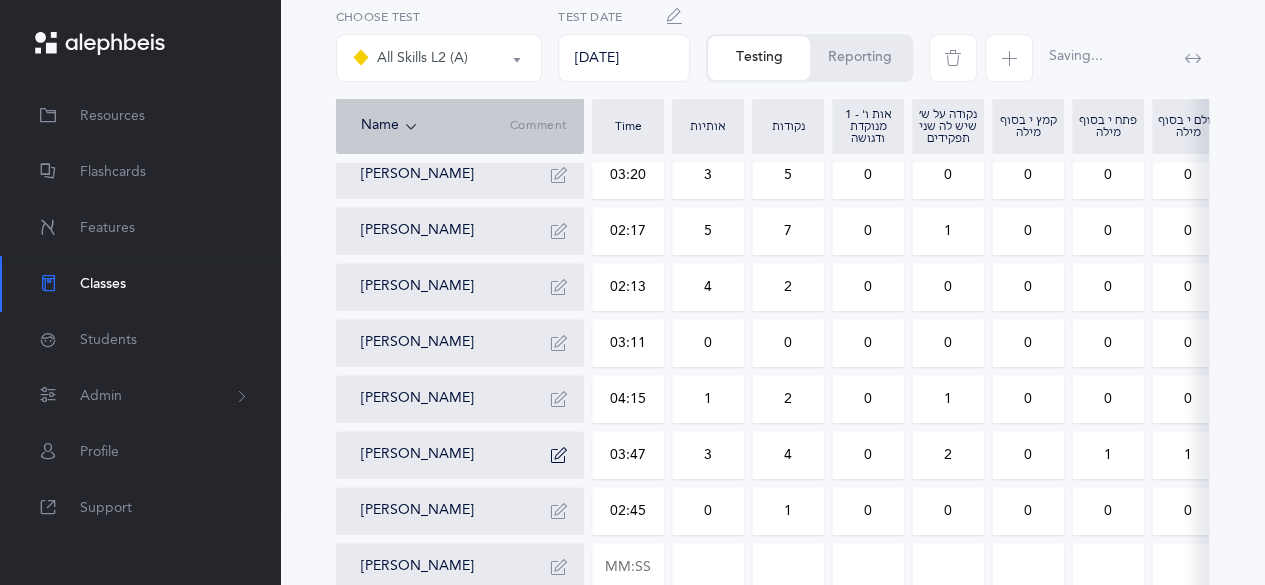 click on "0" at bounding box center [708, 343] 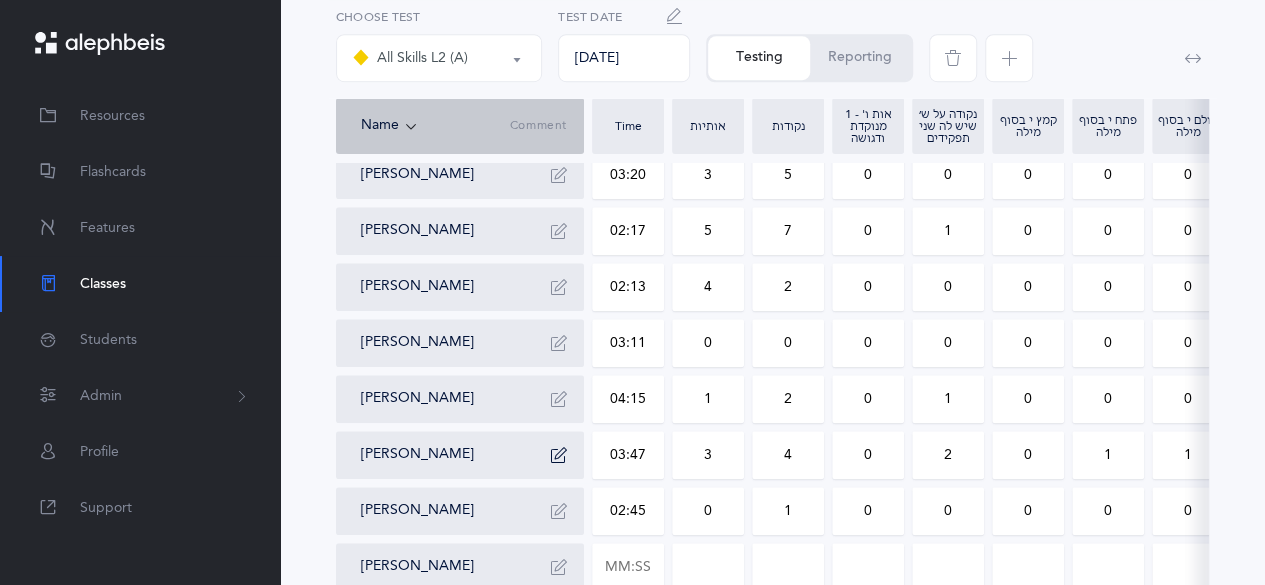 drag, startPoint x: 702, startPoint y: 349, endPoint x: 722, endPoint y: 340, distance: 21.931713 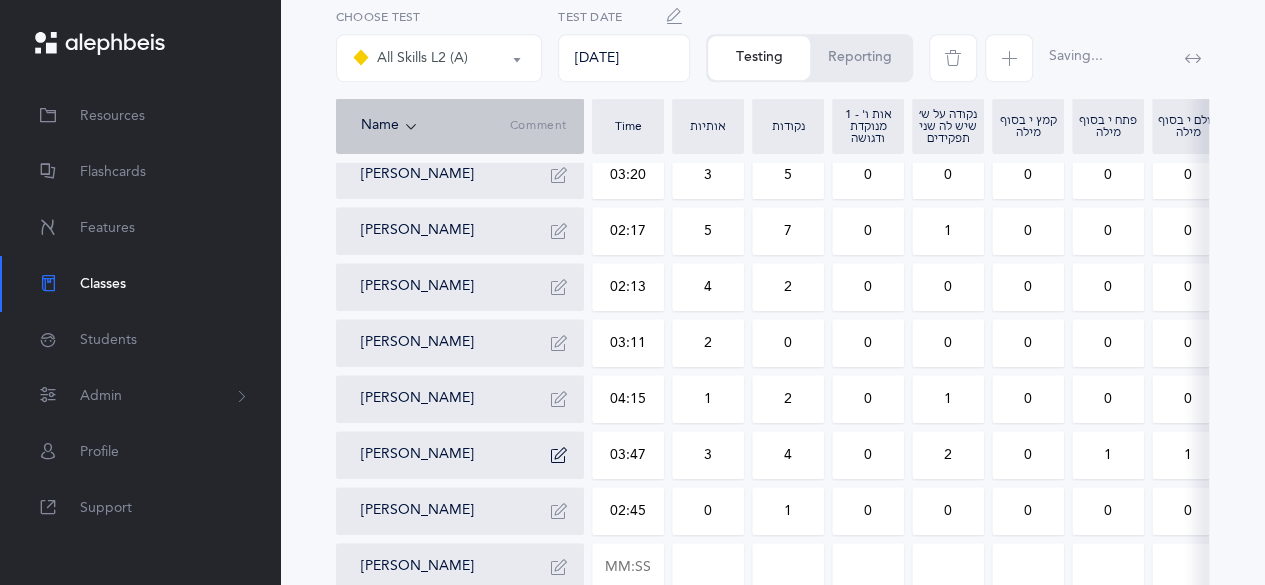 drag, startPoint x: 772, startPoint y: 344, endPoint x: 797, endPoint y: 346, distance: 25.079872 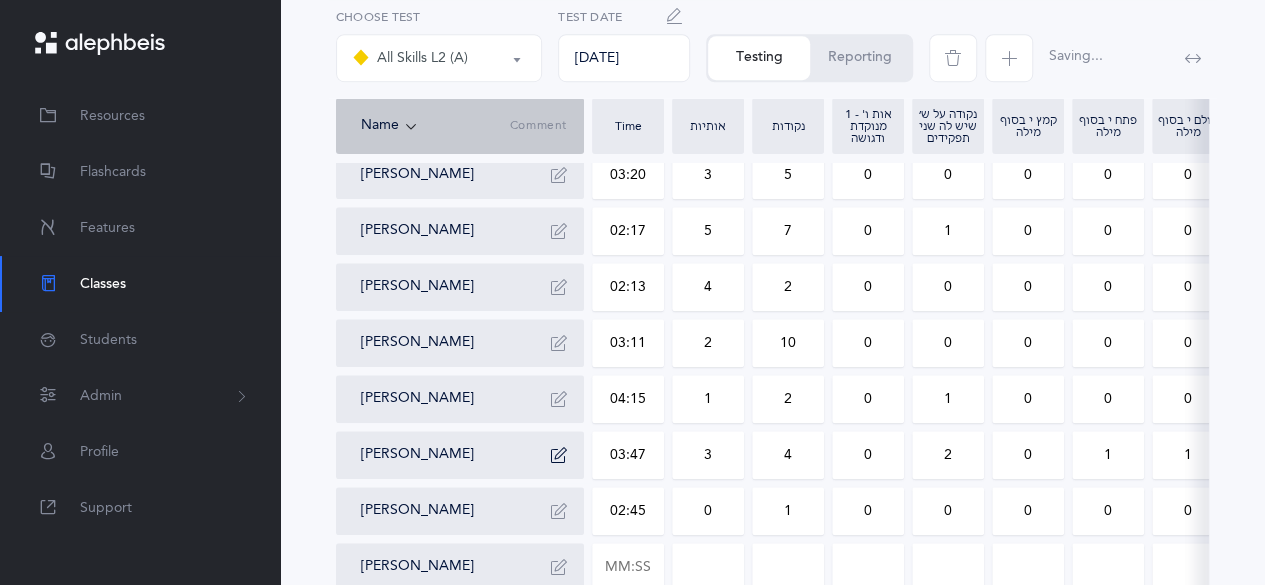 click on "0" at bounding box center (868, 343) 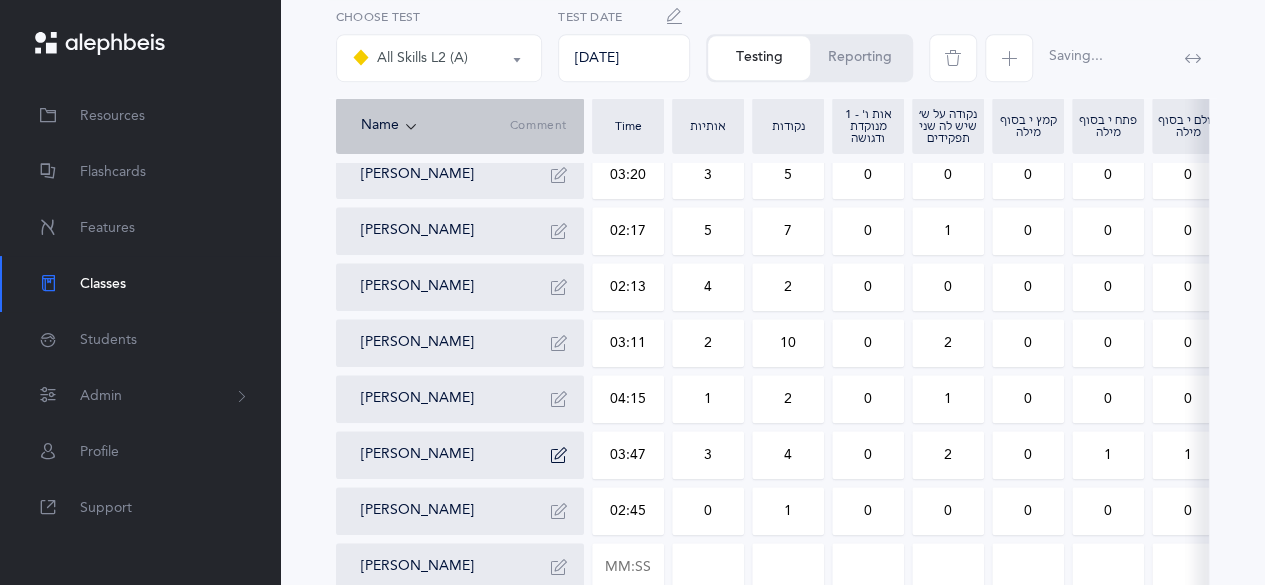 click on "0" at bounding box center [1028, 343] 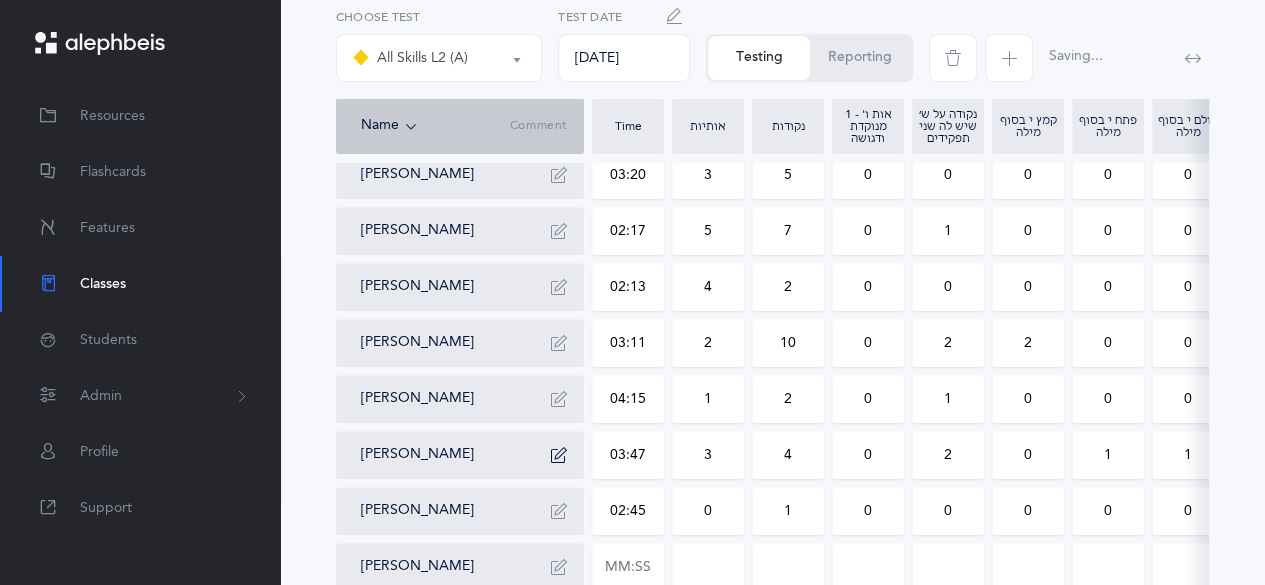 drag, startPoint x: 1080, startPoint y: 345, endPoint x: 1114, endPoint y: 346, distance: 34.0147 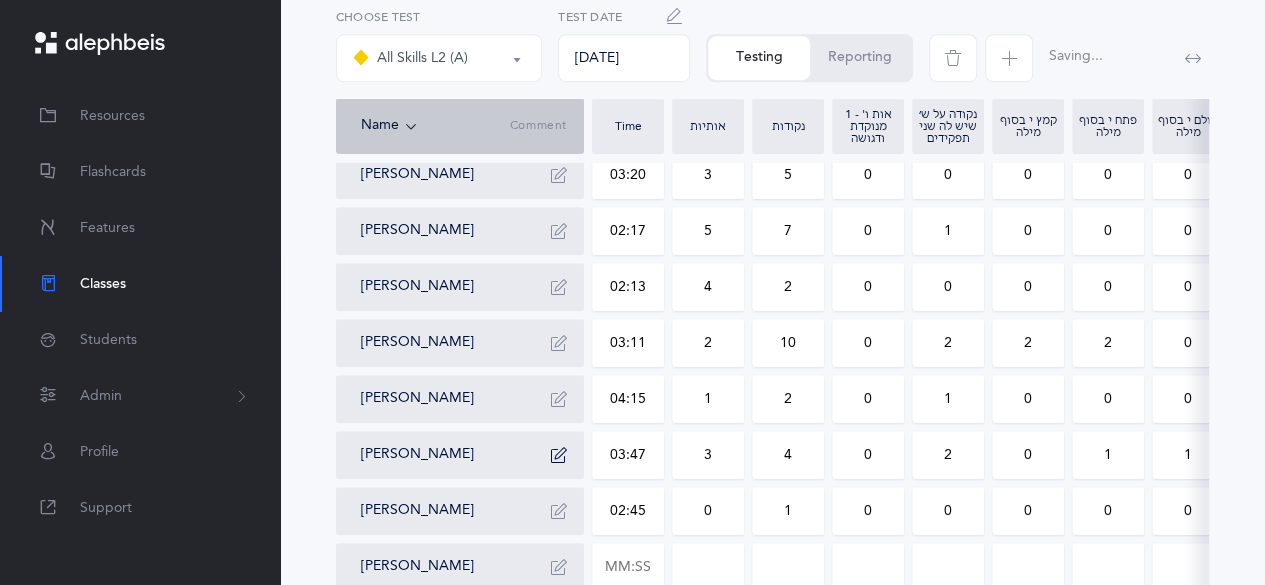 drag, startPoint x: 1170, startPoint y: 345, endPoint x: 1192, endPoint y: 343, distance: 22.090721 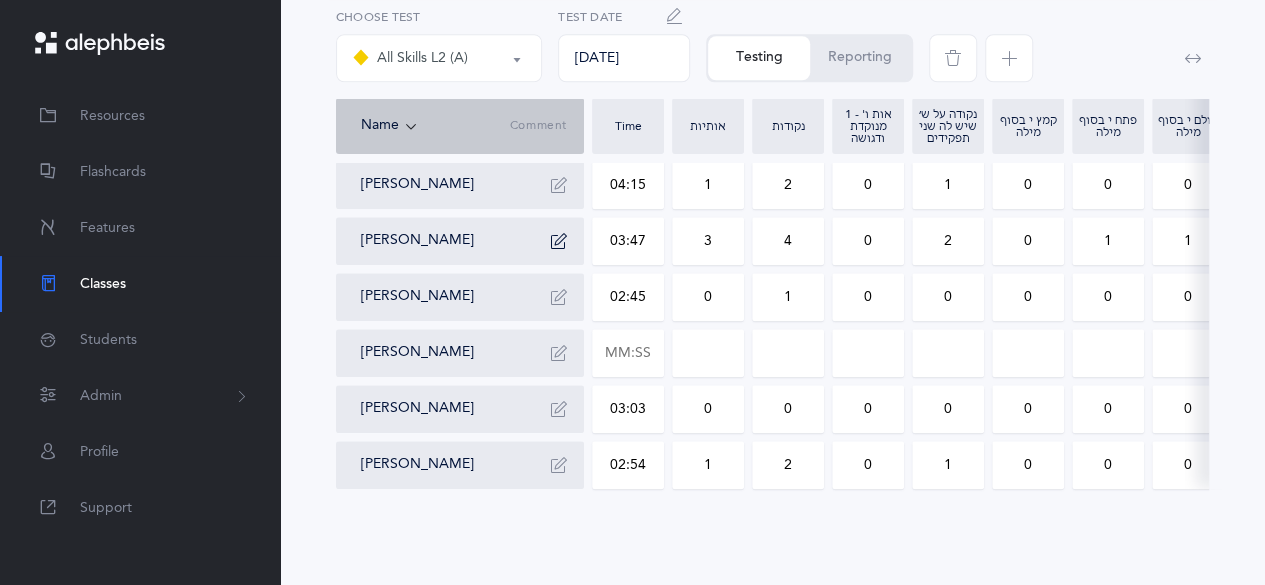 scroll, scrollTop: 924, scrollLeft: 0, axis: vertical 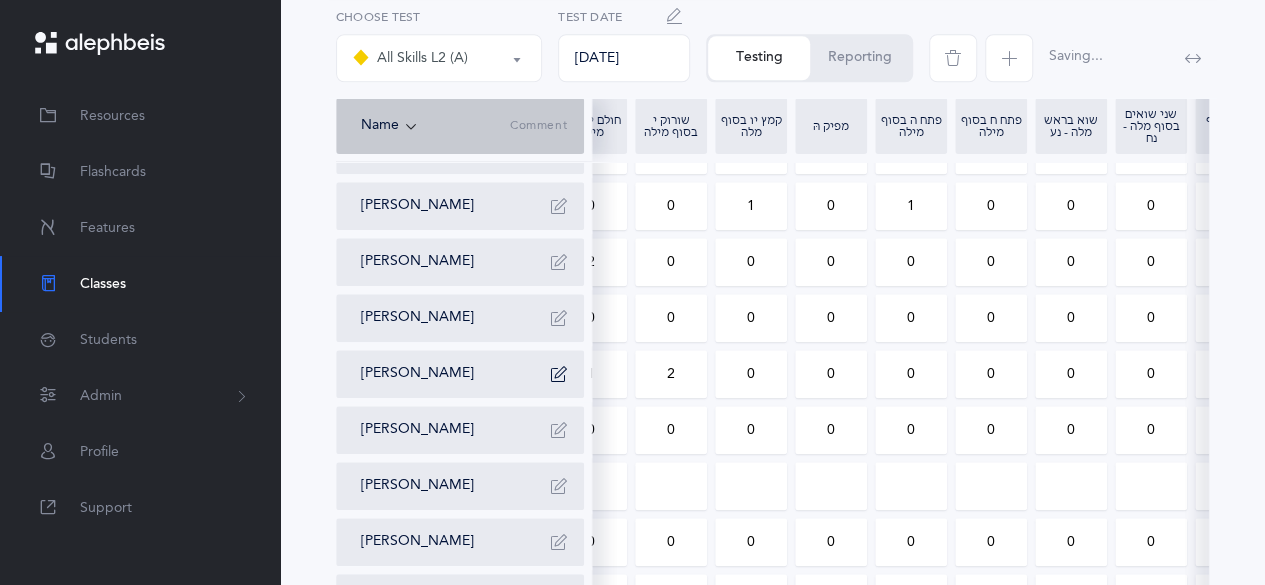 drag, startPoint x: 675, startPoint y: 271, endPoint x: 662, endPoint y: 271, distance: 13 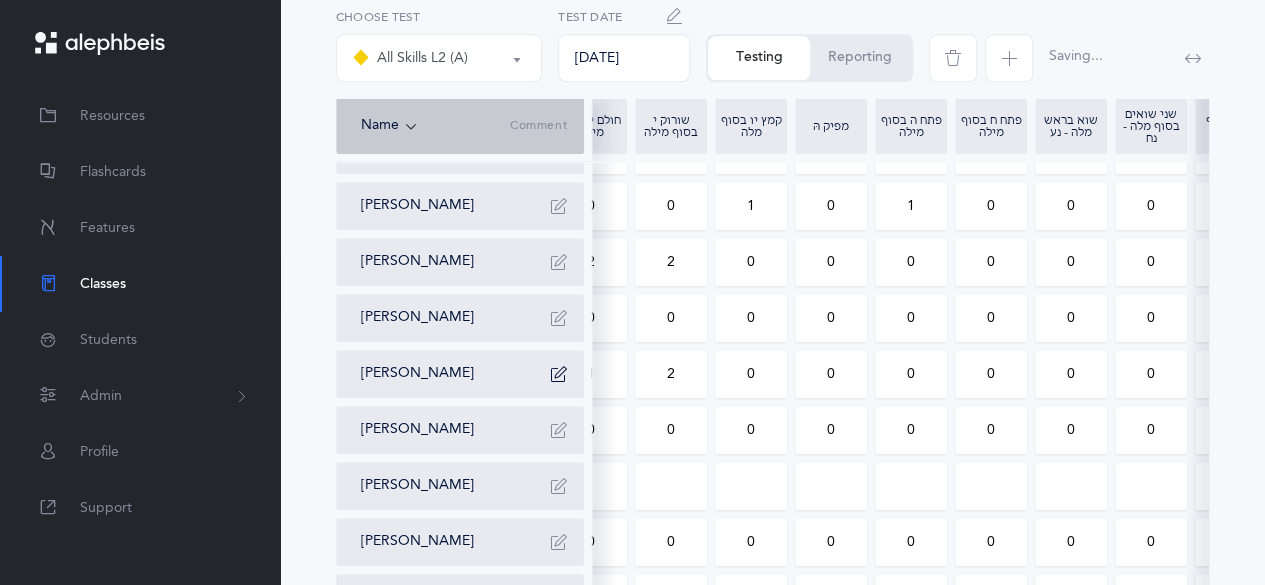 drag, startPoint x: 740, startPoint y: 269, endPoint x: 757, endPoint y: 269, distance: 17 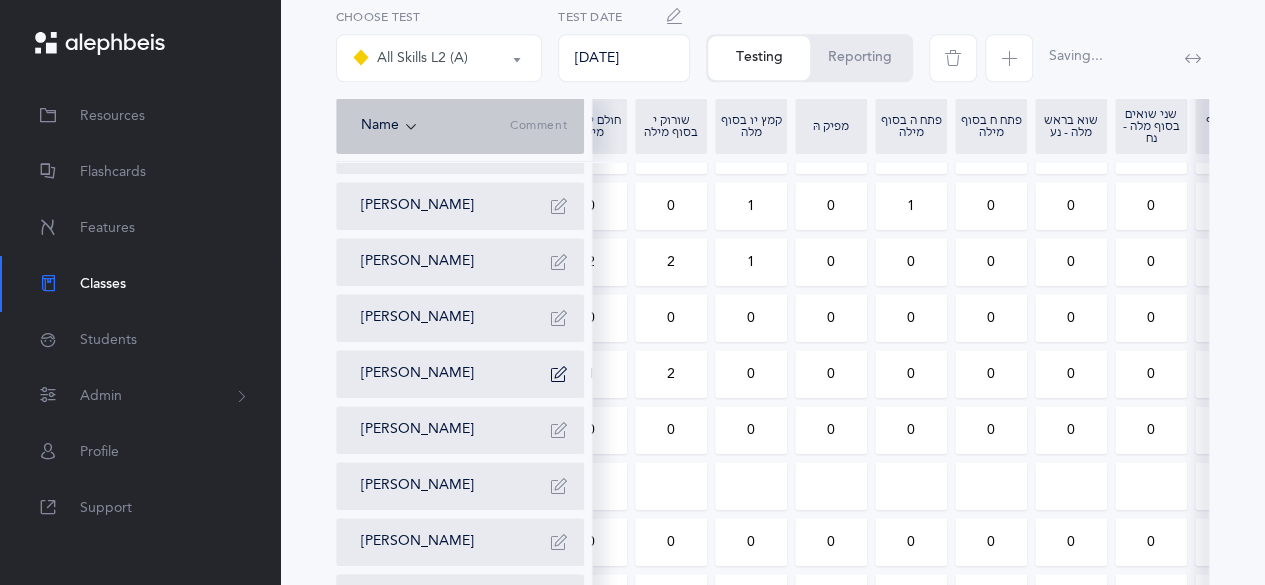 click on "0" at bounding box center (911, 262) 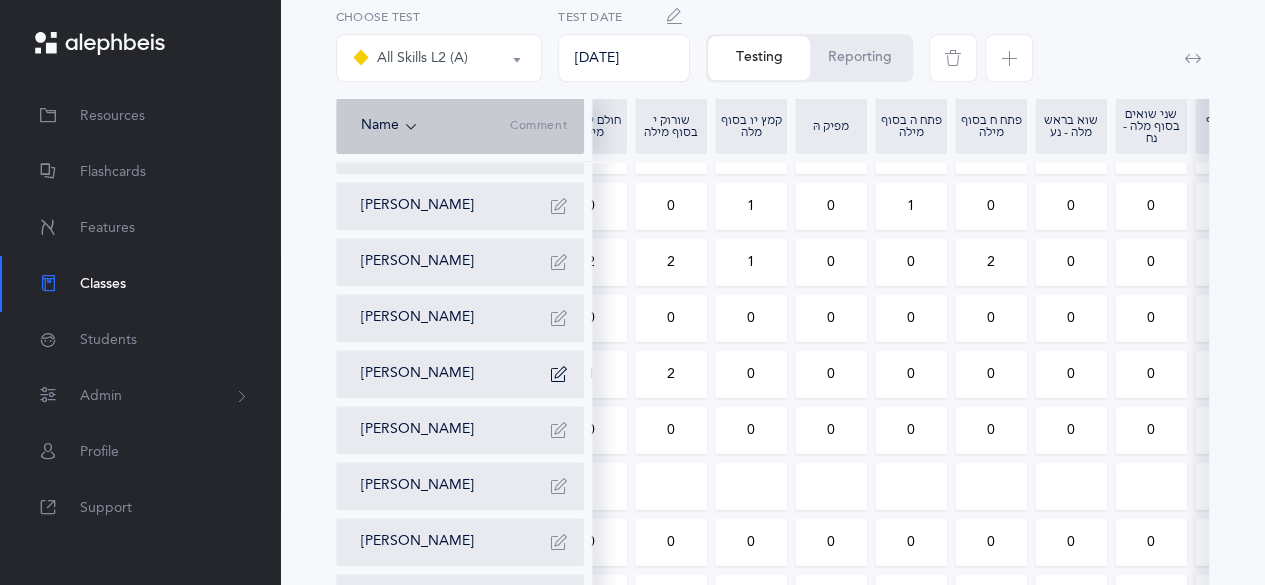 scroll, scrollTop: 924, scrollLeft: 0, axis: vertical 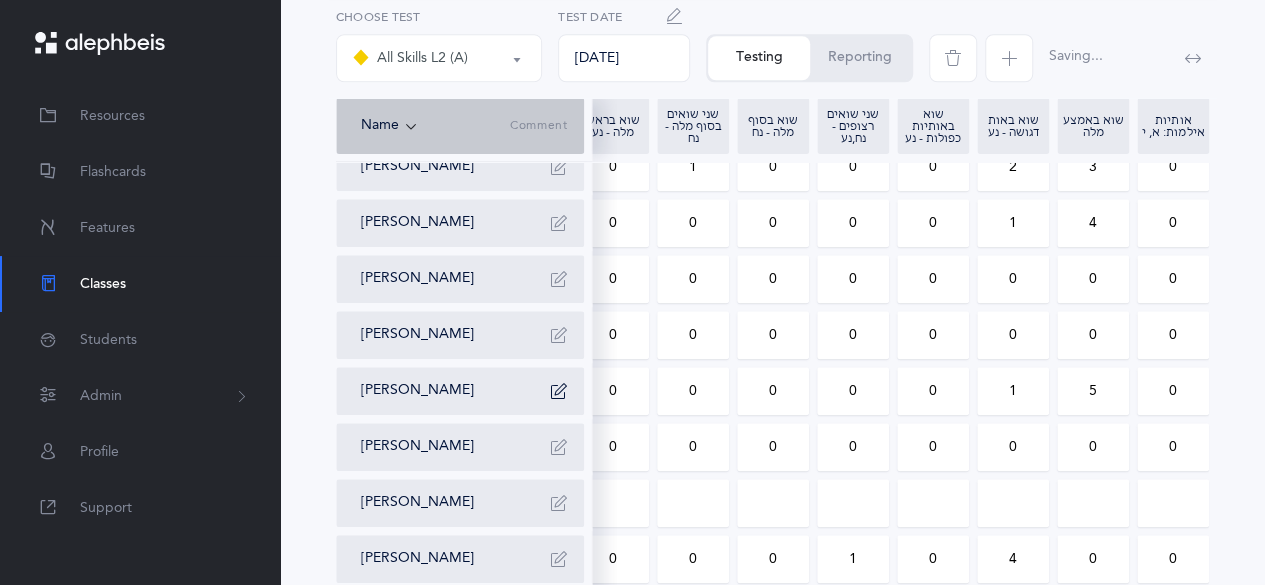 click on "0" at bounding box center (1093, 279) 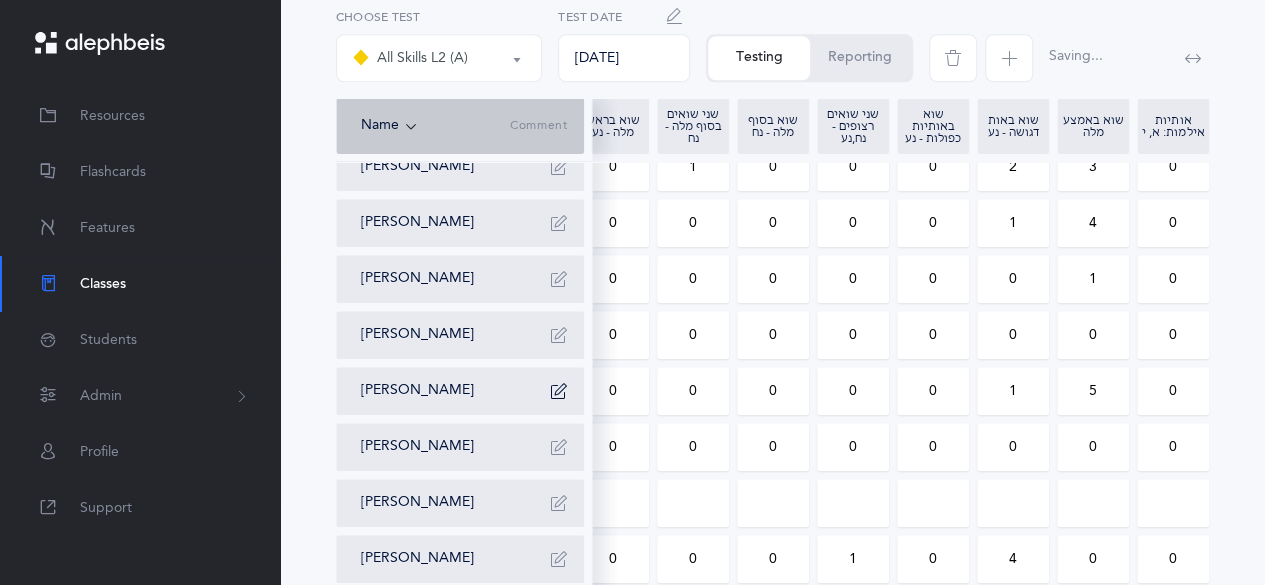 drag, startPoint x: 622, startPoint y: 289, endPoint x: 606, endPoint y: 289, distance: 16 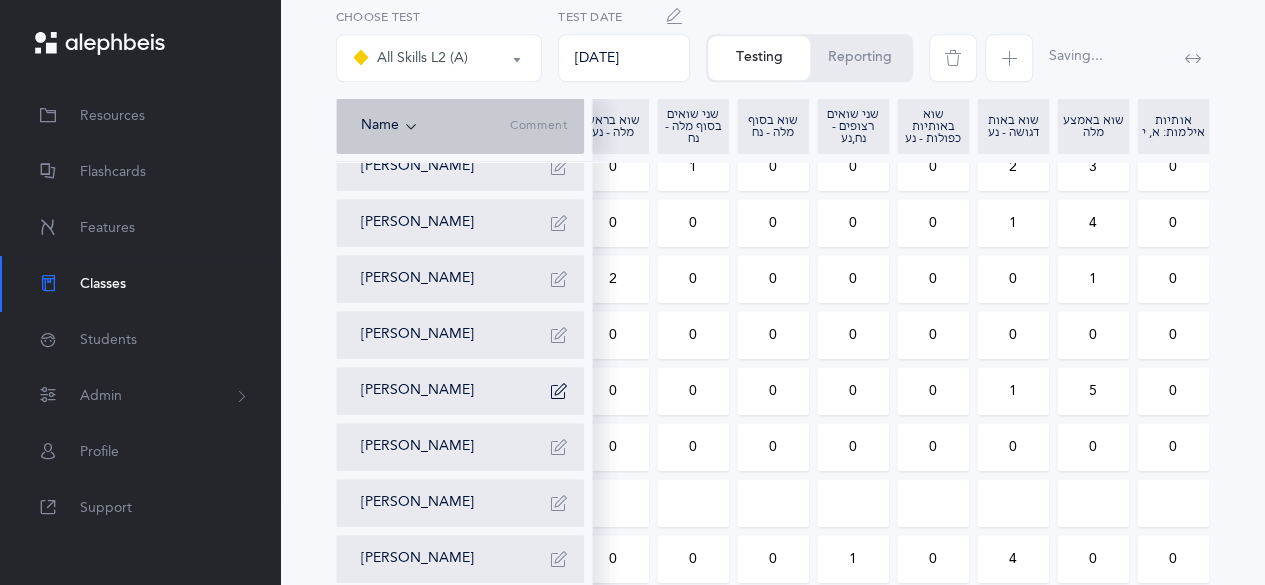 drag, startPoint x: 1022, startPoint y: 294, endPoint x: 998, endPoint y: 289, distance: 24.5153 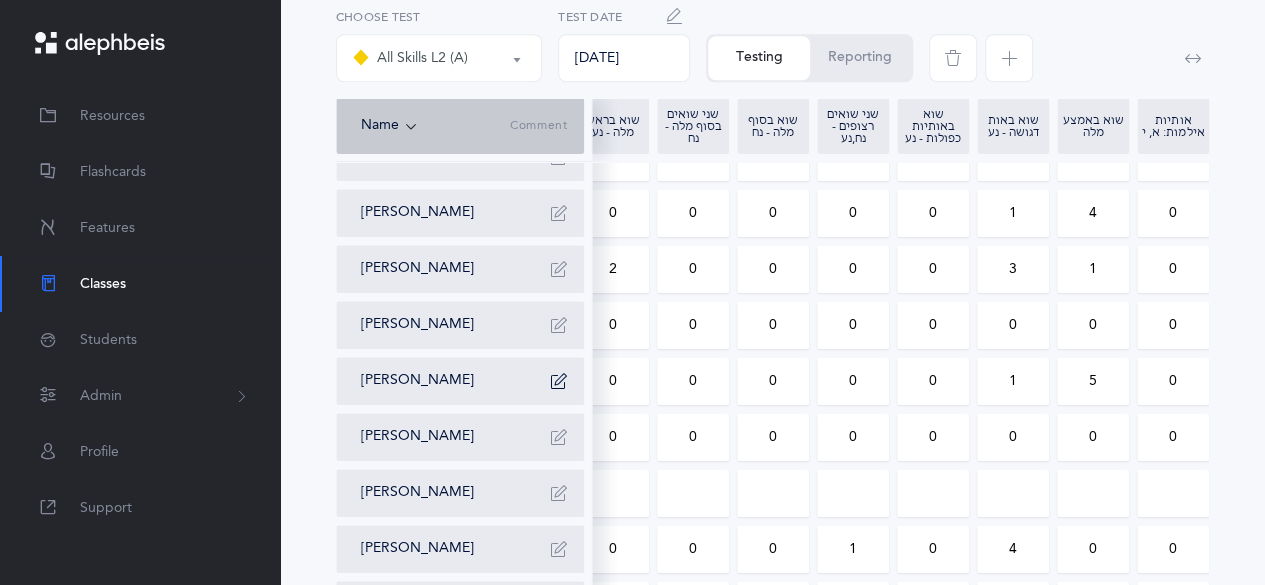 scroll, scrollTop: 772, scrollLeft: 0, axis: vertical 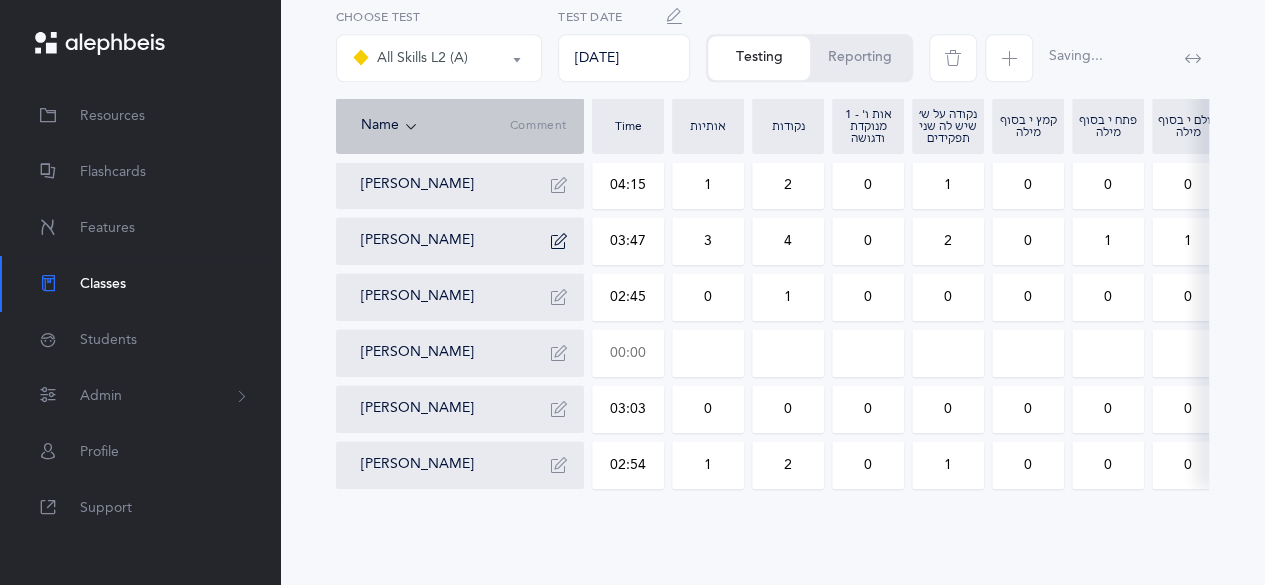 click at bounding box center (628, 353) 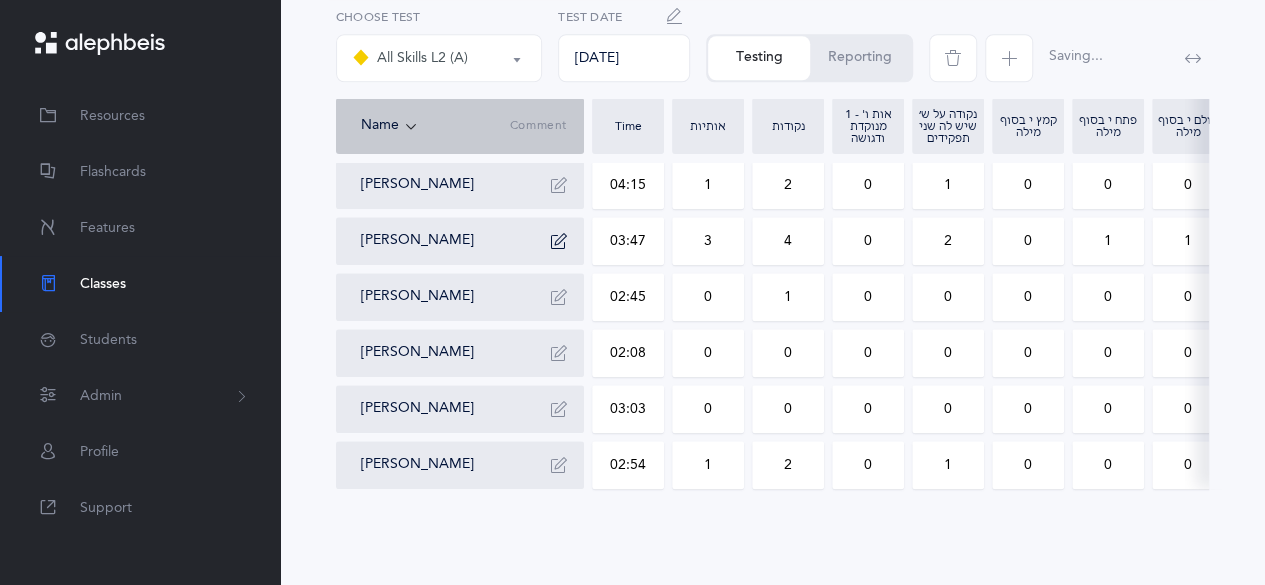 click on "[PERSON_NAME]
02:11   1 1 0 0 0 0 0 0 1 0 2 1 0 1 0 0 0 1 7 0
[PERSON_NAME]
03:01   0 3 0 1 0 0 0 0 0 0 0 0 0 0 0 1 0 0 4 0
[PERSON_NAME] Good
02:25   0 1 0 0 0 0 0 0 2 0 0 0 0 0 0 0 0 0 0 0
[PERSON_NAME]
02:20   0 0 0 0 2 2 0 0 0 0 1 2 0 0 0 0 0 1 0 0
[PERSON_NAME]
01:45   2 0 0 1 0 0 0 0 0 0 1 0 0 0 0 0 0 0 1 0
[PERSON_NAME]
01:45   0 0 0 0 0 0 0 0 0 0 1 0 0 0 0 0 0 0 0 0
[PERSON_NAME]
03:37   2 2 0 1 1 1 1 0 0 0 0 0 0 1 0 1 0 0 2 1
[PERSON_NAME]
03:00   6 11 0 1 0 0 1 0 0 1 0 0 0 0 1 0 0 1 4 0
[PERSON_NAME]
02:55   2 4 0 1 0 0 0 0 1 0 0 0 0 0 0 0 0 0 3 0
[PERSON_NAME]
03:20   3 5 0 0 0 0 0 1 1 0 1 0 0 1 0 2 0 2 8 1
[PERSON_NAME]
02:17   5 7 0 1 0 0 0 1 0 0 0 0 1 0 0 0 2 3 0                     4" at bounding box center [1300, -39] 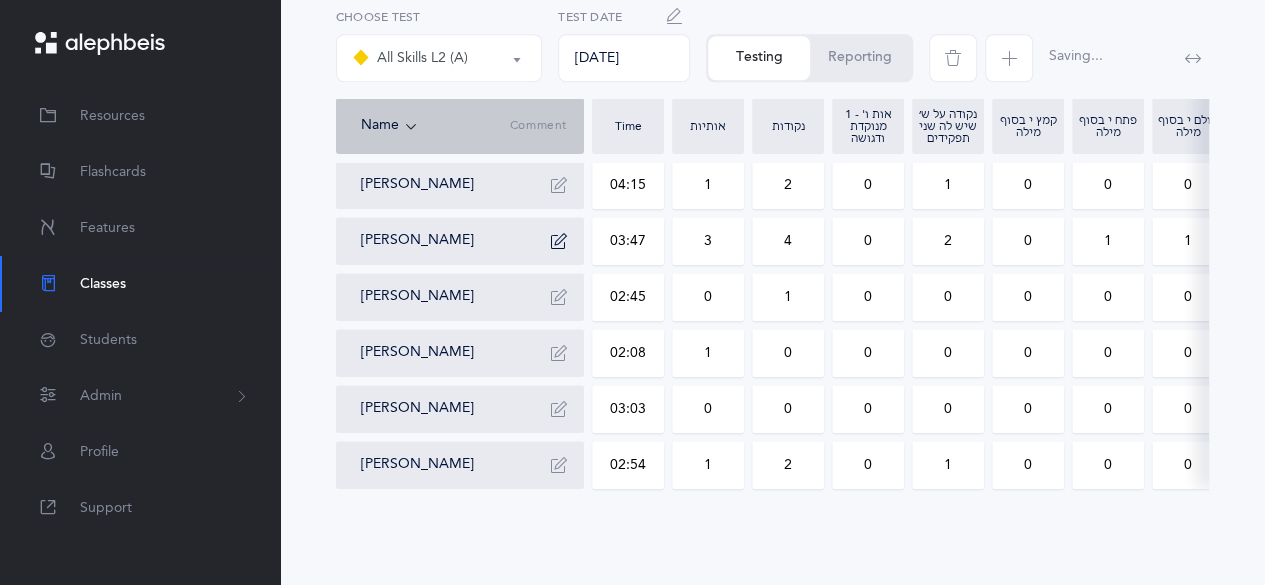 drag, startPoint x: 779, startPoint y: 335, endPoint x: 827, endPoint y: 346, distance: 49.24429 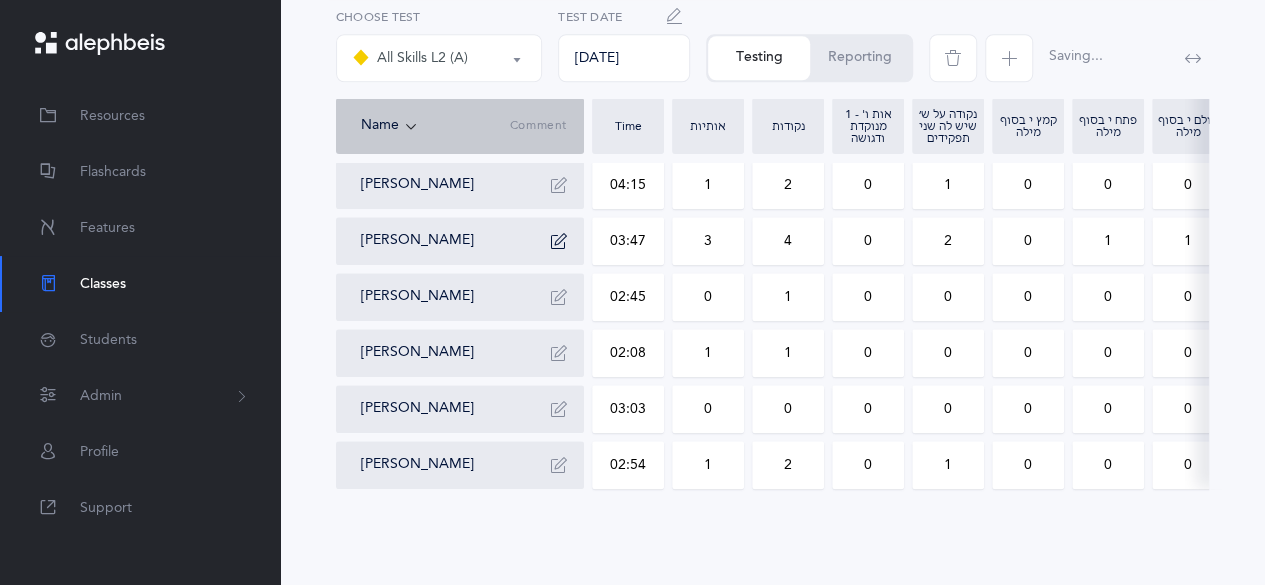 drag, startPoint x: 940, startPoint y: 351, endPoint x: 952, endPoint y: 347, distance: 12.649111 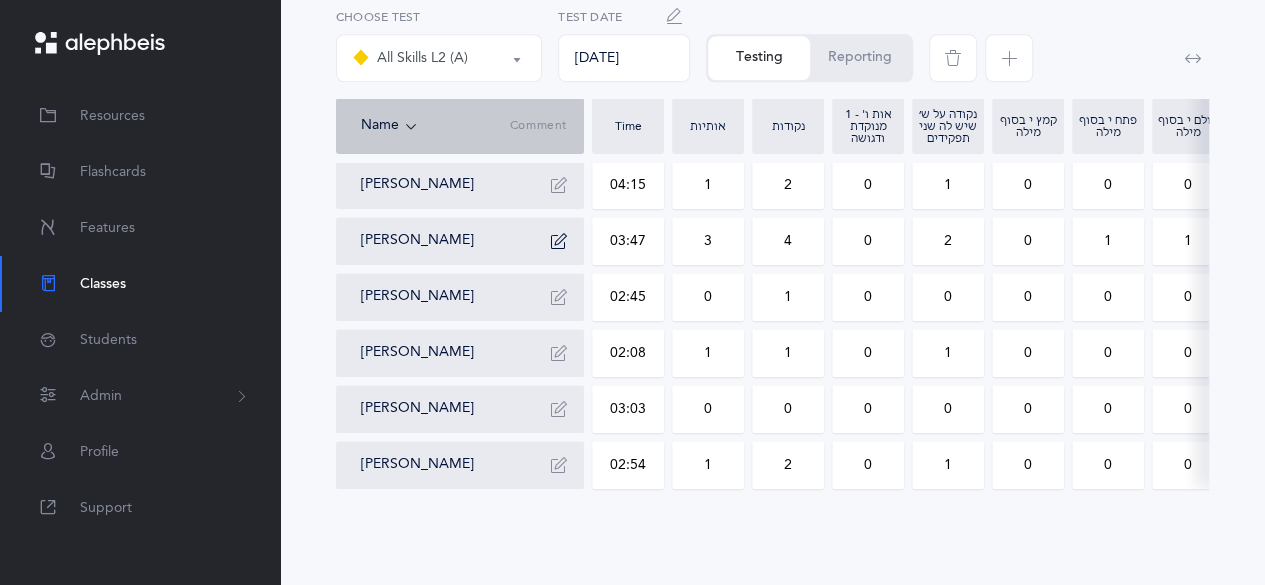 scroll, scrollTop: 0, scrollLeft: 121, axis: horizontal 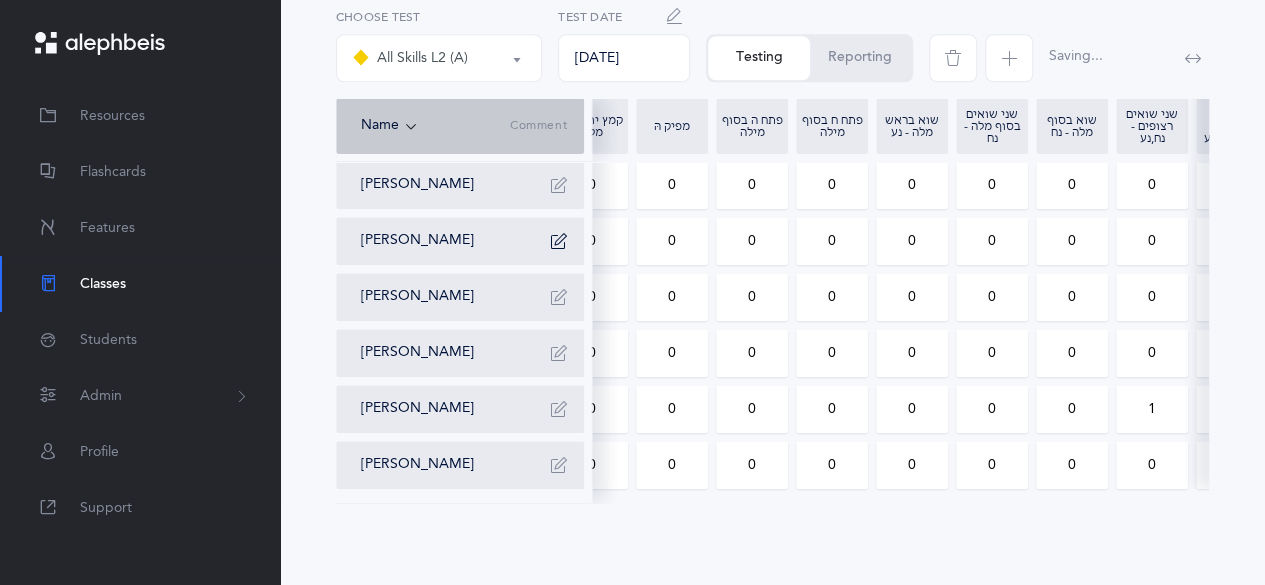 drag, startPoint x: 985, startPoint y: 349, endPoint x: 1001, endPoint y: 344, distance: 16.763054 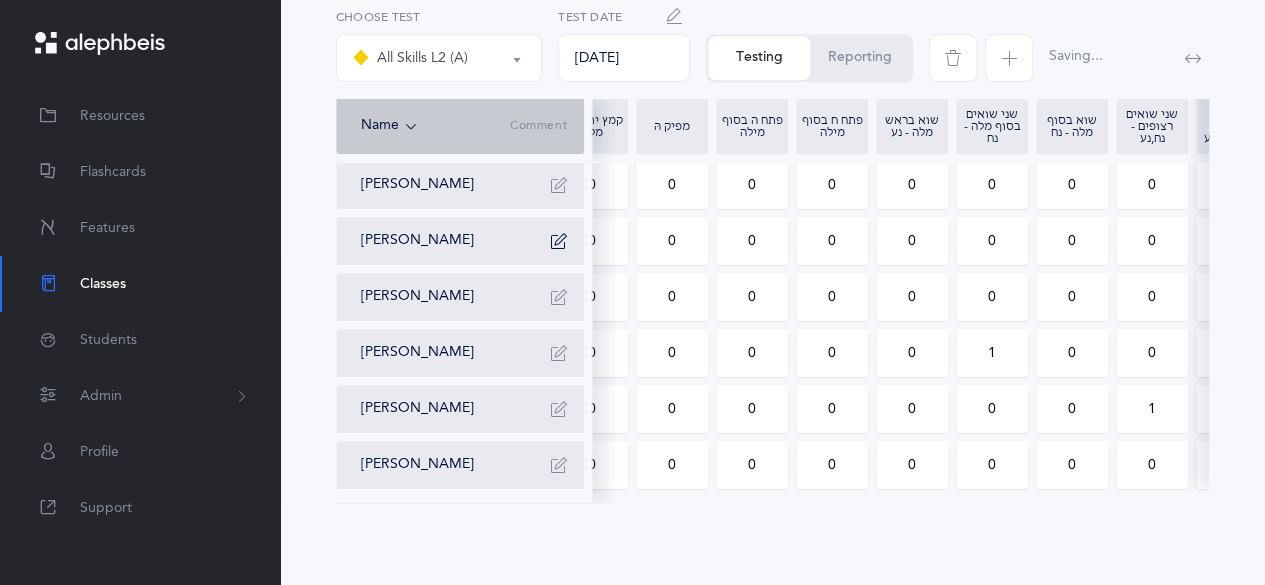 click on "Reporting" at bounding box center [860, 58] 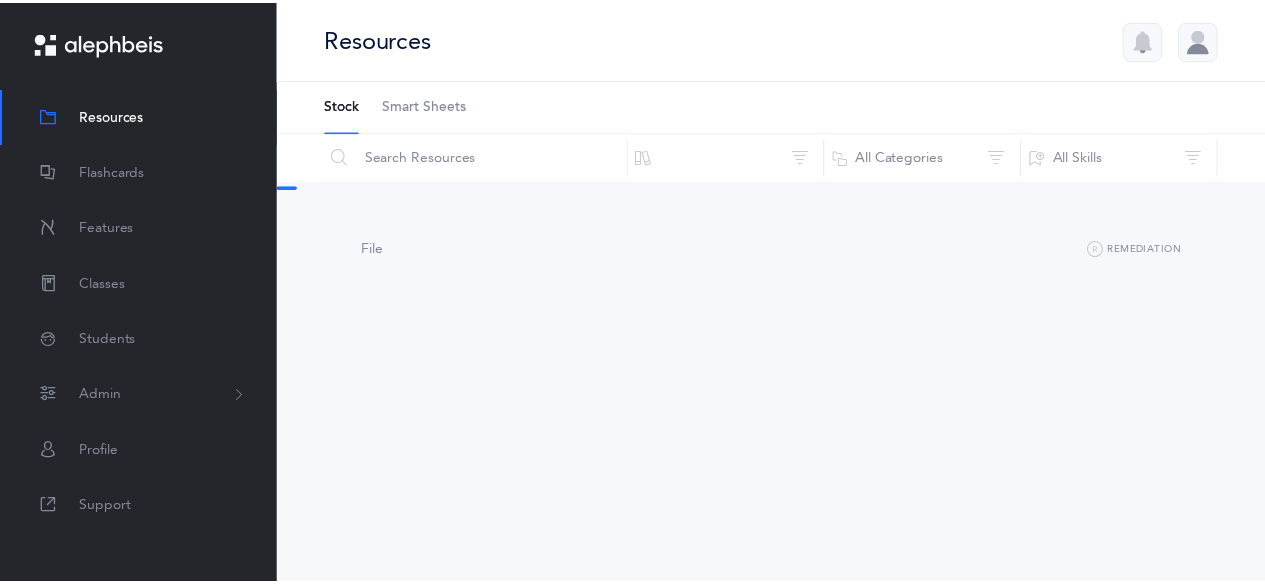 scroll, scrollTop: 0, scrollLeft: 0, axis: both 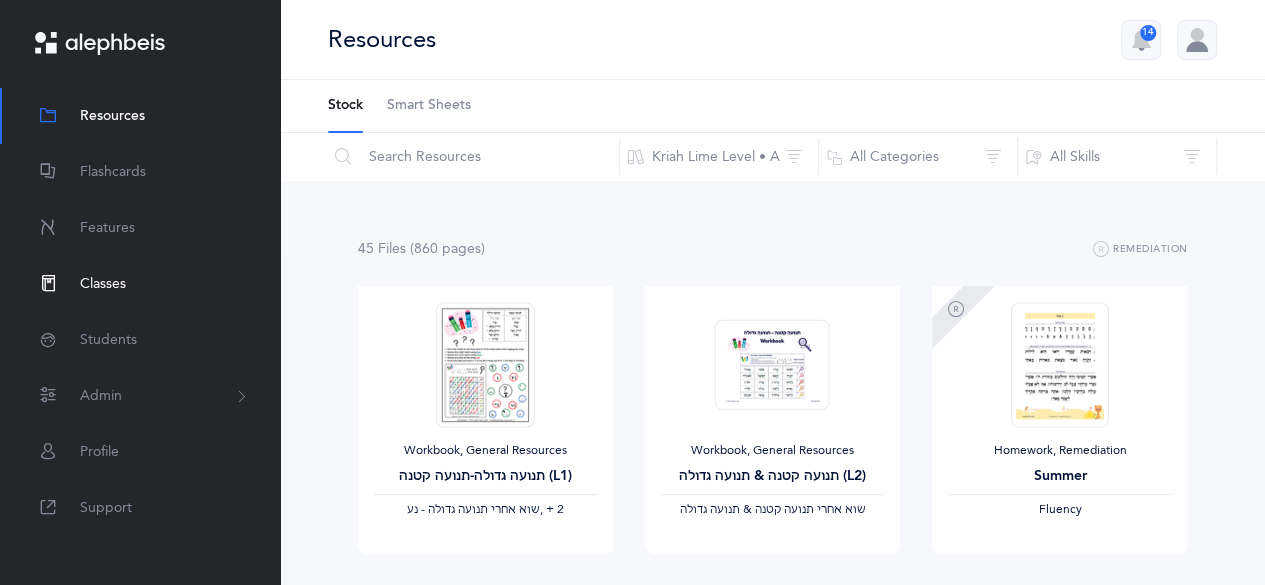 click on "Classes" at bounding box center (103, 284) 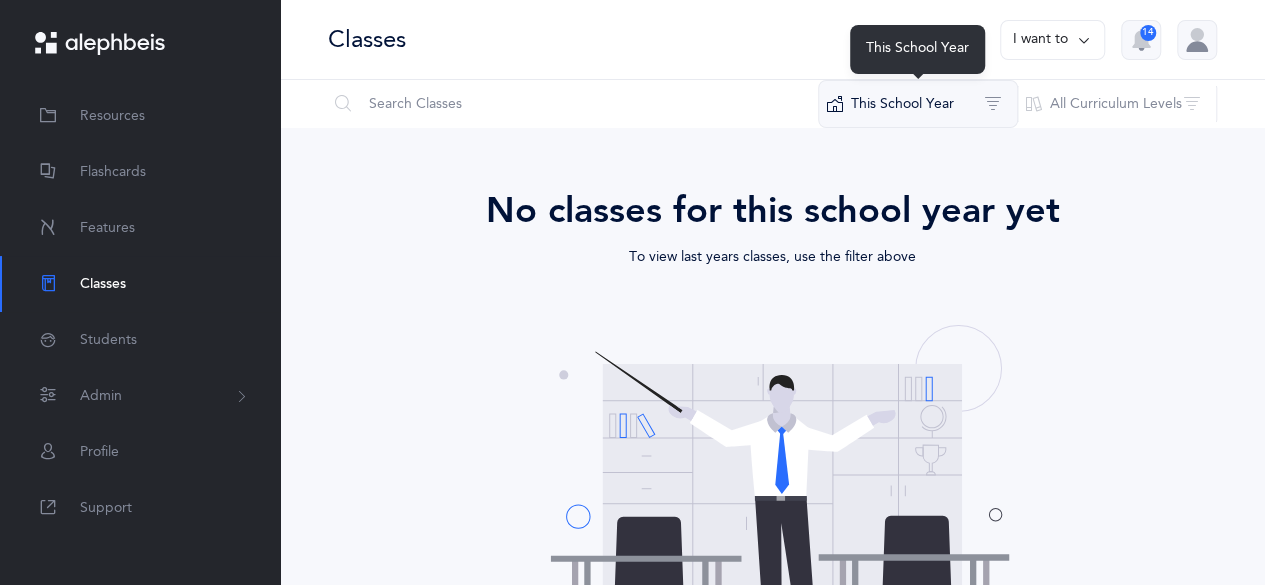 click on "This School Year" at bounding box center (918, 104) 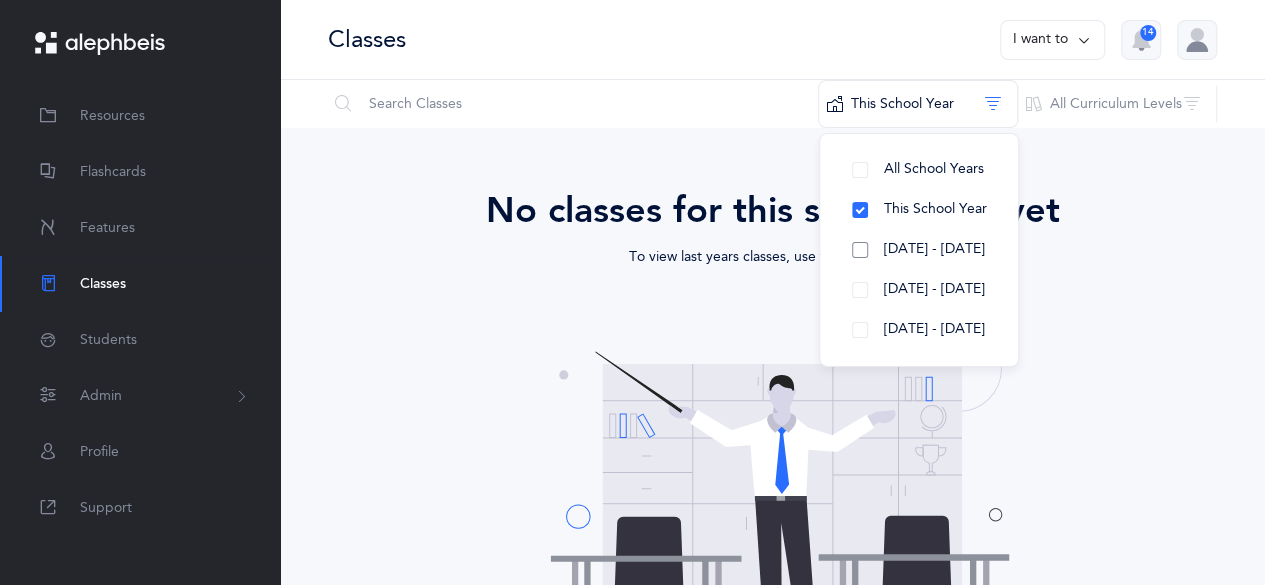 click on "[DATE] - [DATE]" at bounding box center (919, 250) 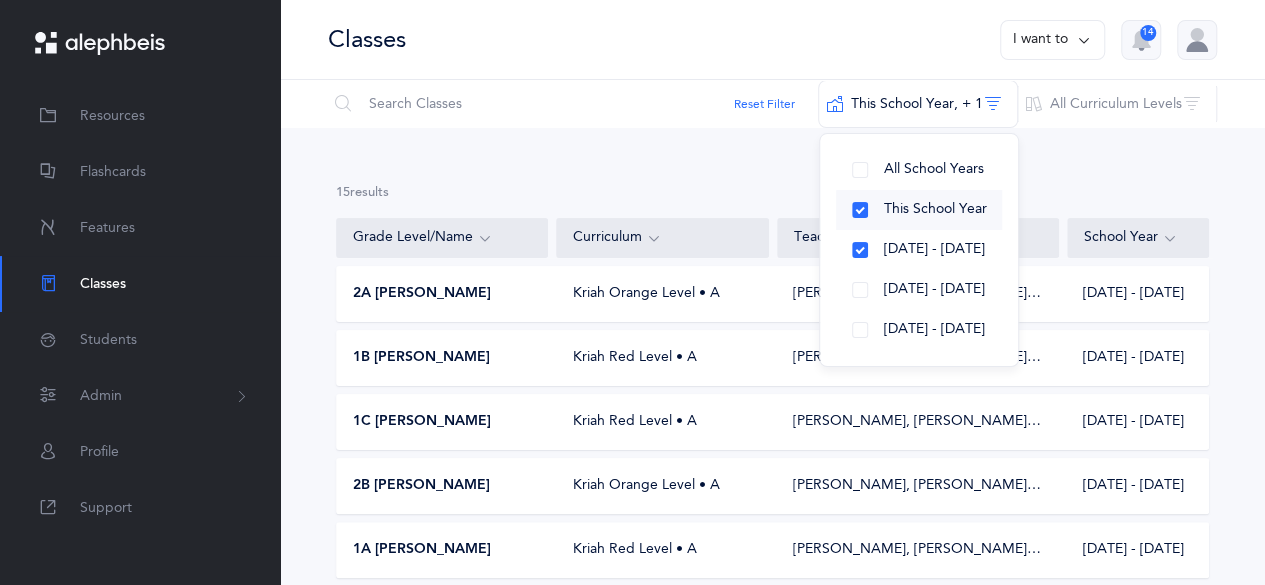click on "This School Year" at bounding box center (919, 210) 